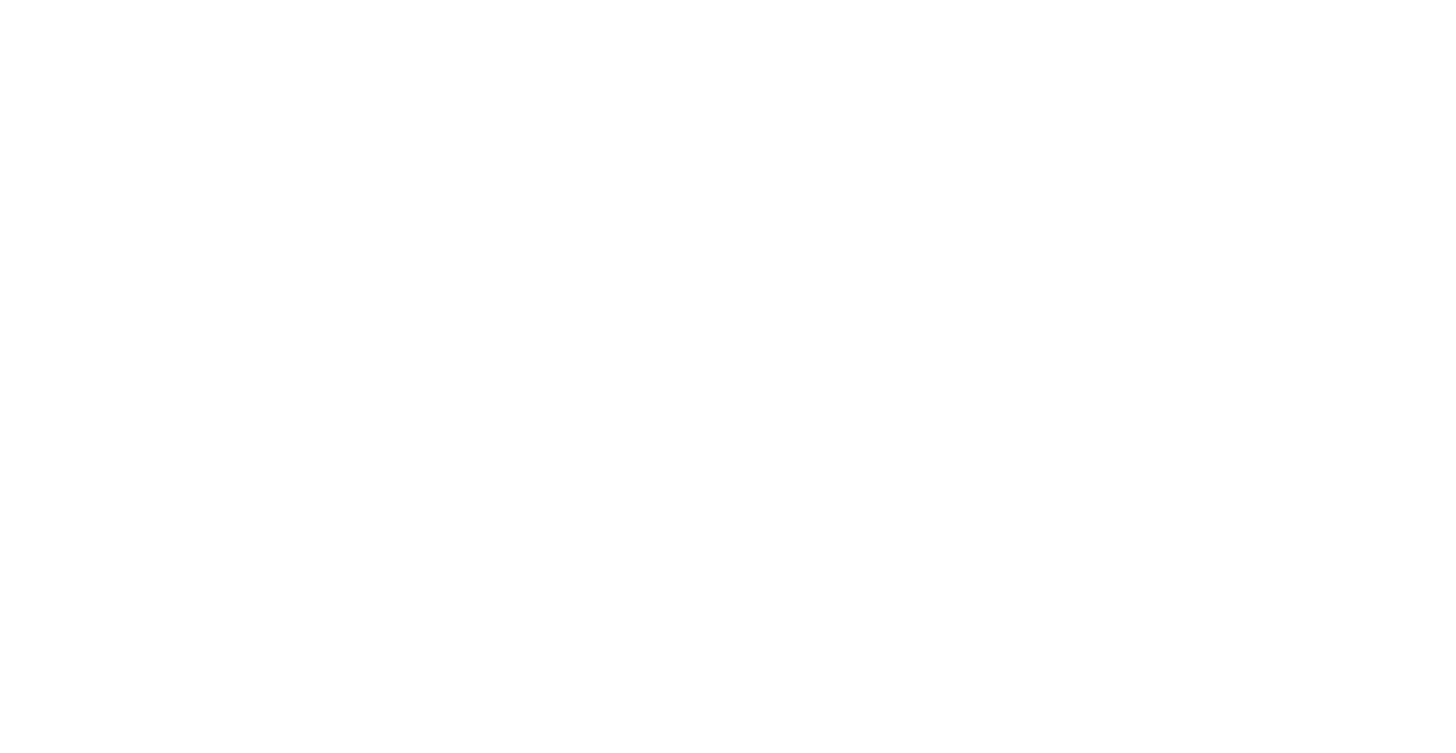scroll, scrollTop: 0, scrollLeft: 0, axis: both 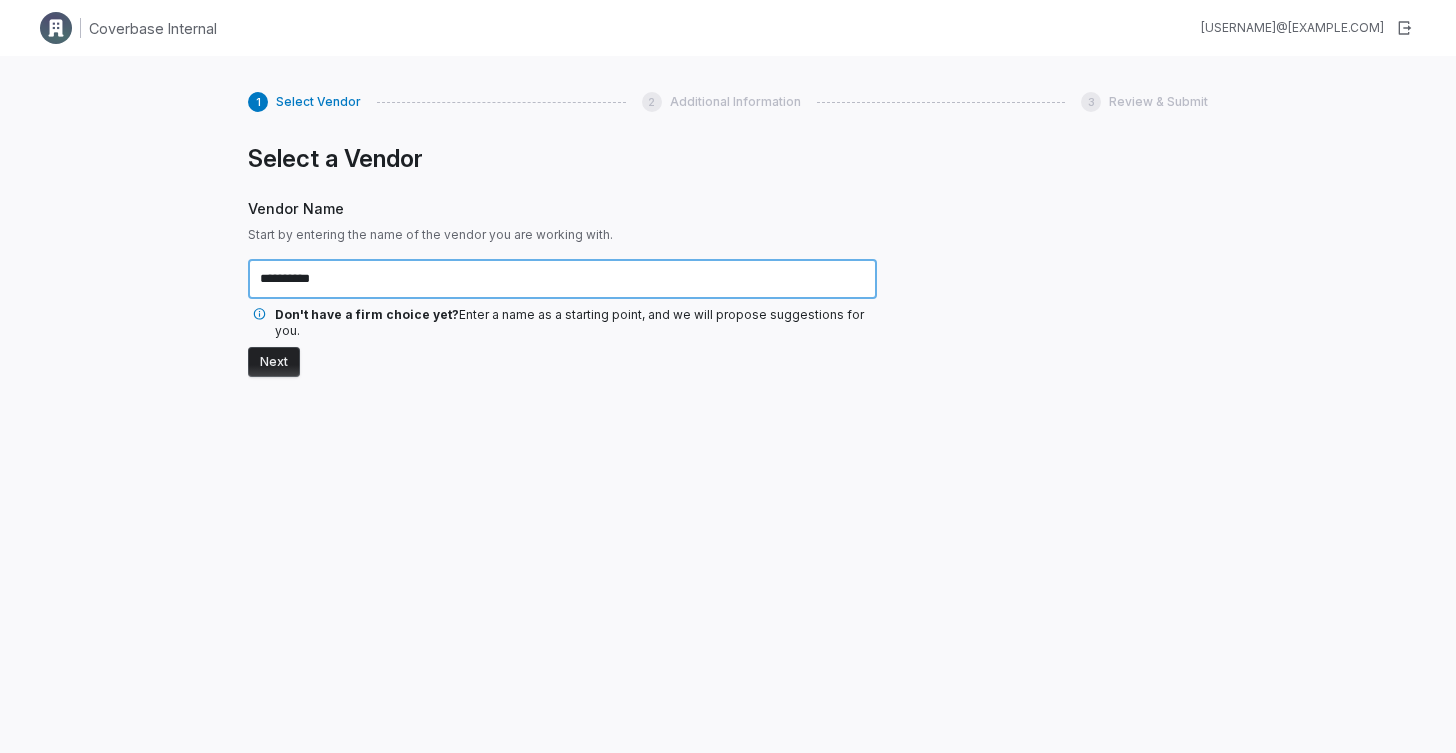 type on "**********" 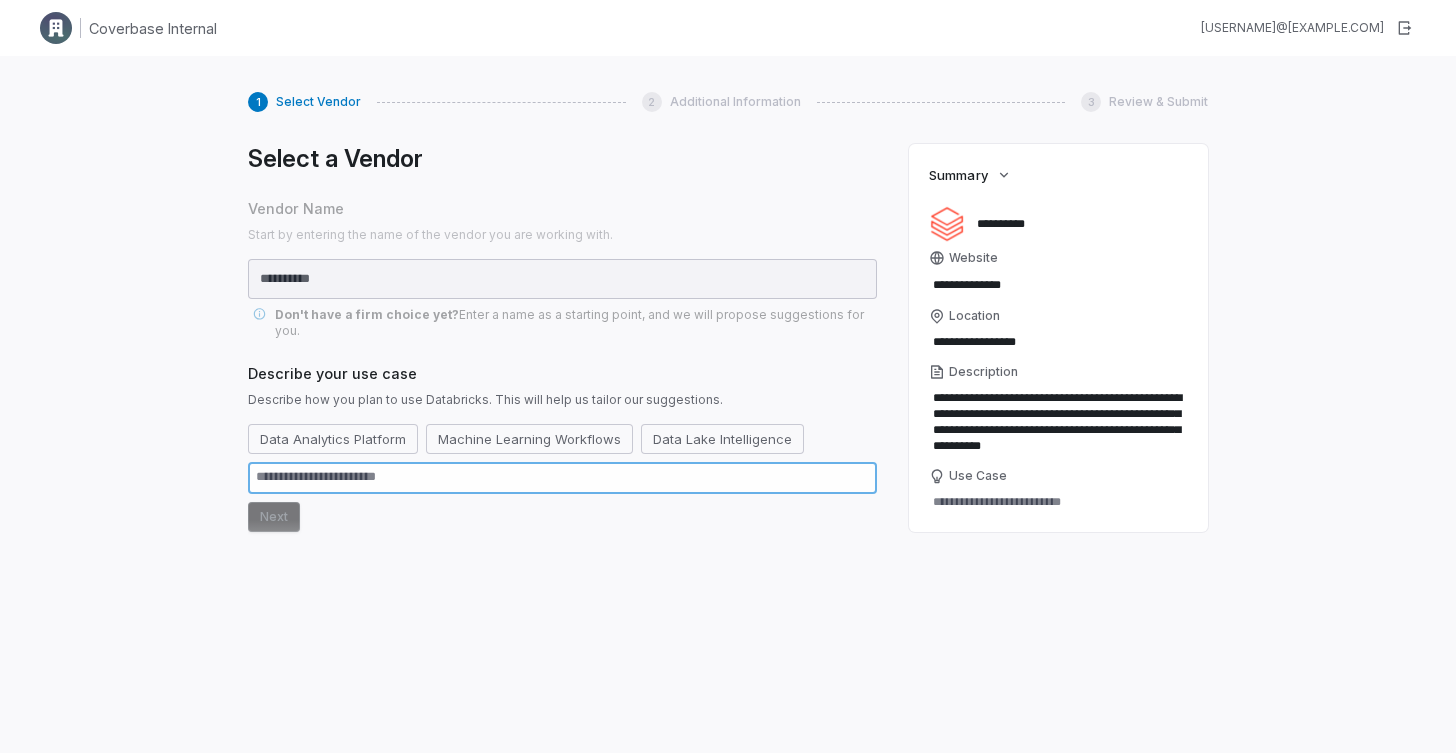 click at bounding box center (562, 478) 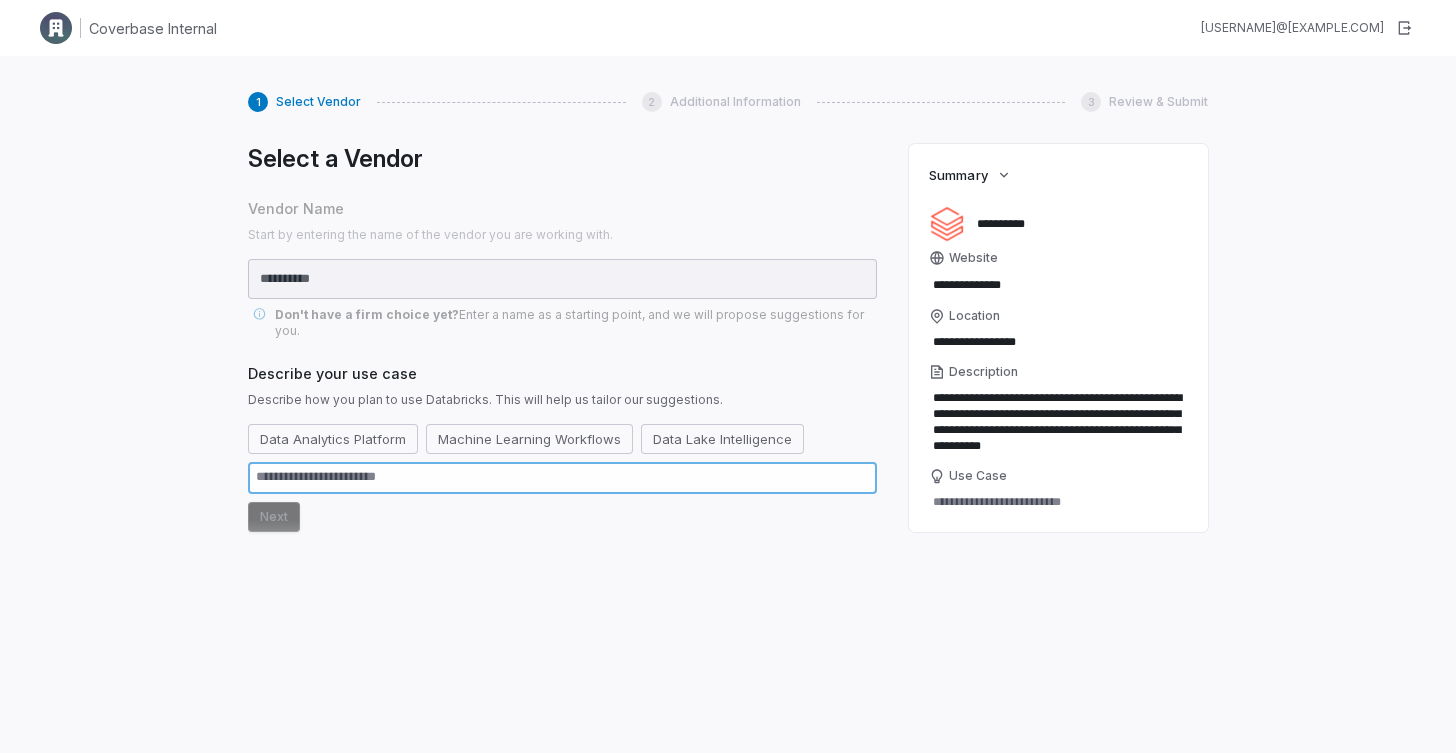 type on "*" 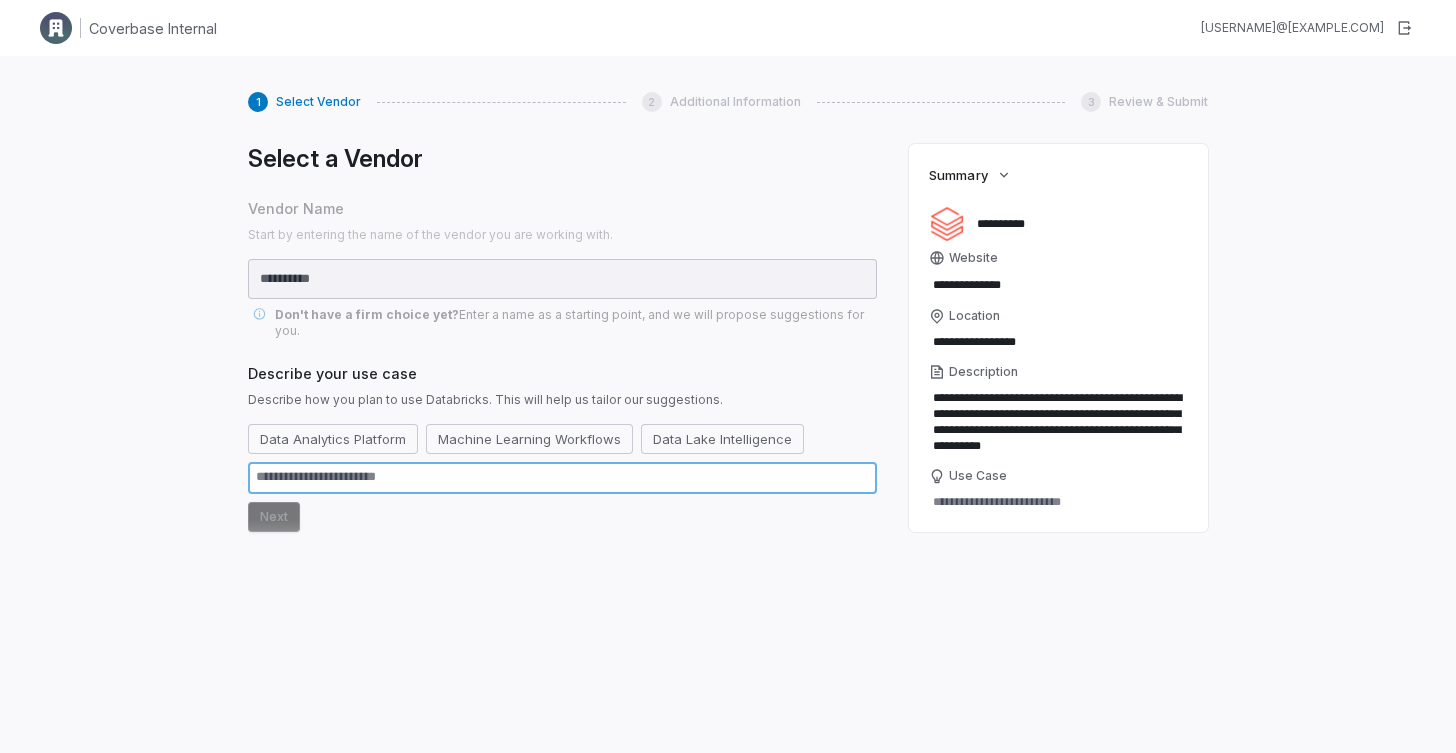 type on "*" 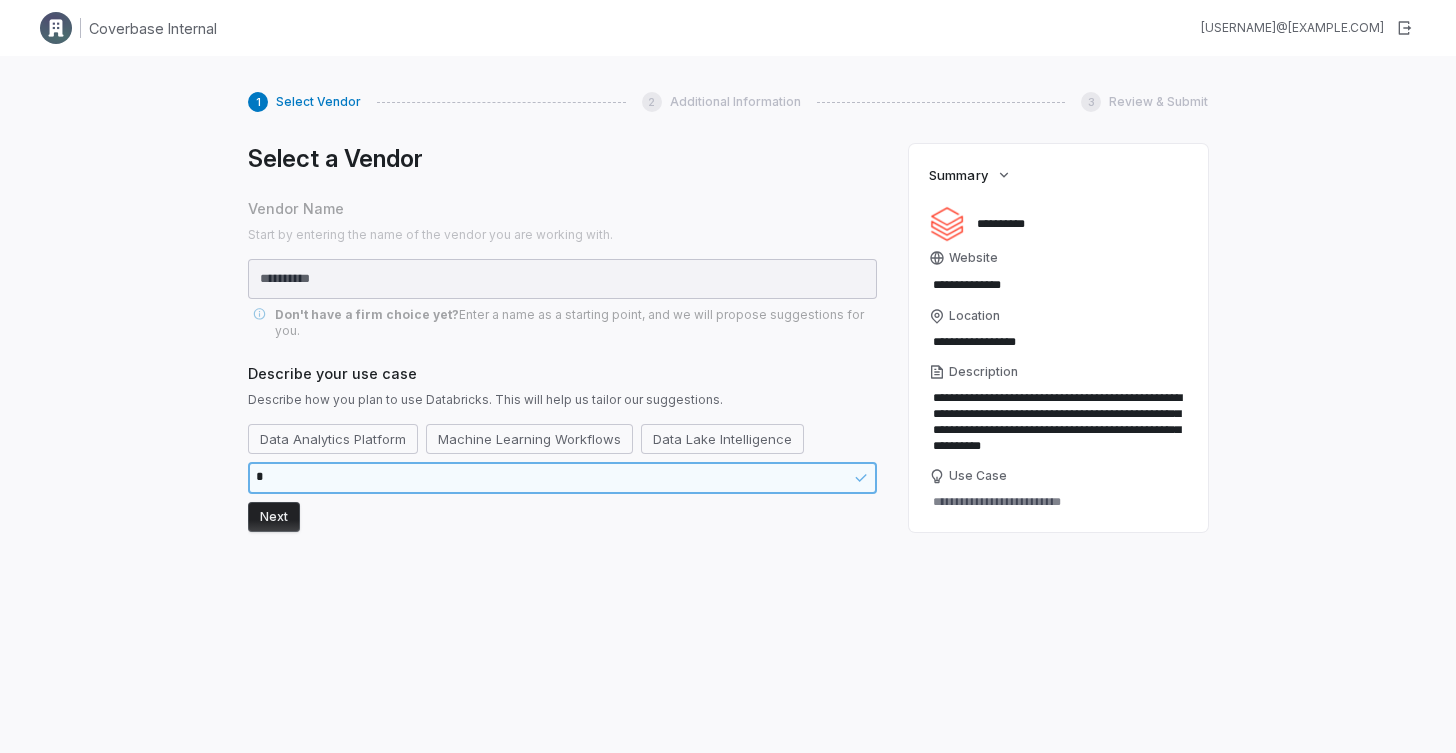 type on "*" 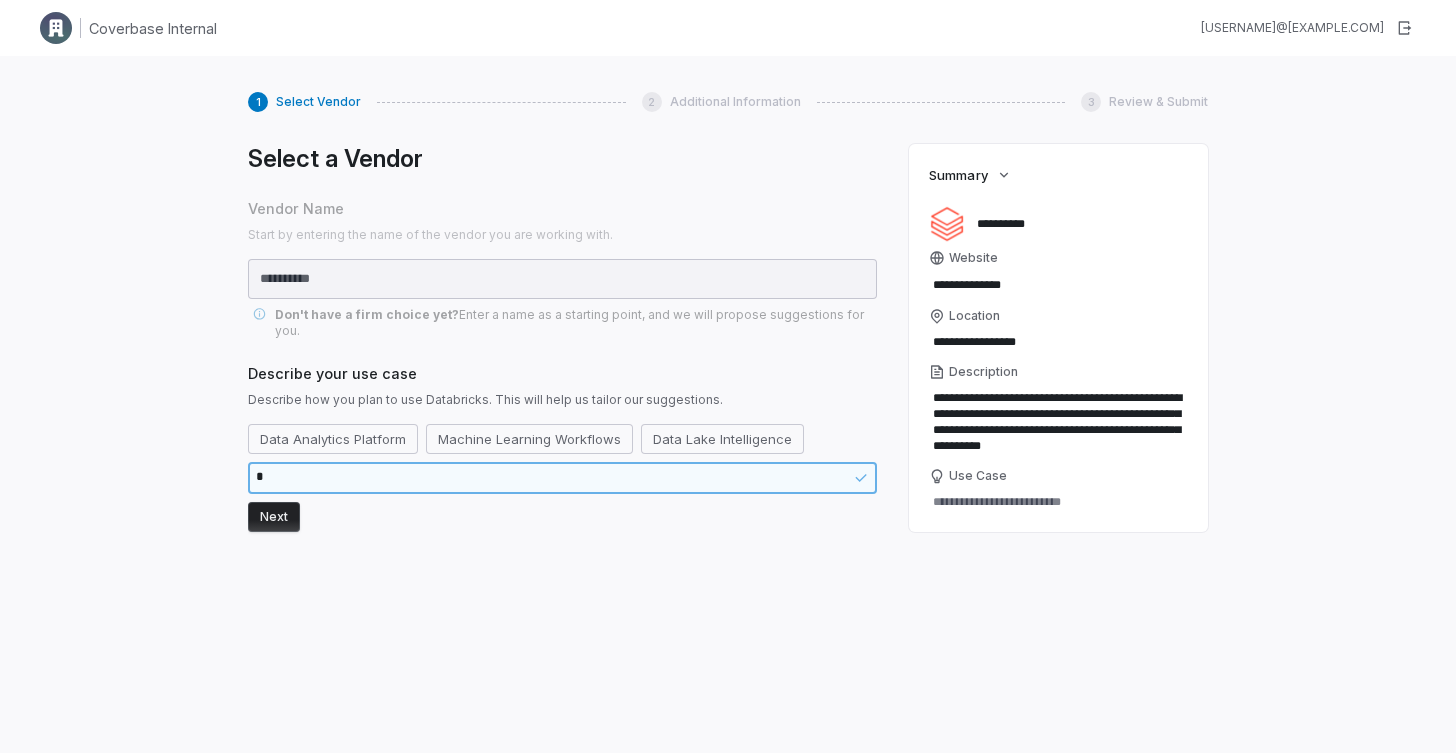 type on "**" 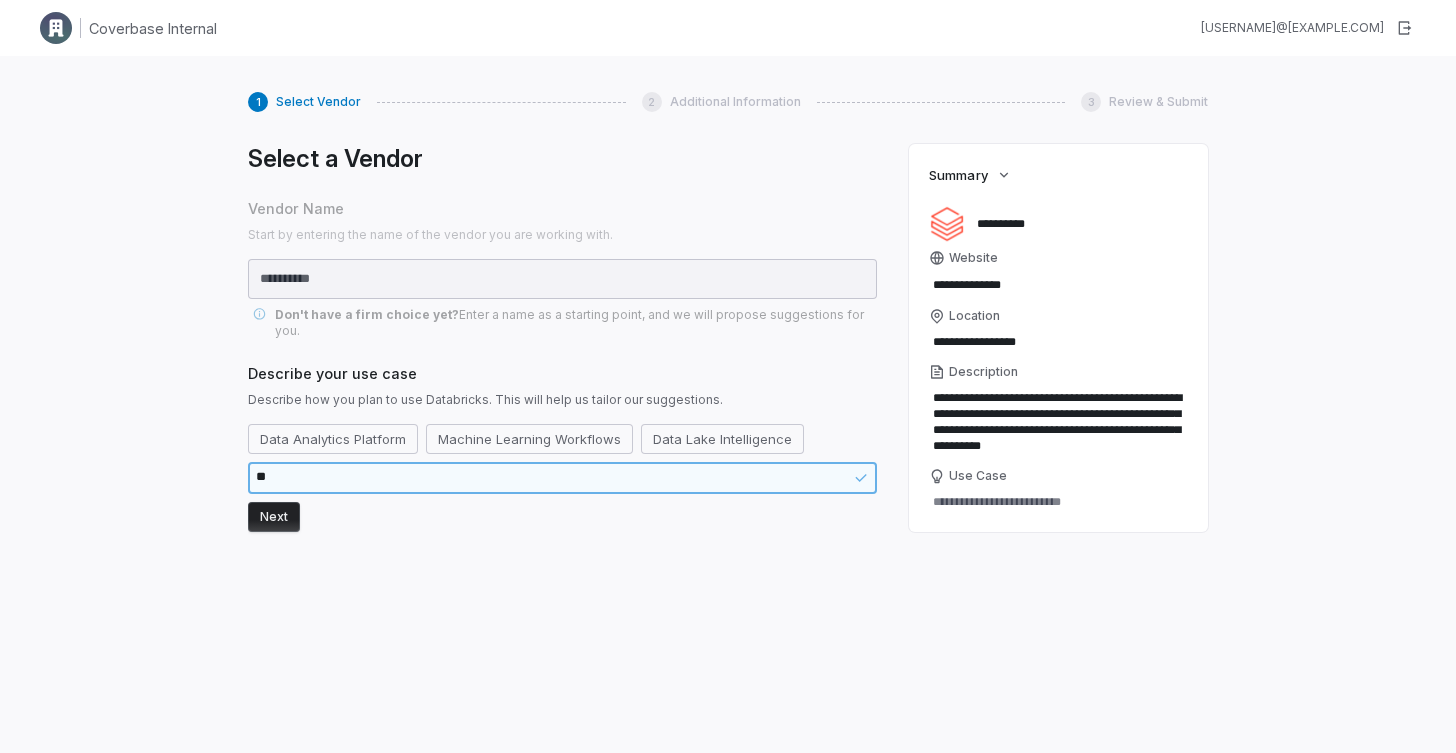 type on "*" 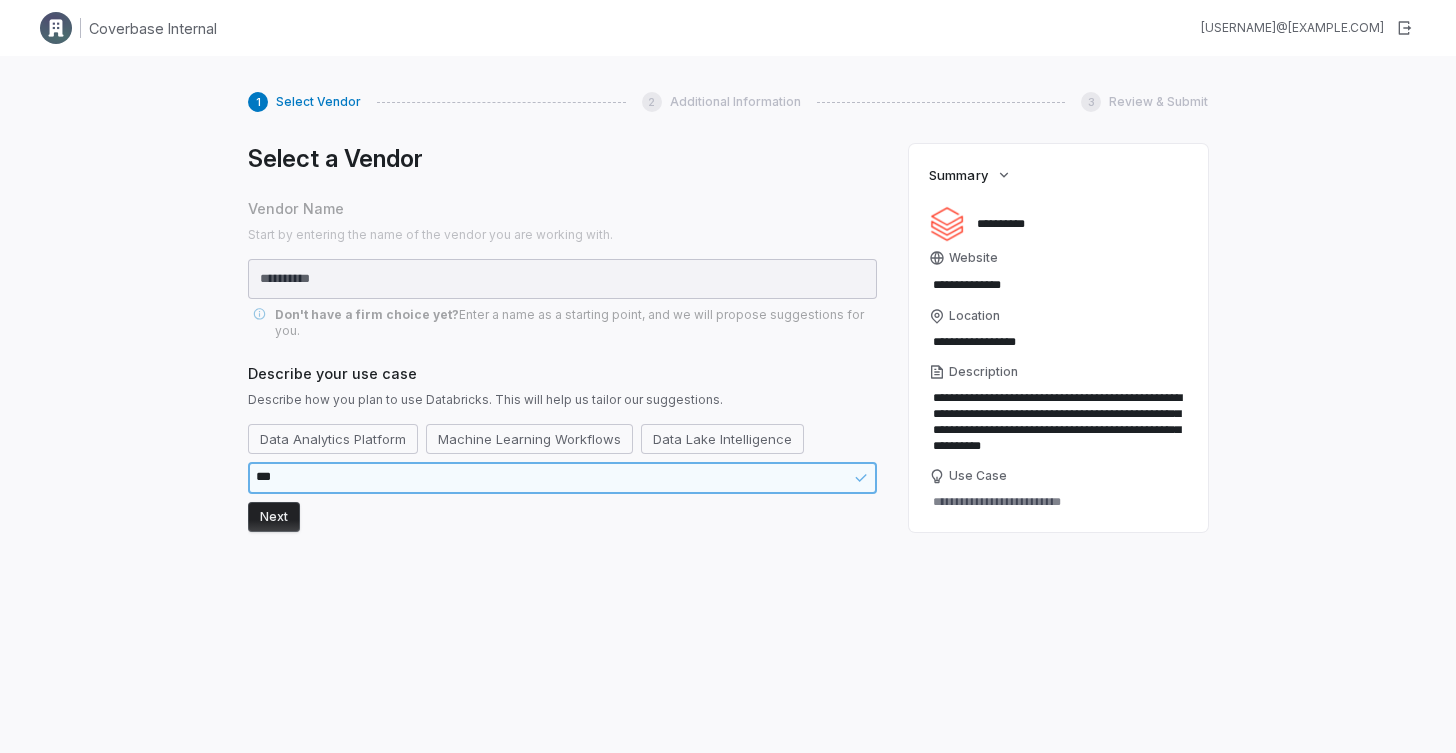 type on "*" 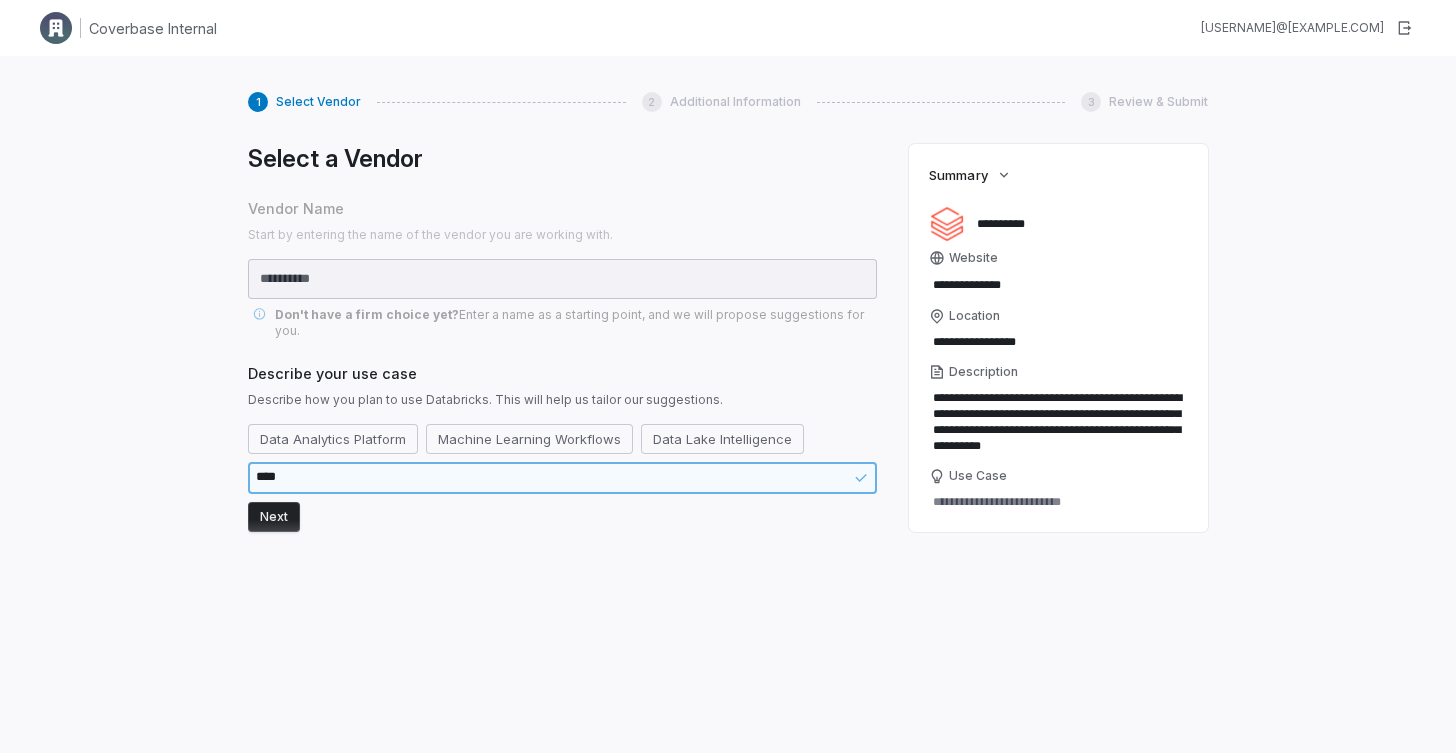 type on "*" 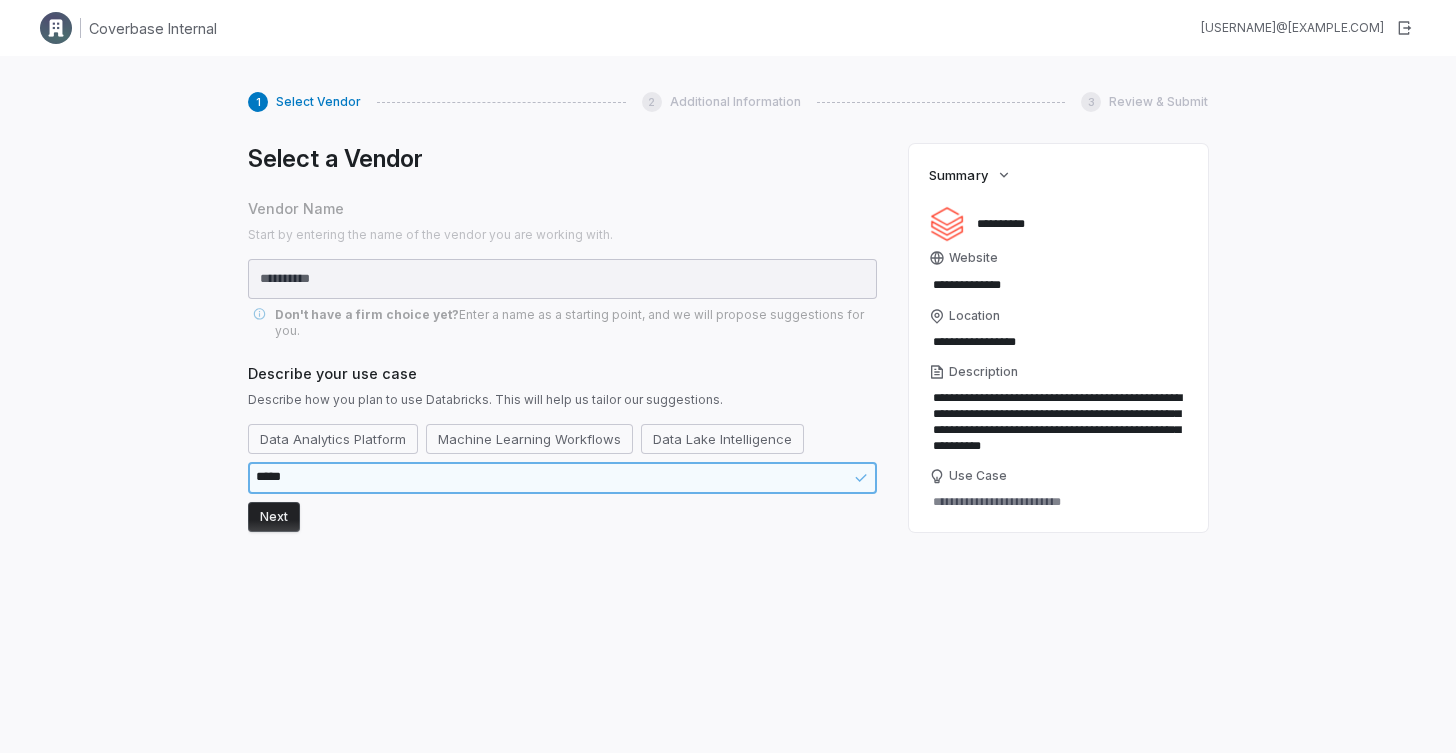 type on "*" 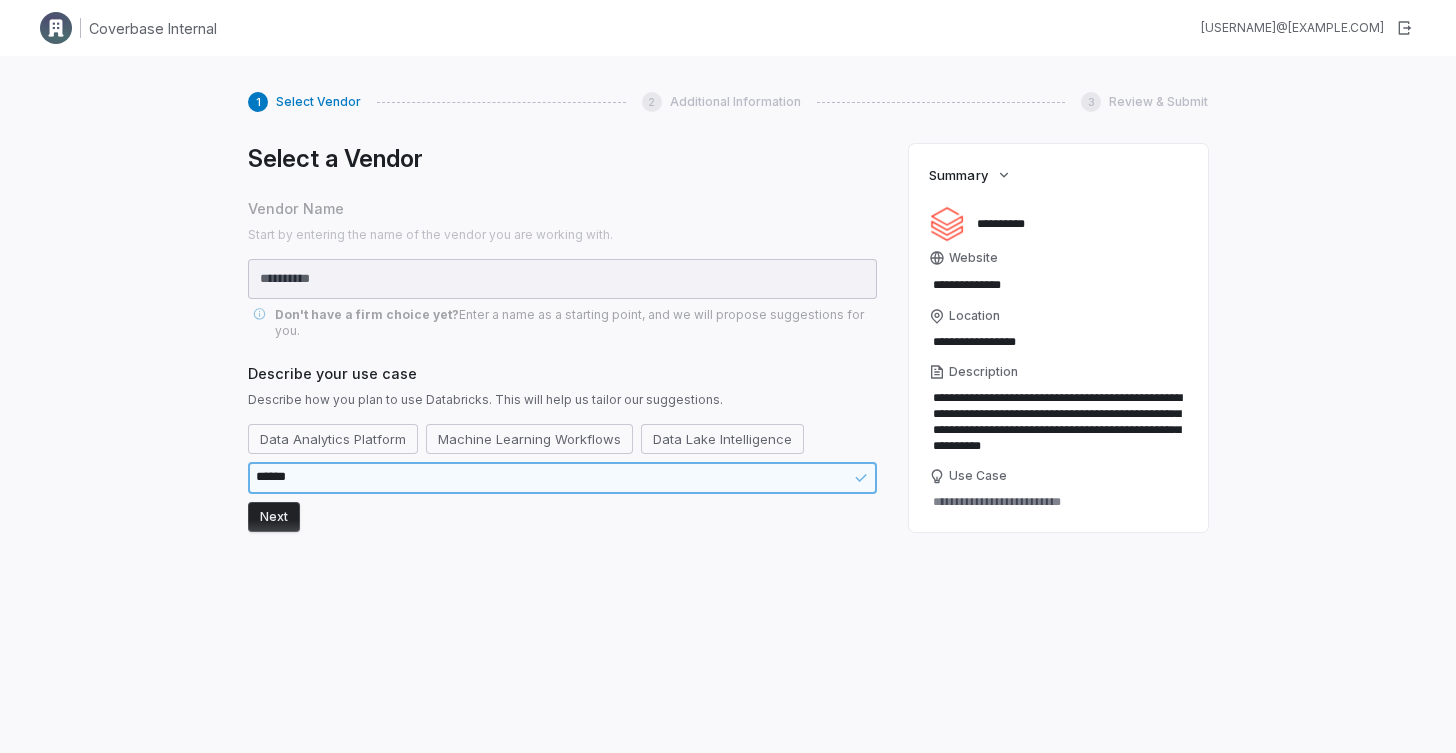 type on "*" 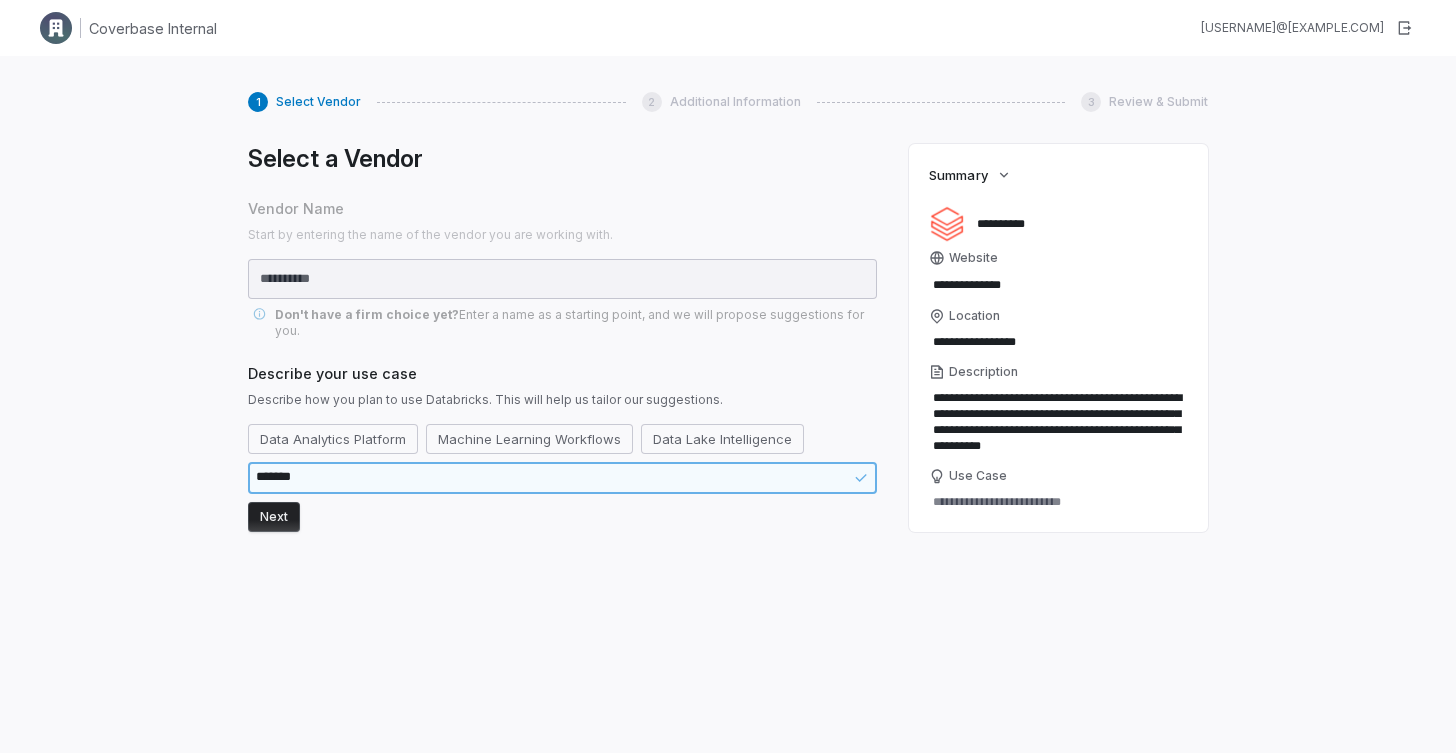 type on "*" 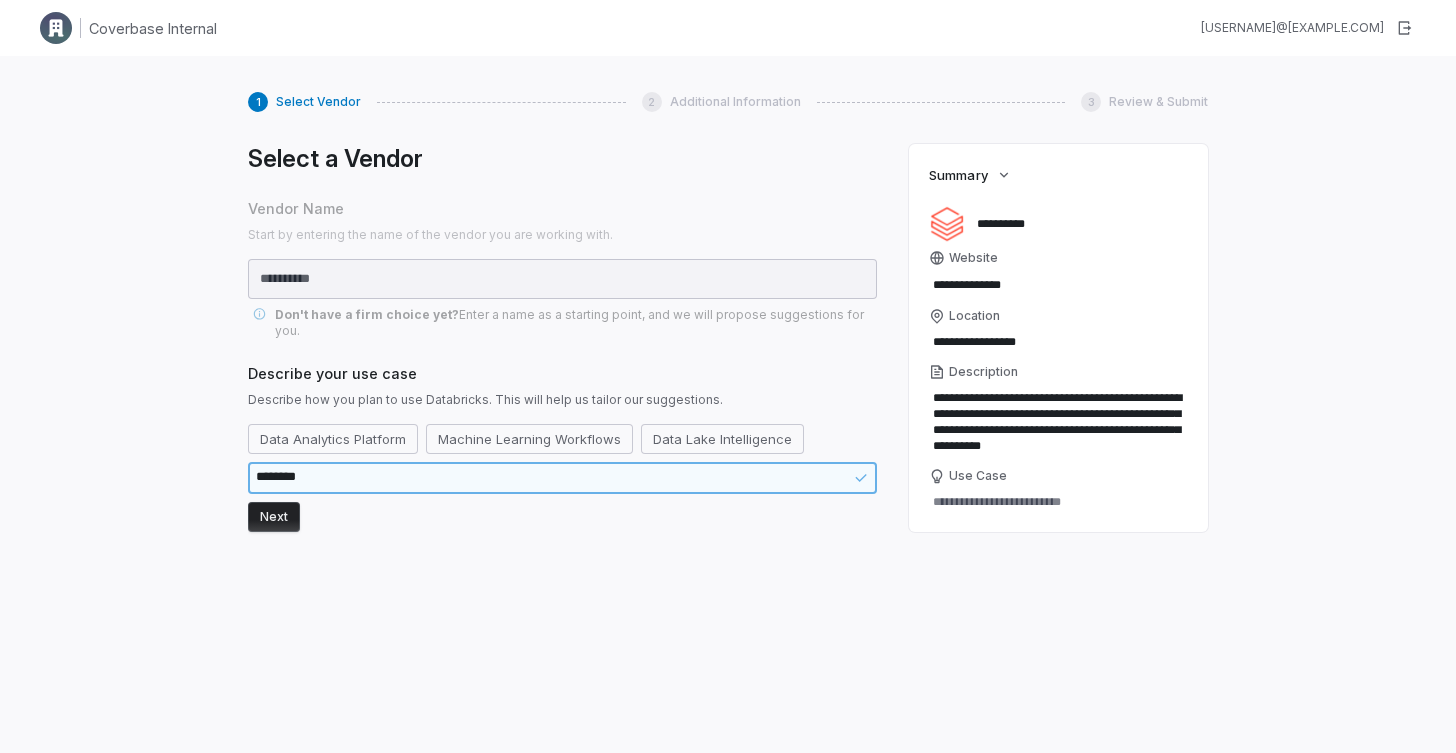 type on "*" 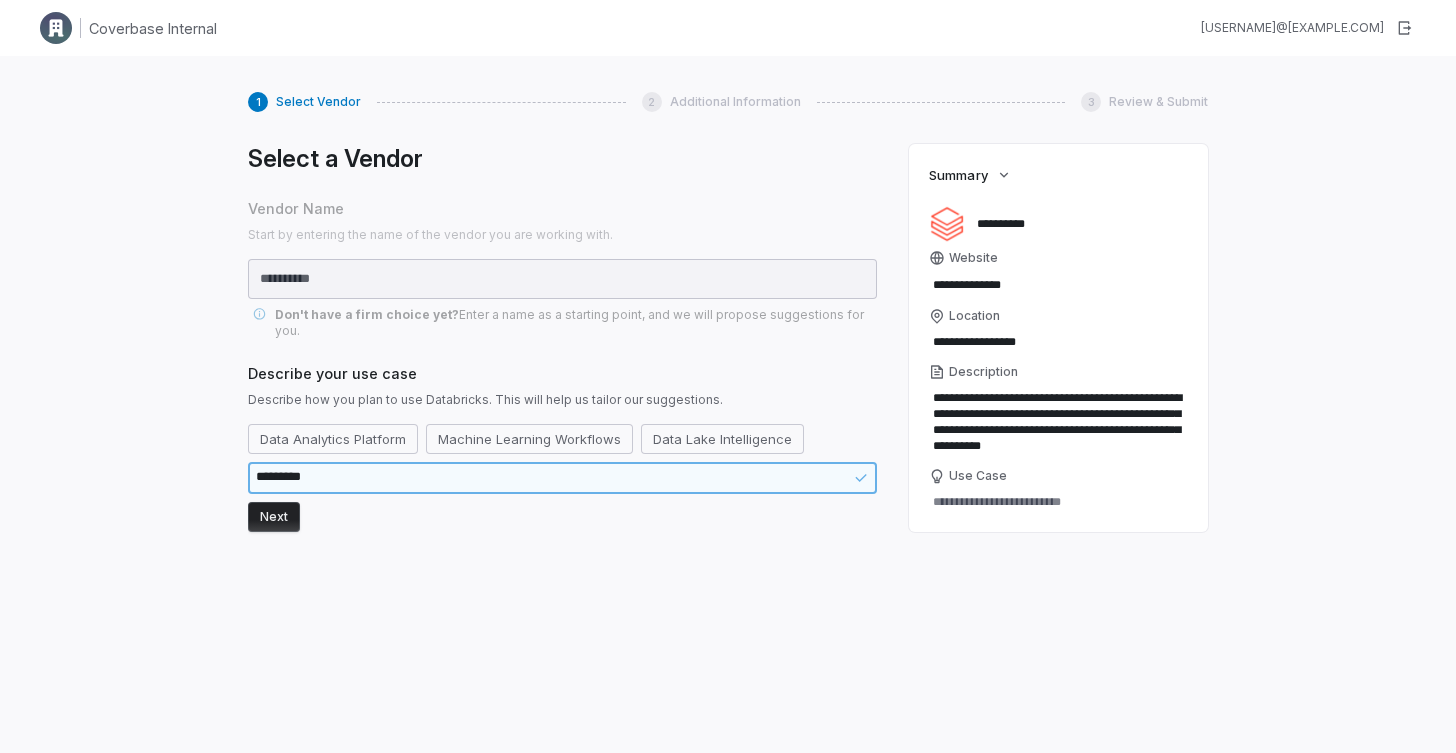 type on "*" 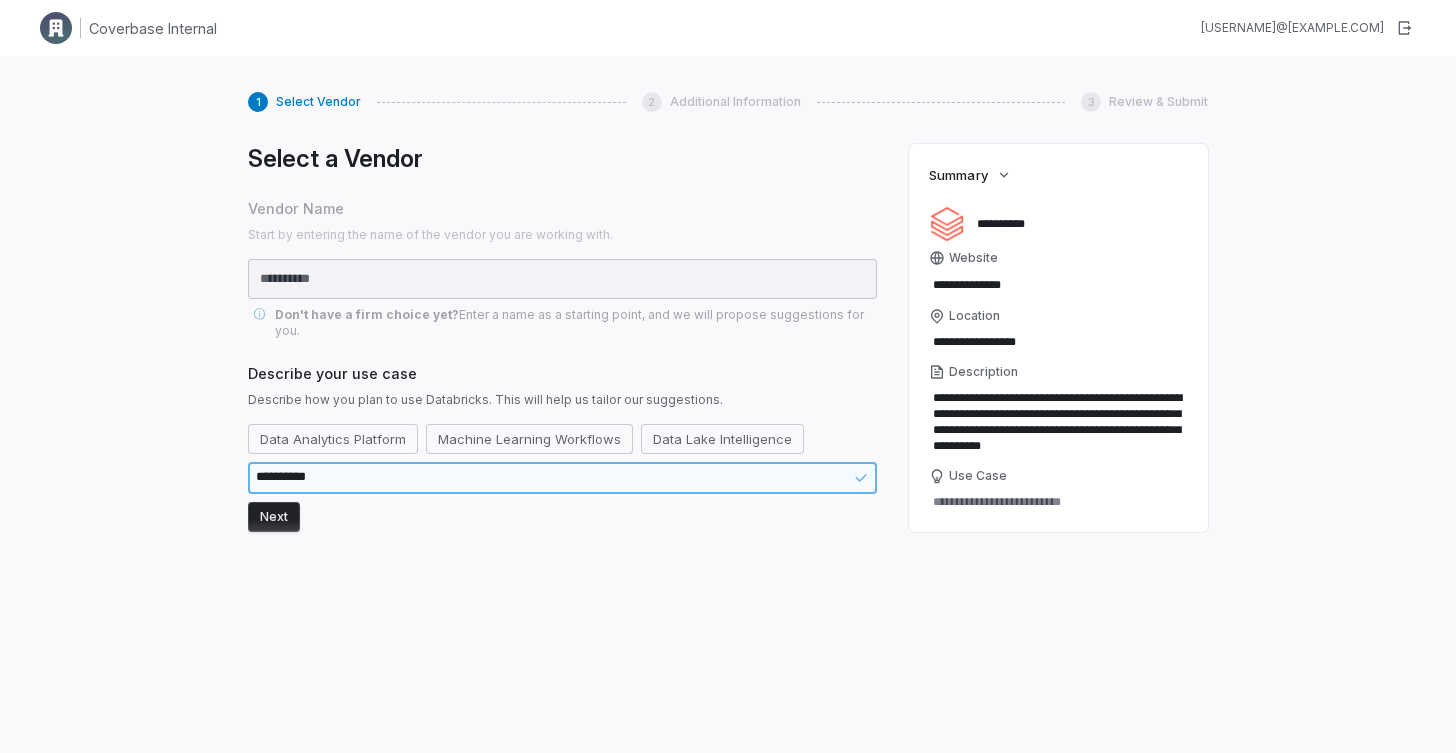 type on "*" 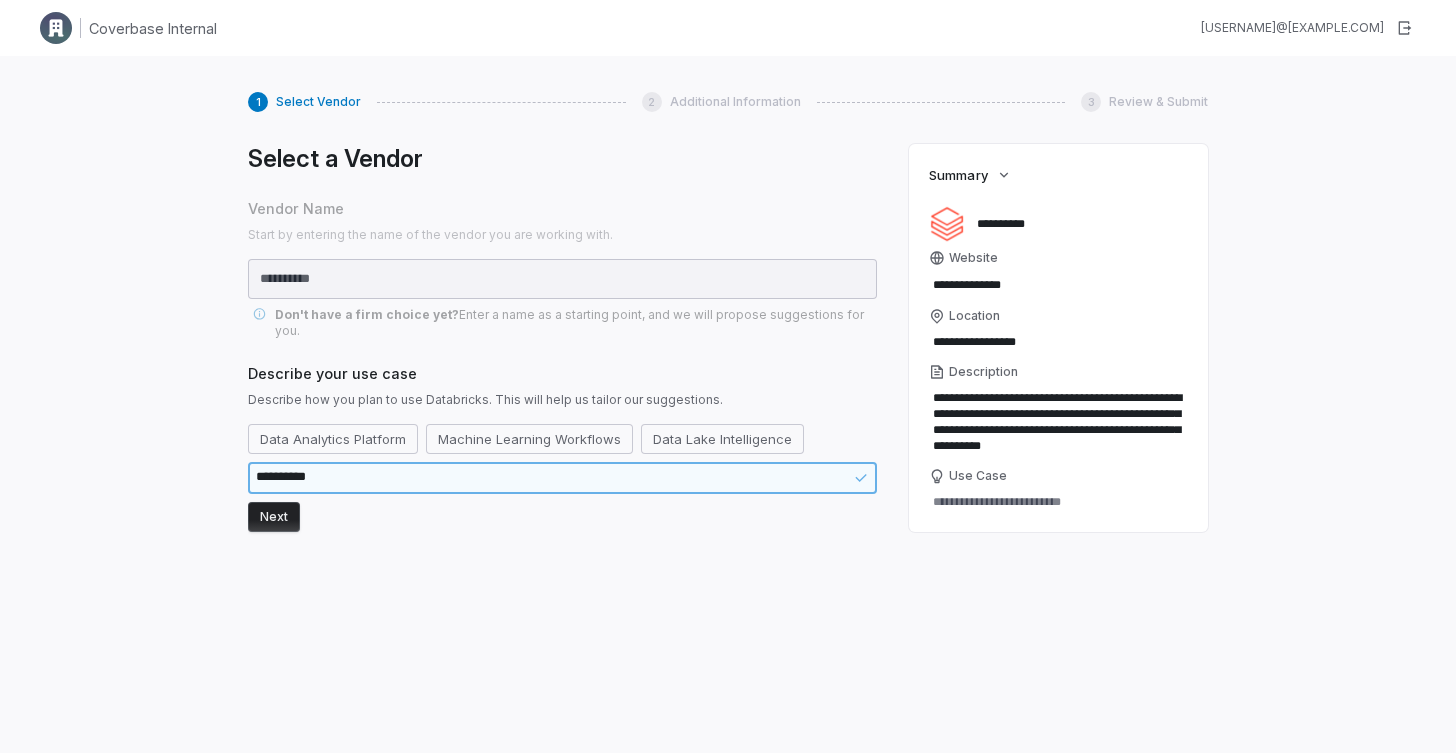 type on "**********" 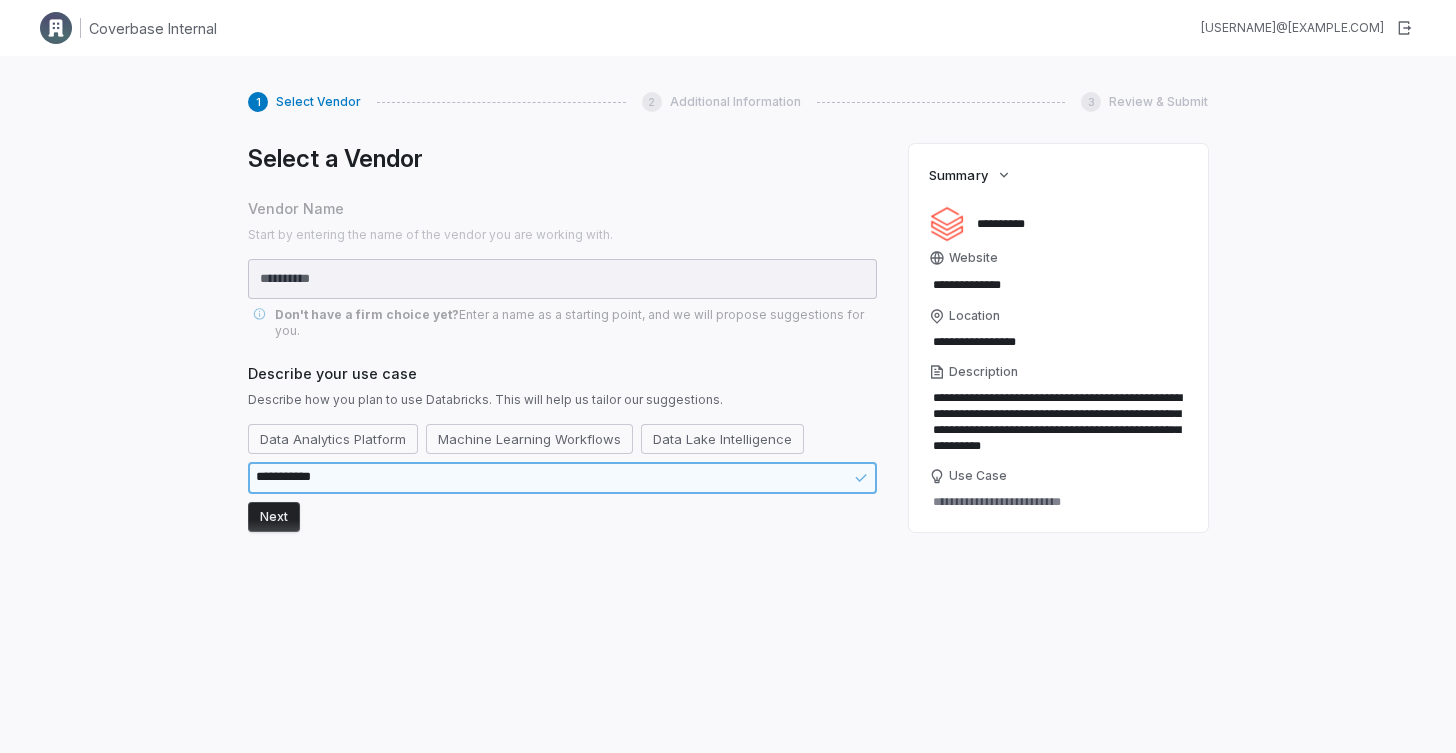 type on "*" 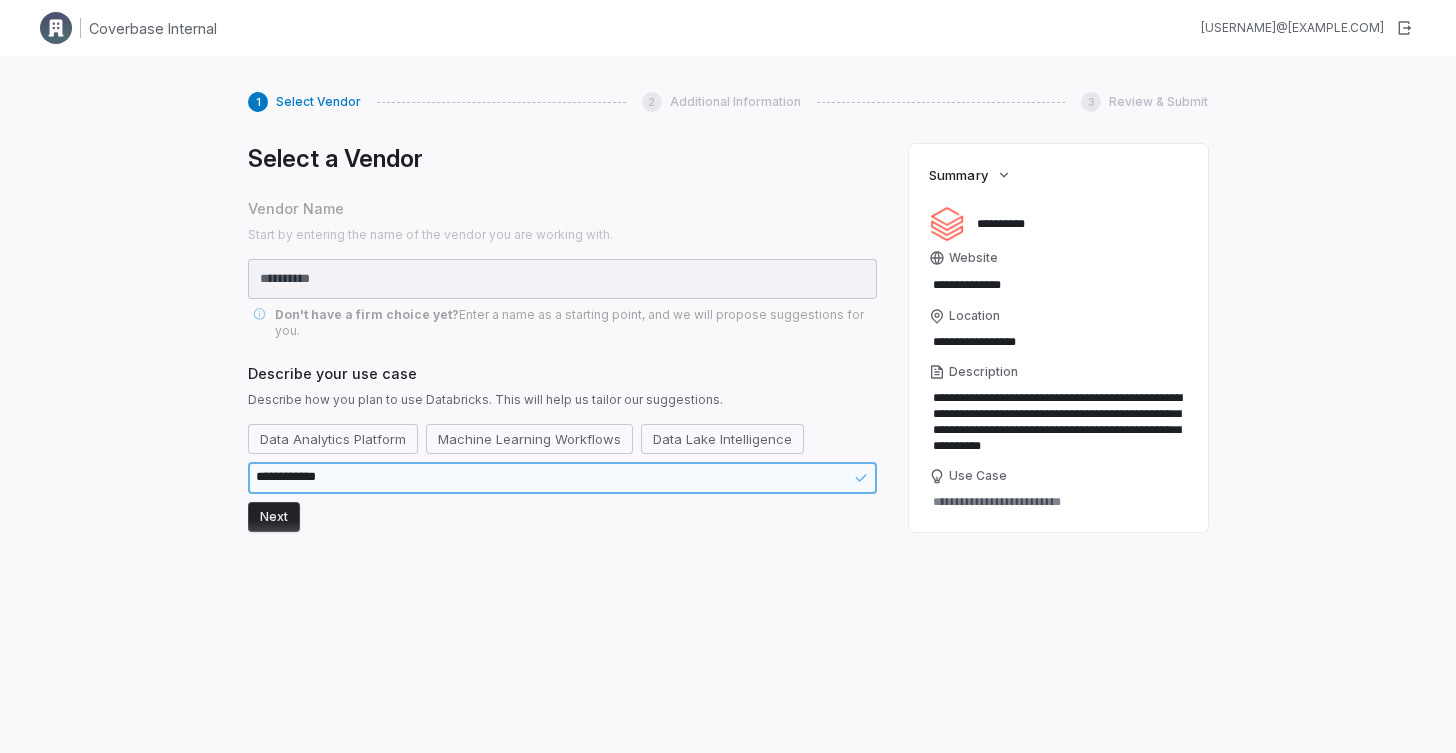 type on "*" 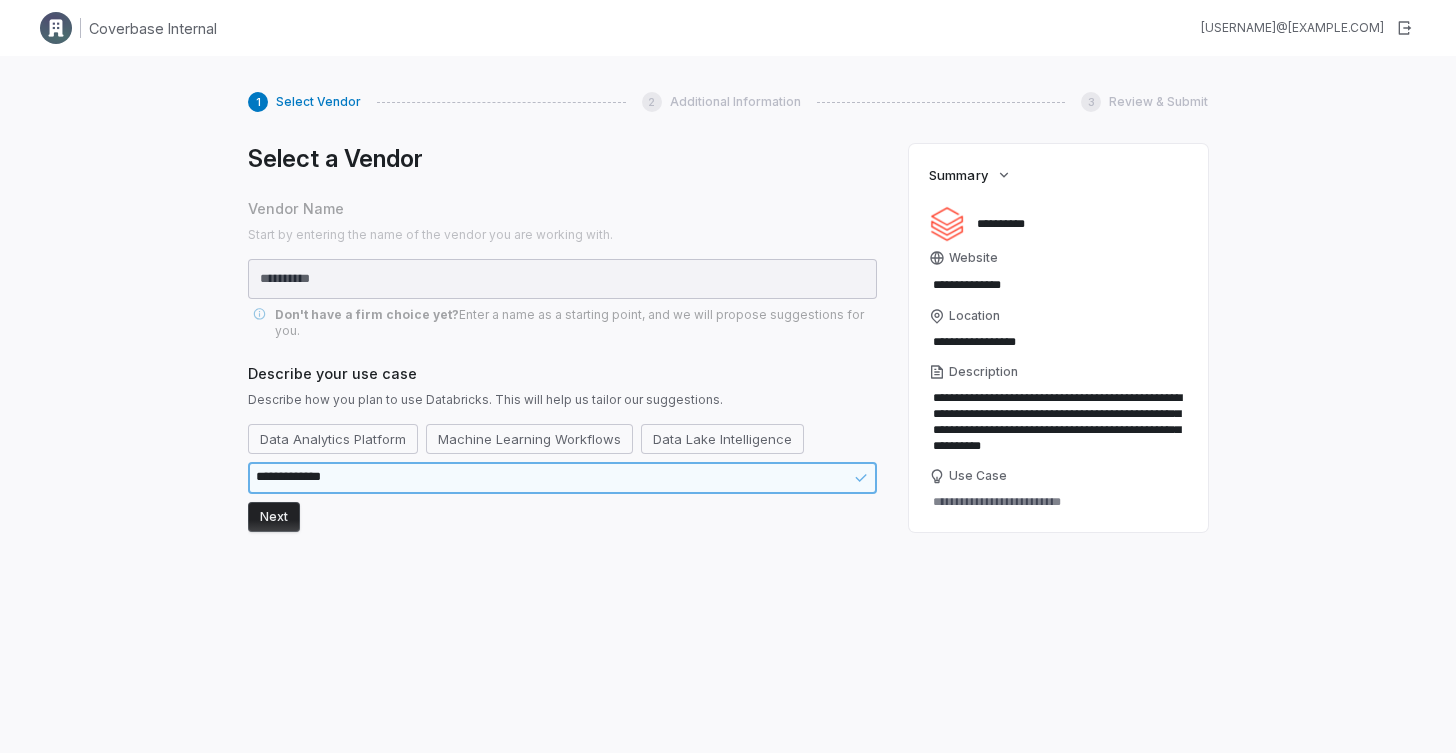 type on "*" 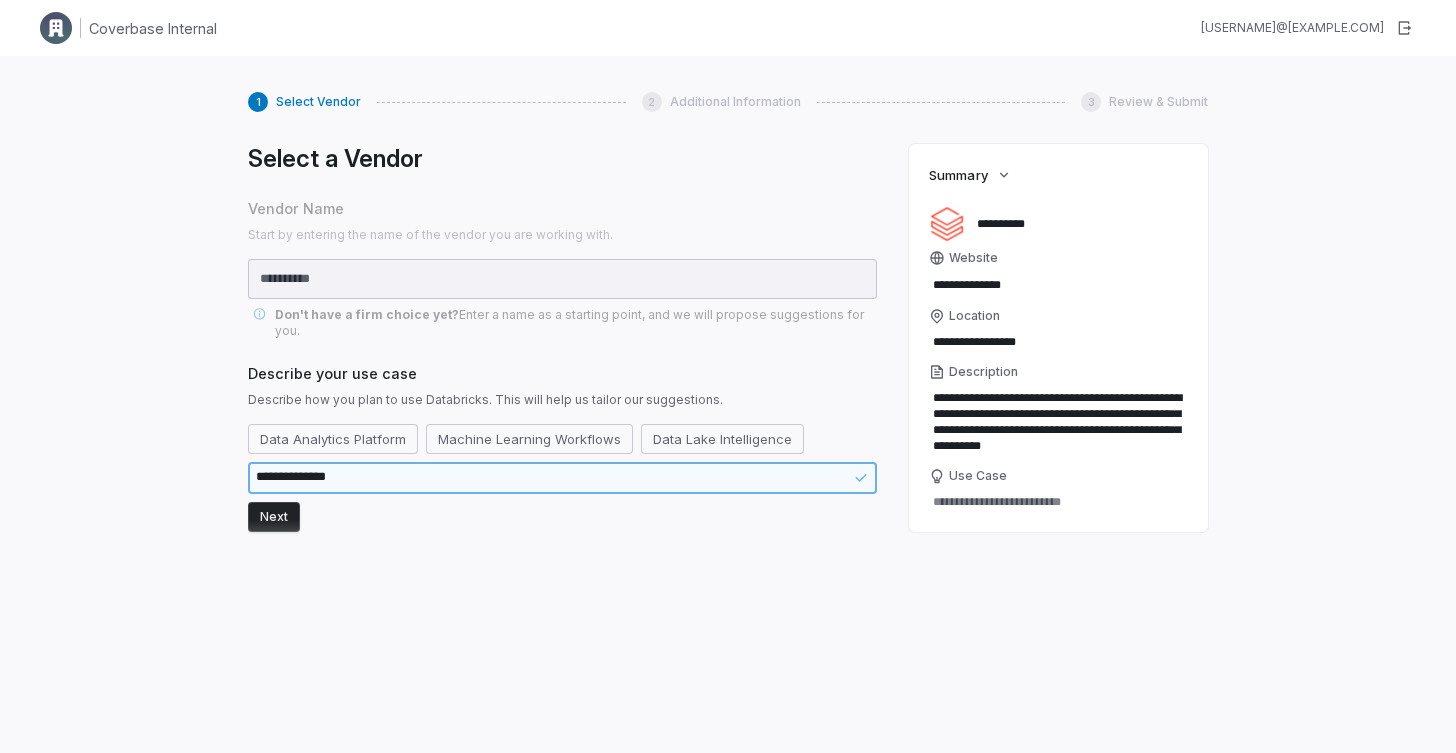 type on "*" 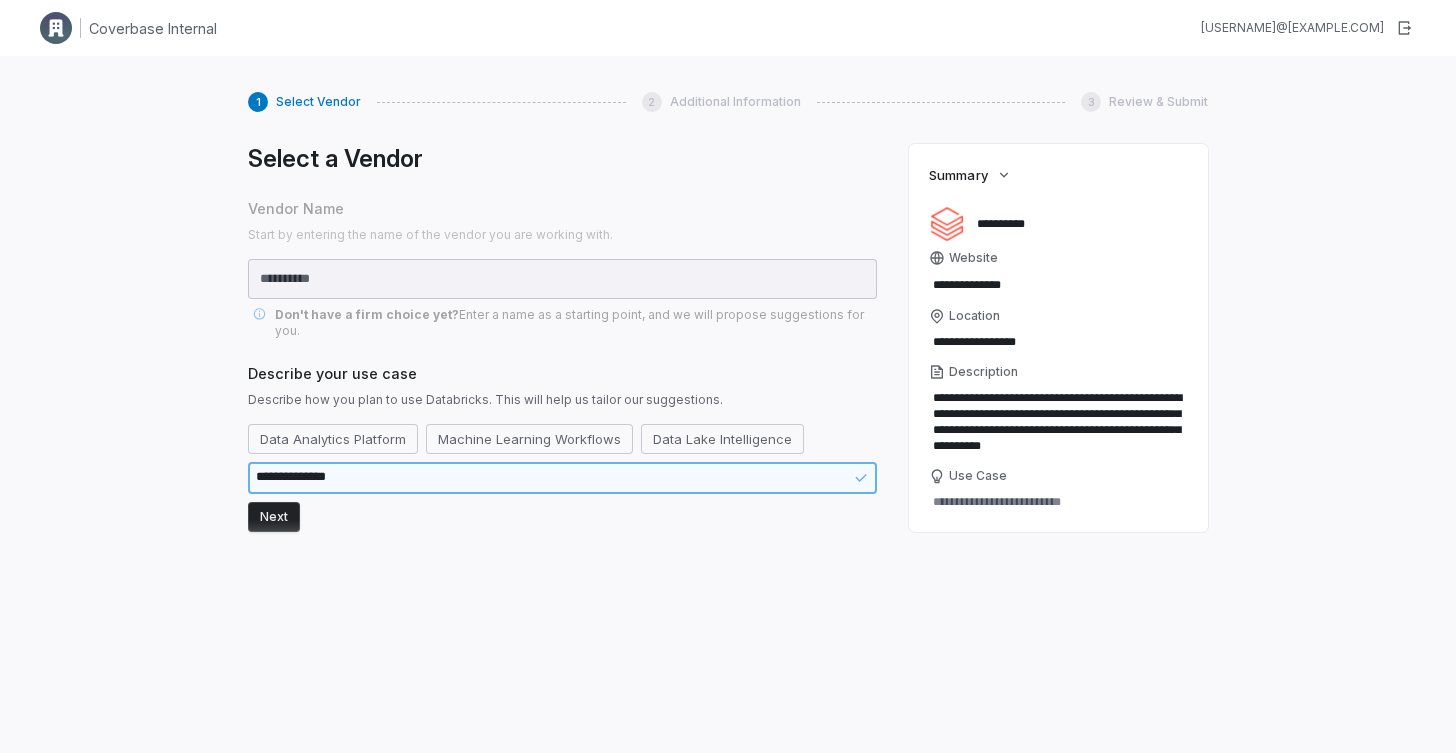 type on "**********" 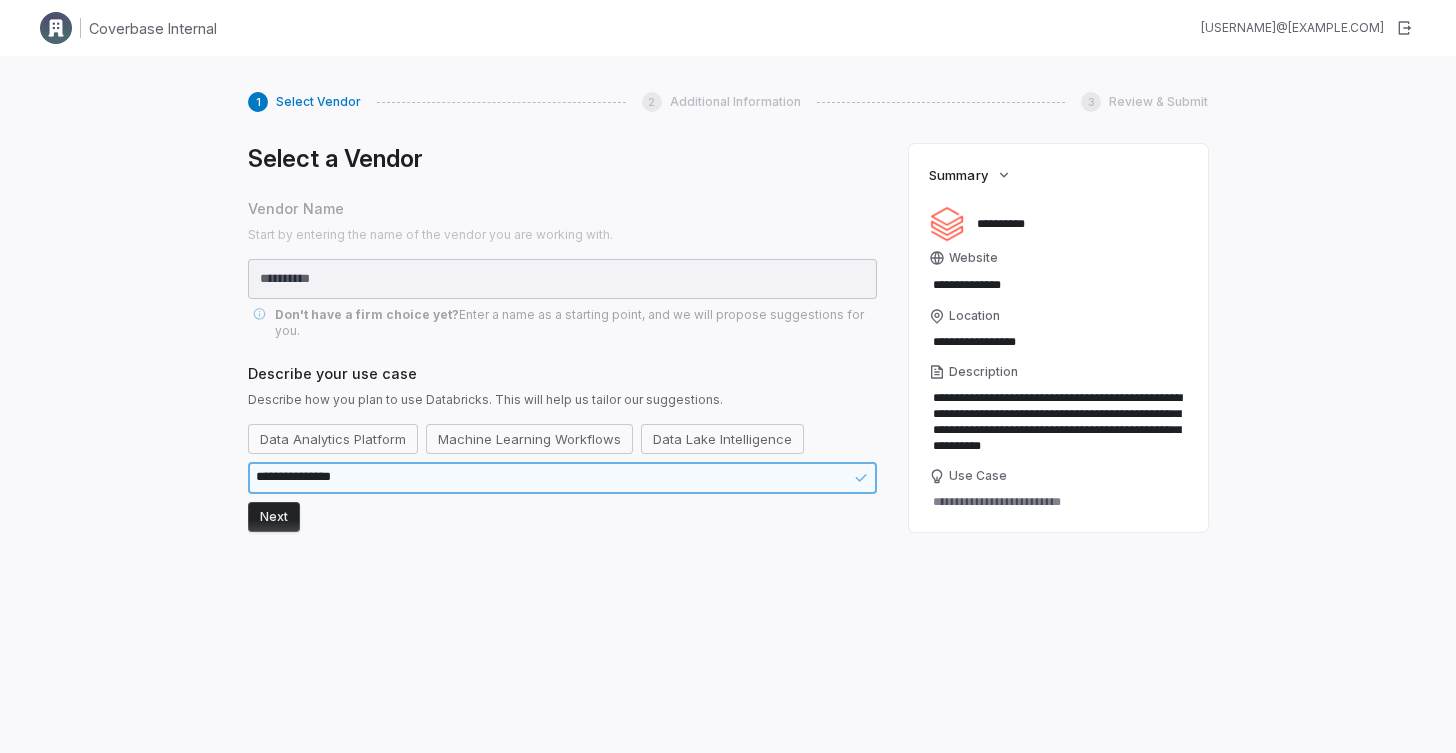 type on "*" 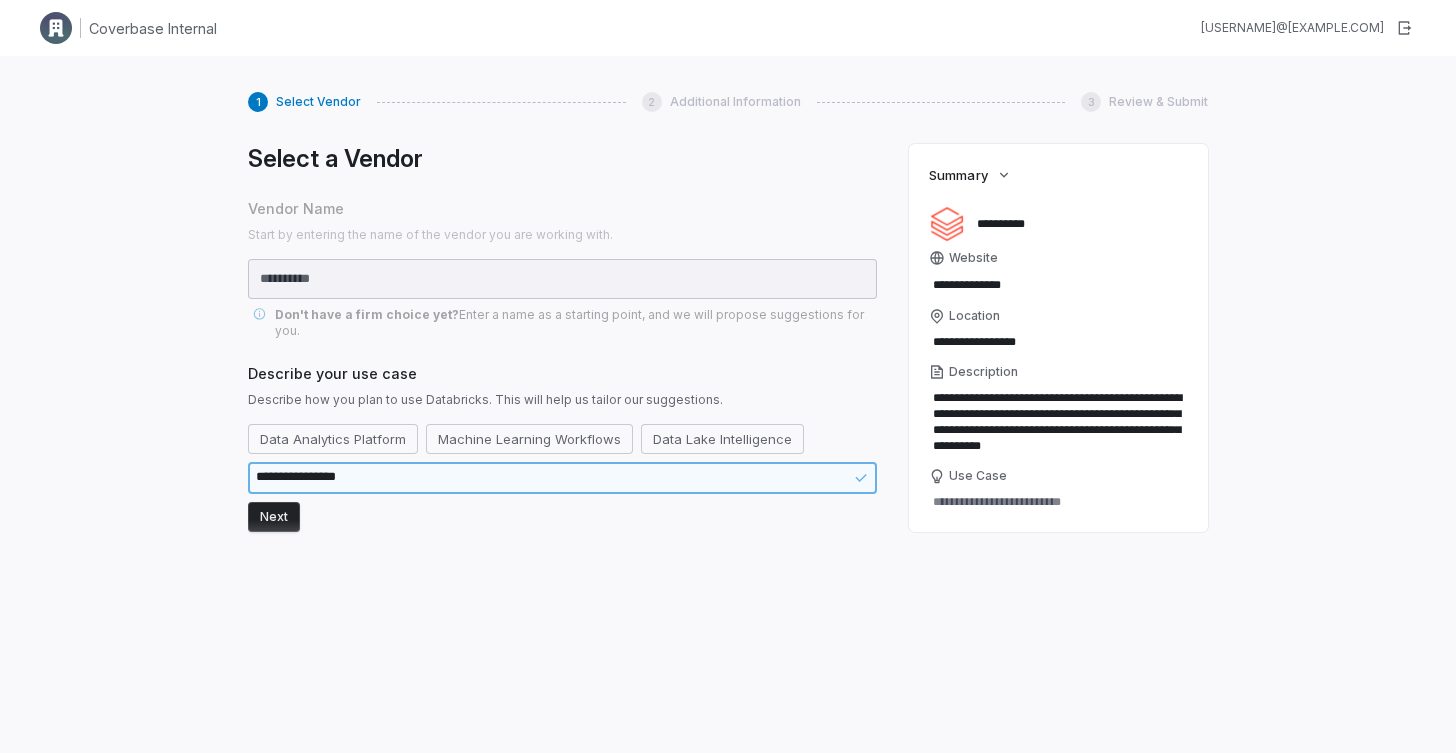 type on "*" 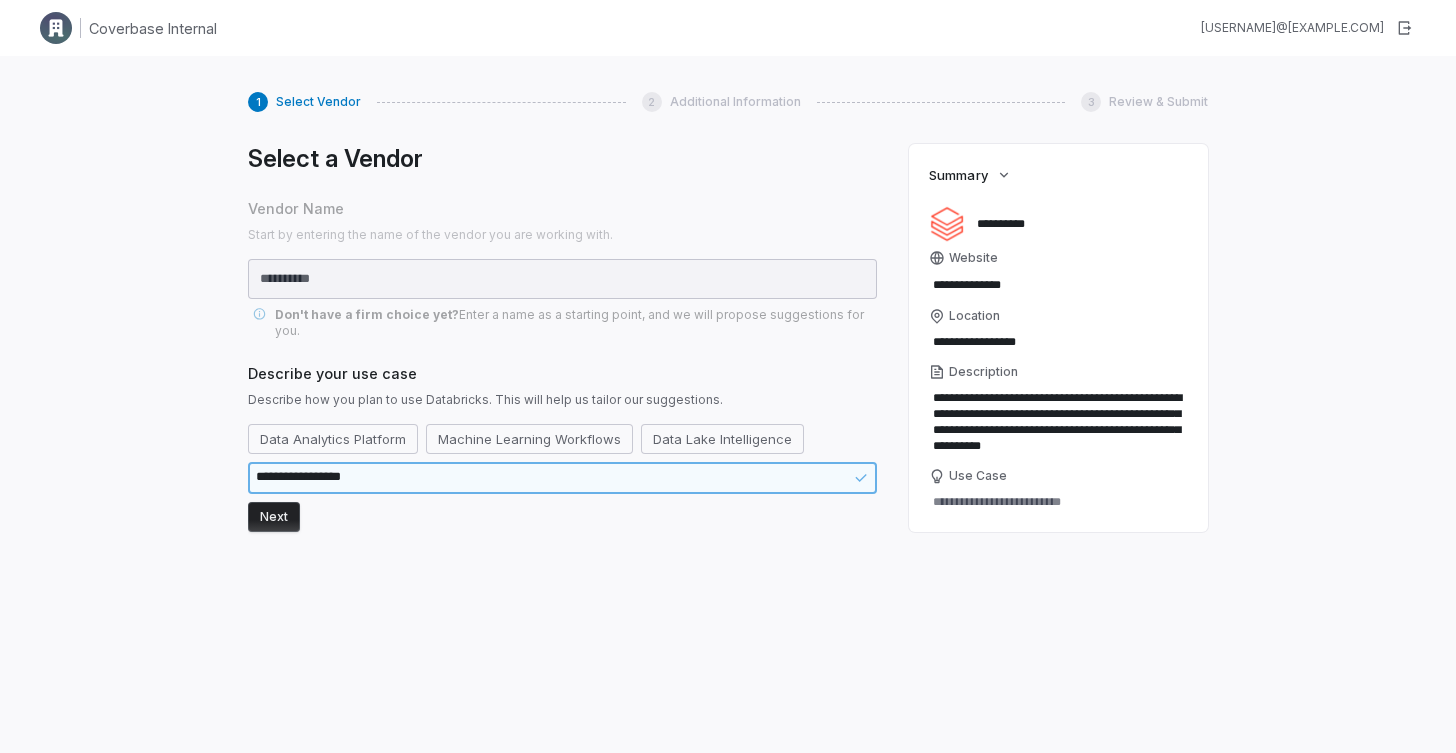 type on "*" 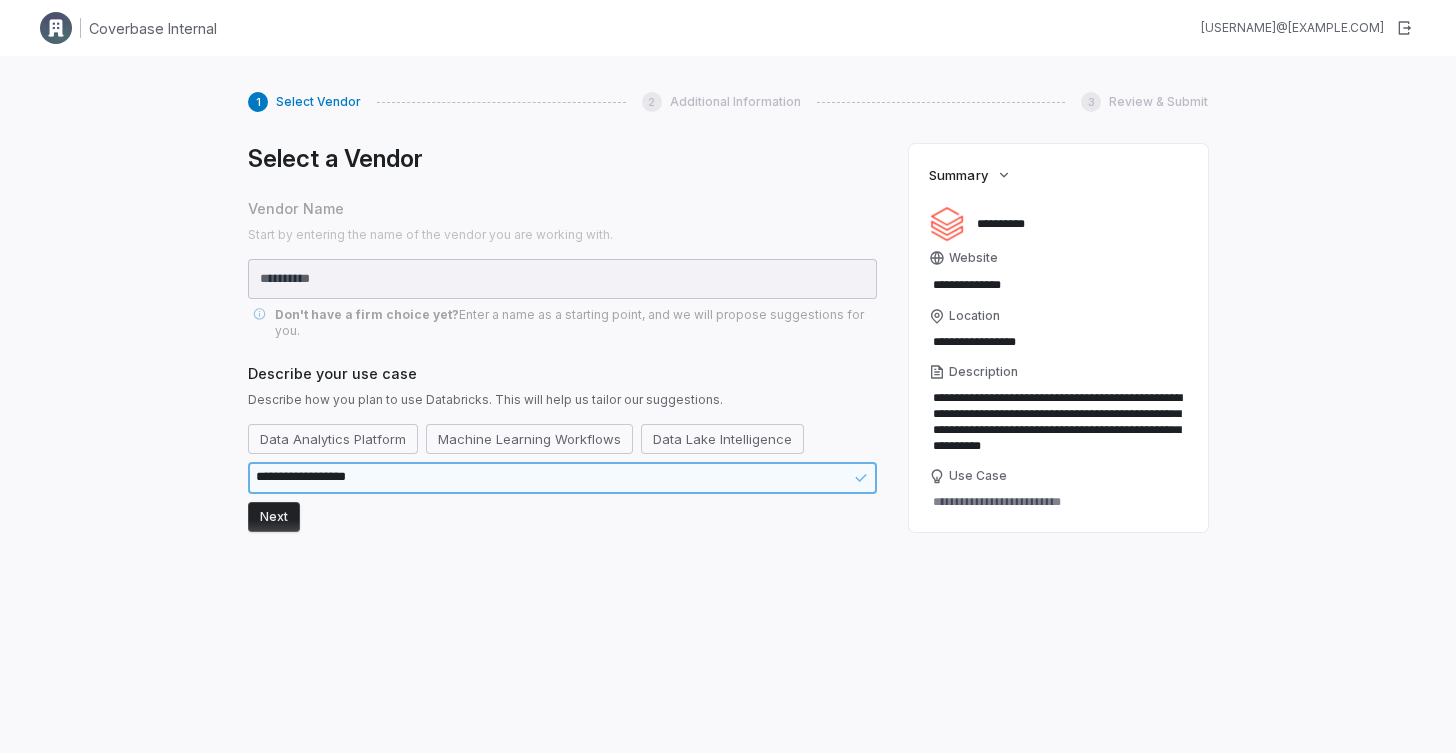 type on "*" 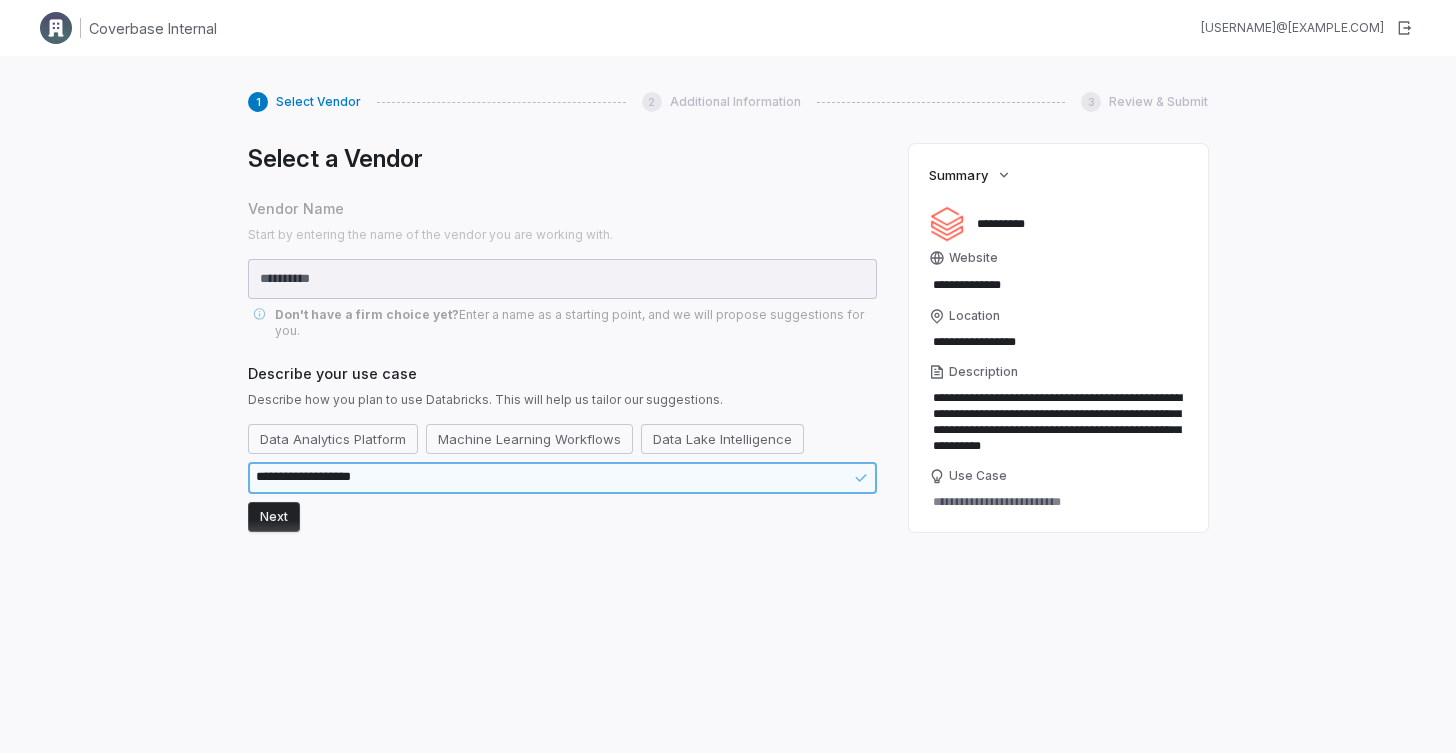 type on "*" 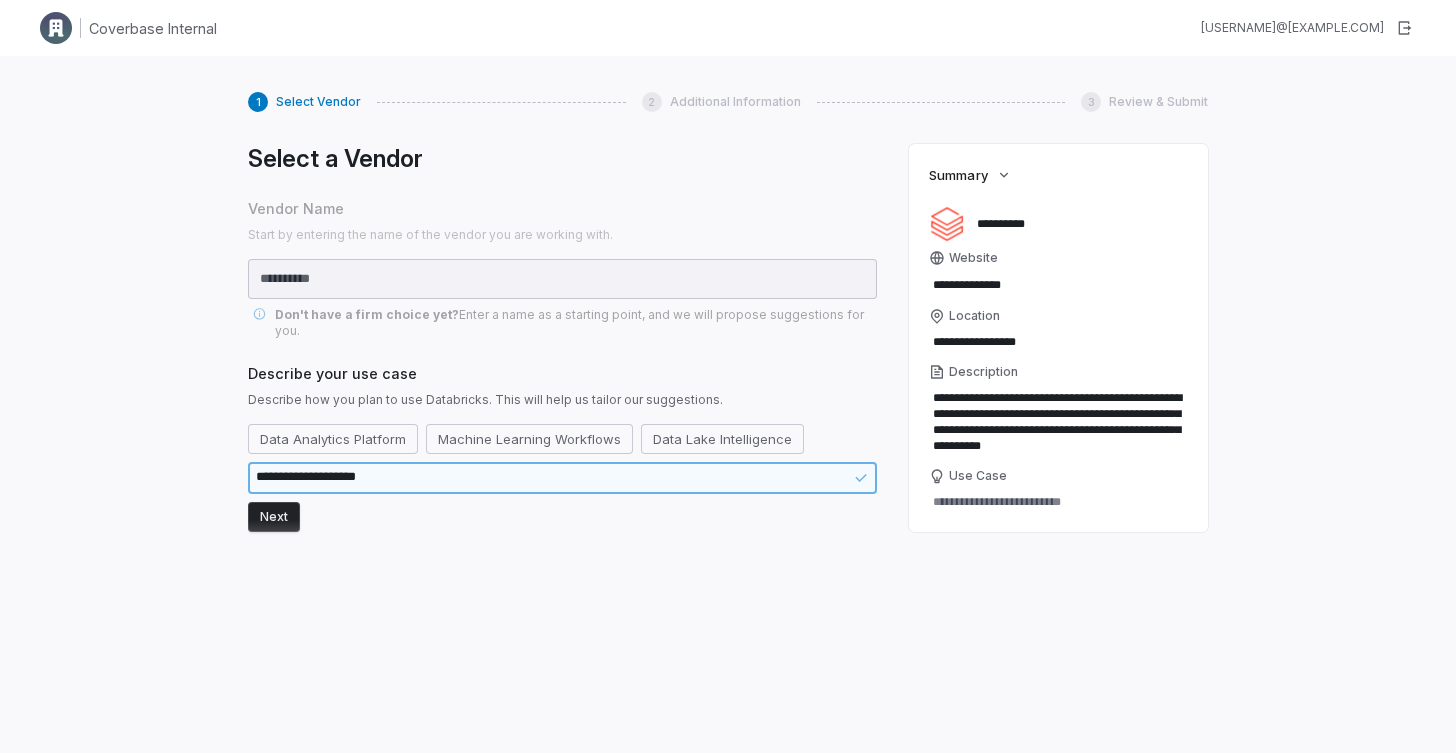 type on "*" 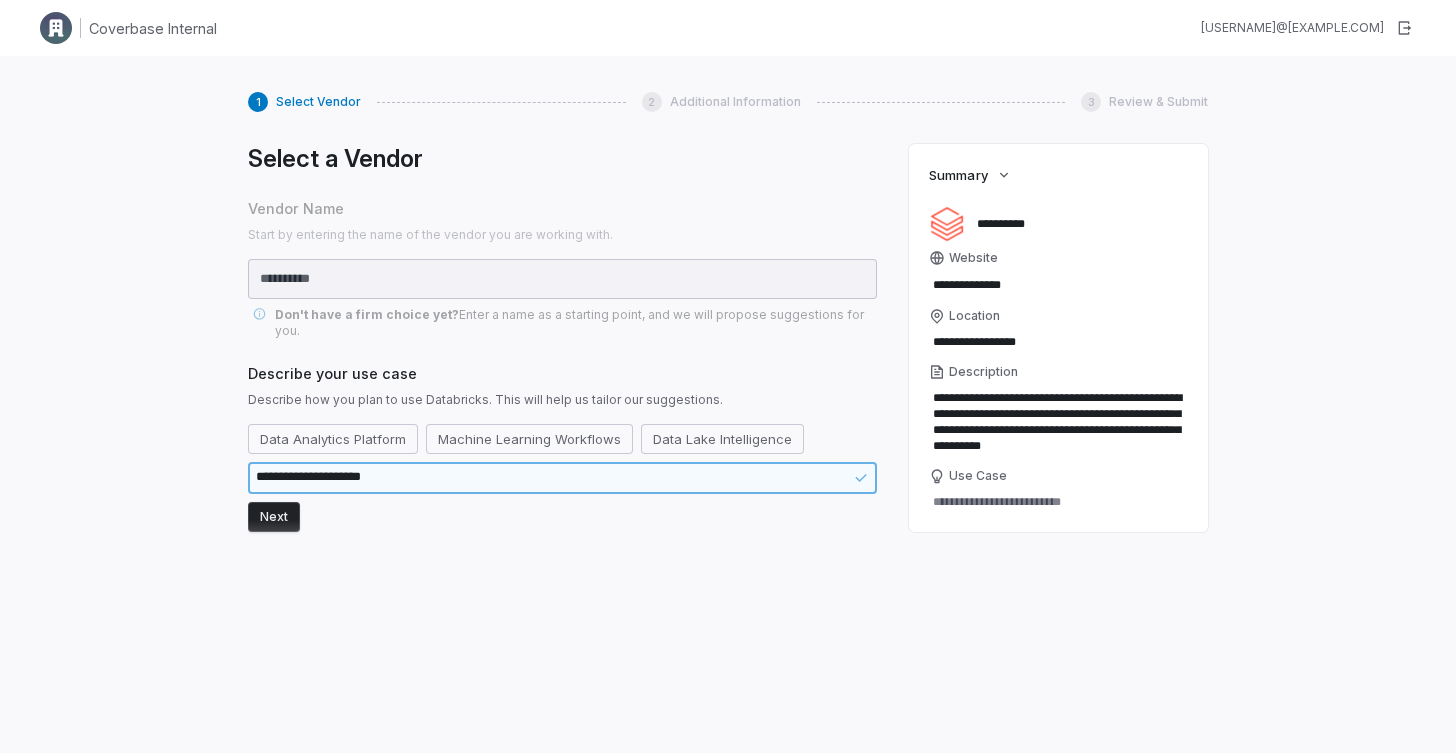 type on "*" 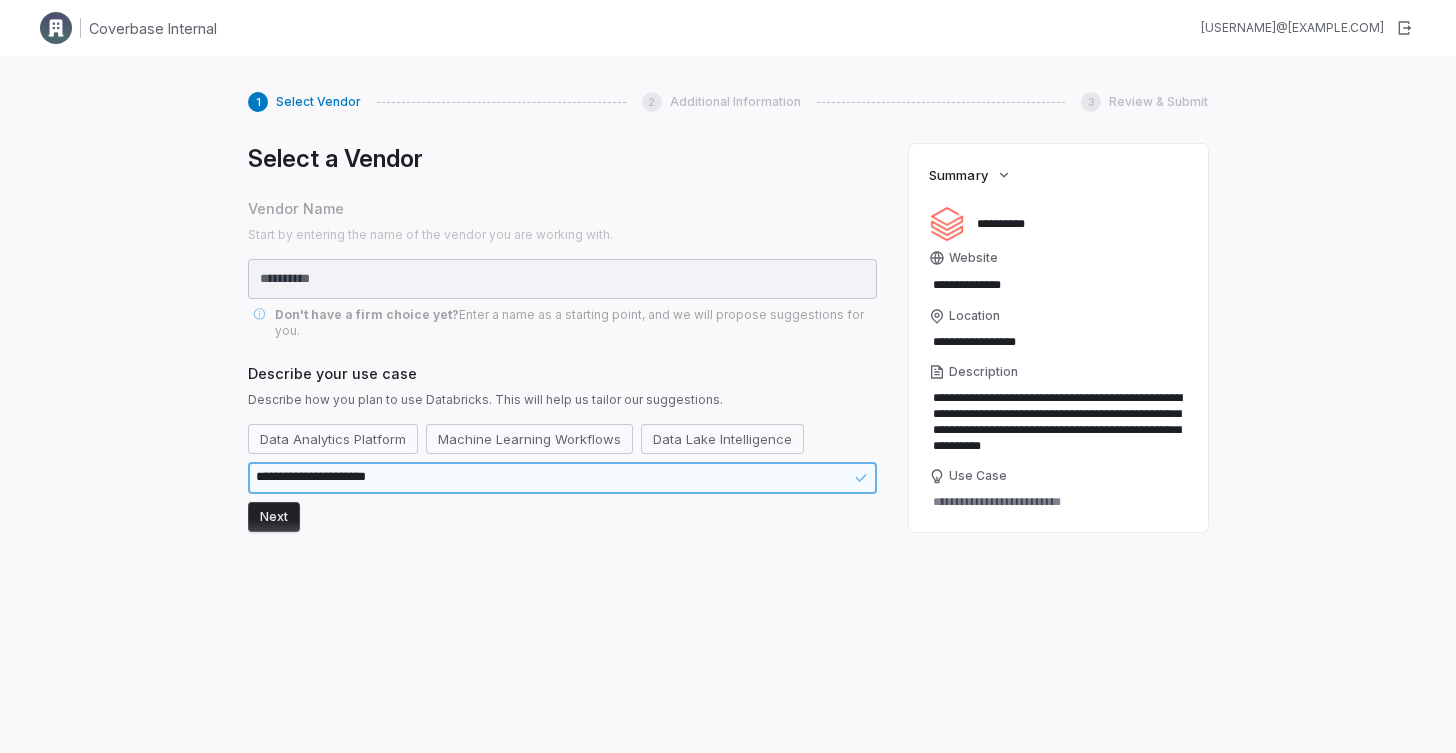 type on "*" 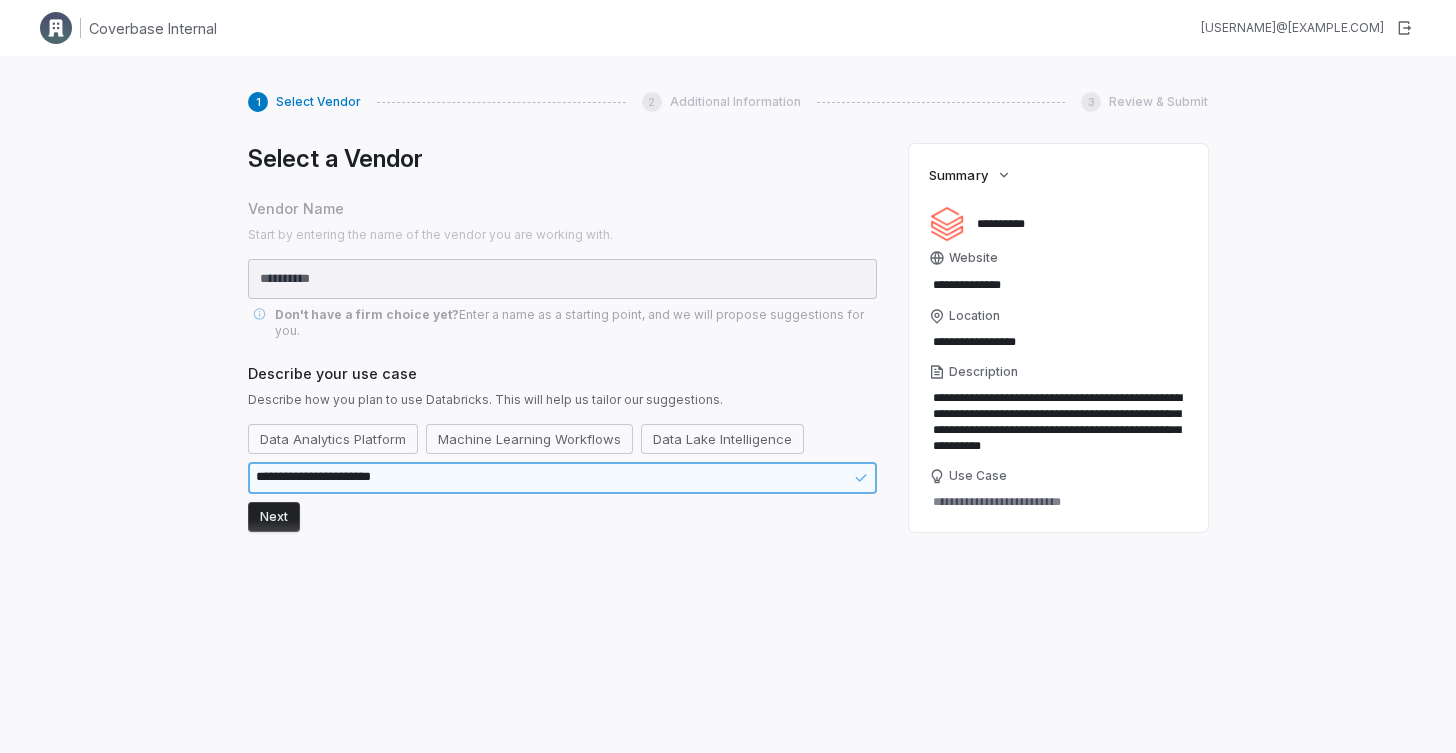 type on "*" 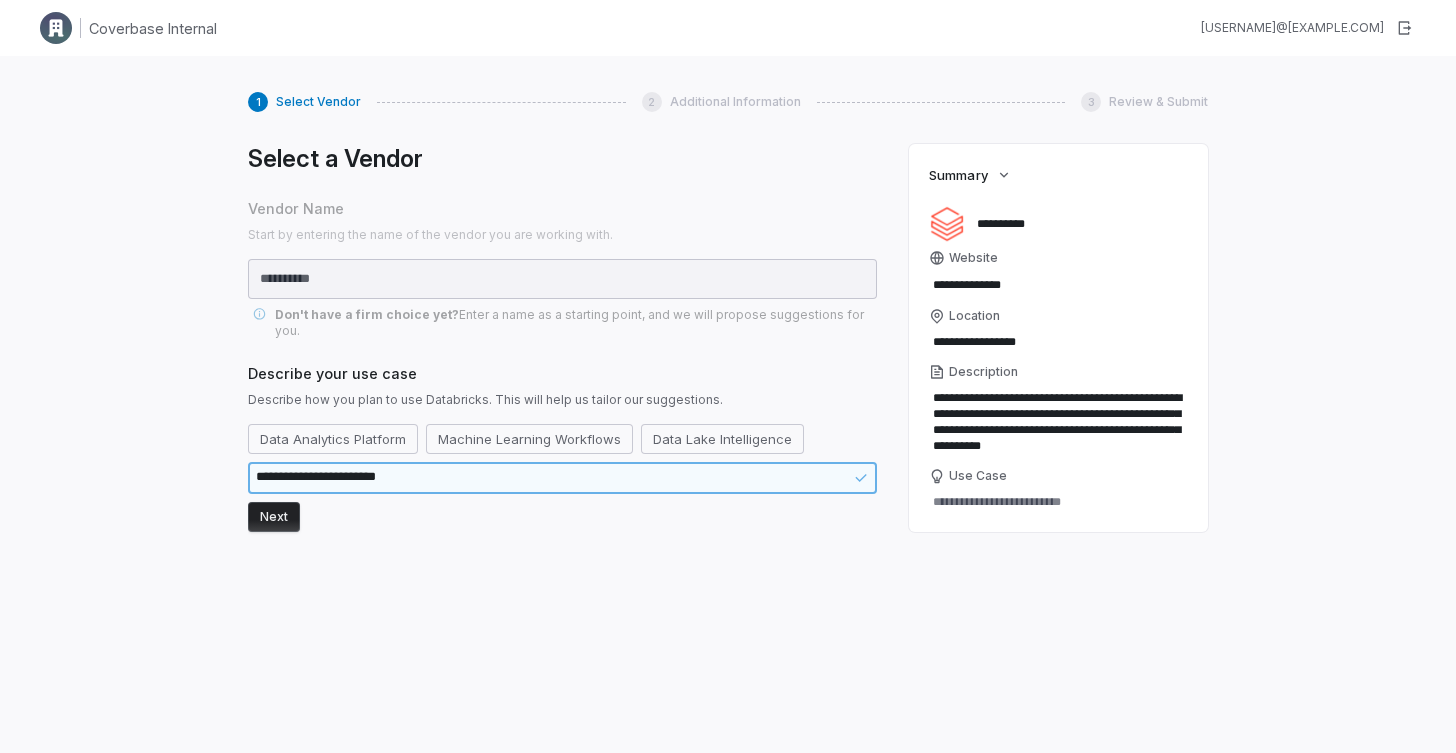 type on "*" 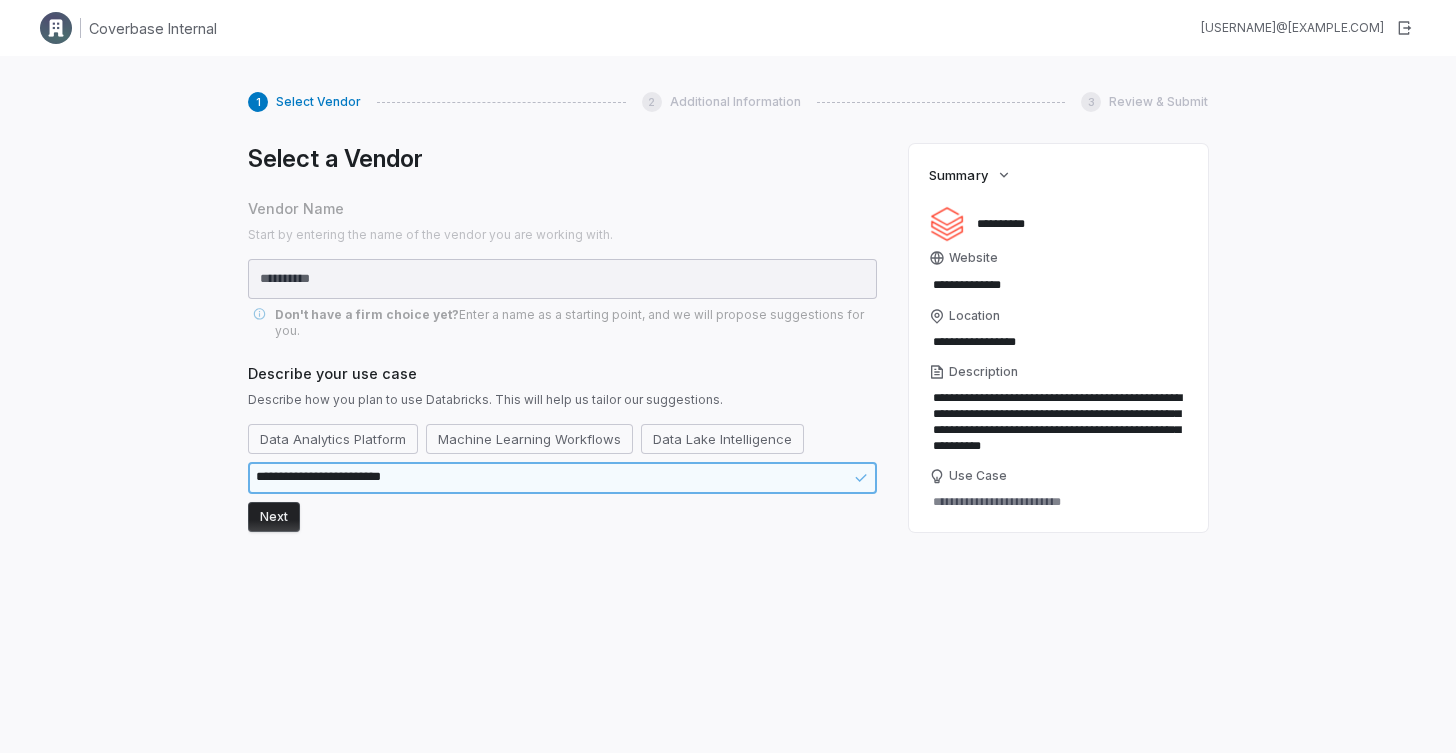 type on "*" 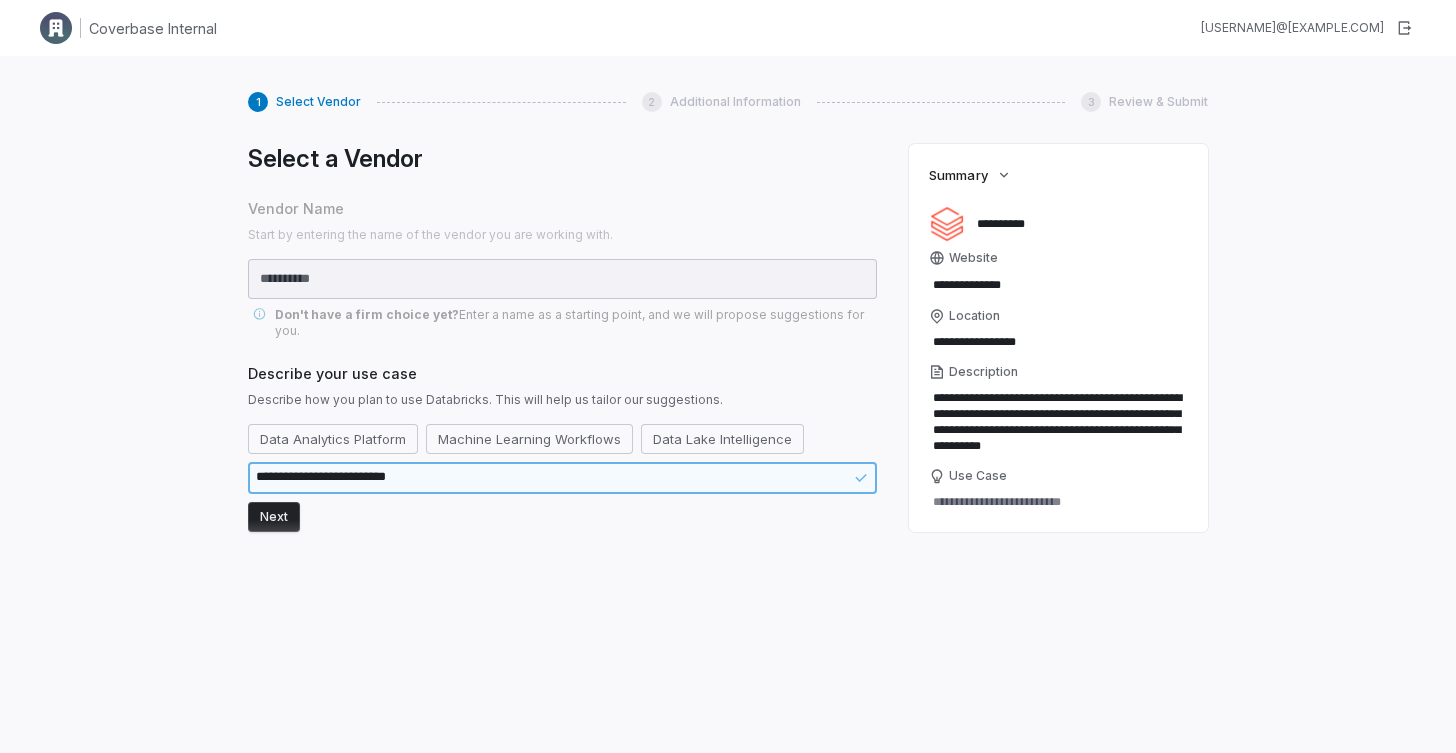 type on "*" 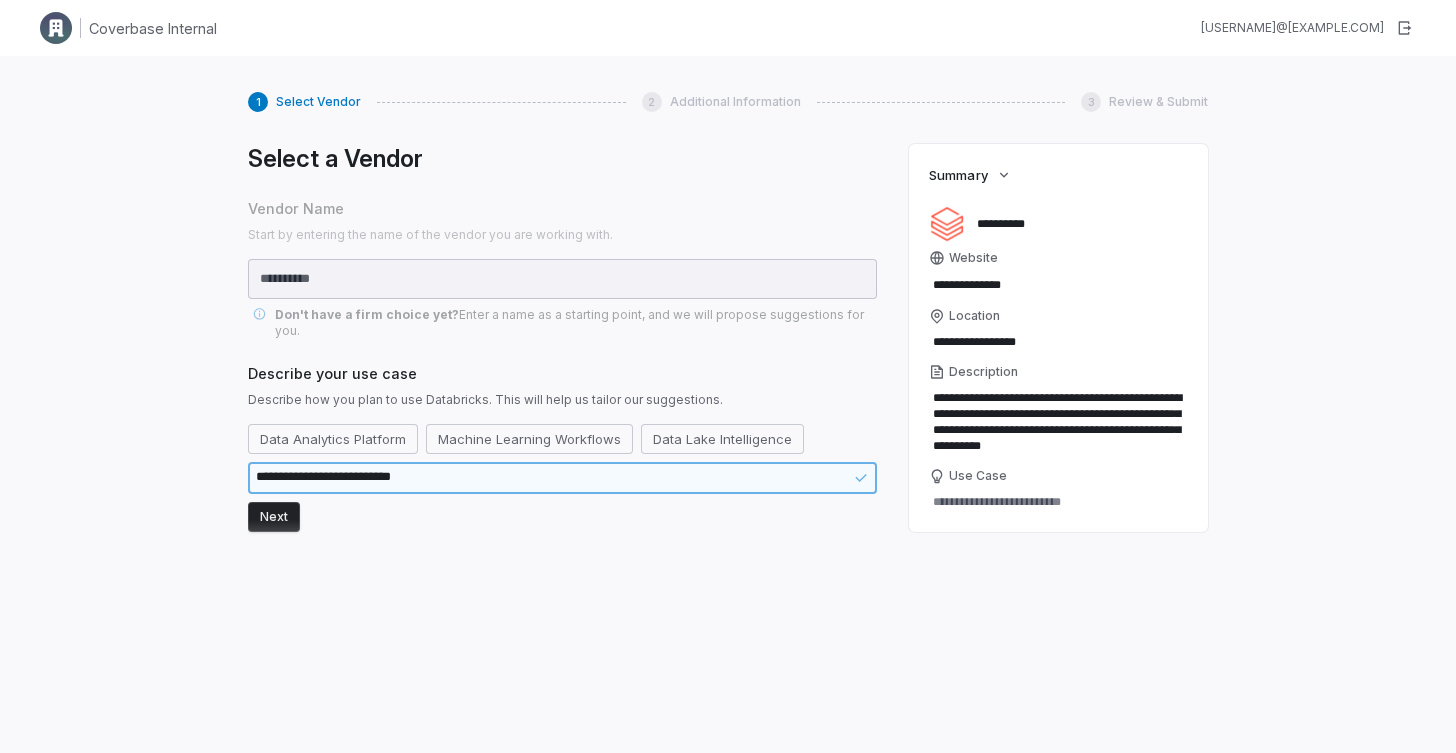 type on "*" 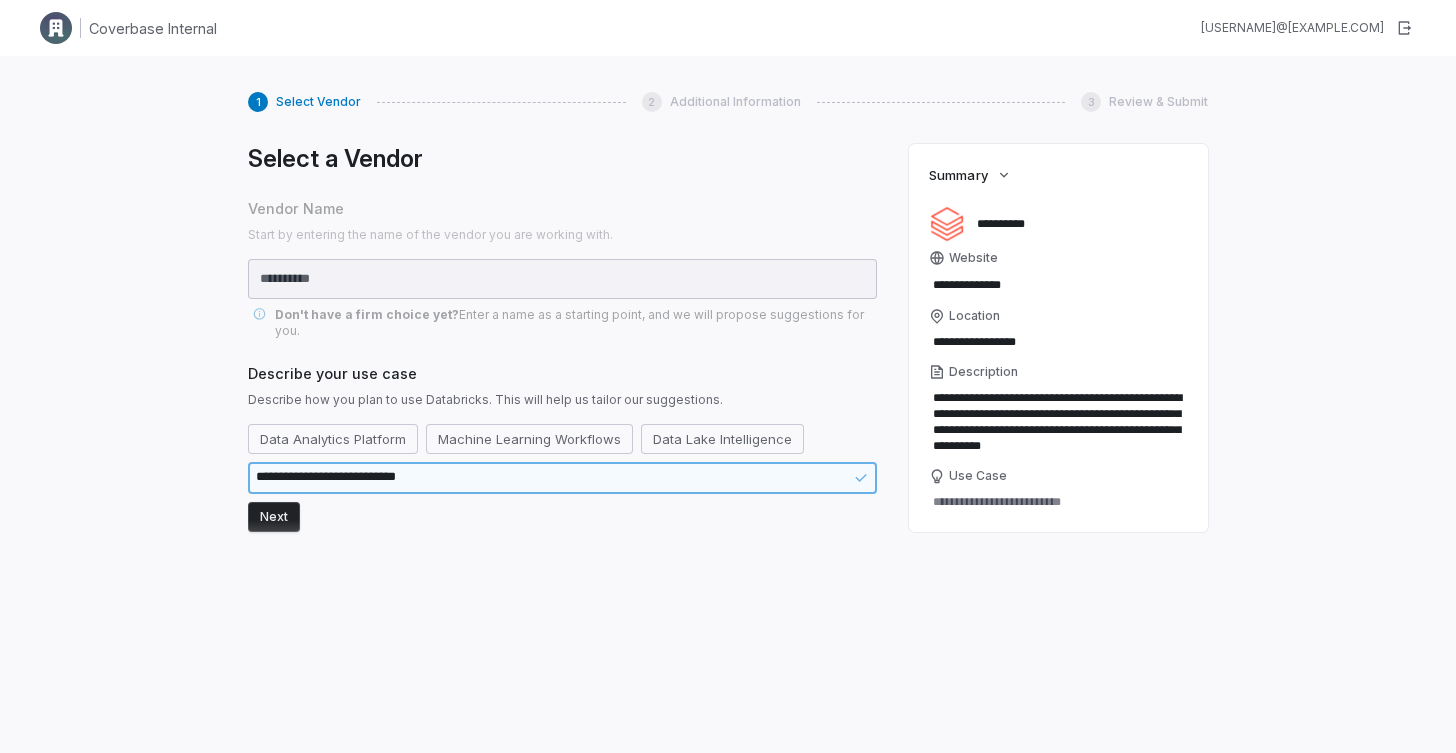 type on "*" 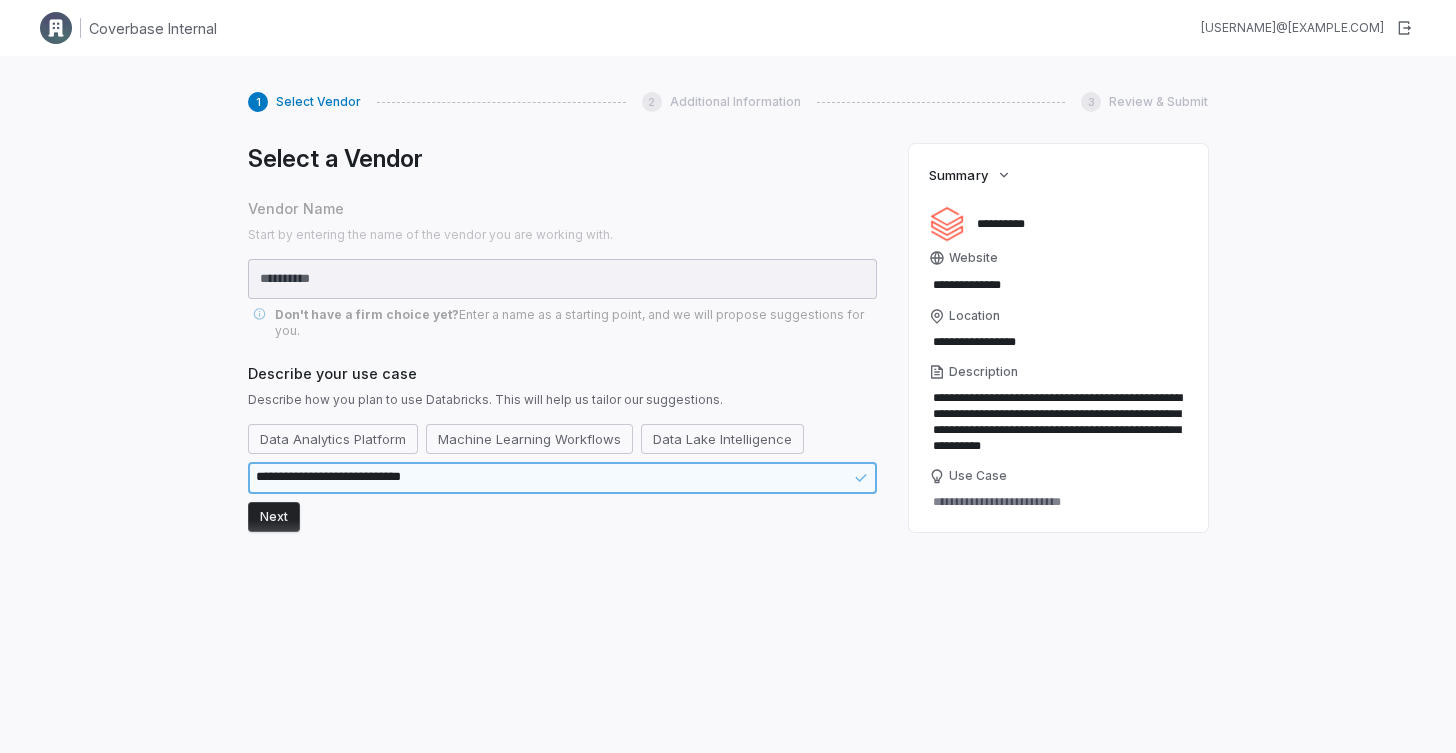 type on "**********" 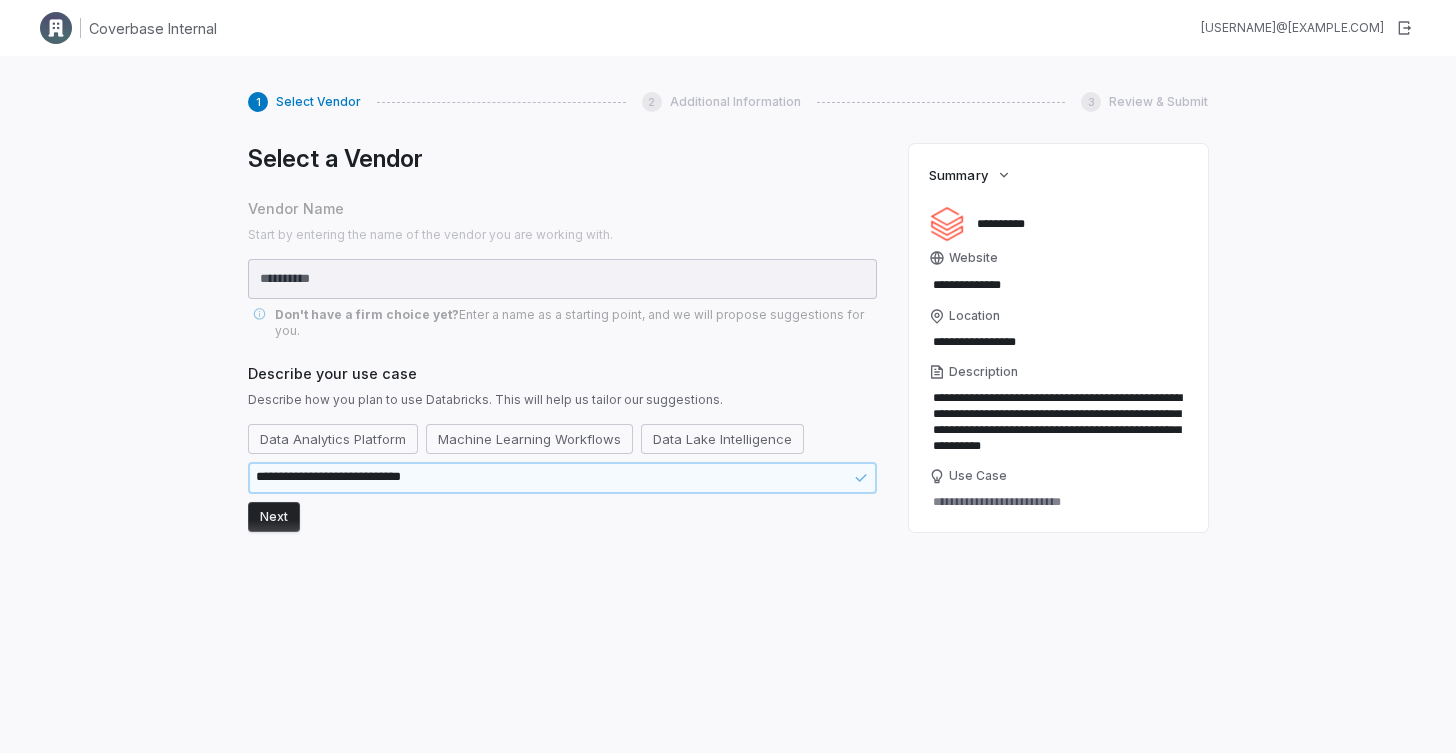 click on "Next" at bounding box center [274, 517] 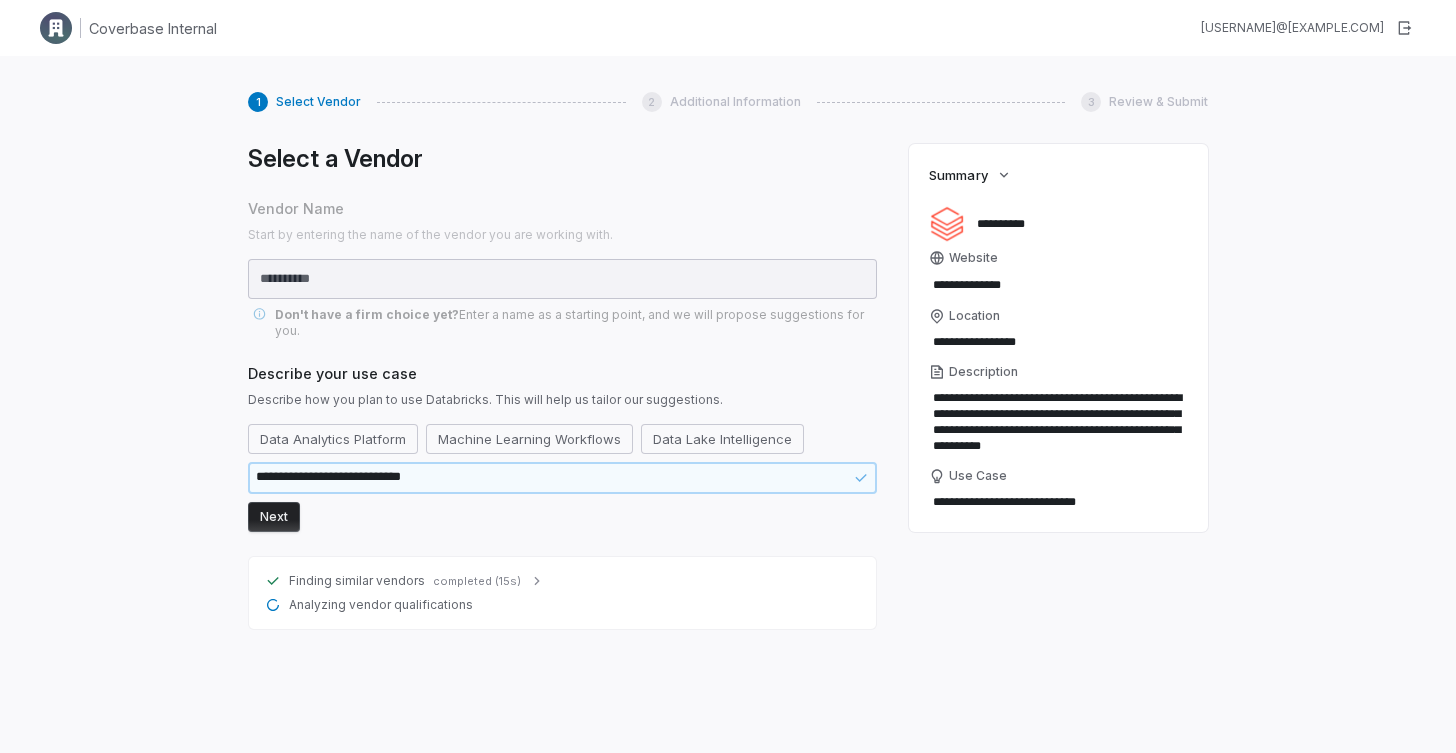 type on "*" 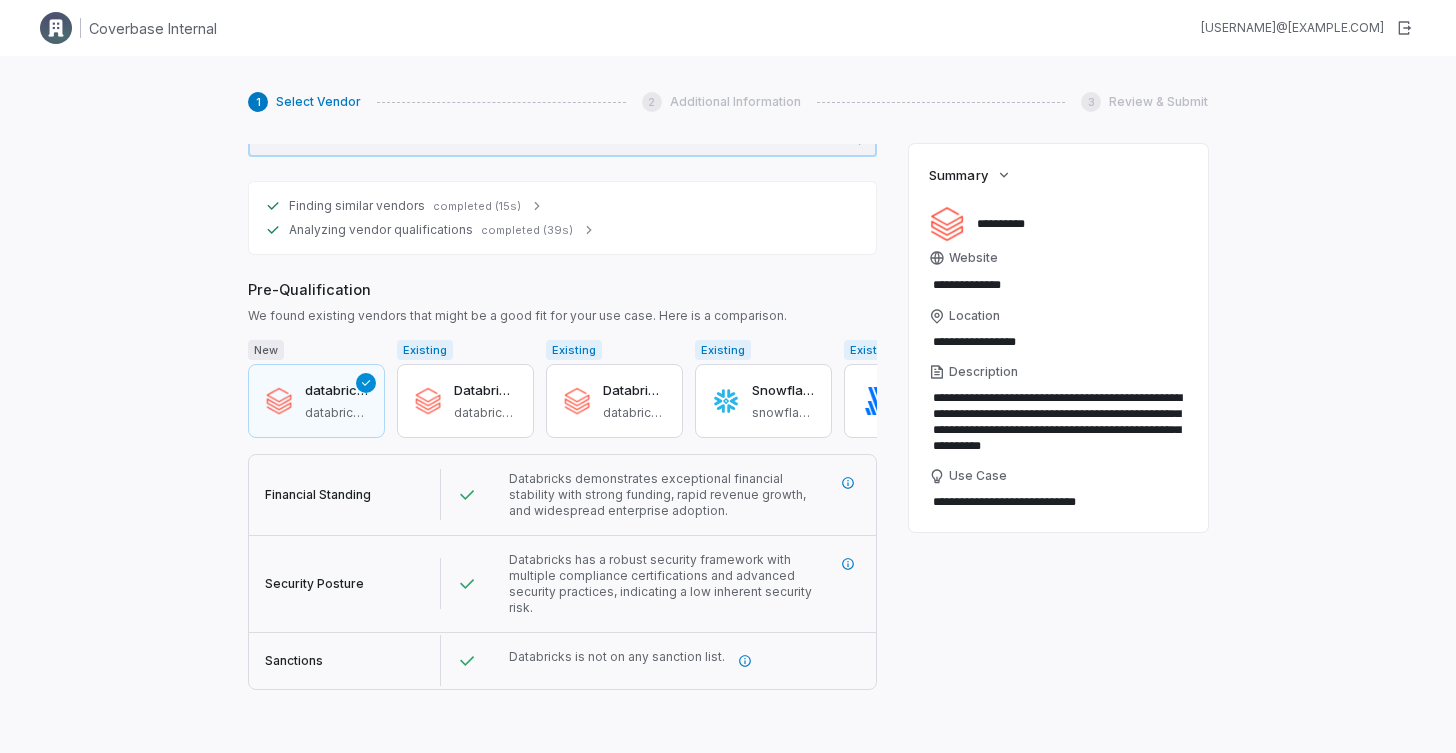 scroll, scrollTop: 351, scrollLeft: 0, axis: vertical 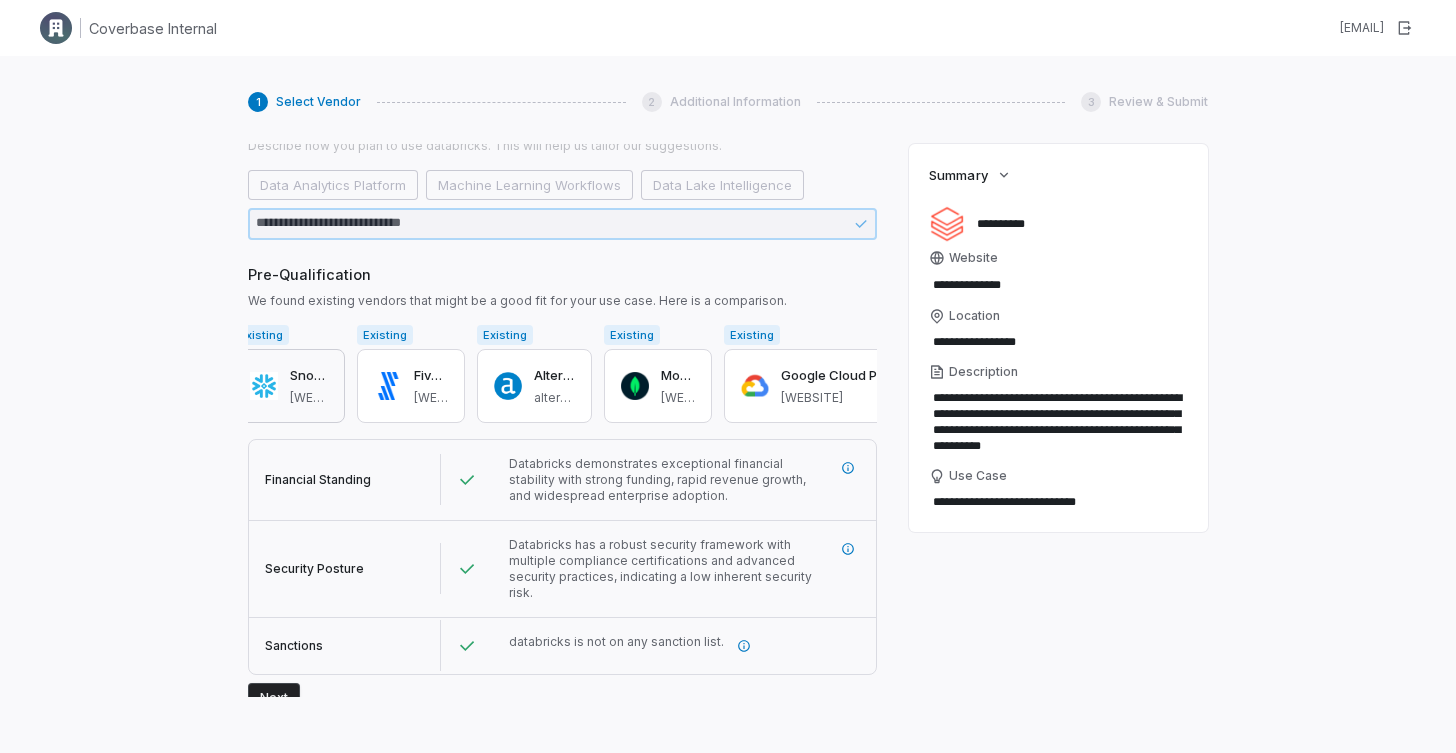 click on "[WEBSITE]" at bounding box center (309, 398) 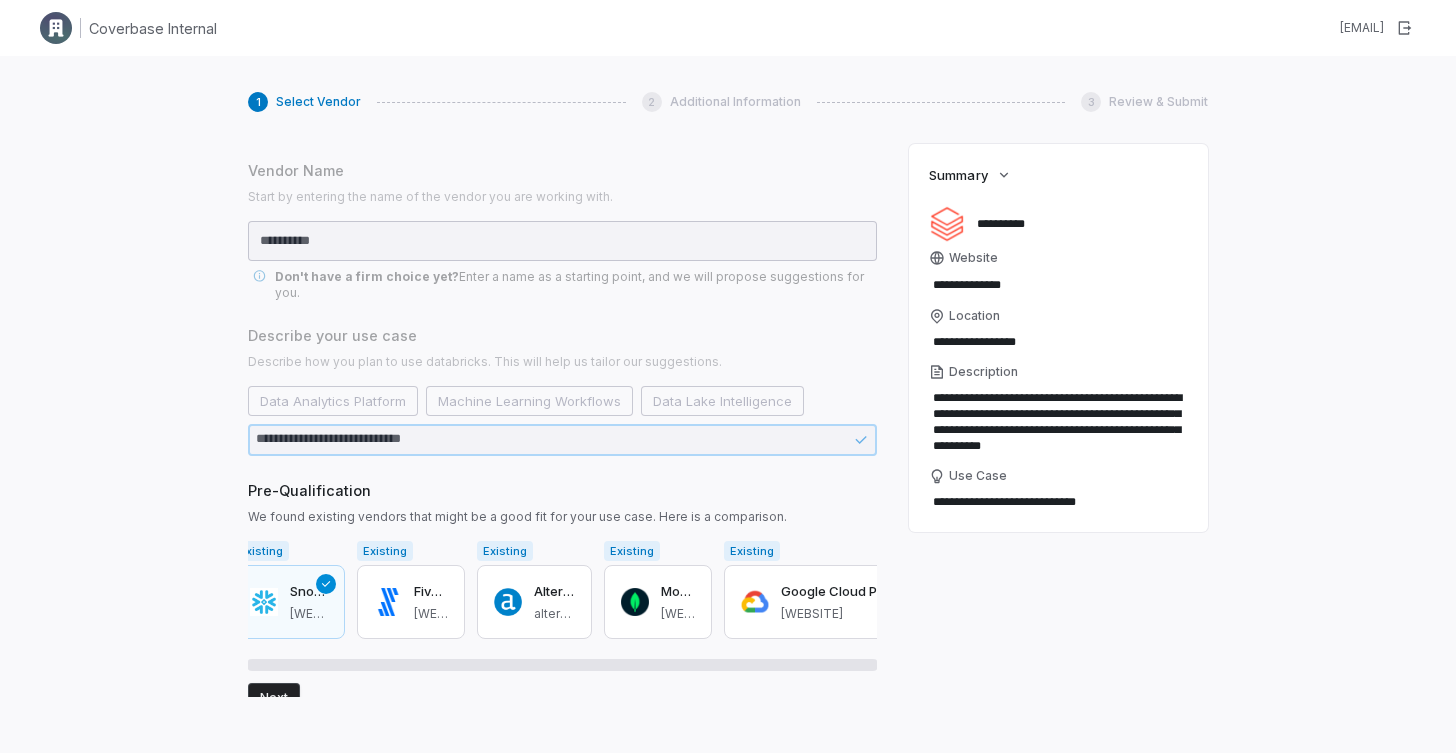 scroll, scrollTop: 173, scrollLeft: 0, axis: vertical 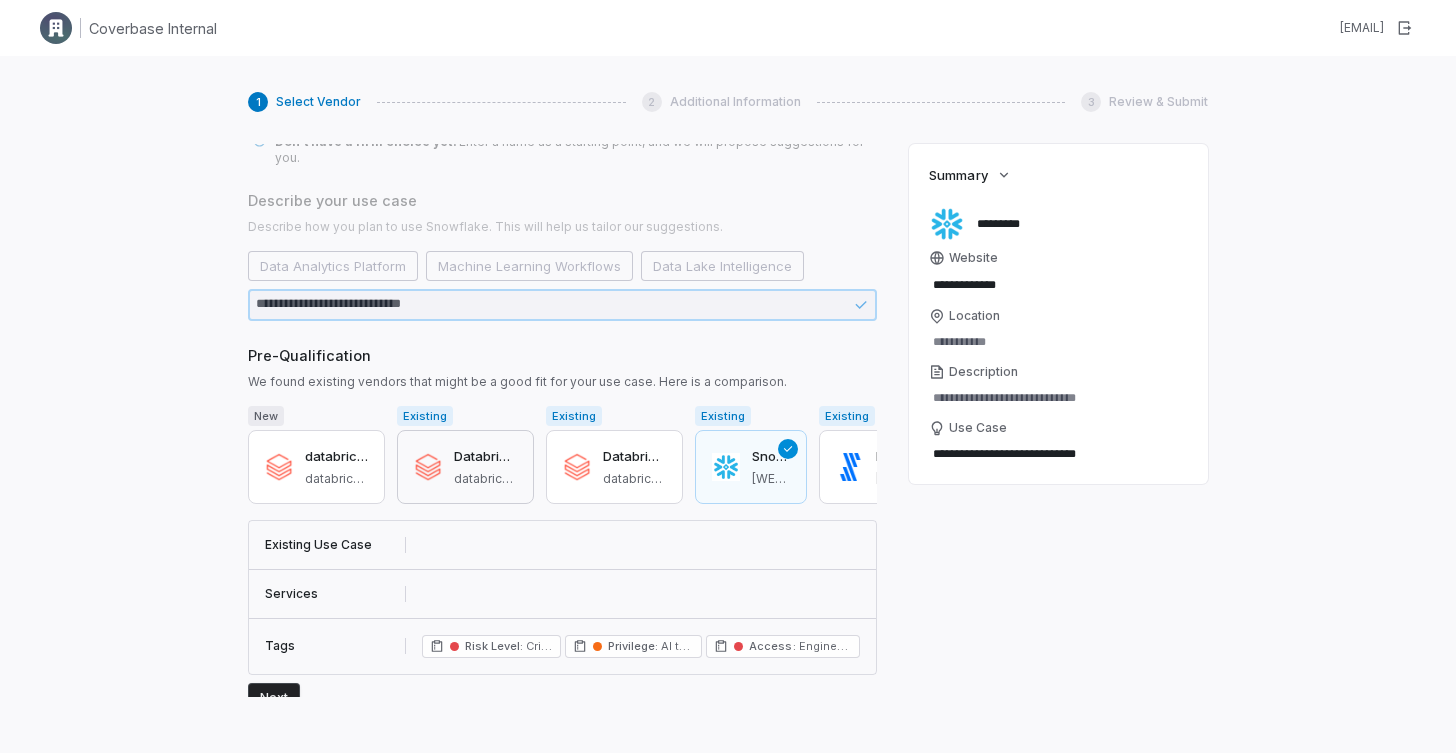click on "Databricks databricks.com" at bounding box center (485, 467) 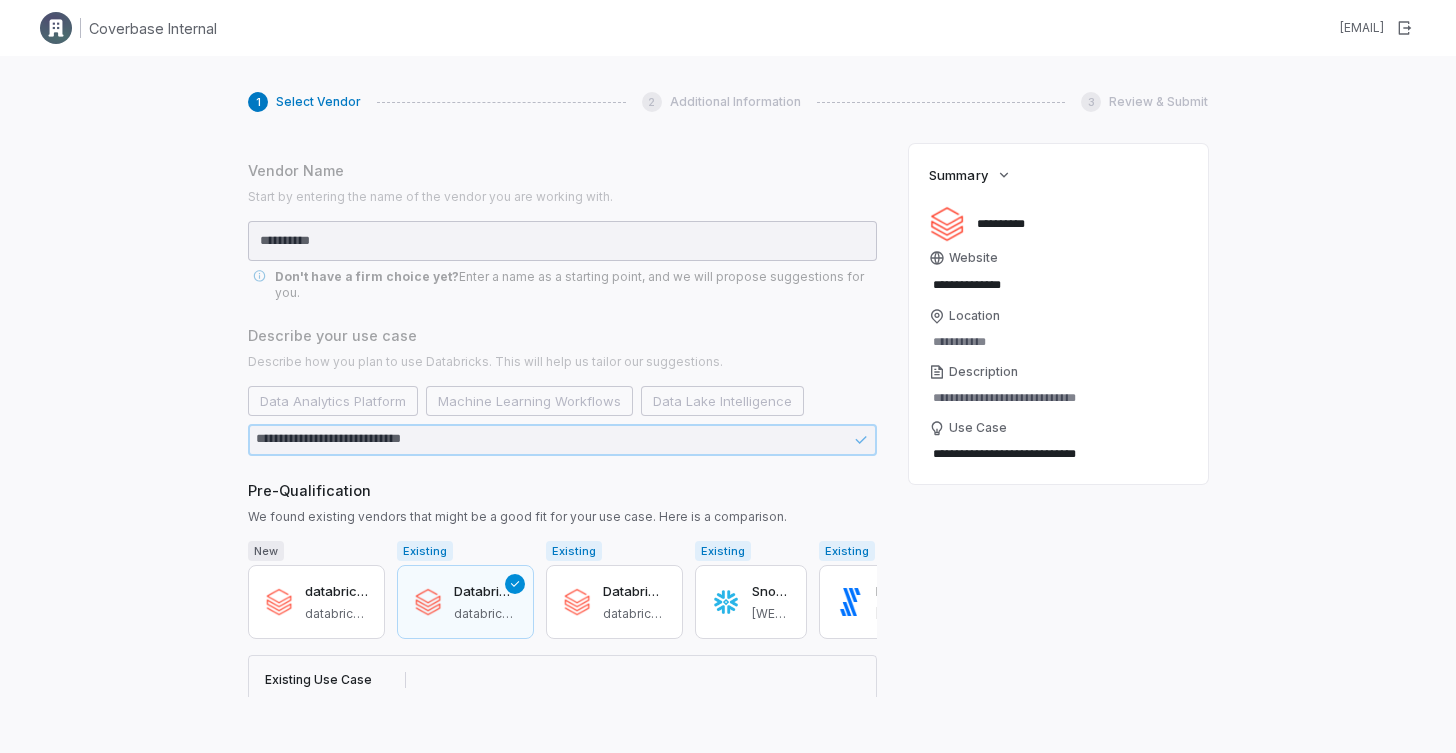scroll, scrollTop: 173, scrollLeft: 0, axis: vertical 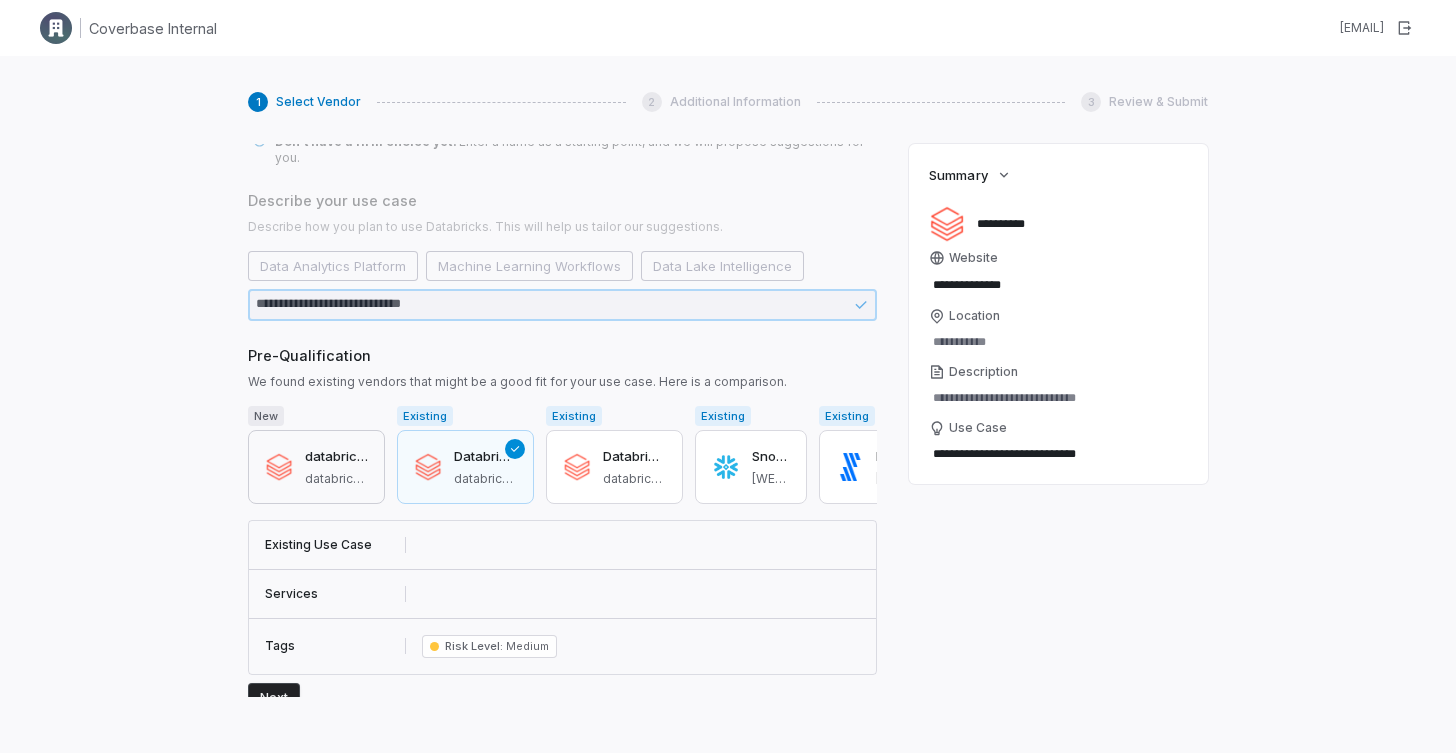click on "databricks" at bounding box center (336, 457) 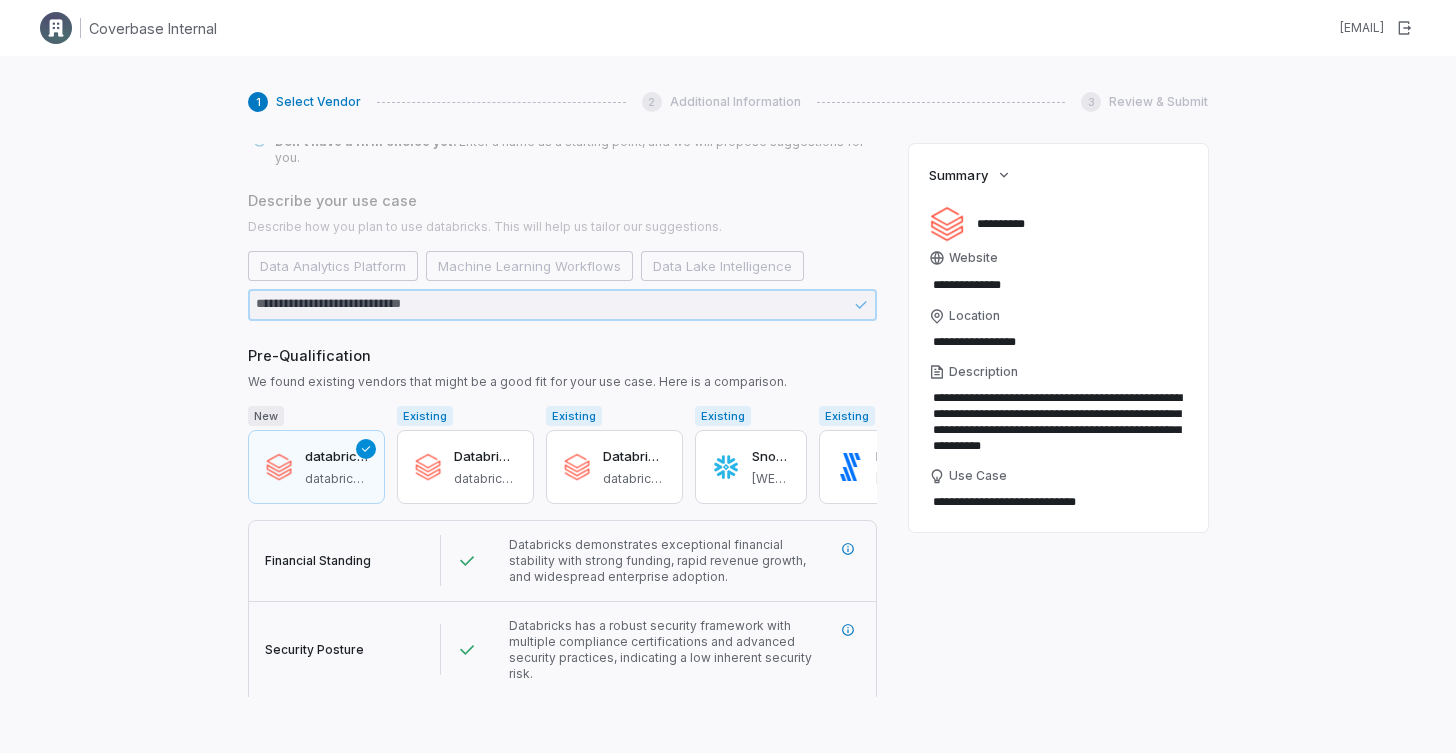 scroll, scrollTop: 254, scrollLeft: 0, axis: vertical 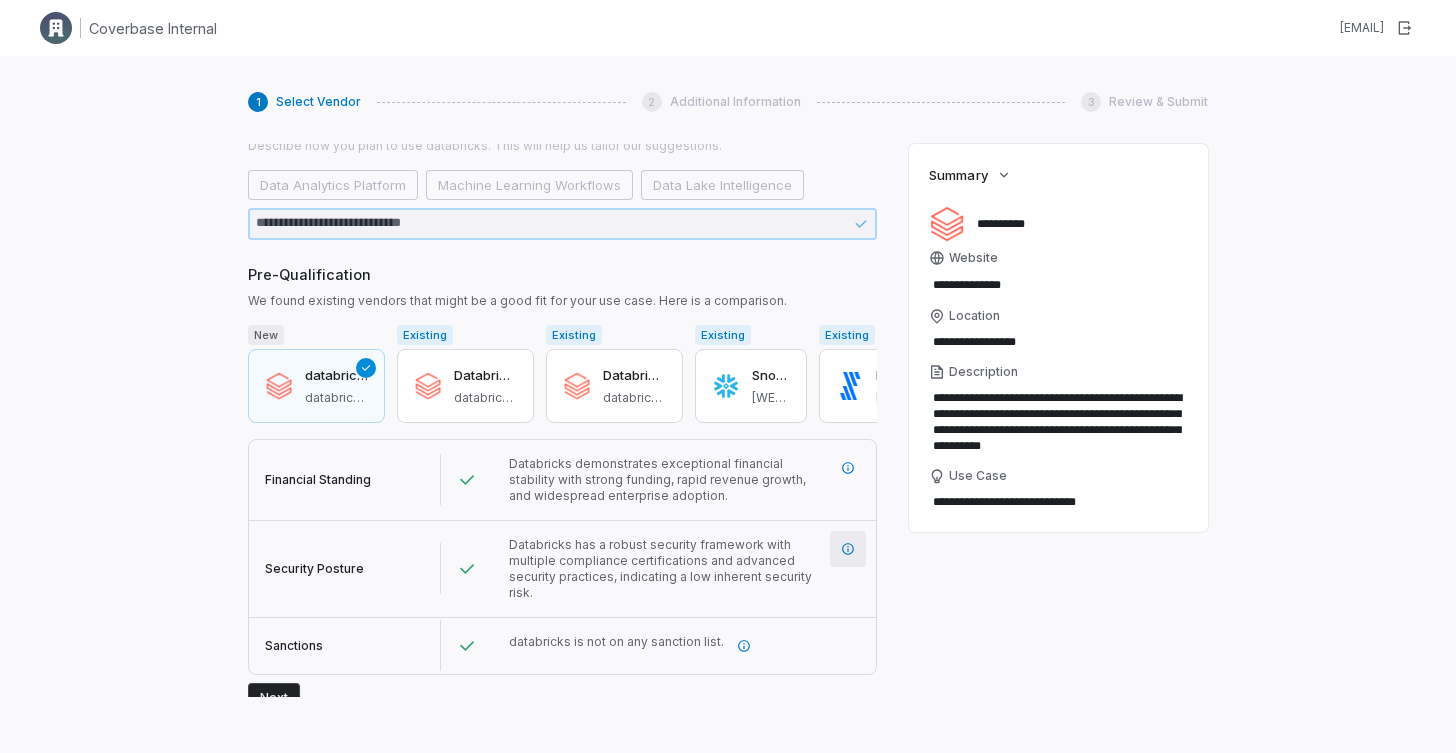 click 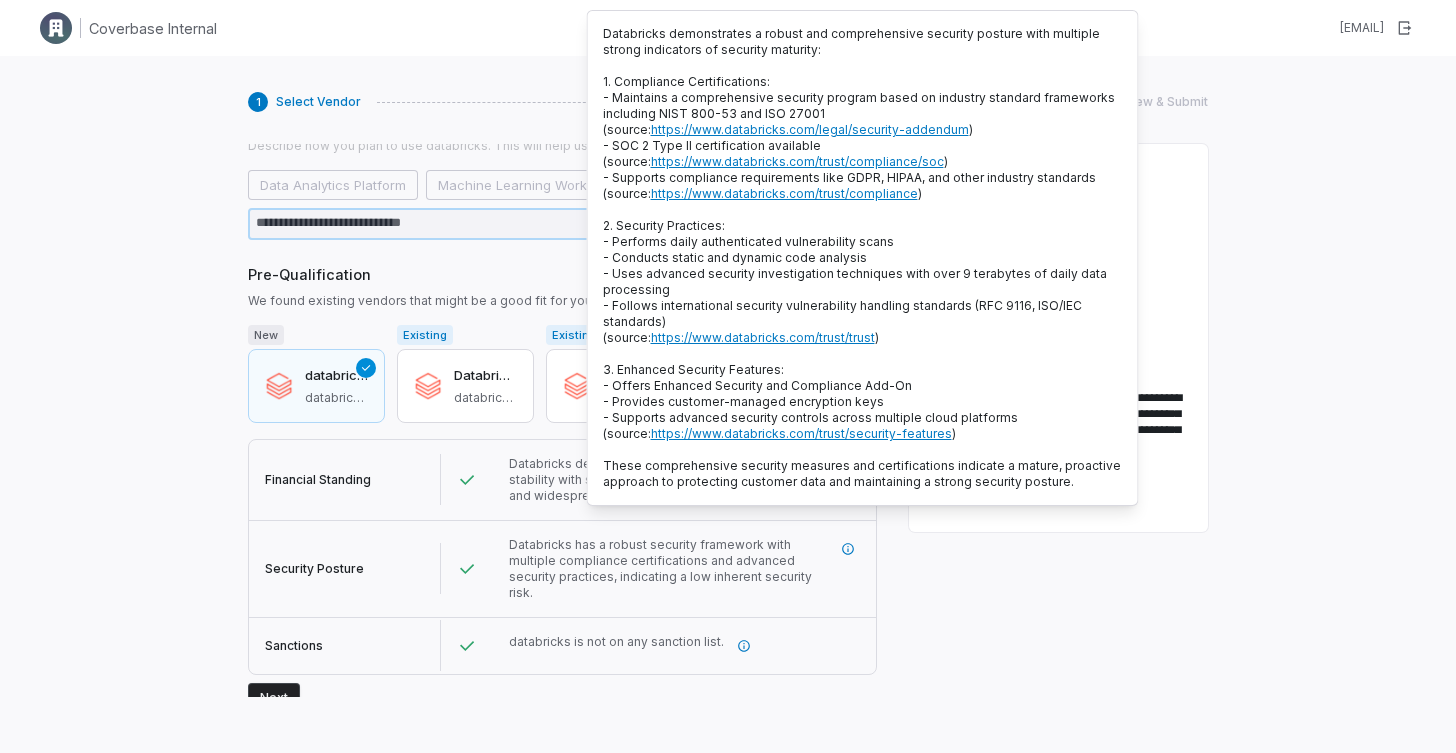 click on "Databricks demonstrates exceptional financial stability with strong funding, rapid revenue growth, and widespread enterprise adoption." at bounding box center [685, 480] 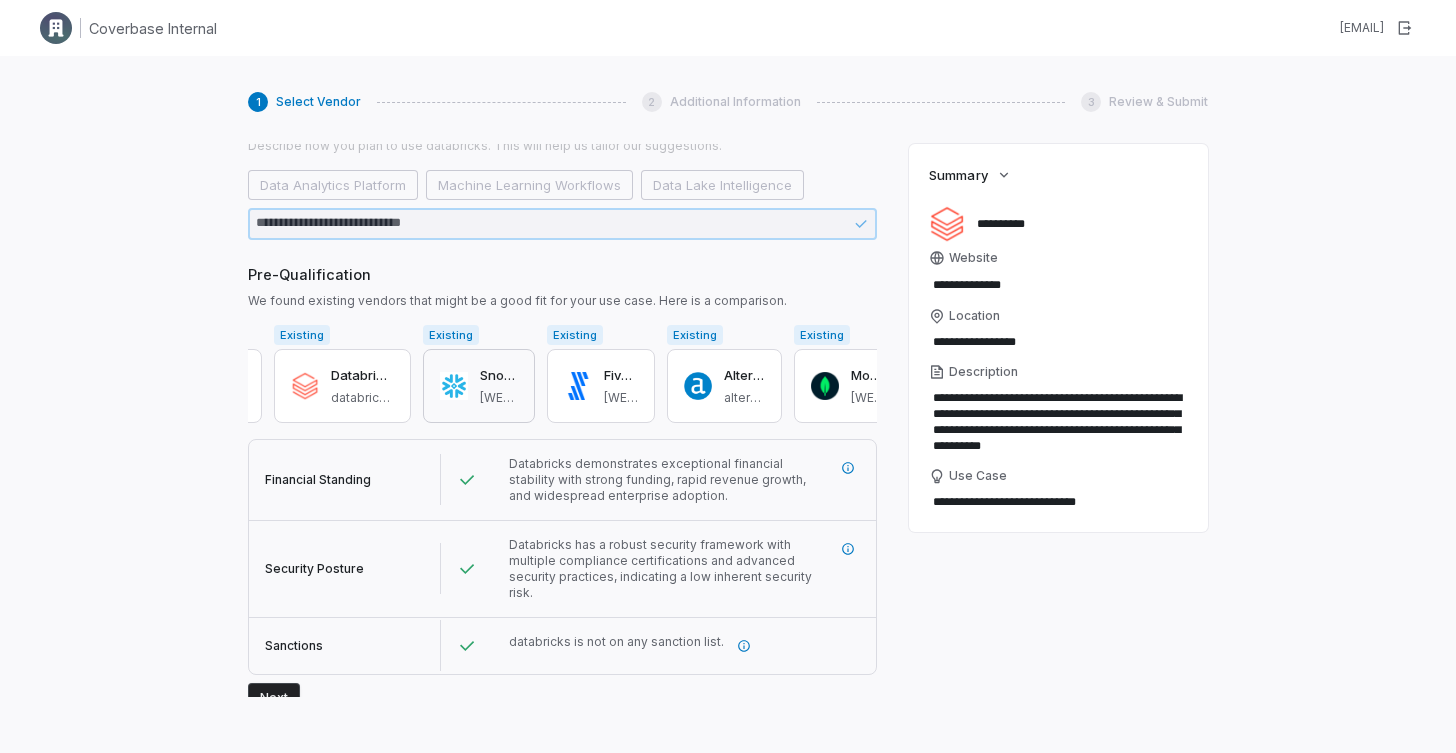 scroll, scrollTop: 0, scrollLeft: 393, axis: horizontal 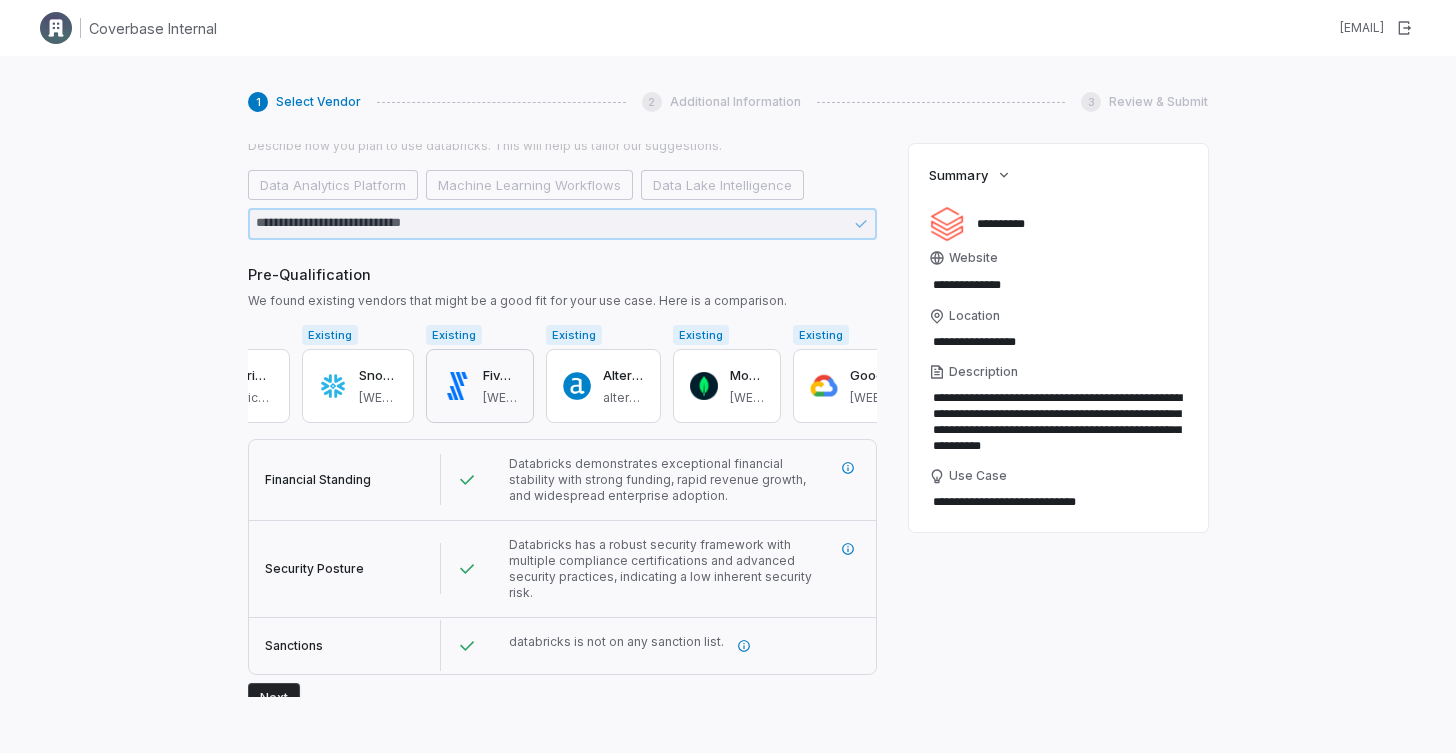 click on "Fivetran fivetran.com" at bounding box center [480, 386] 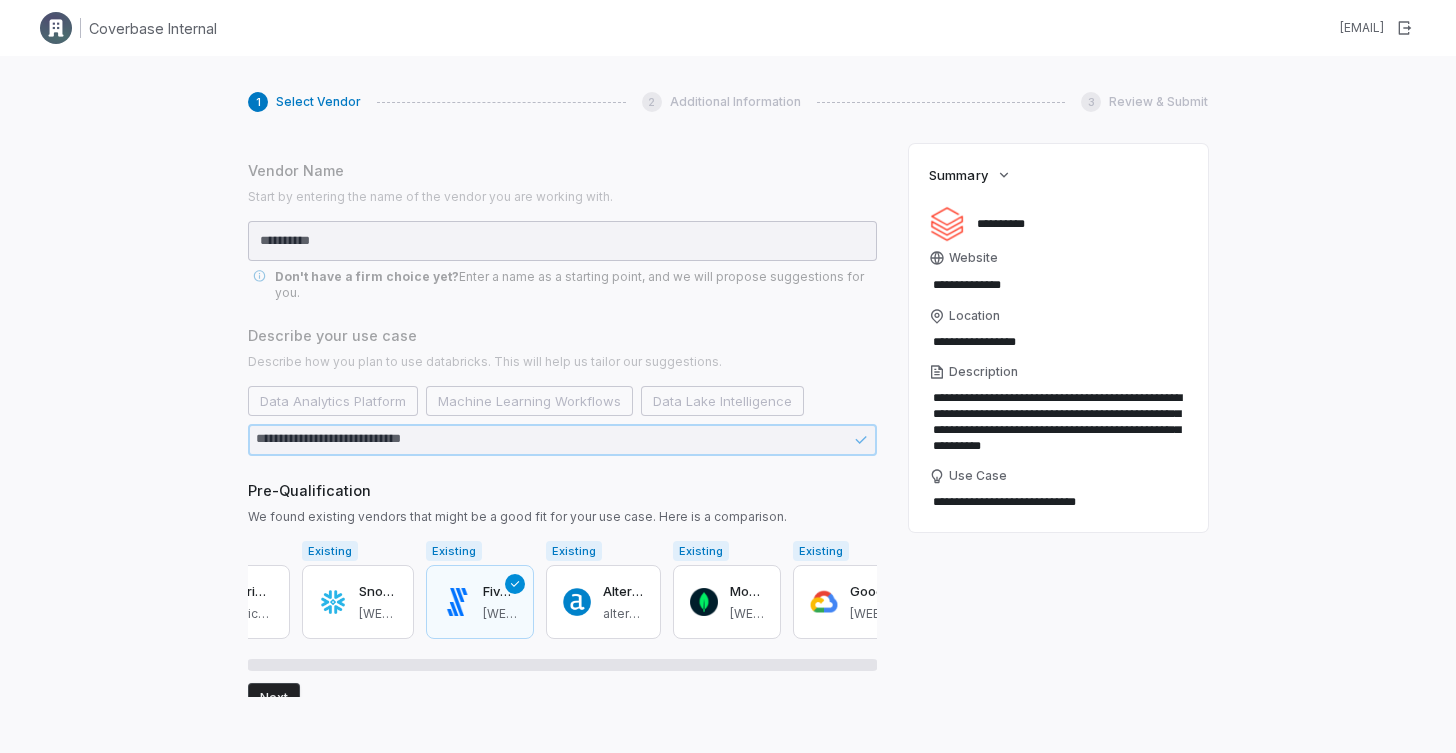 scroll, scrollTop: 166, scrollLeft: 0, axis: vertical 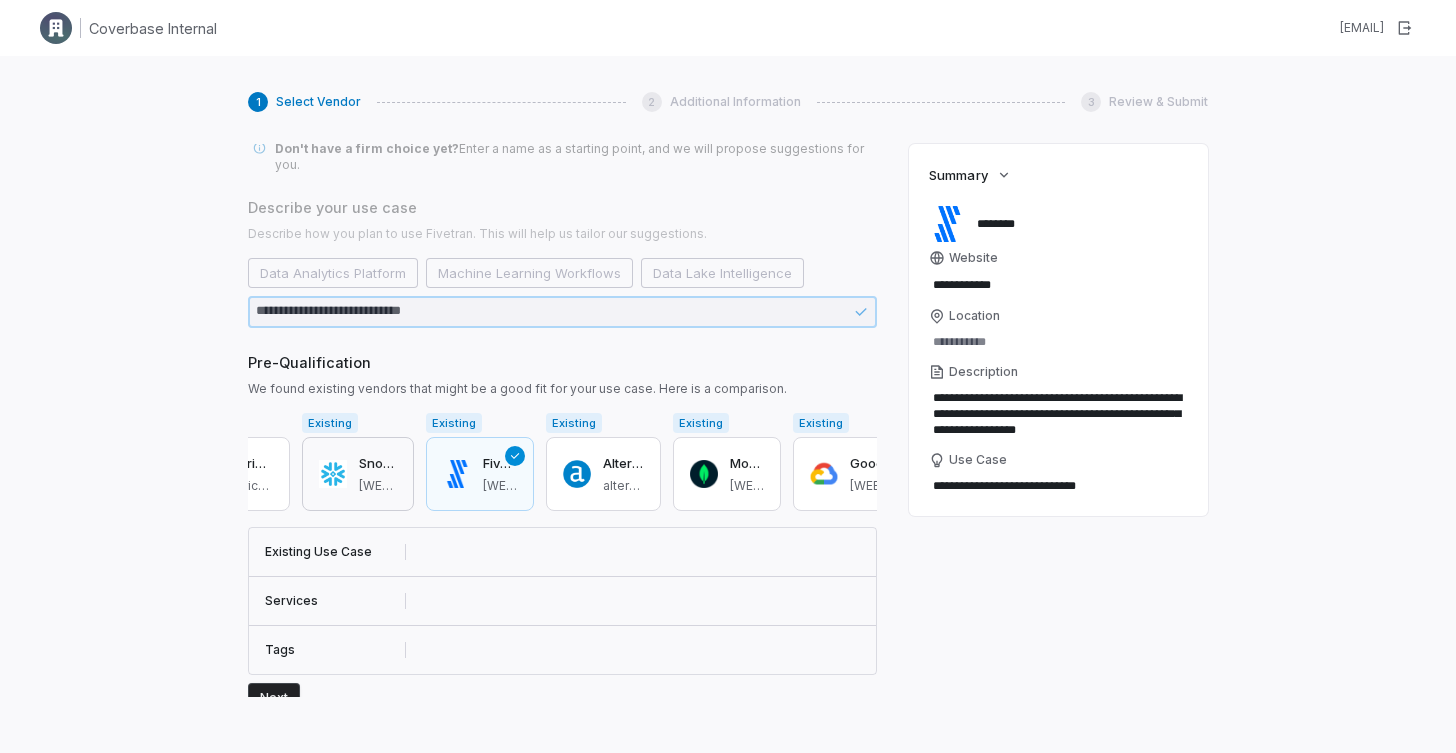 click on "Snowflake snowflake.com" at bounding box center (378, 474) 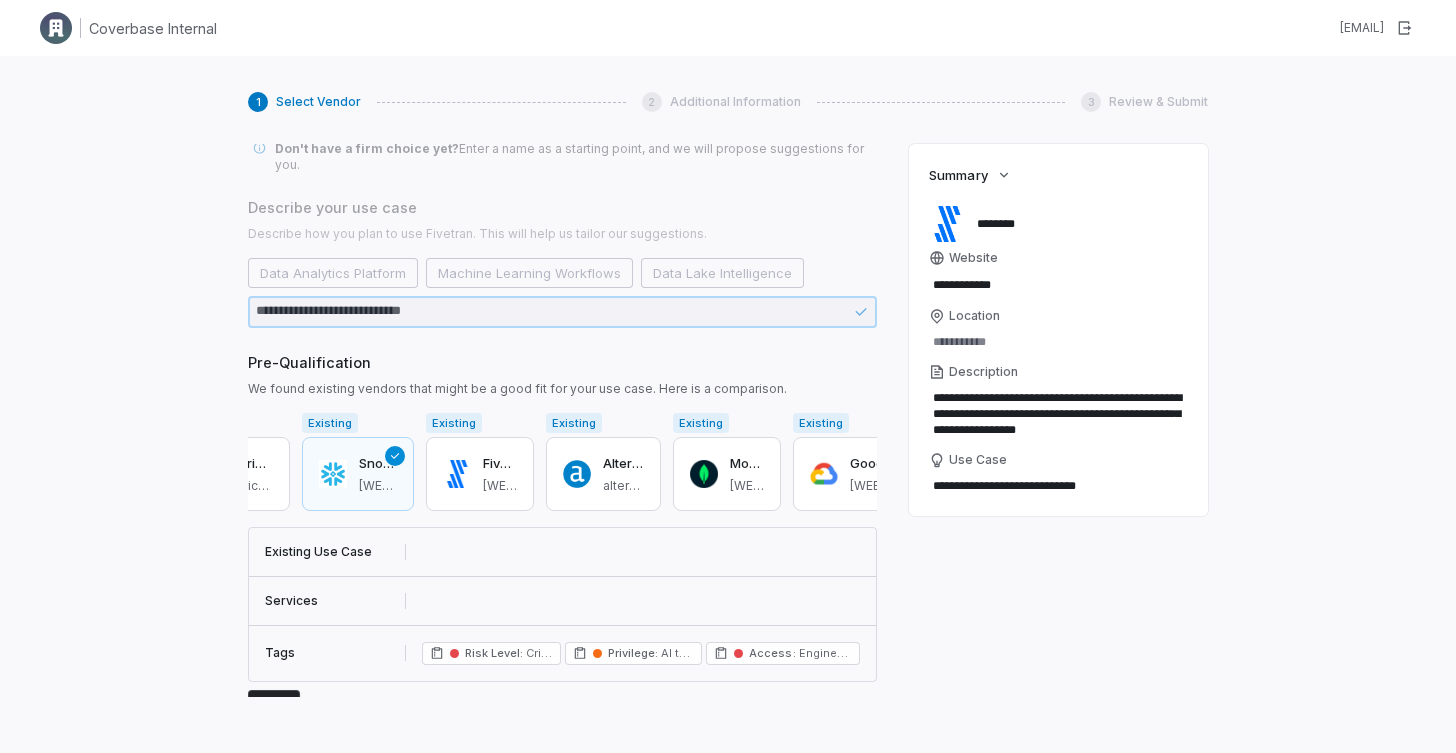 type on "*" 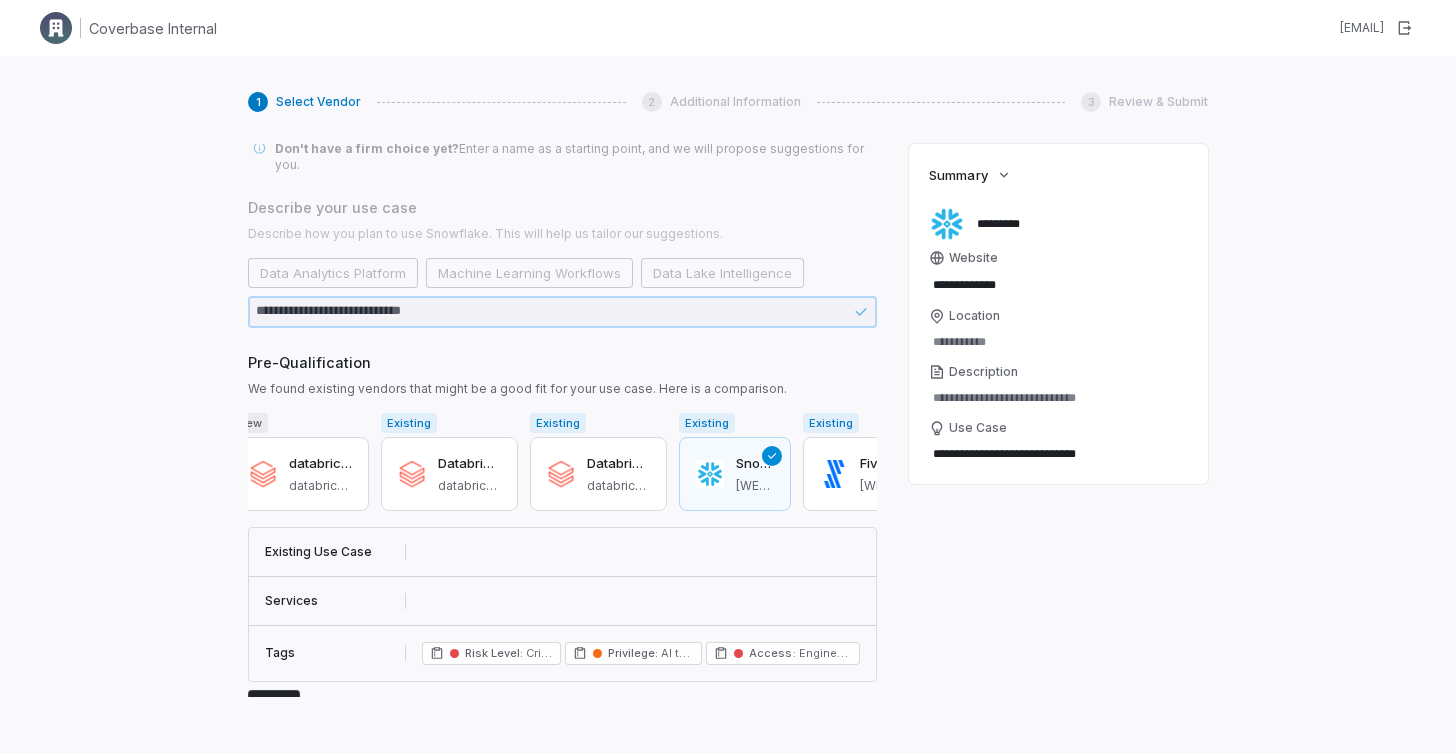 scroll, scrollTop: 0, scrollLeft: 0, axis: both 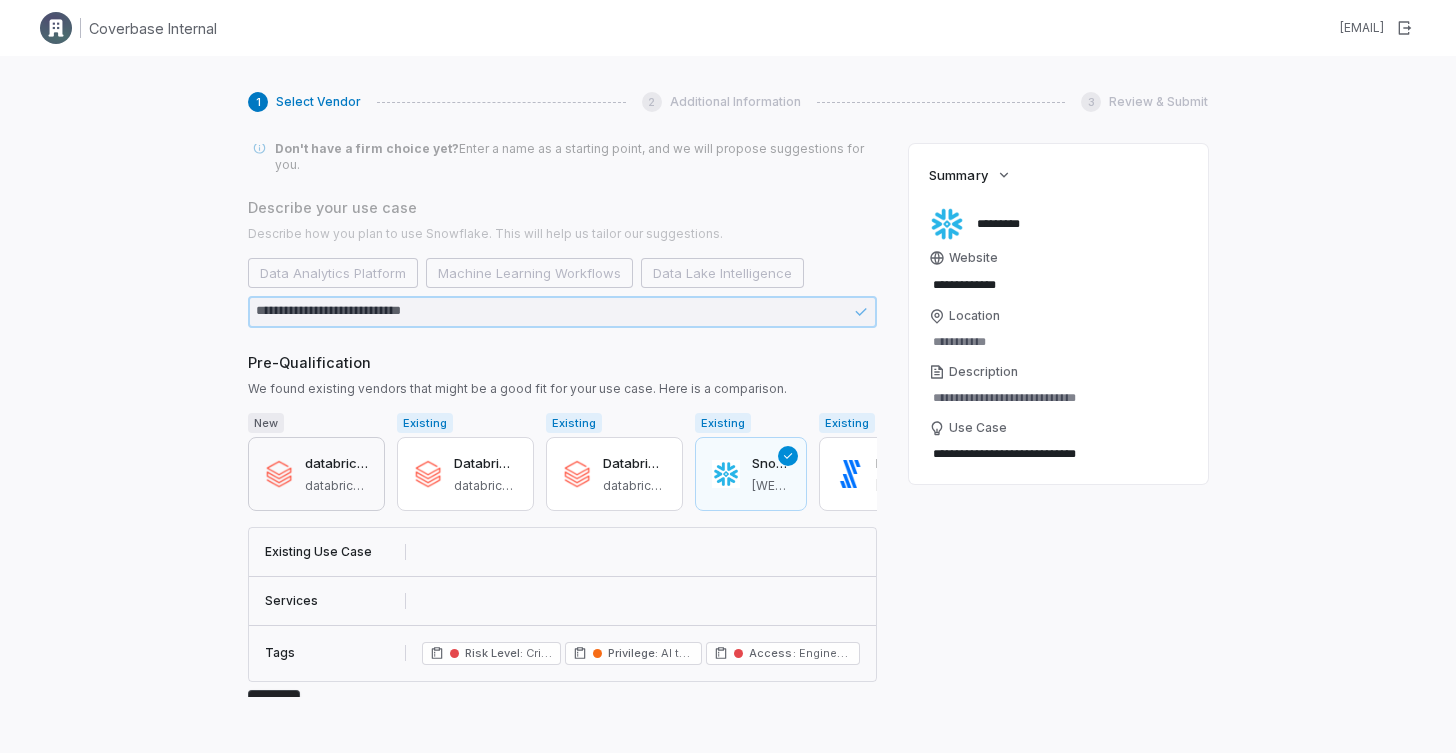 click on "databricks databricks.com" at bounding box center [316, 474] 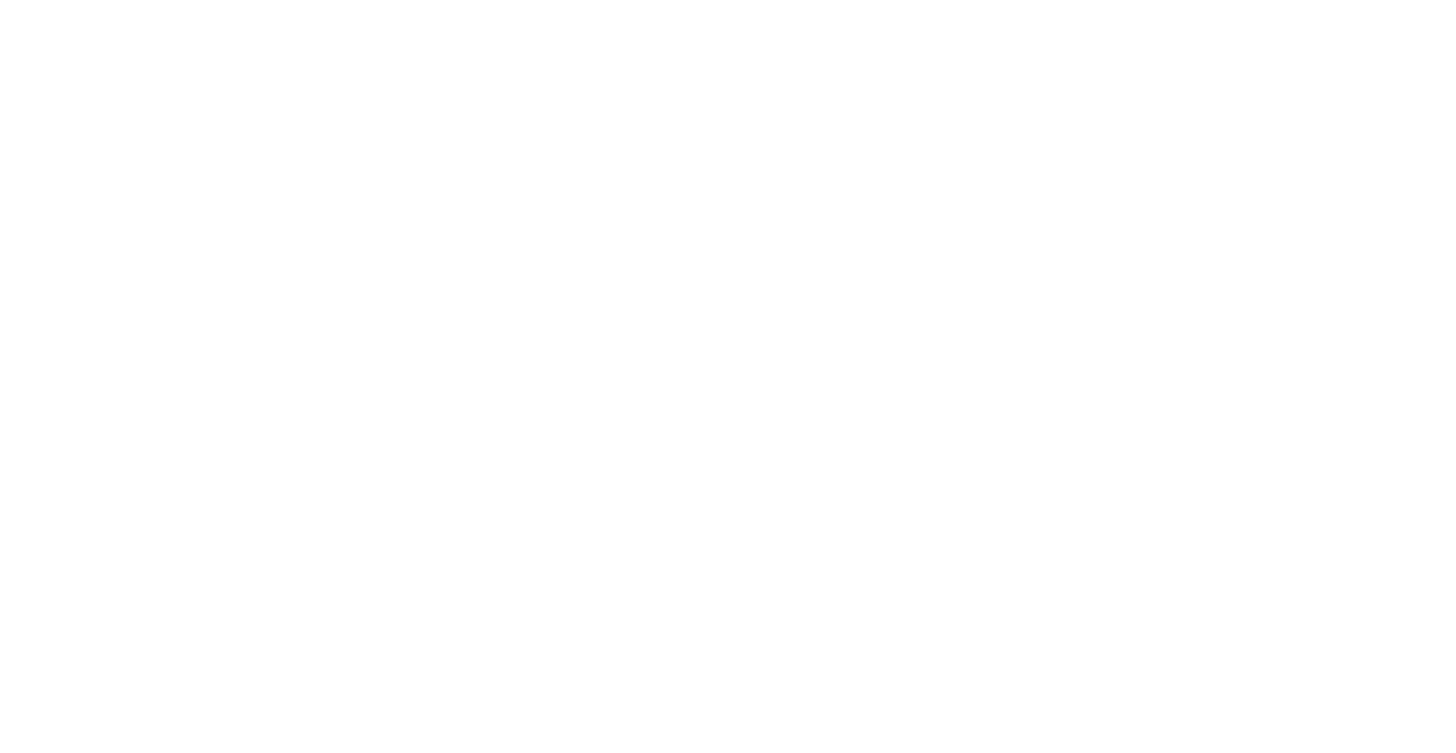 scroll, scrollTop: 0, scrollLeft: 0, axis: both 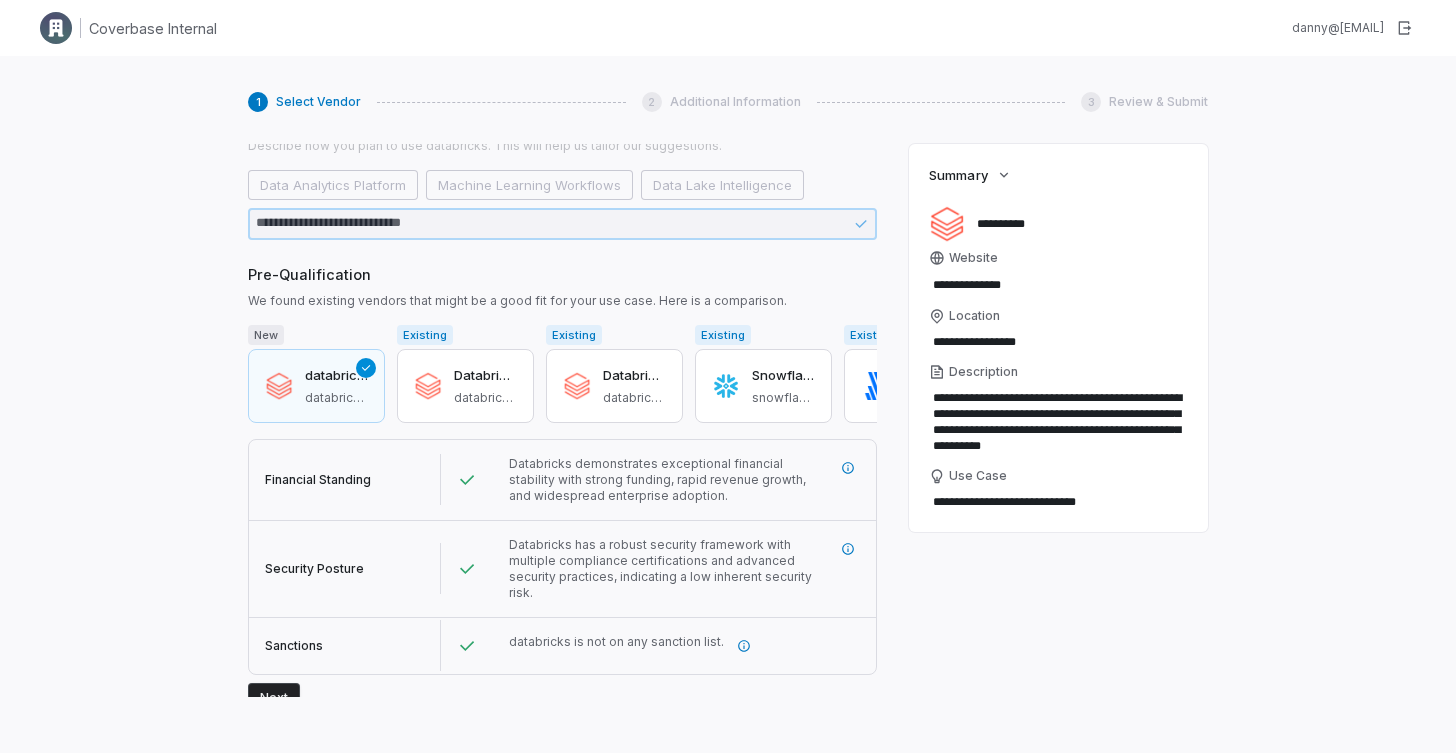 click on "New databricks databricks.com Existing Databricks databricks.com Existing Databricks databricks.com Existing Snowflake snowflake.com Existing Fivetran fivetran.com Existing Alteryx alteryx.com Existing MongoDB mongodb.com Existing Google Cloud Platform (GCP) cloud.google.com Existing AWS aws.amazon.com Existing Confluent confluent.io Financial Standing Databricks demonstrates exceptional financial stability with strong funding, rapid revenue growth, and widespread enterprise adoption. Security Posture Databricks has a robust security framework with multiple compliance certifications and advanced security practices, indicating a low inherent security risk. Sanctions databricks is not on any sanction list. Next" at bounding box center (562, 519) 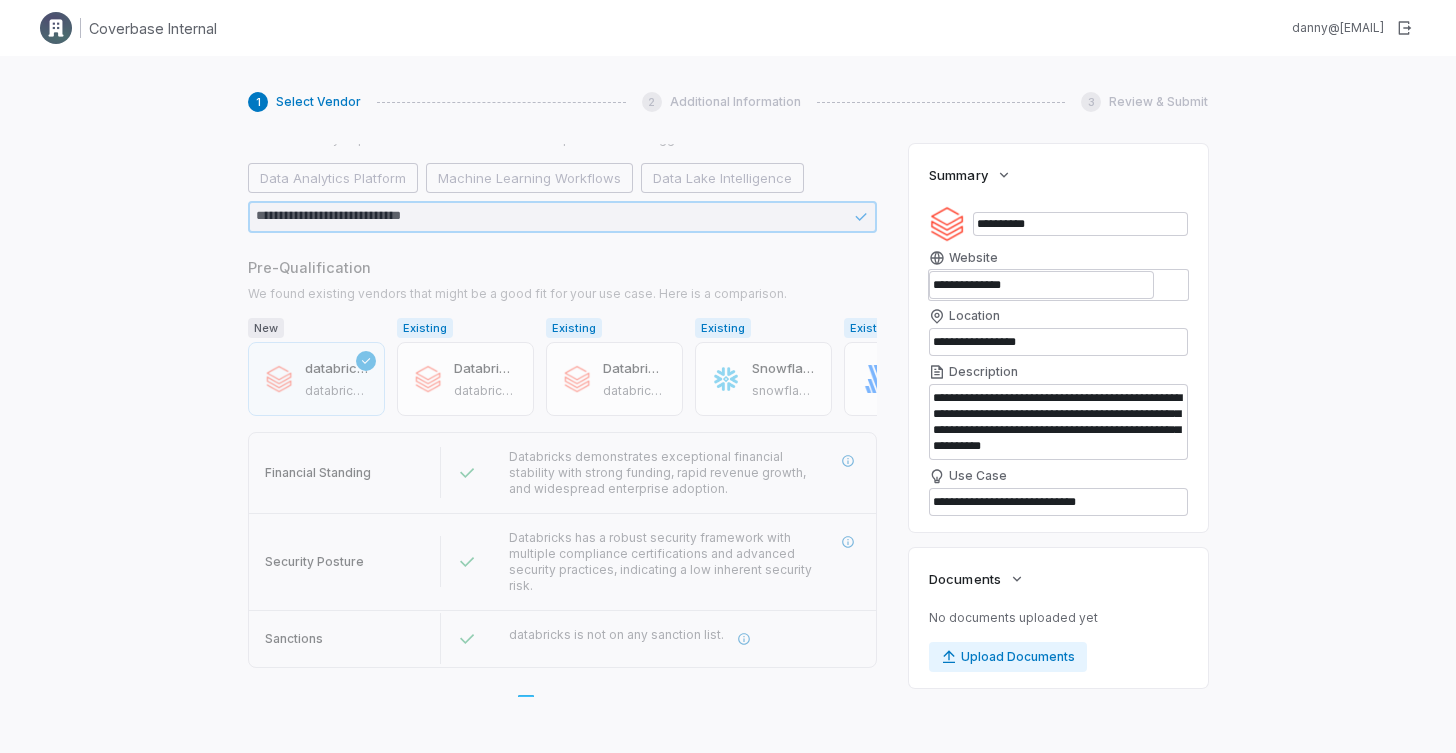 scroll, scrollTop: 0, scrollLeft: 0, axis: both 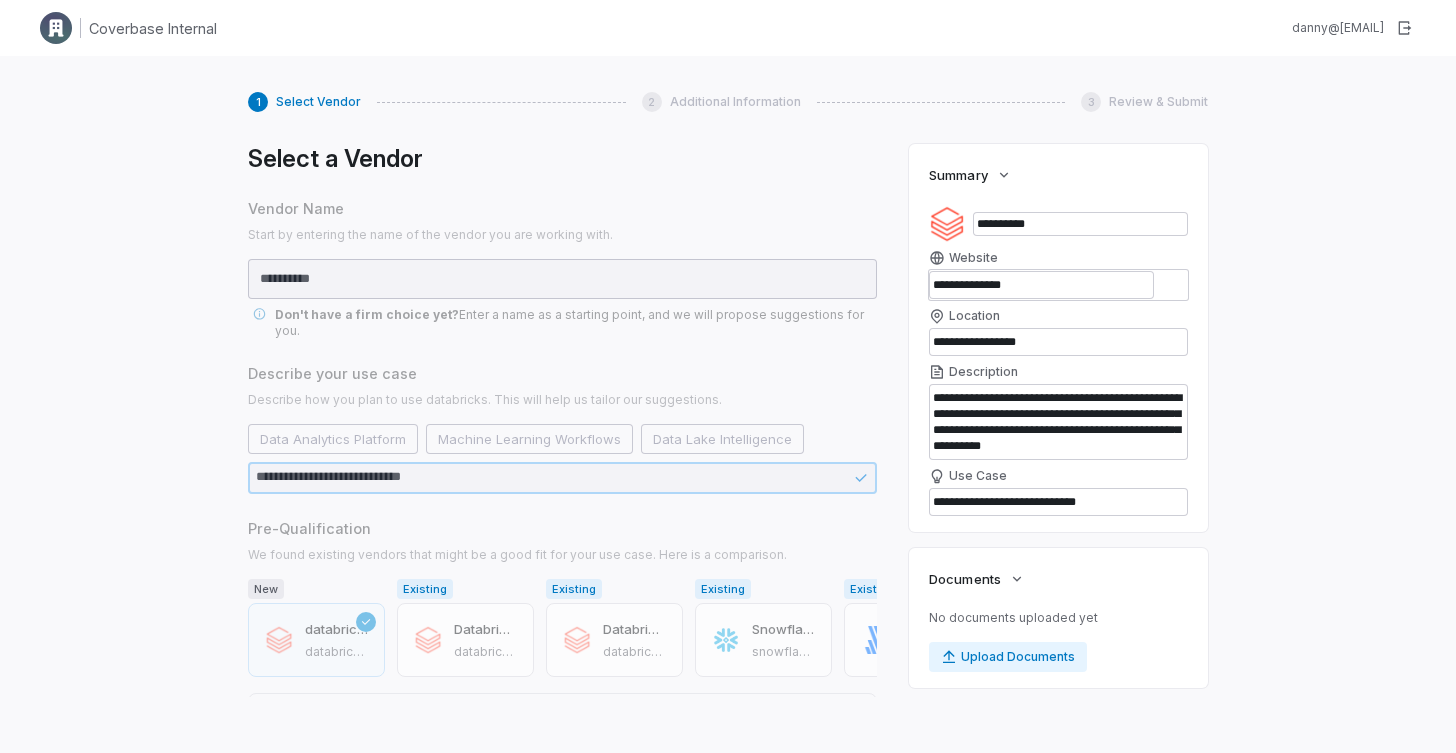 click on "Data Analytics Platform" at bounding box center [333, 439] 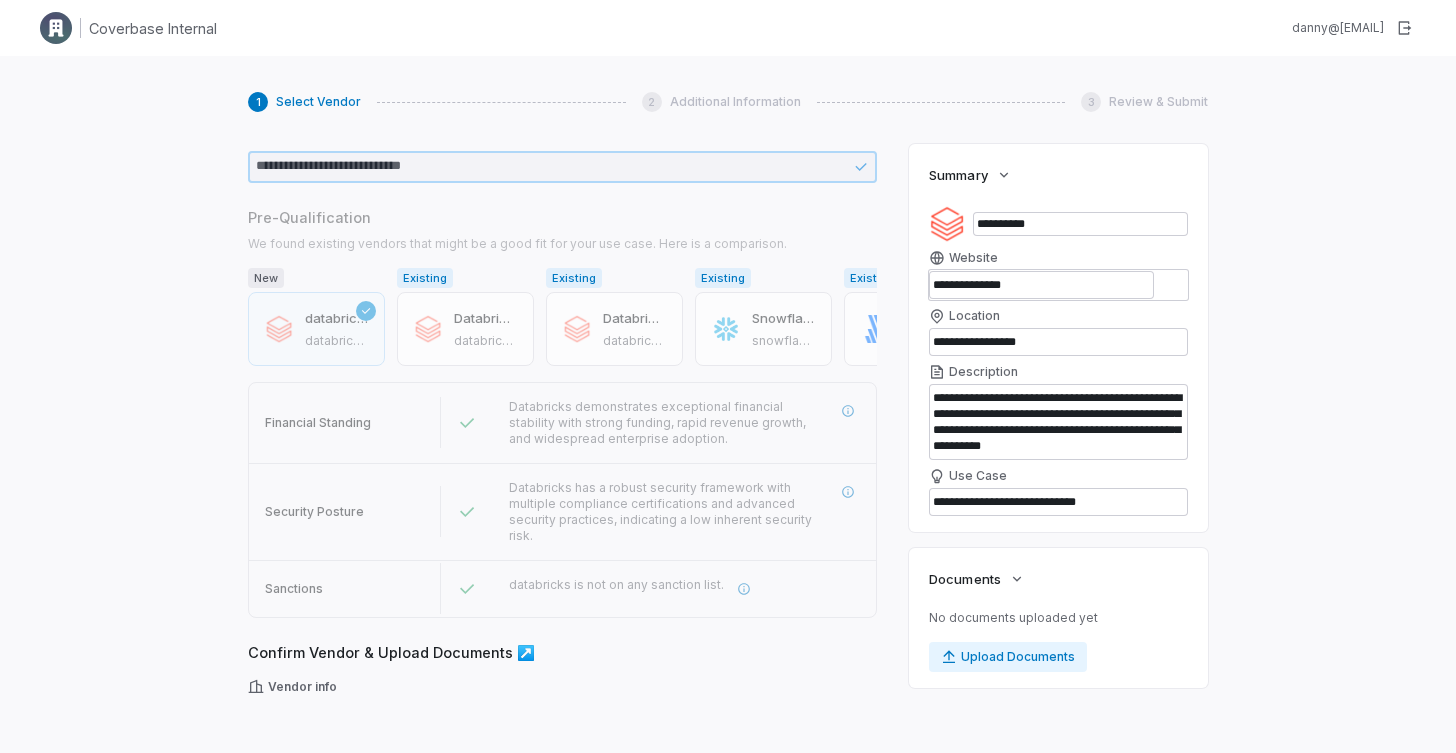 scroll, scrollTop: 439, scrollLeft: 0, axis: vertical 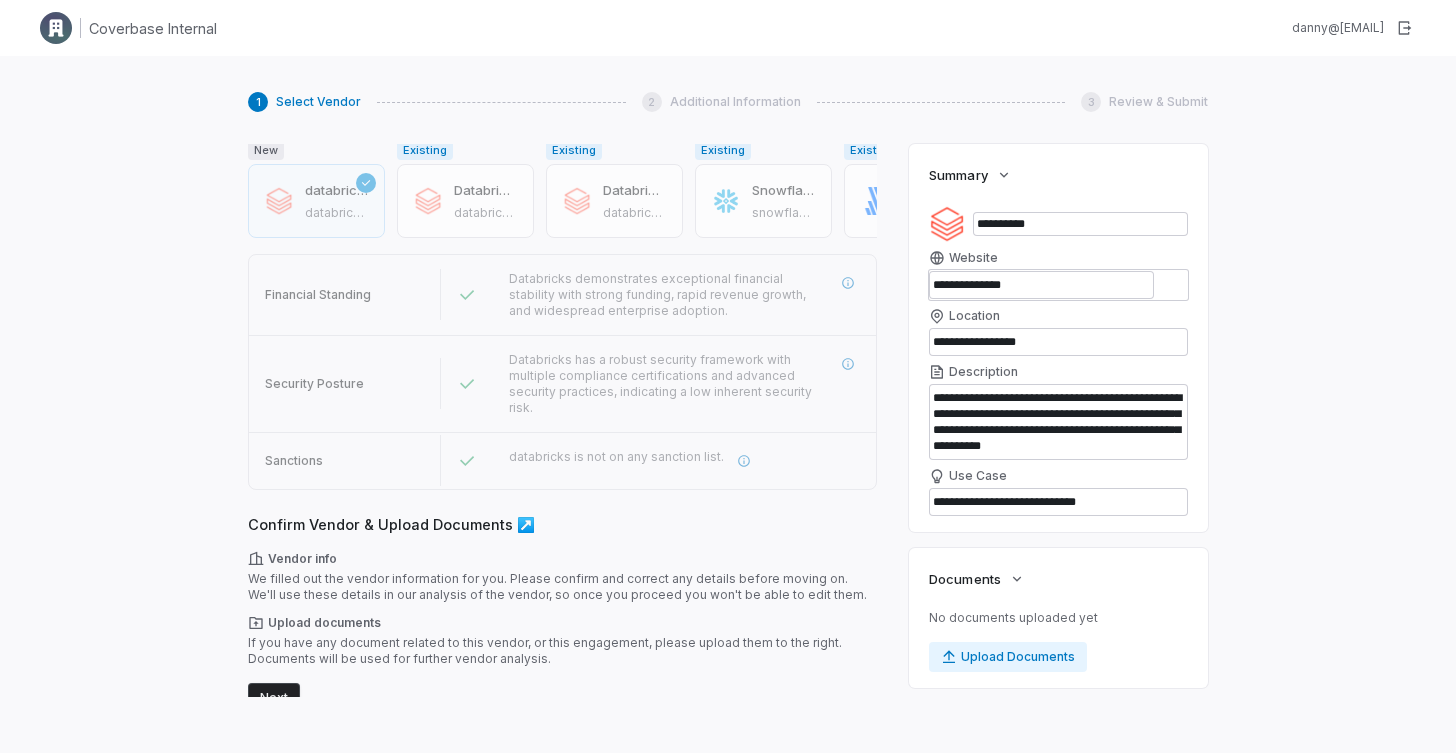 click on "Confirm Vendor & Upload Documents ↗️" at bounding box center [562, 524] 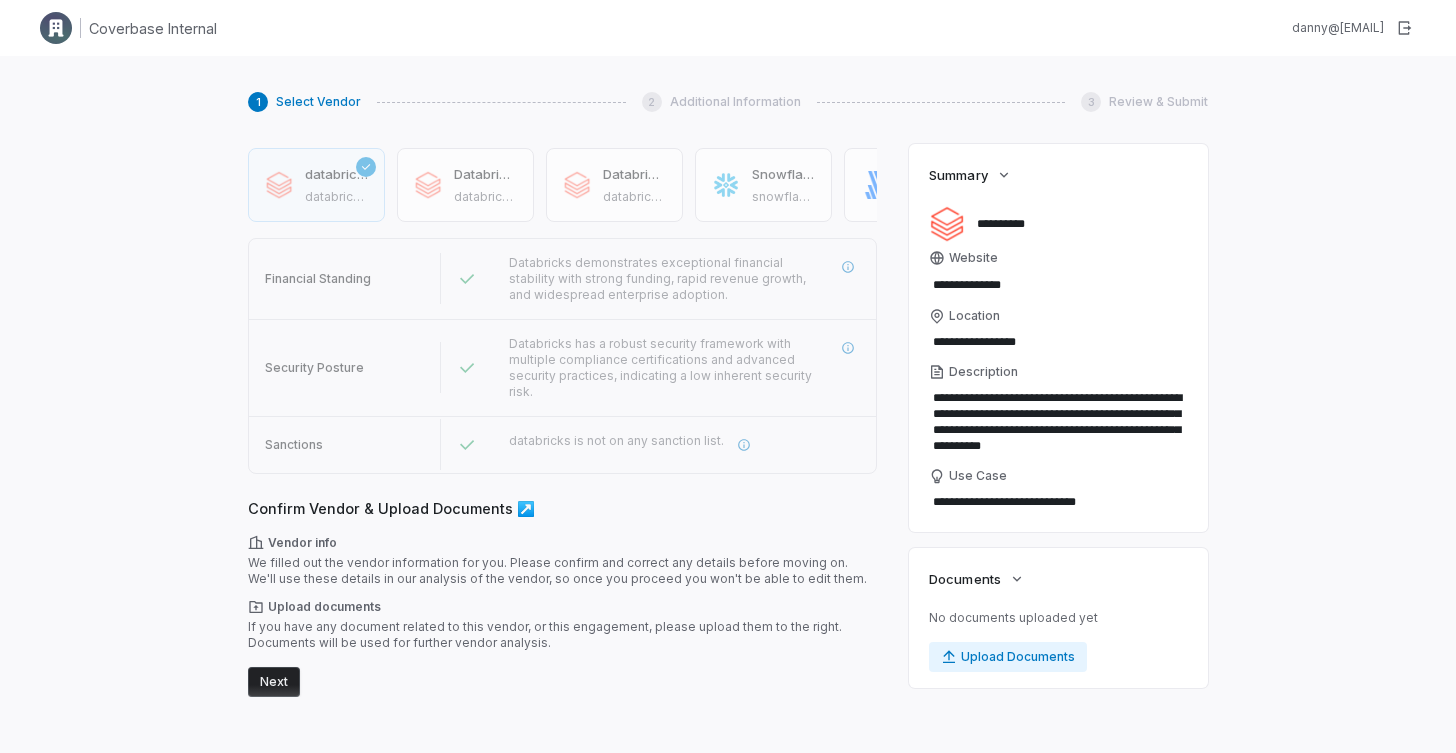 scroll, scrollTop: 439, scrollLeft: 0, axis: vertical 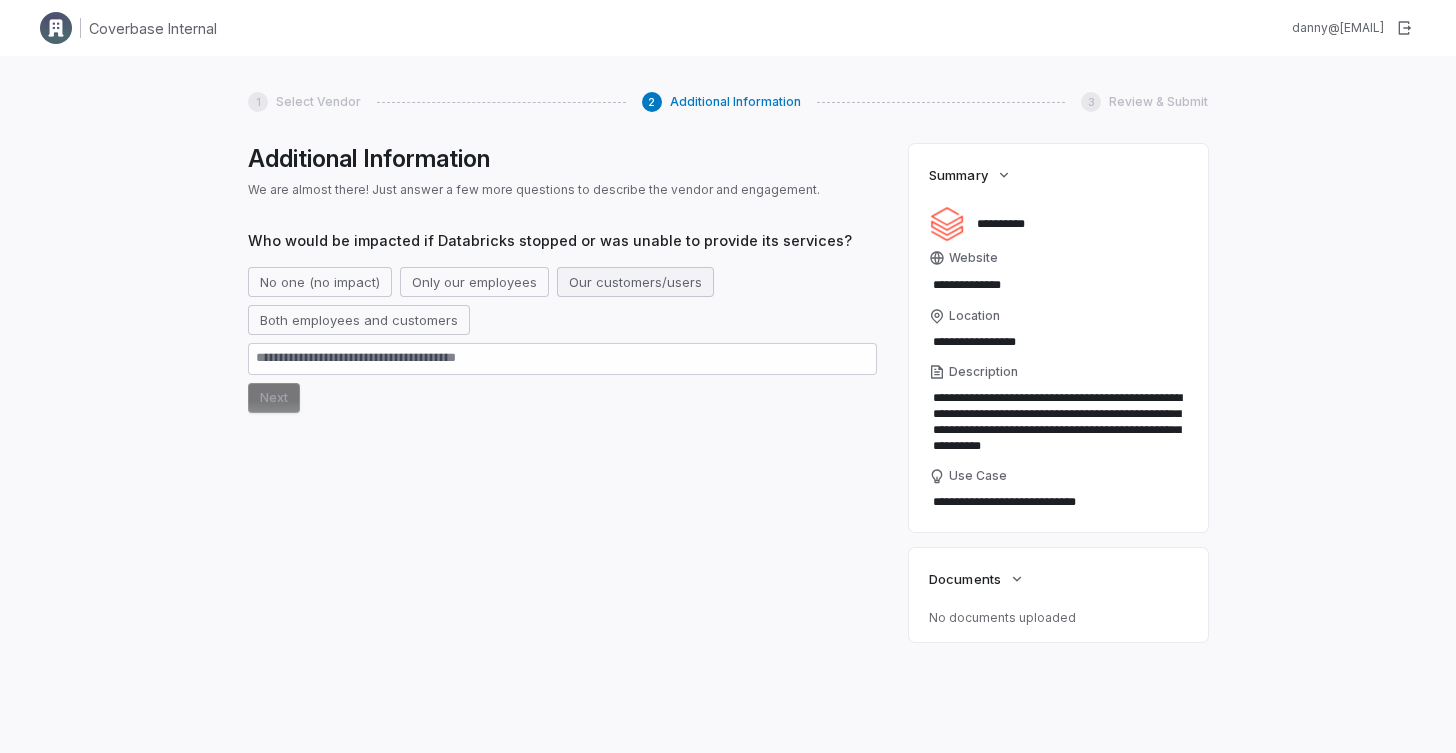 click on "Our customers/users" at bounding box center [635, 282] 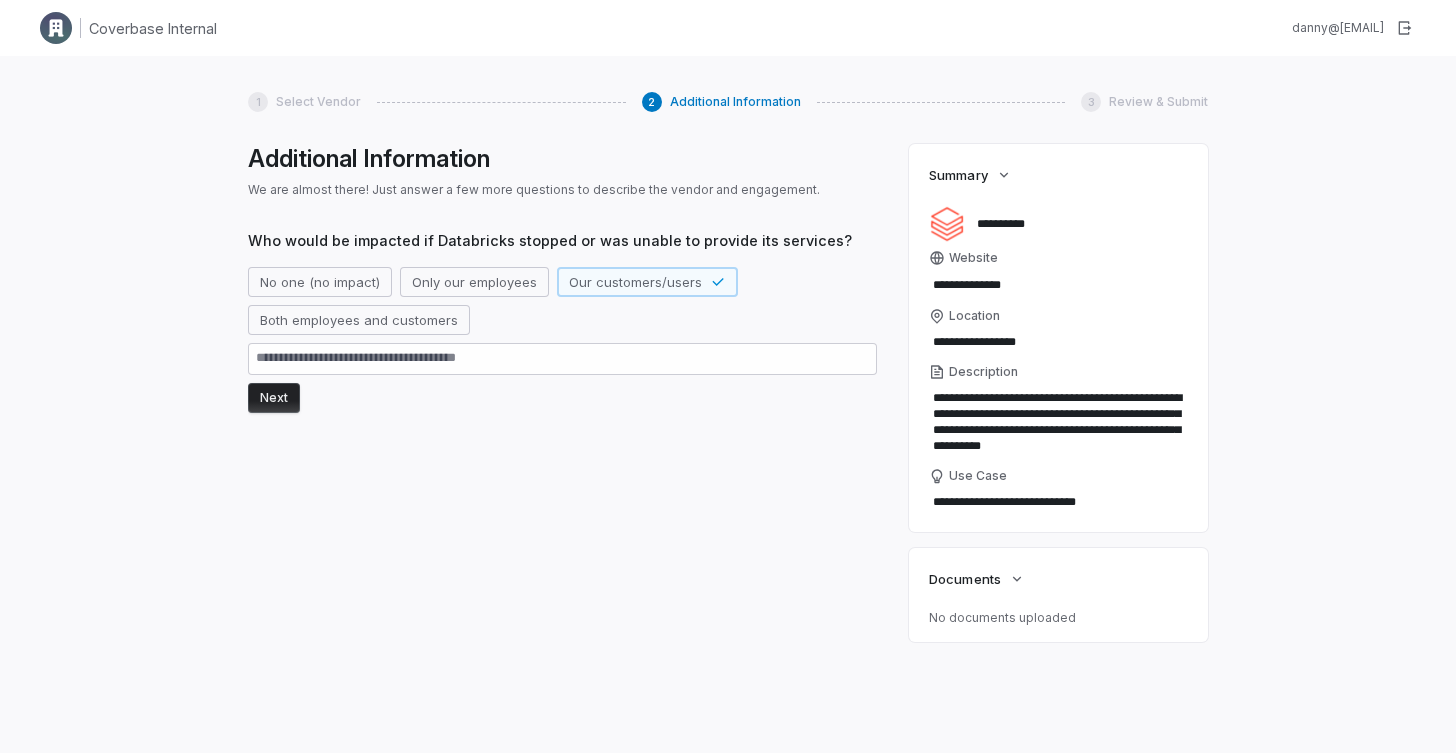 click on "Next" at bounding box center (274, 398) 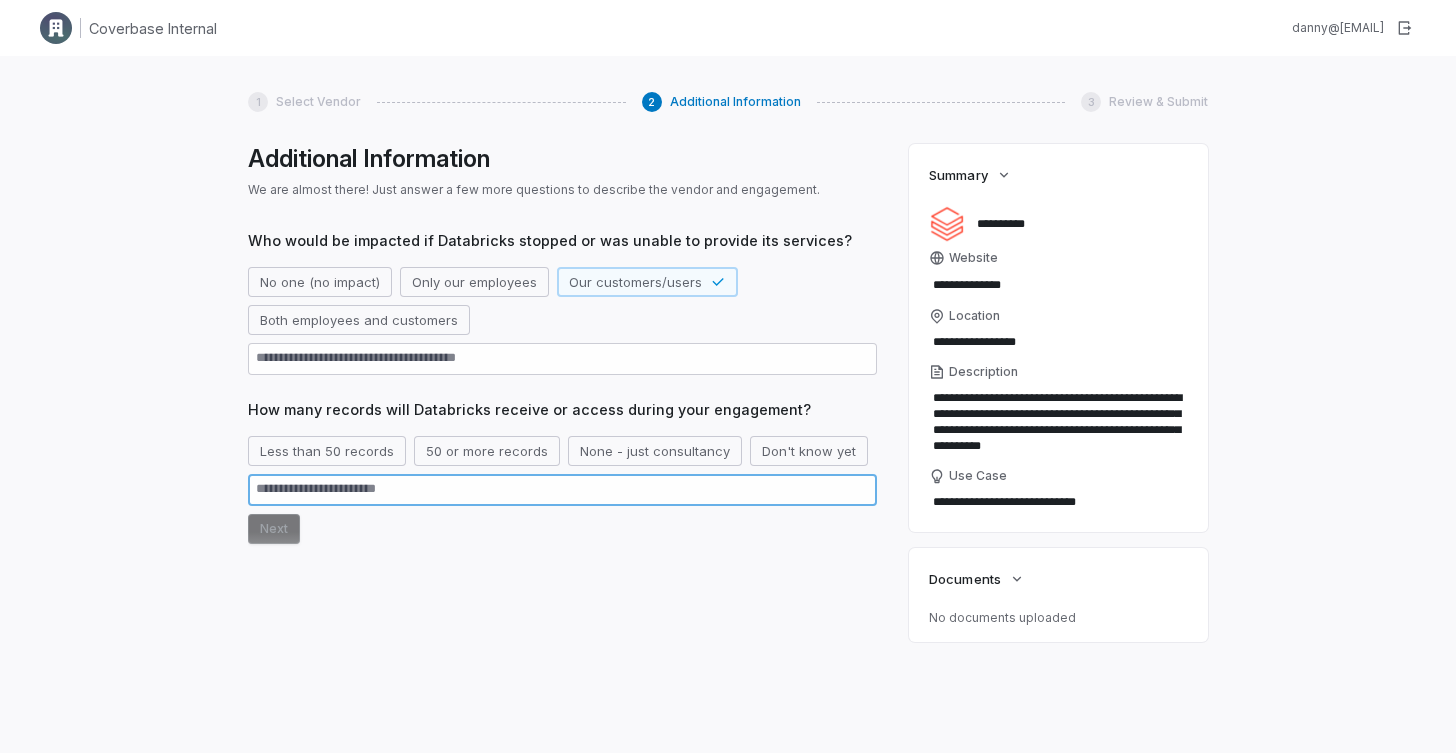 click at bounding box center (562, 490) 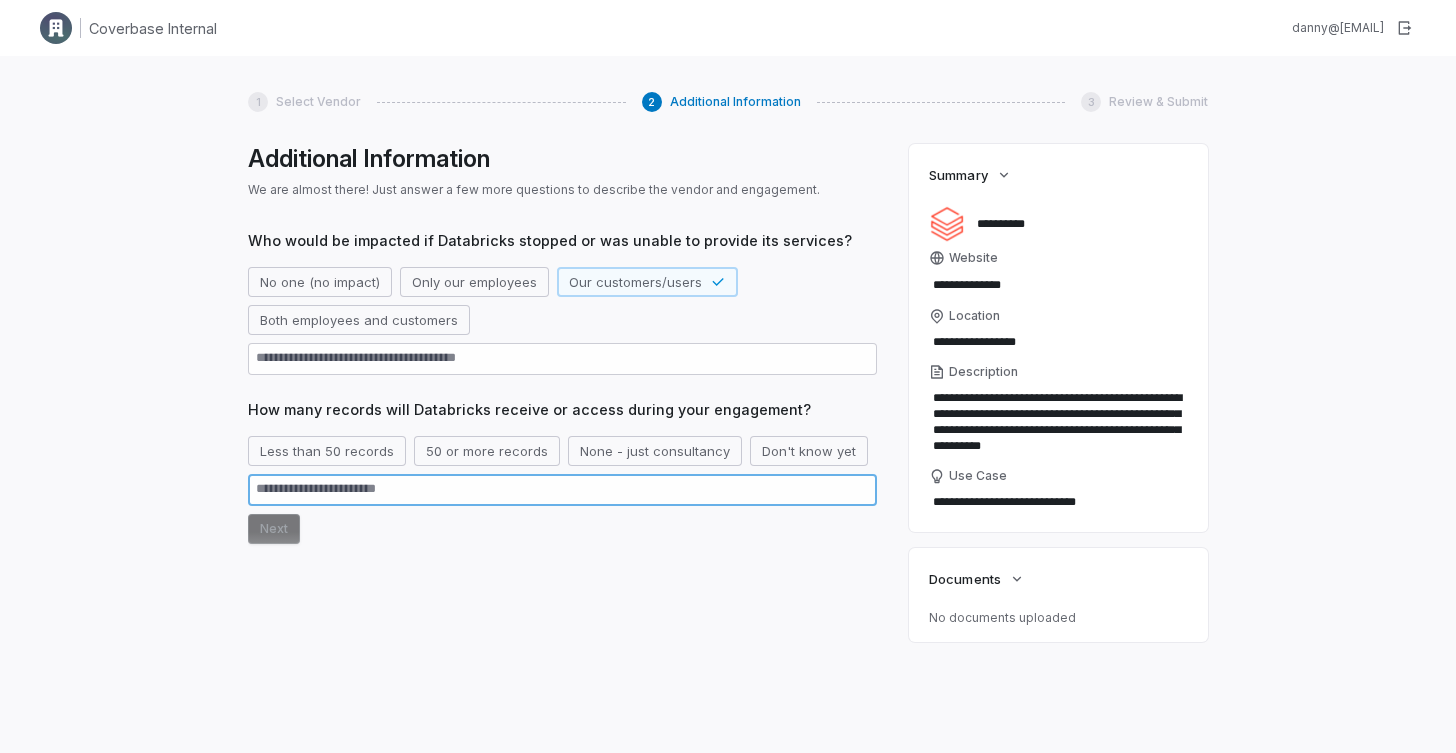 type on "*" 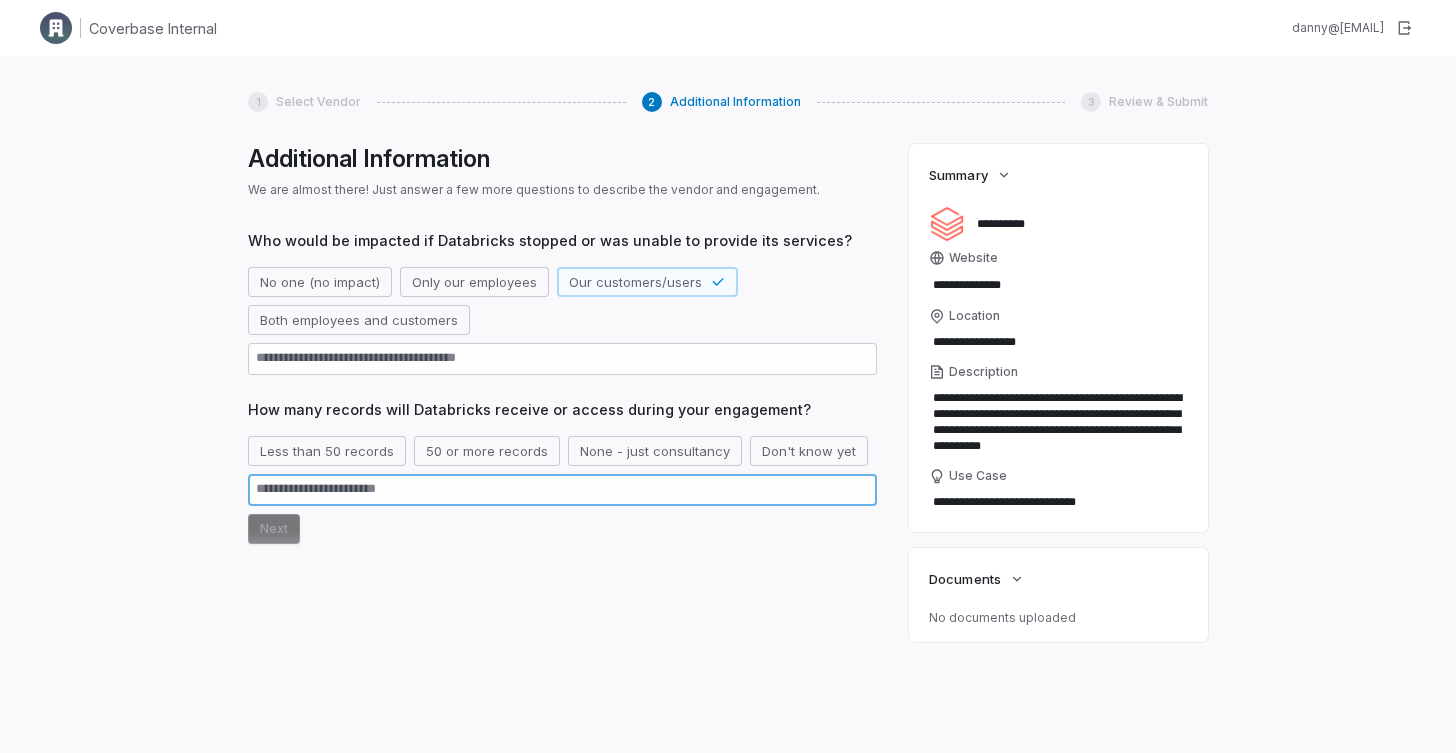 type on "*" 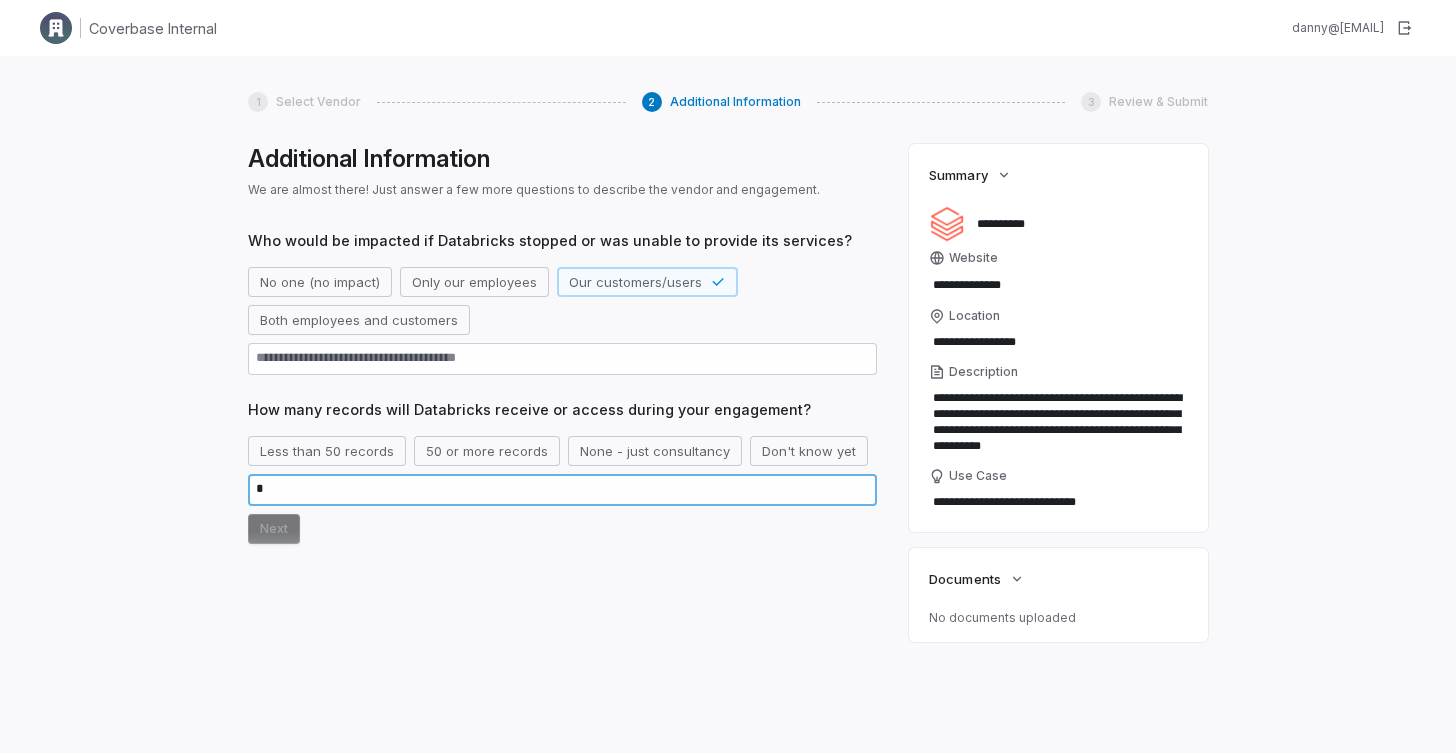 type on "*" 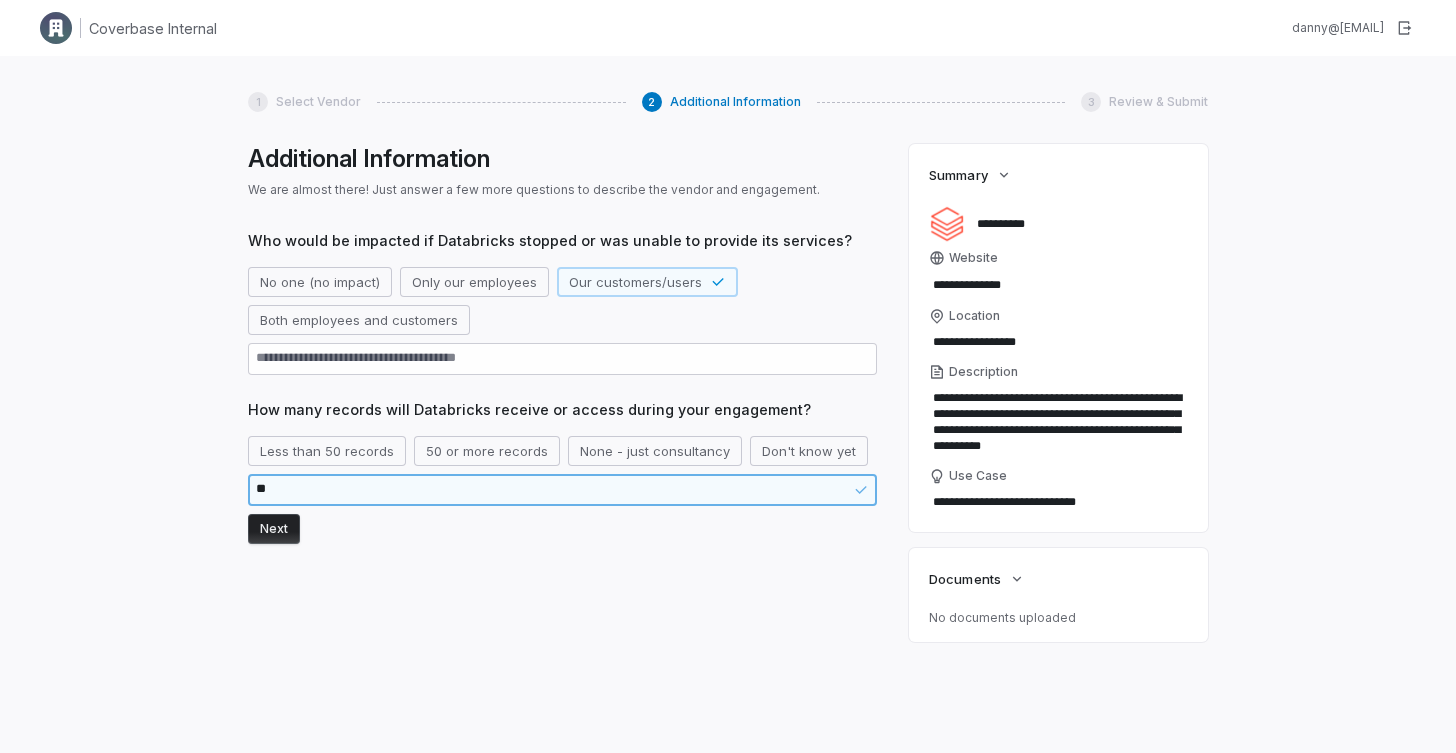 type on "*" 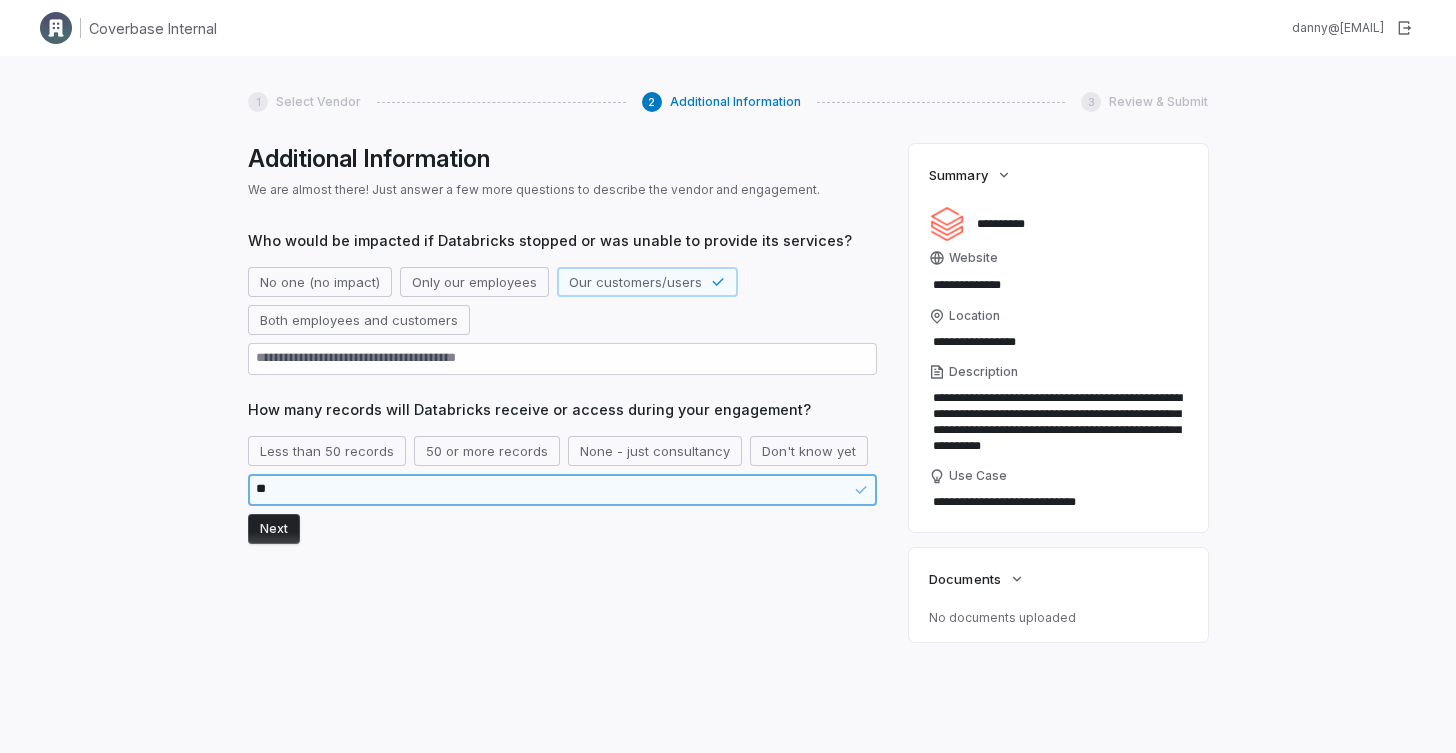 type on "***" 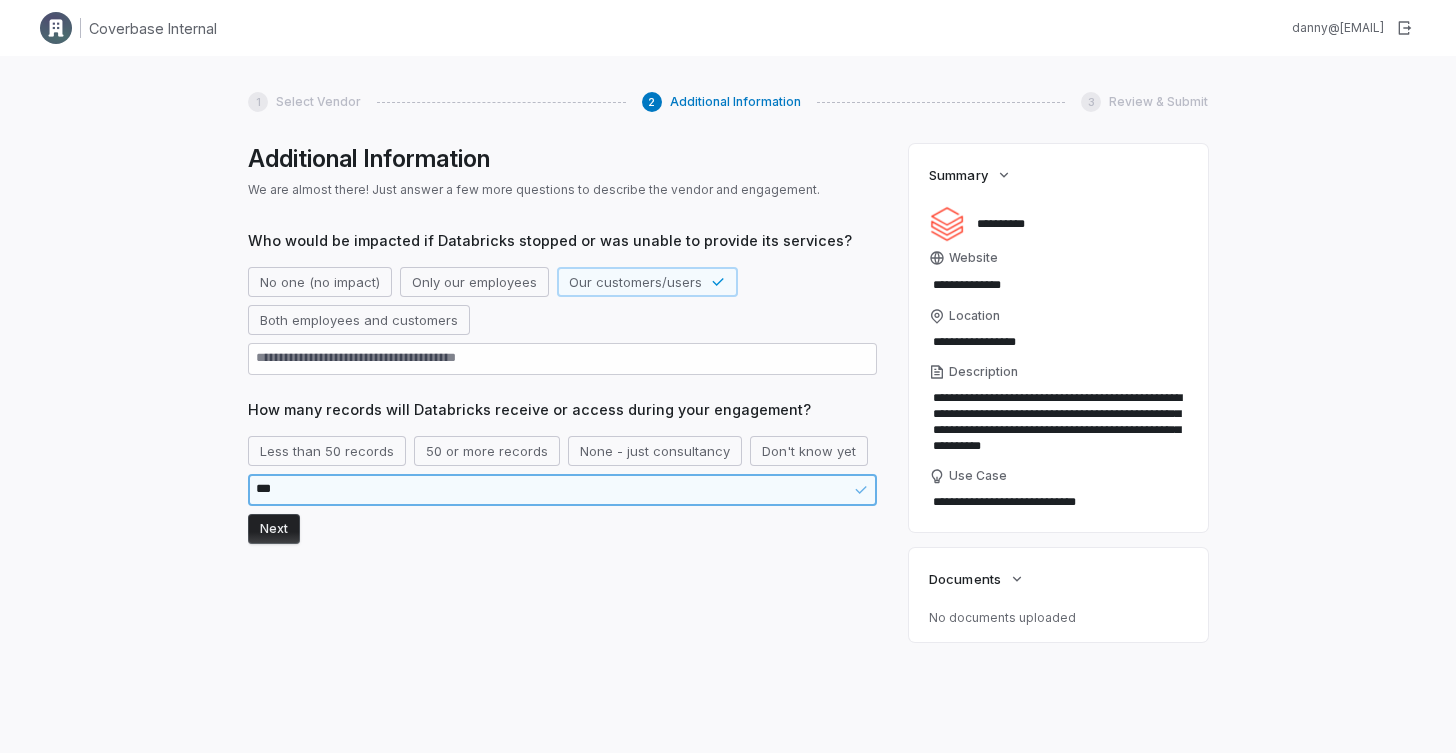 type on "*" 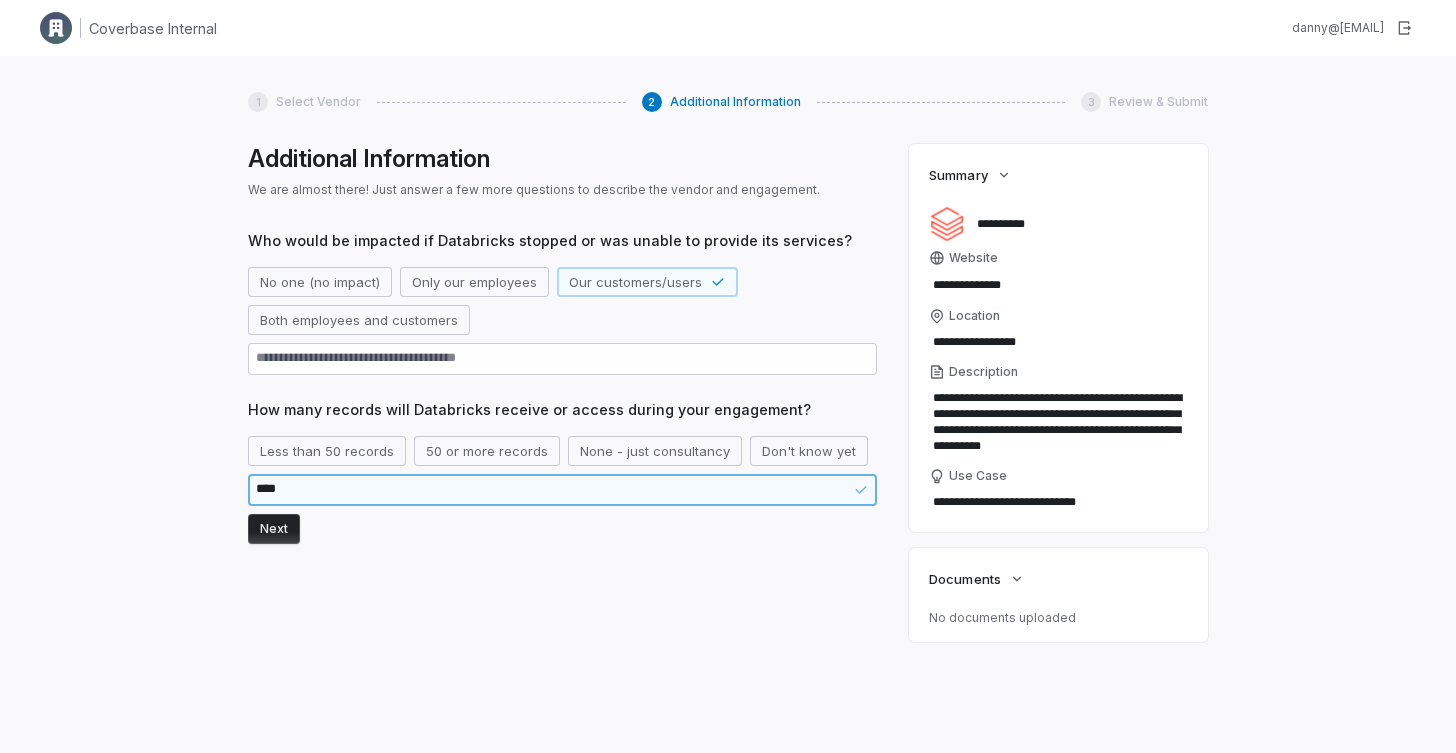type on "*" 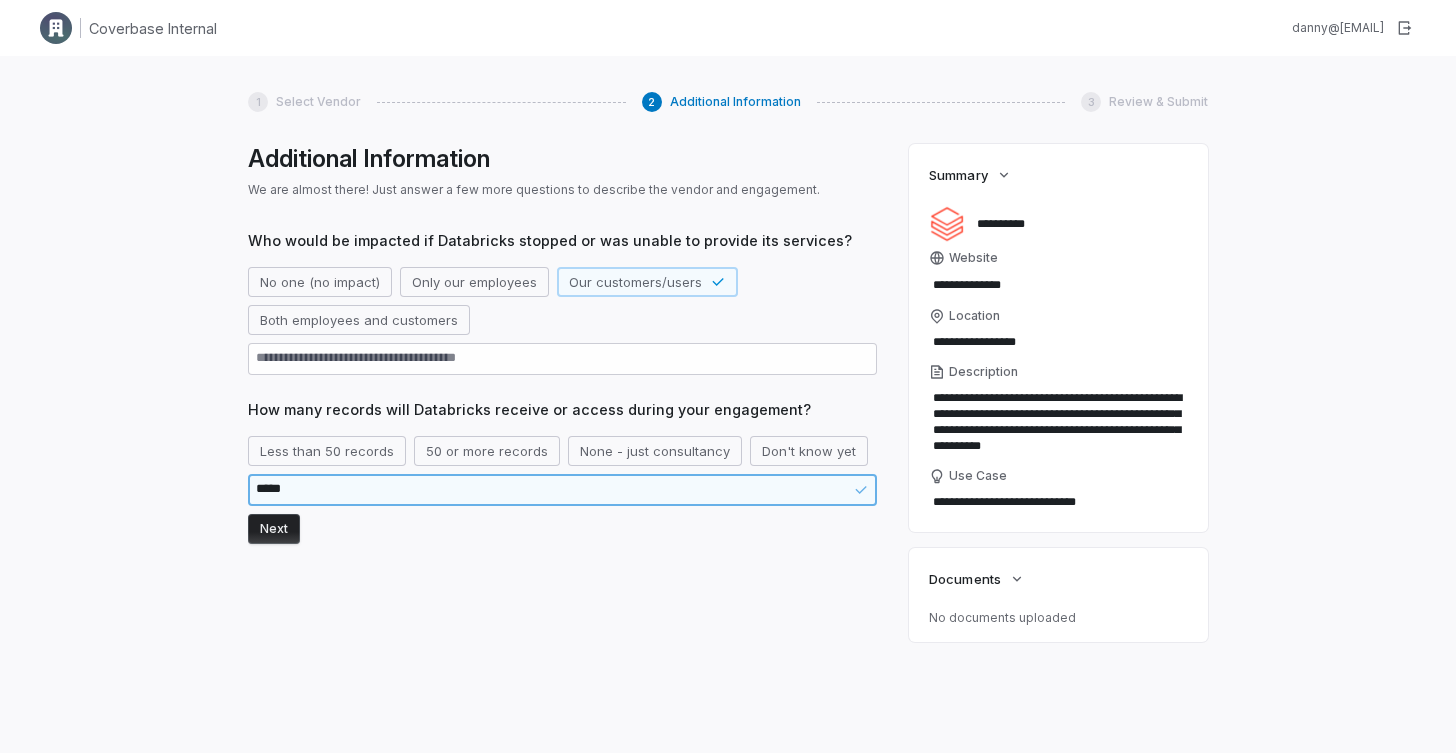 type on "*" 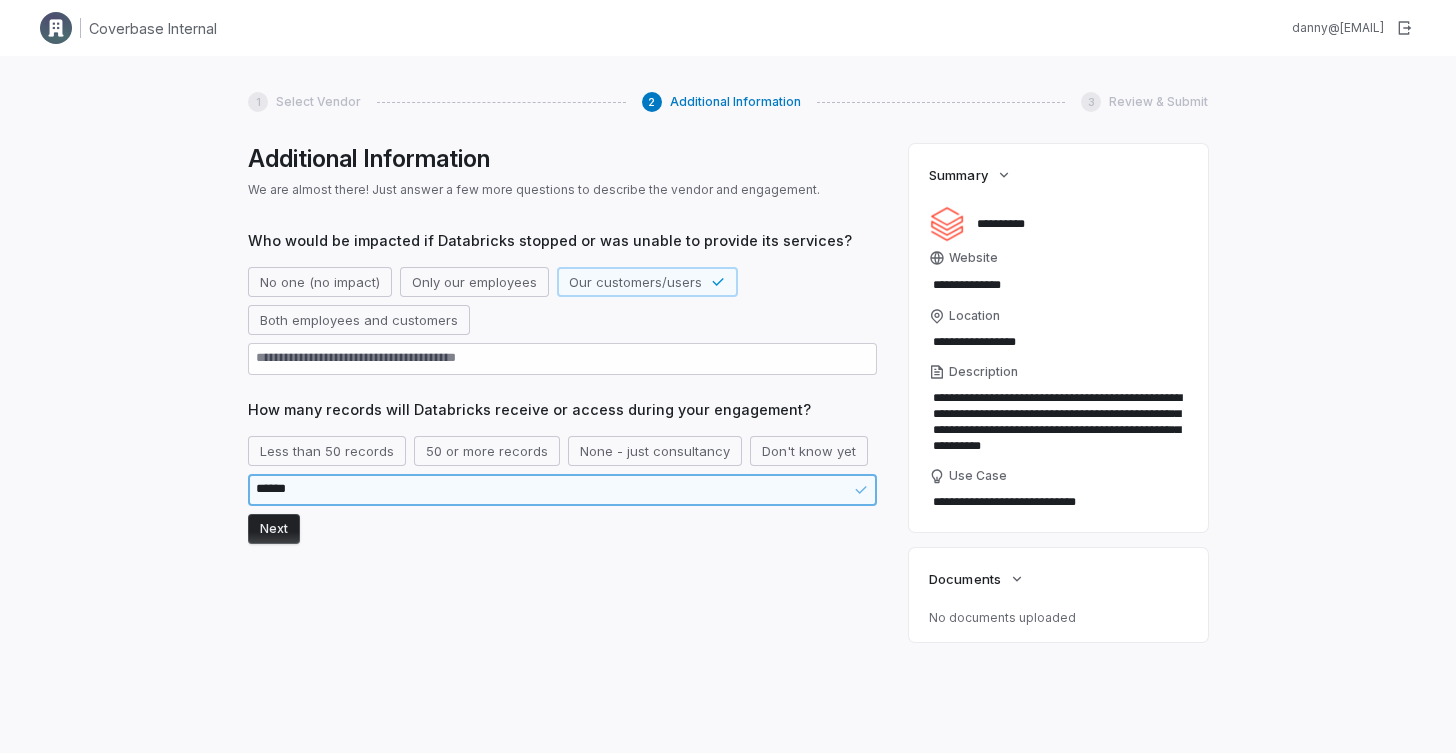 type on "*" 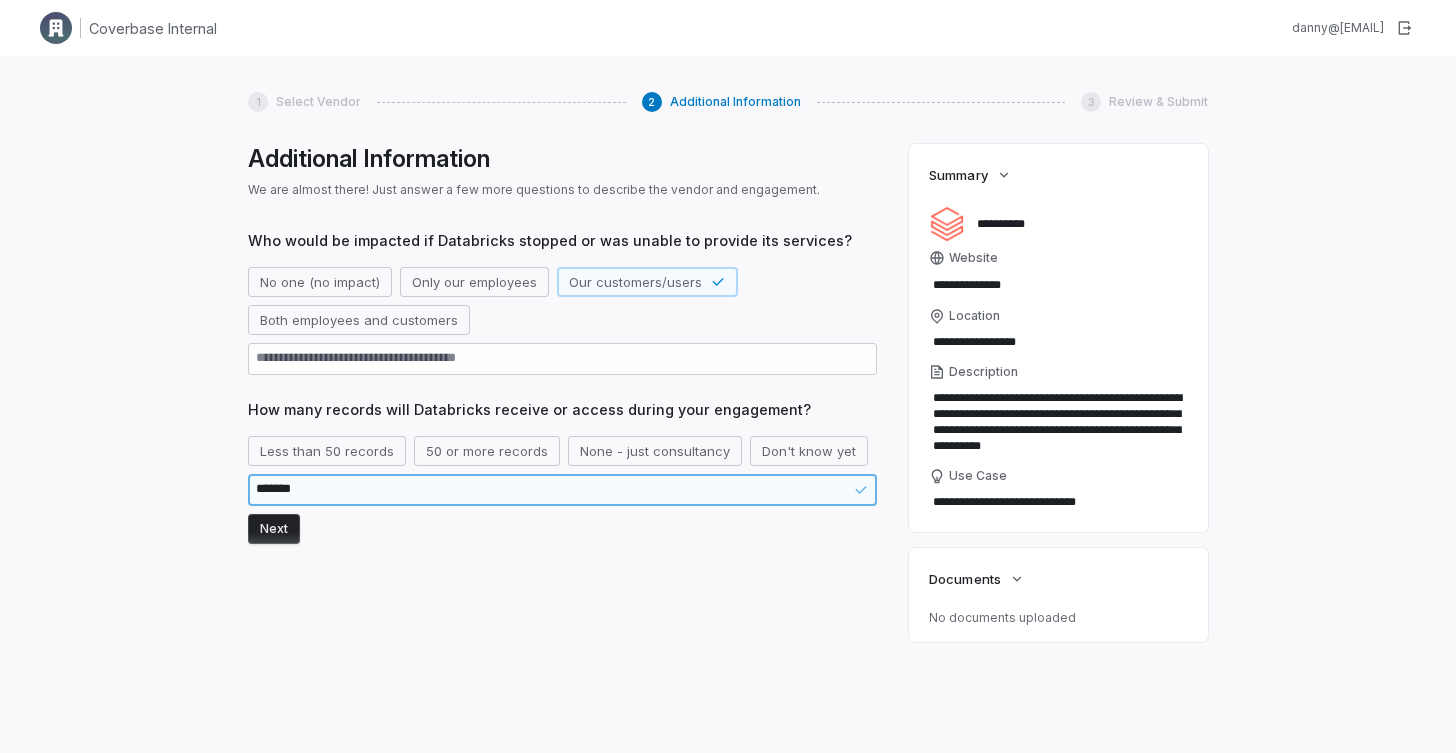 type on "*" 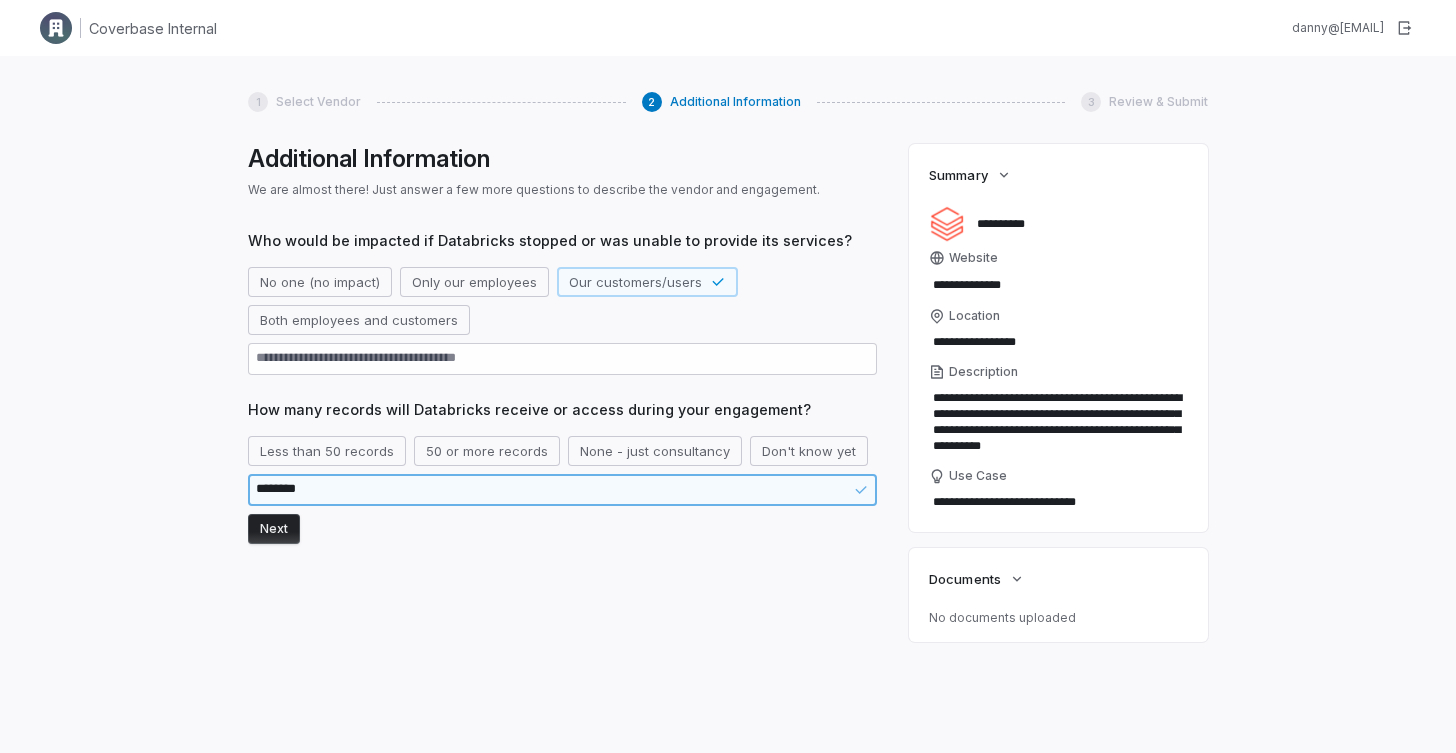type on "*" 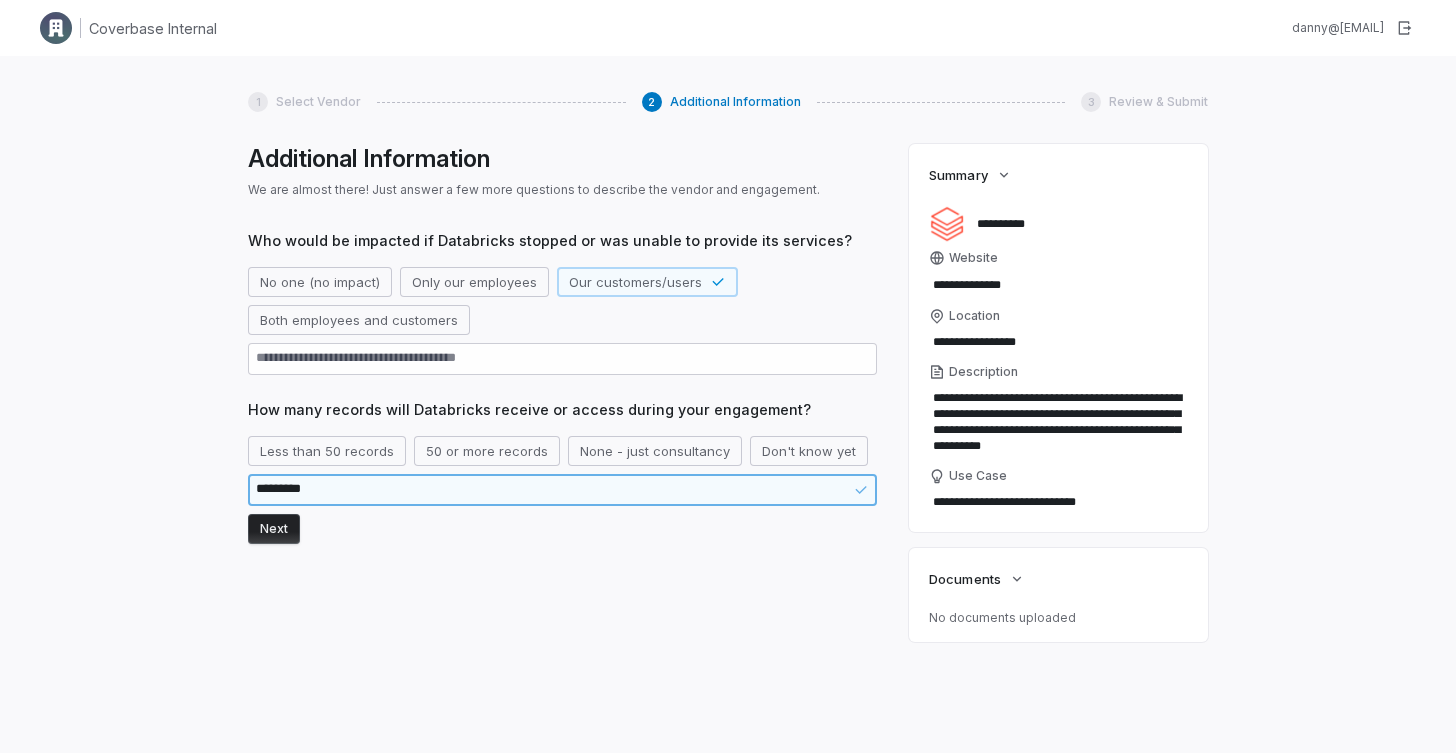 type on "*" 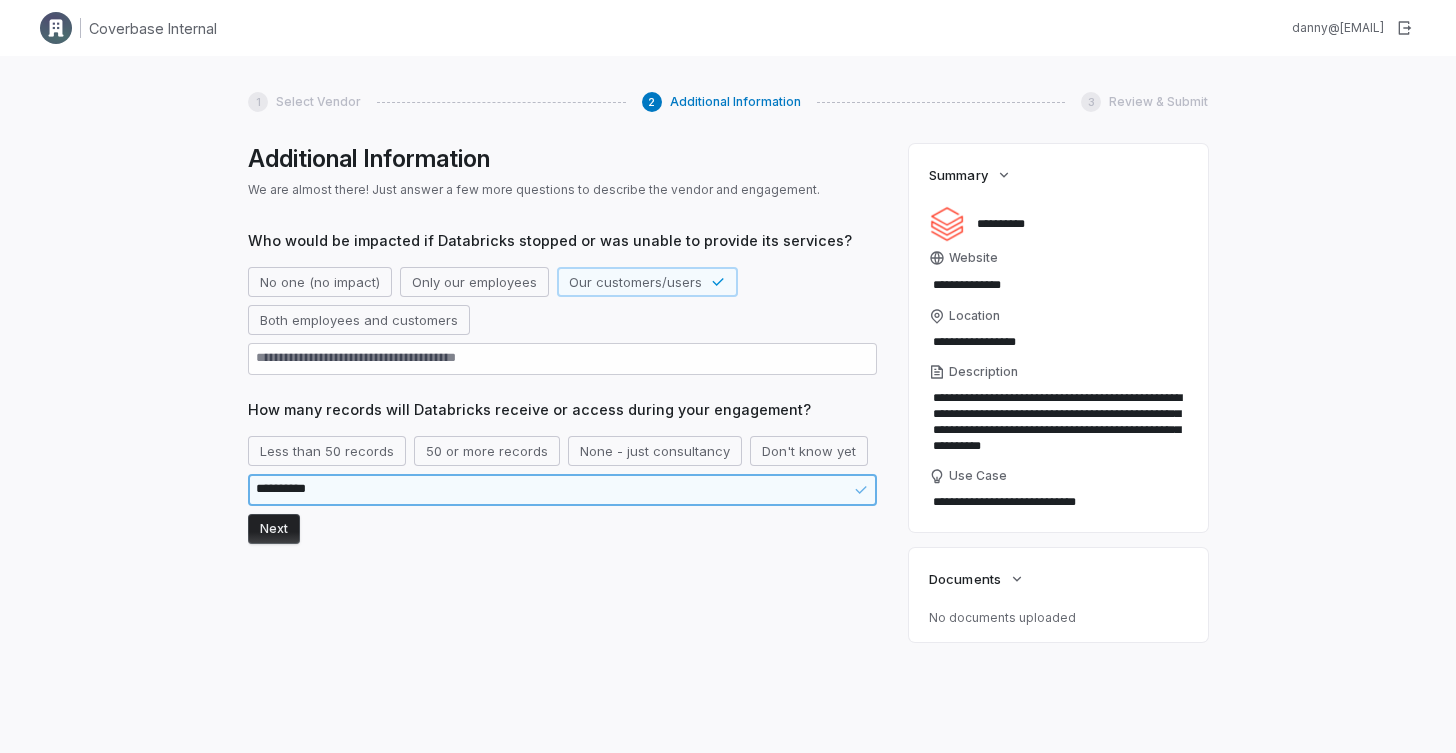 type on "*" 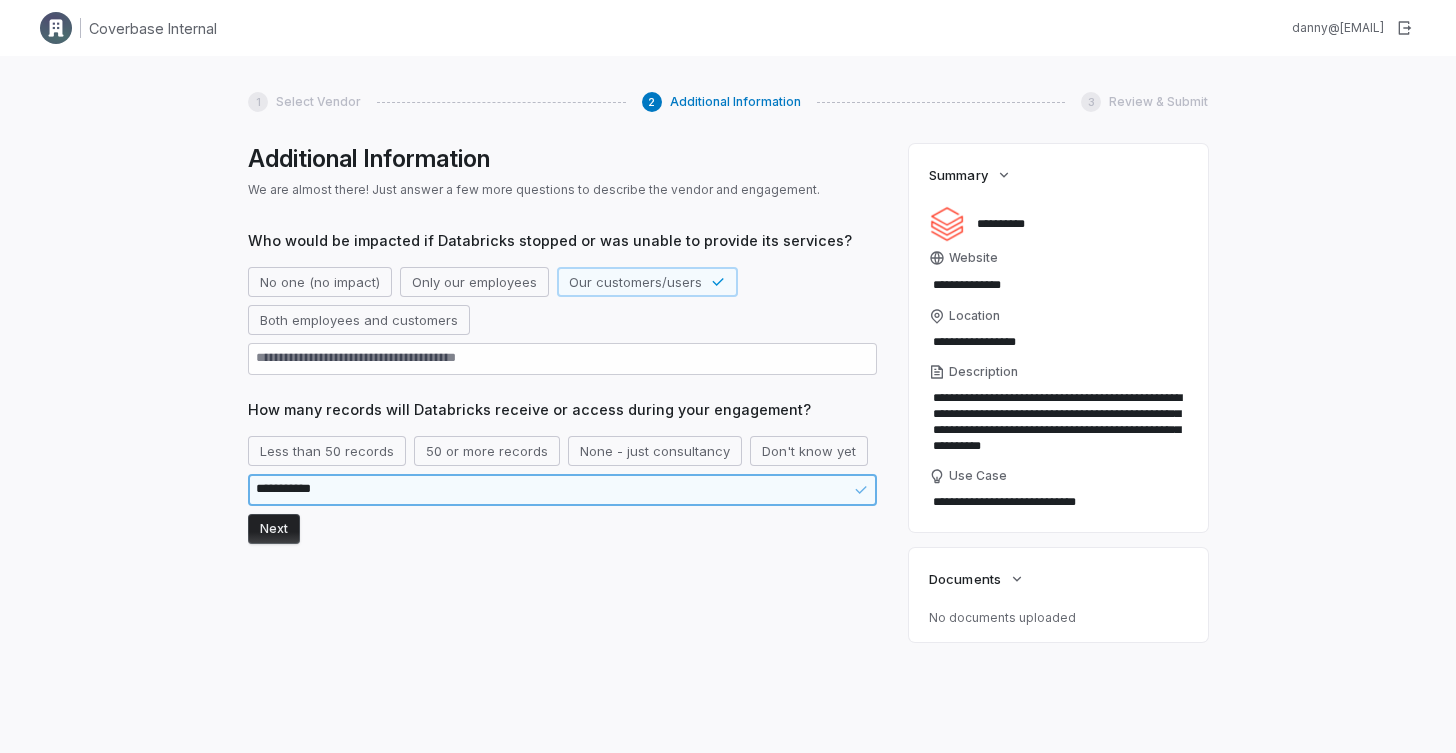 type on "*" 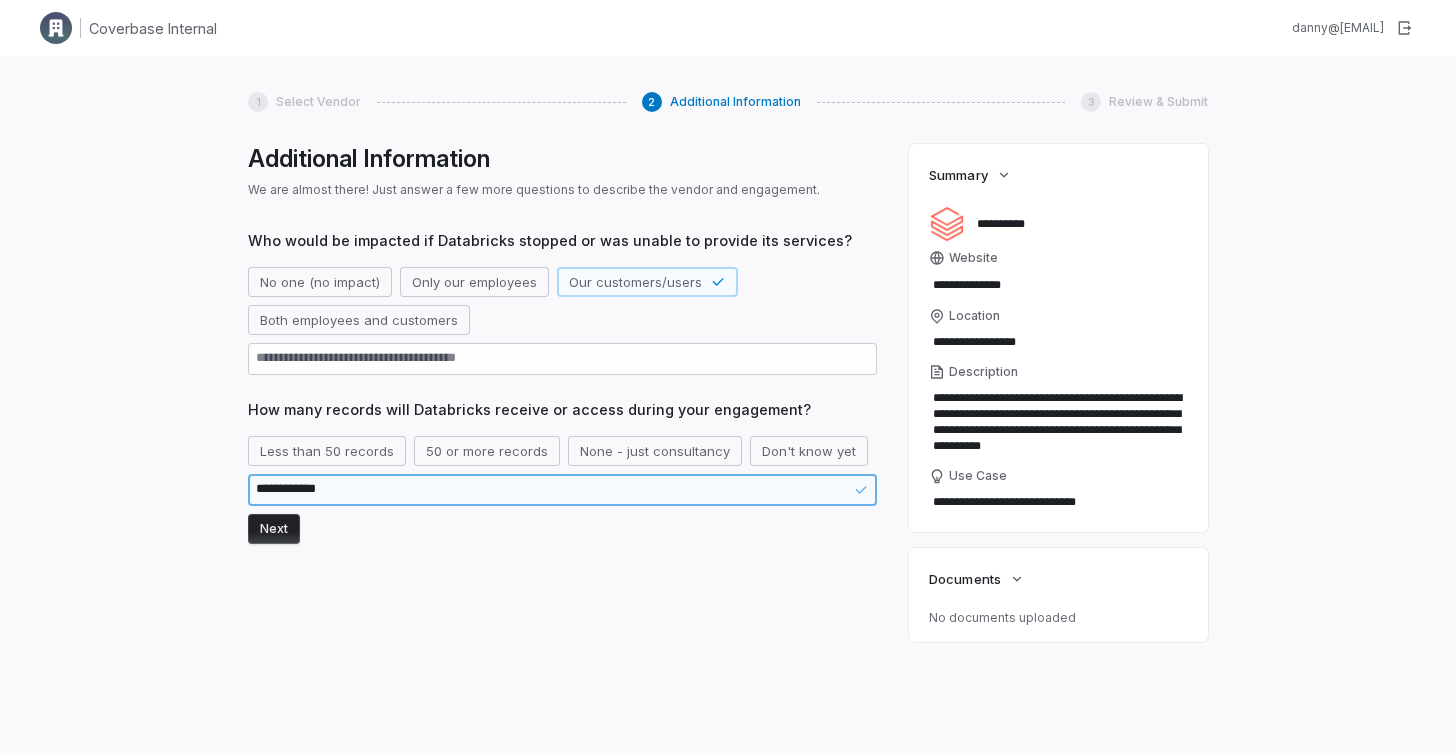 type on "*" 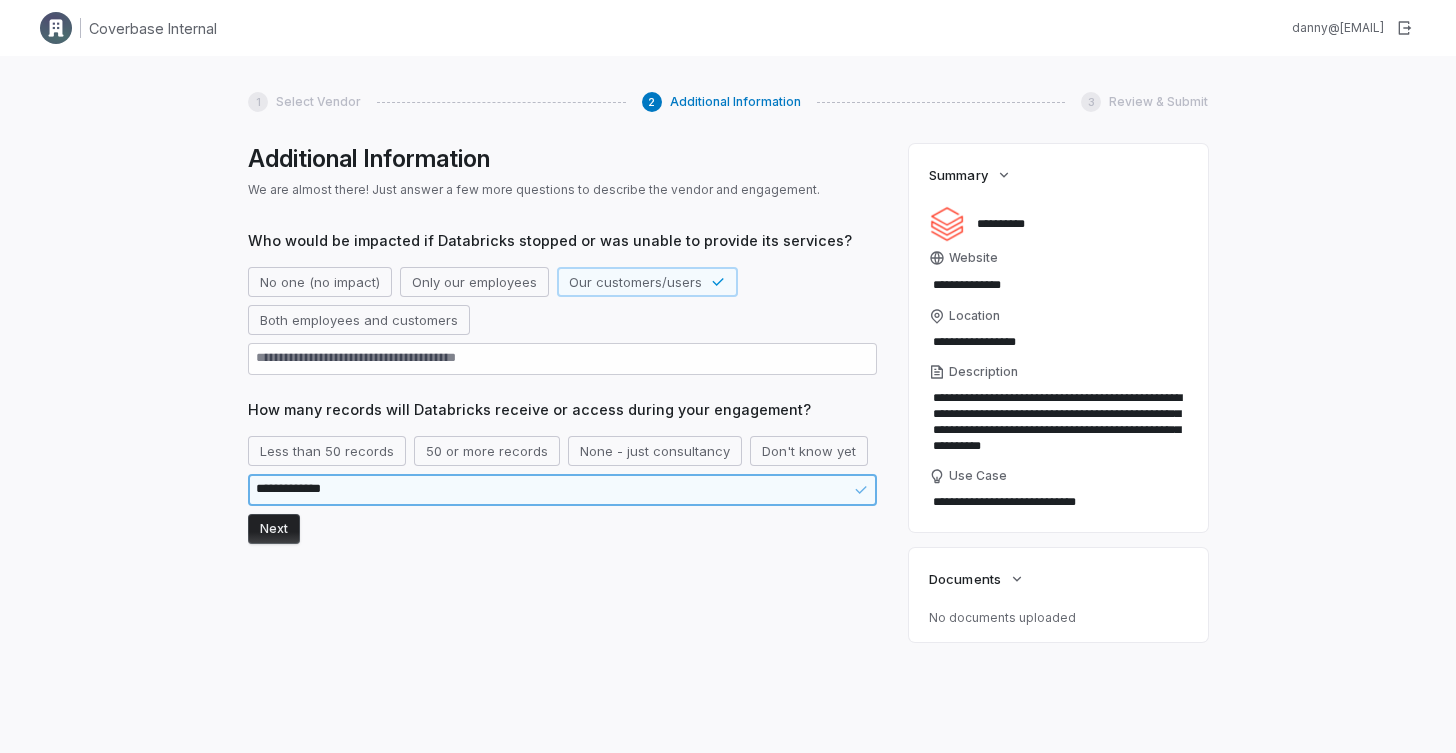 type on "*" 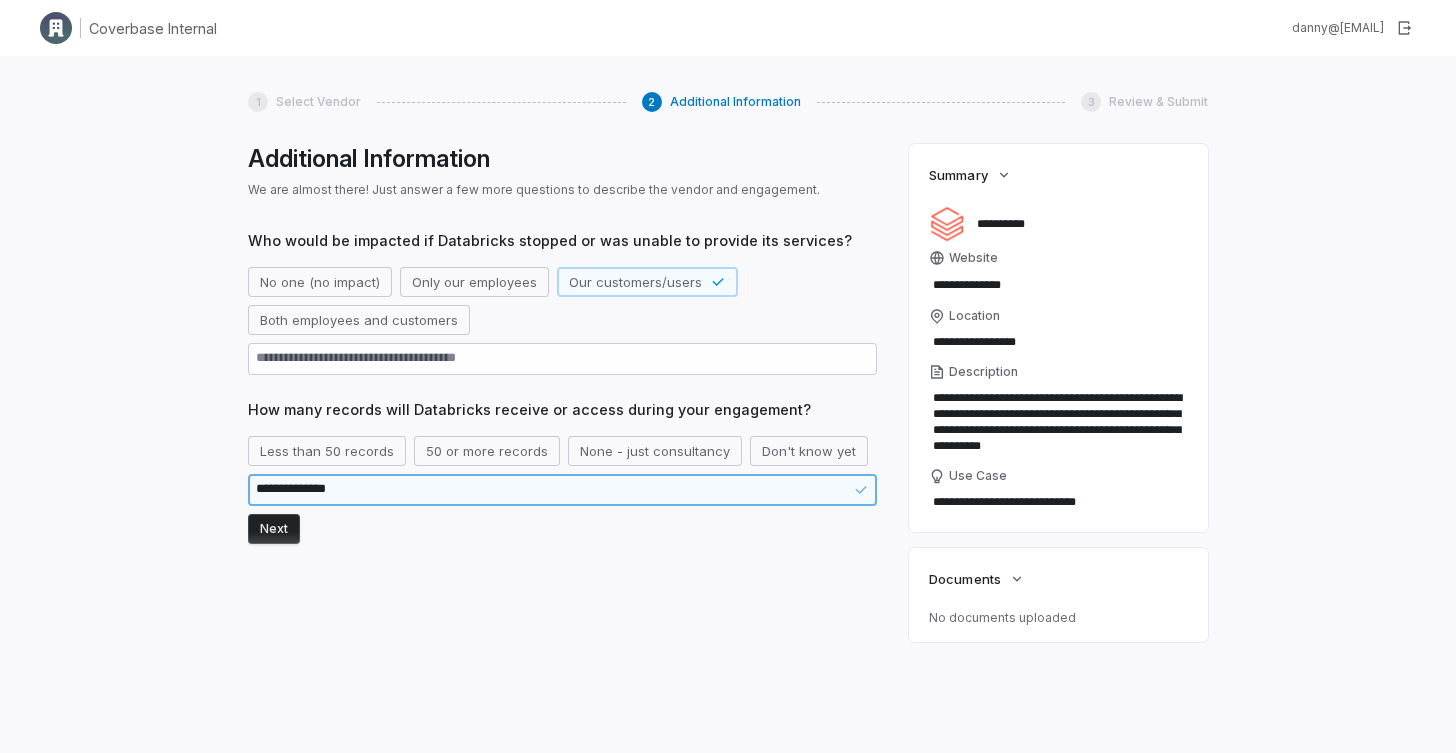 type on "**********" 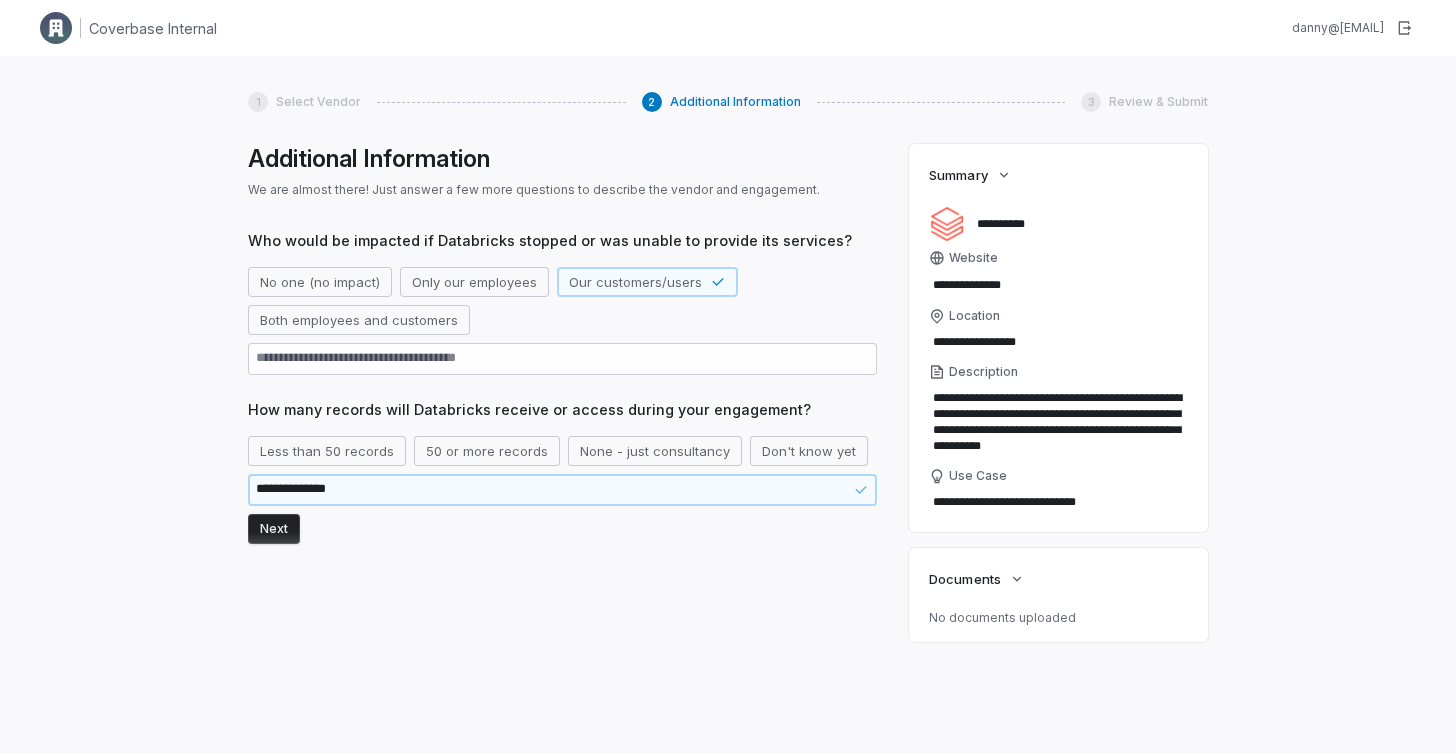 click on "Next" at bounding box center [274, 529] 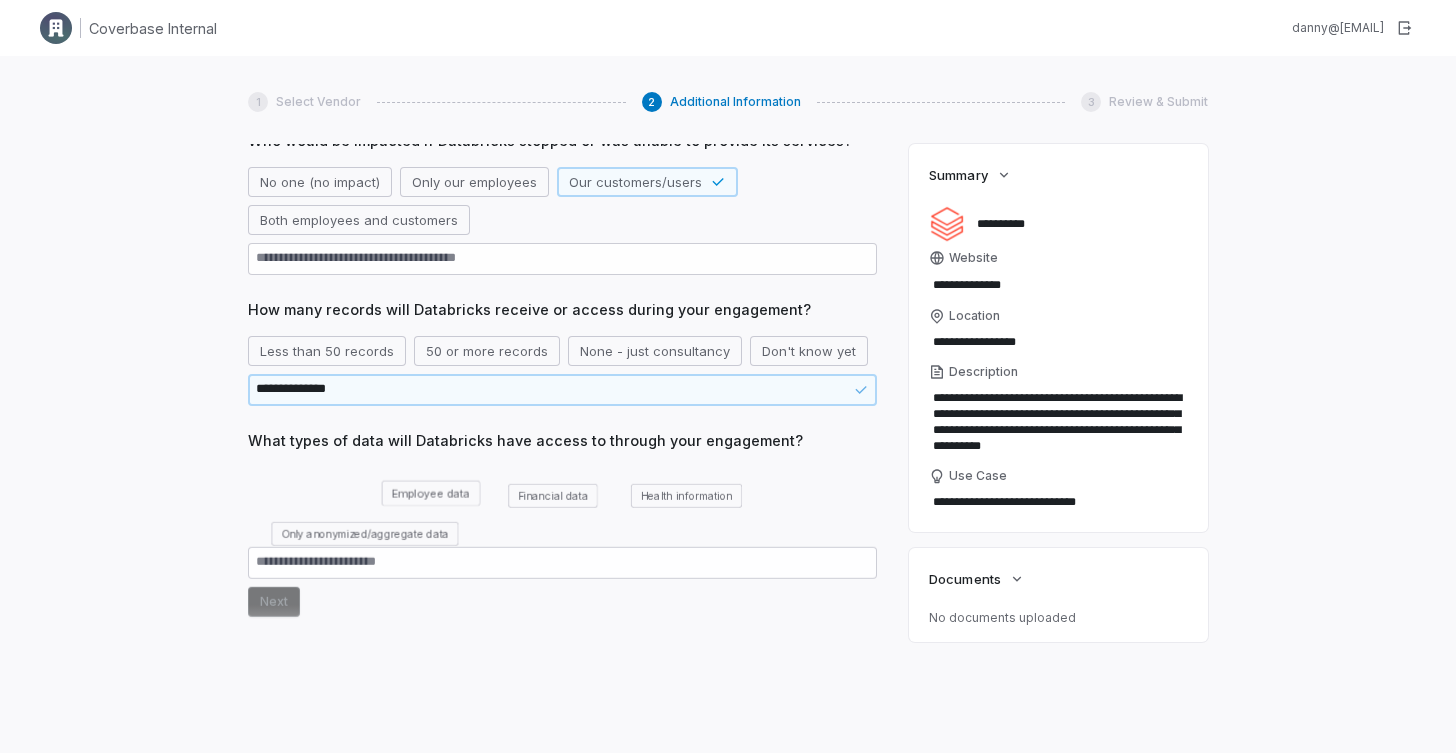 scroll, scrollTop: 144, scrollLeft: 0, axis: vertical 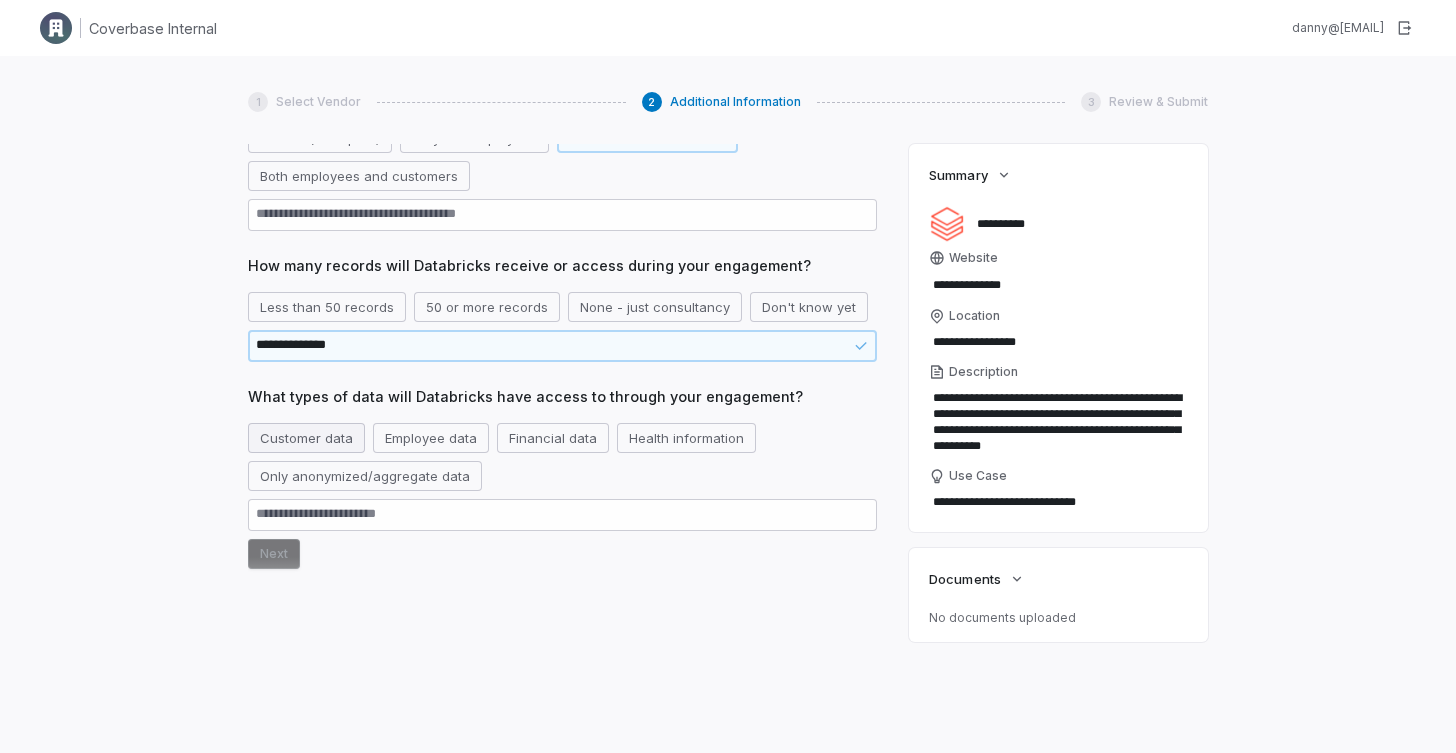 click on "Customer data" at bounding box center [306, 438] 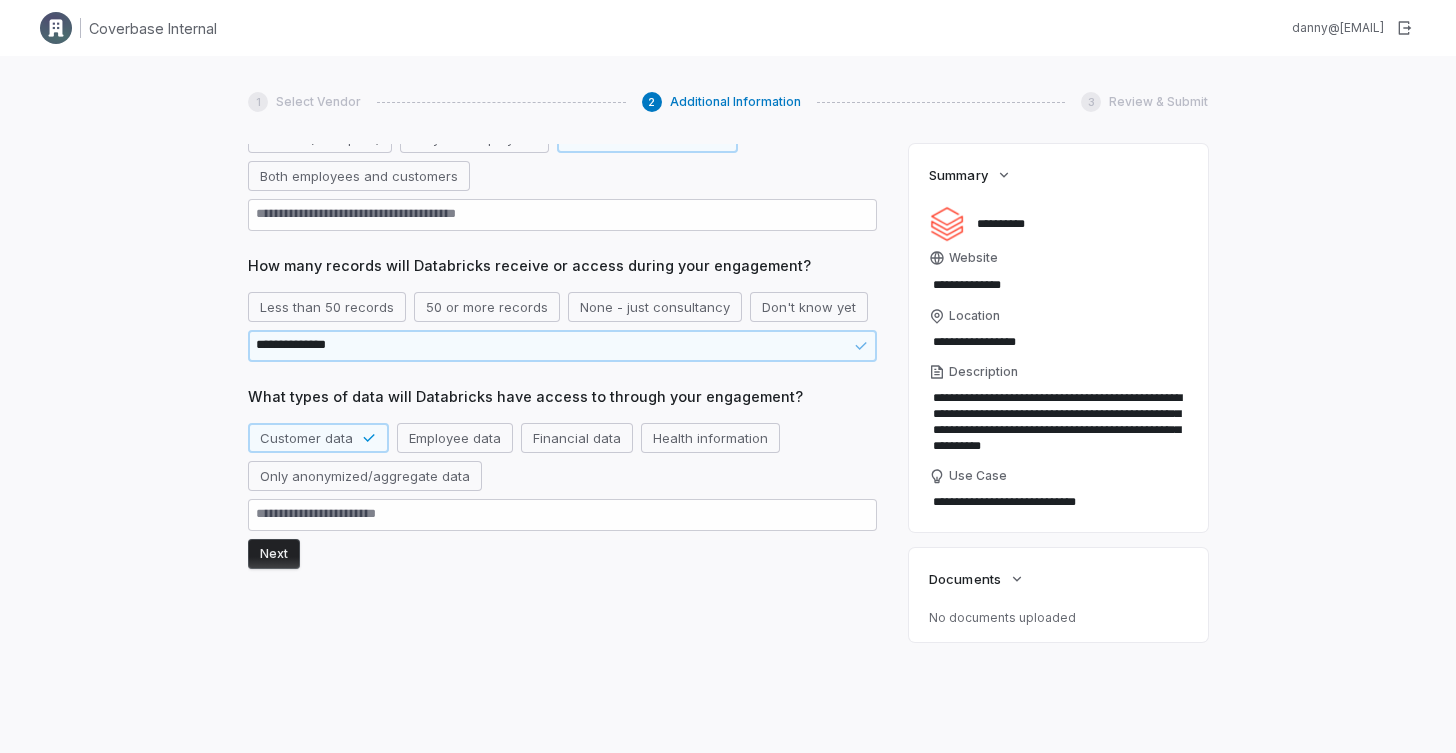 click on "Next" at bounding box center [274, 554] 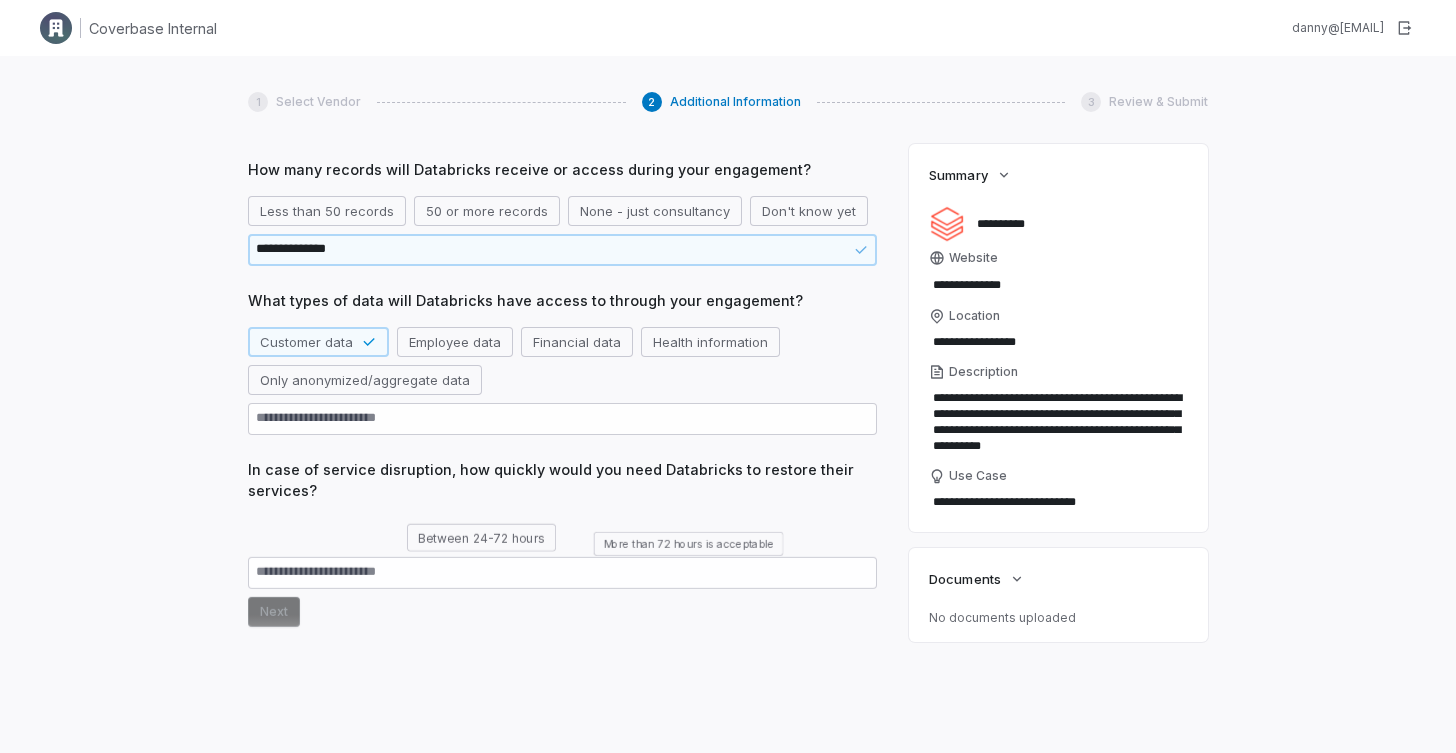 scroll, scrollTop: 272, scrollLeft: 0, axis: vertical 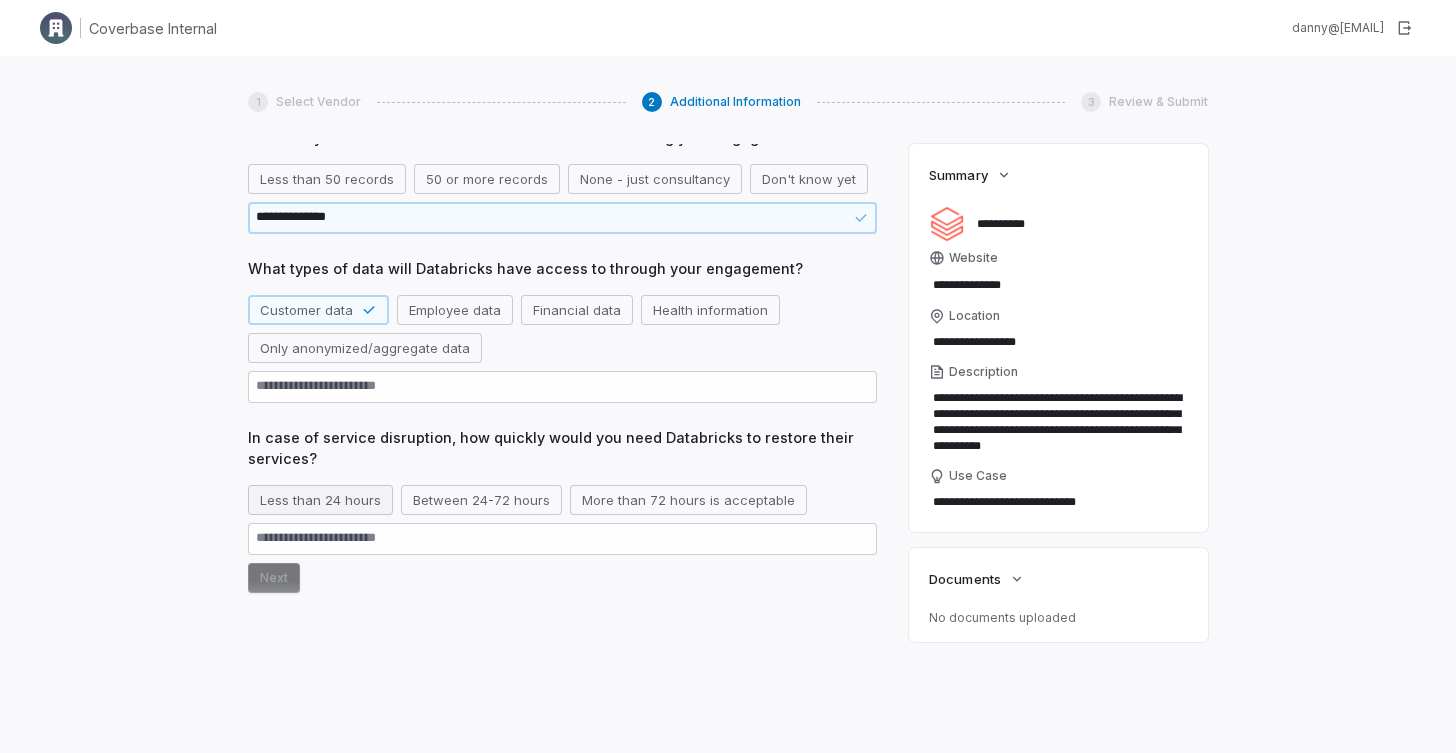 click on "Less than 24 hours" at bounding box center (320, 500) 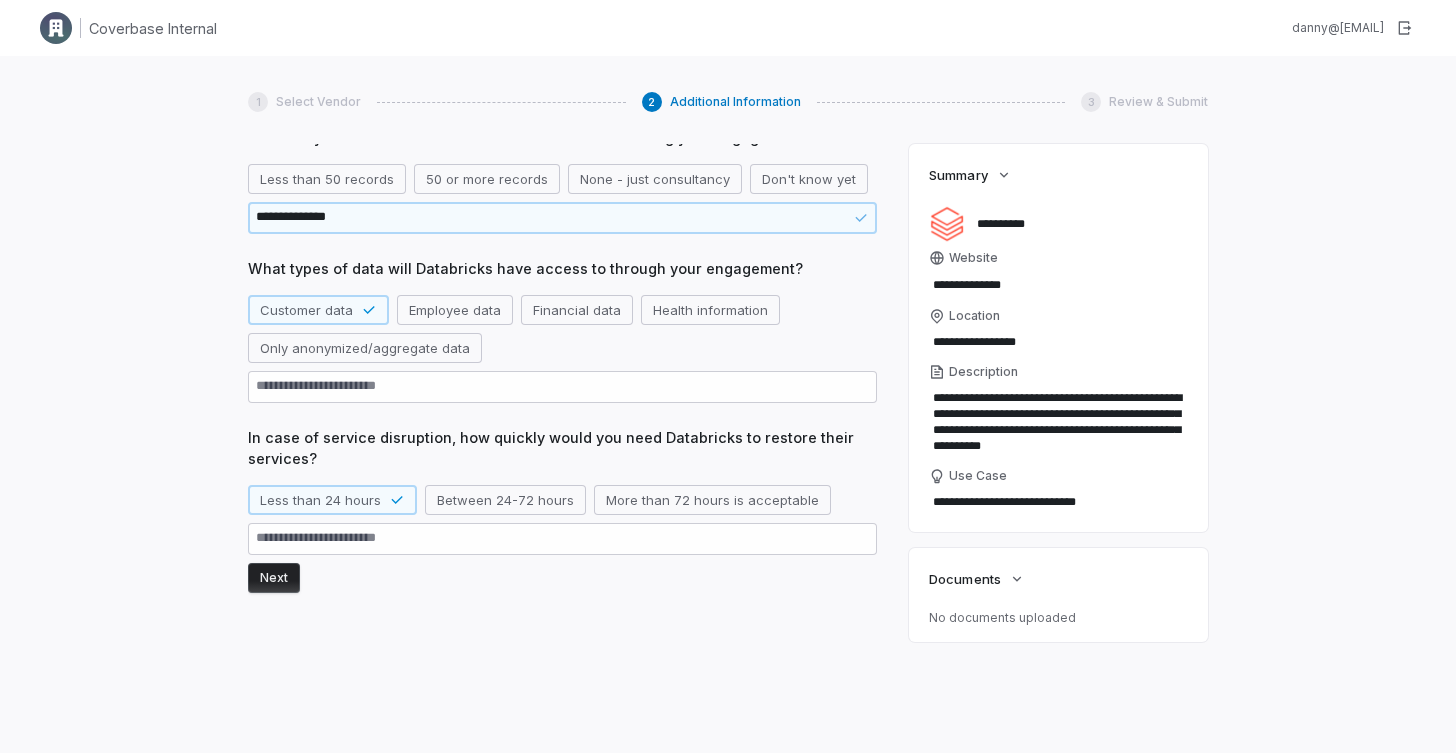 click on "Next" at bounding box center (274, 578) 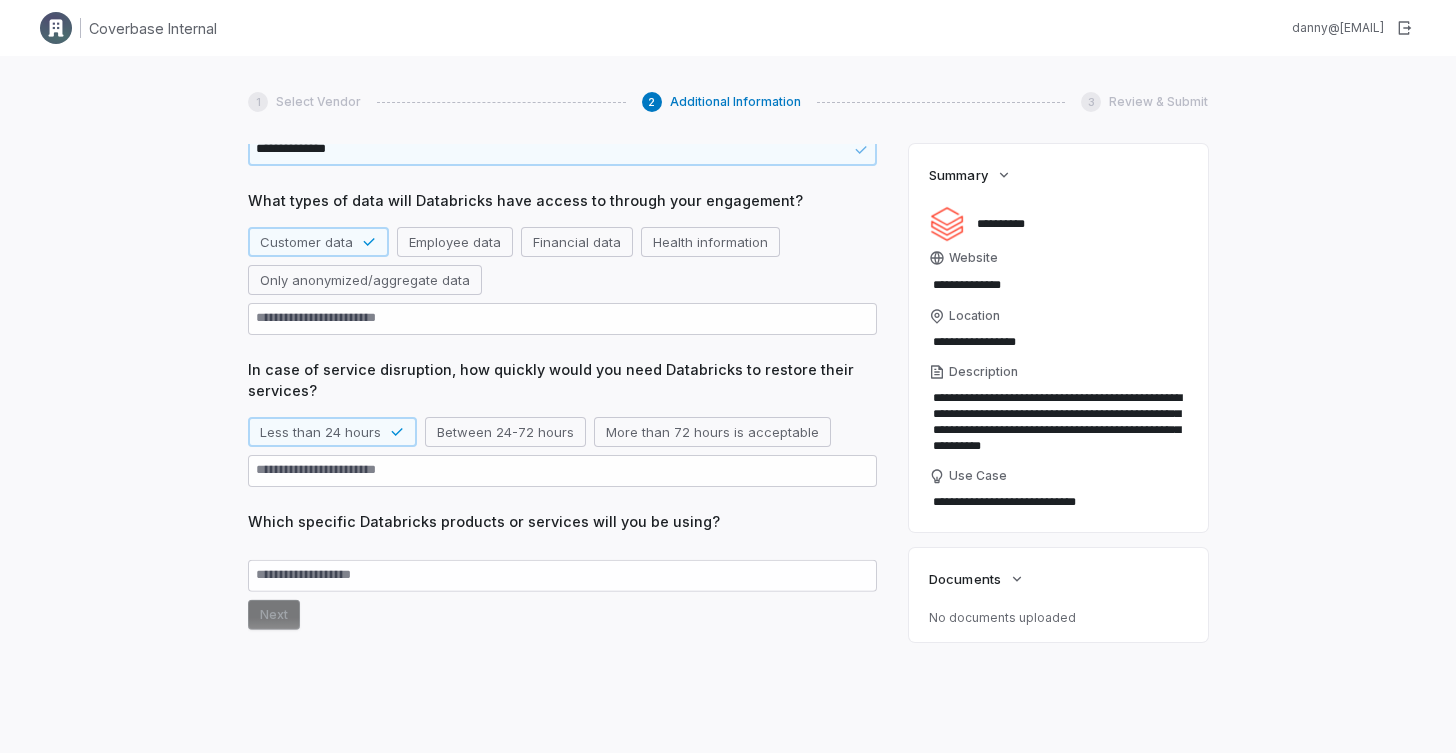 scroll, scrollTop: 349, scrollLeft: 0, axis: vertical 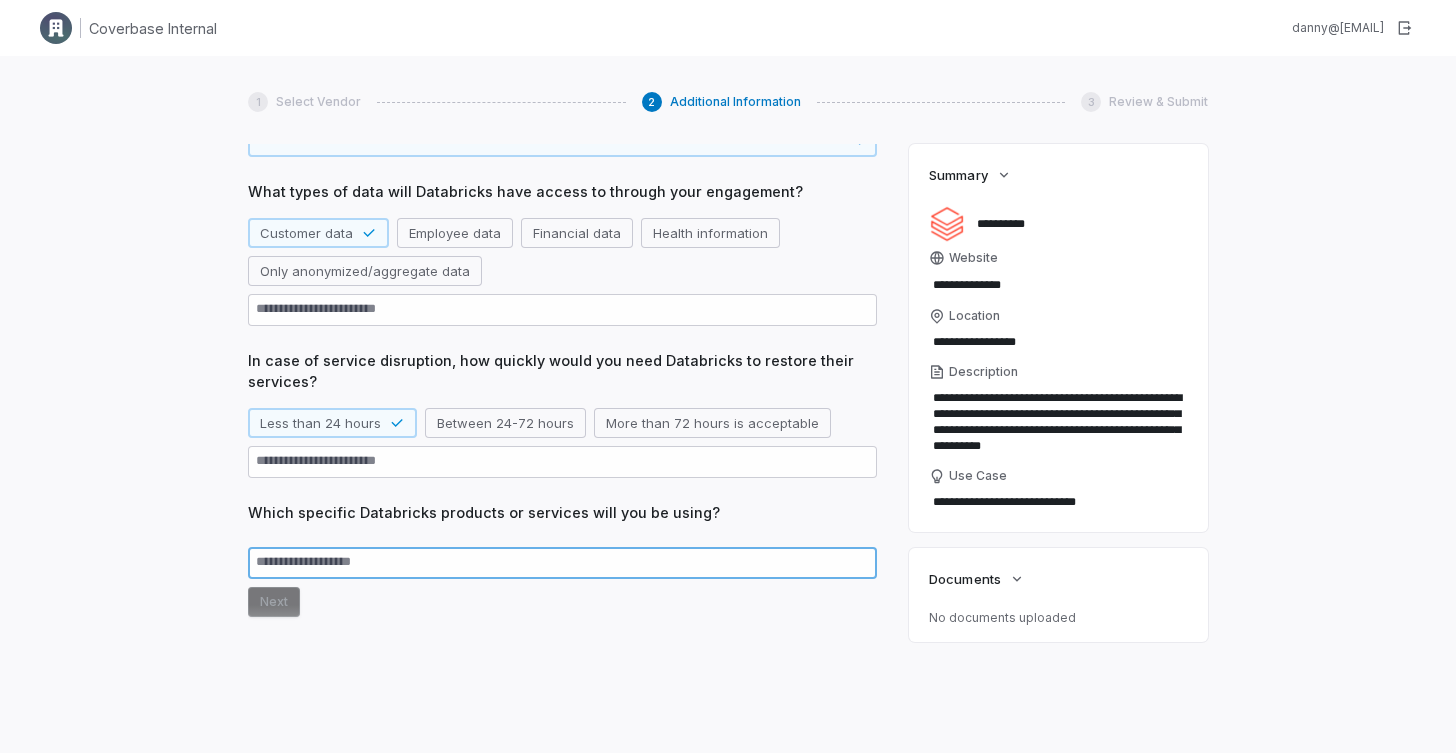 click at bounding box center [562, 563] 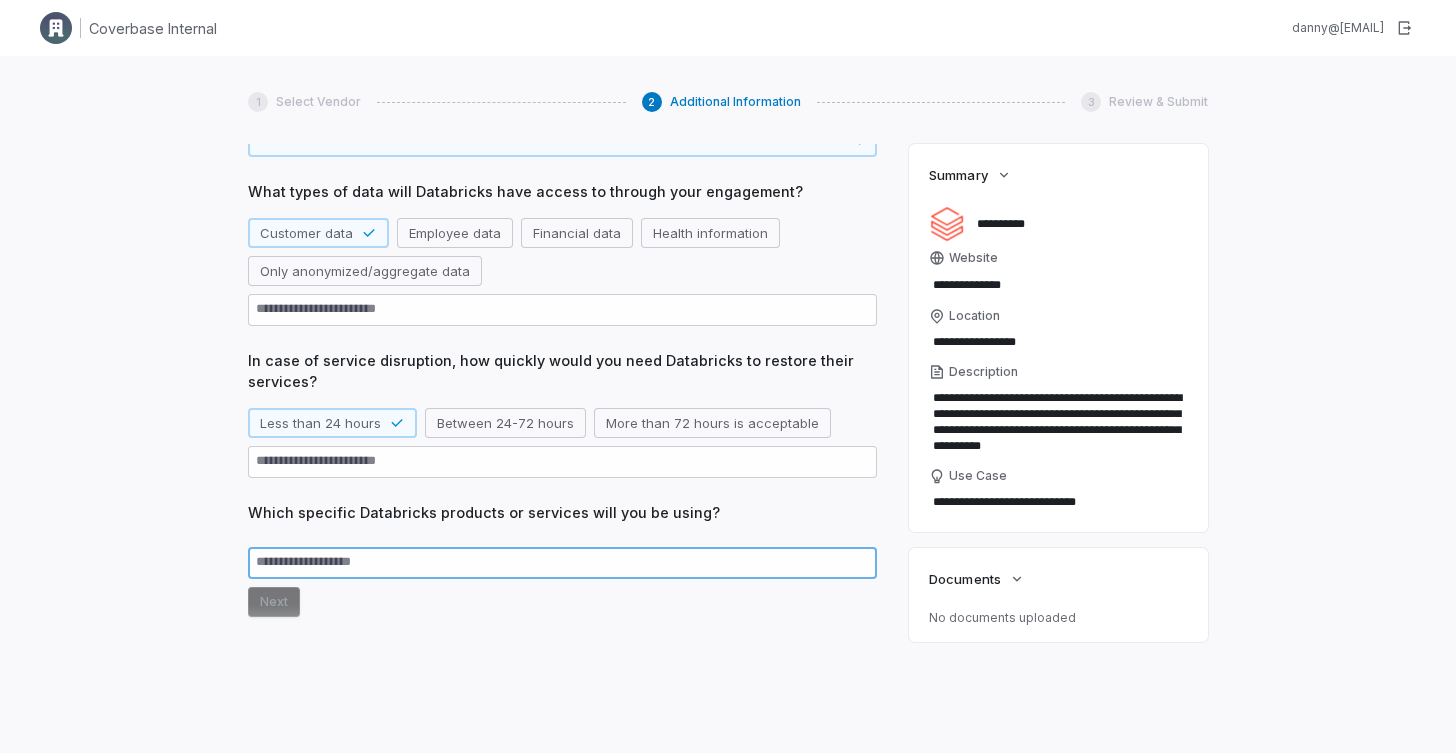 type on "*" 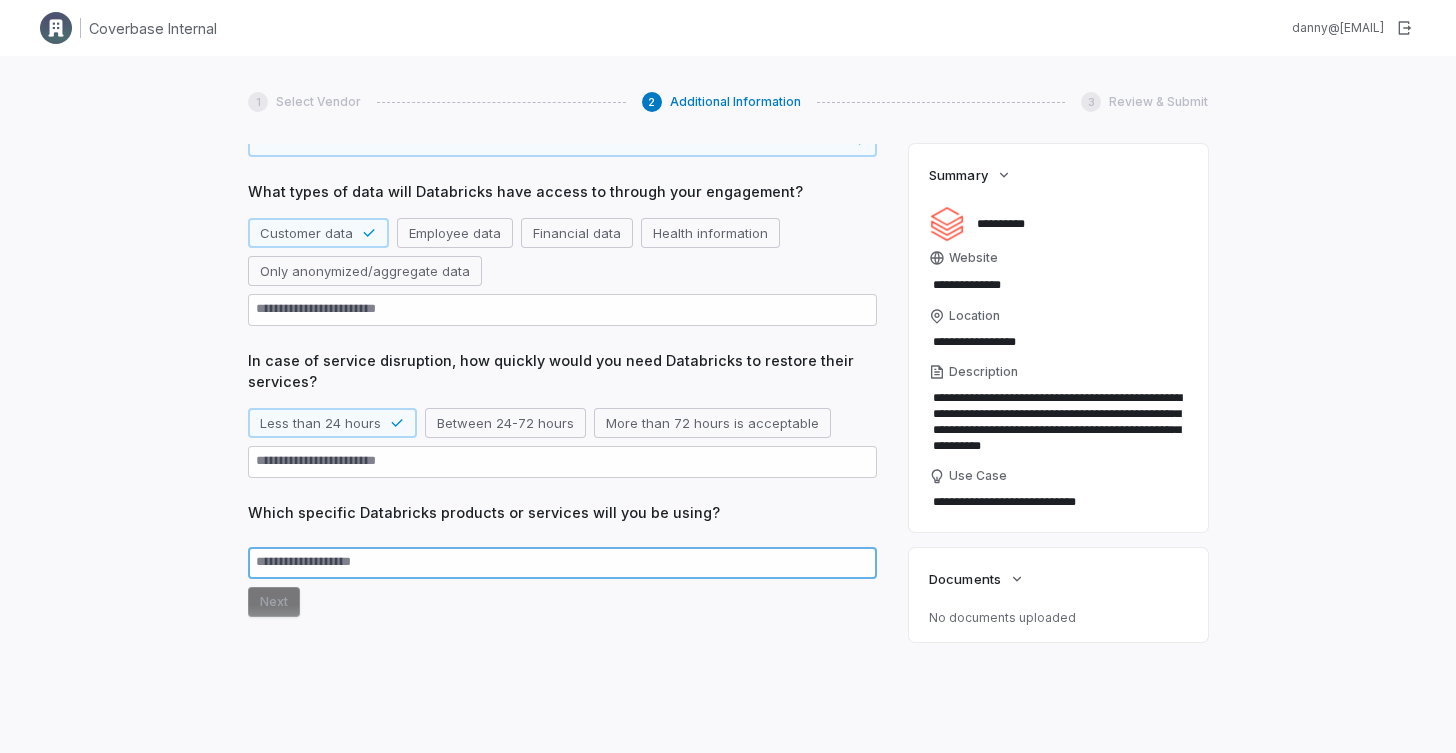 type on "*" 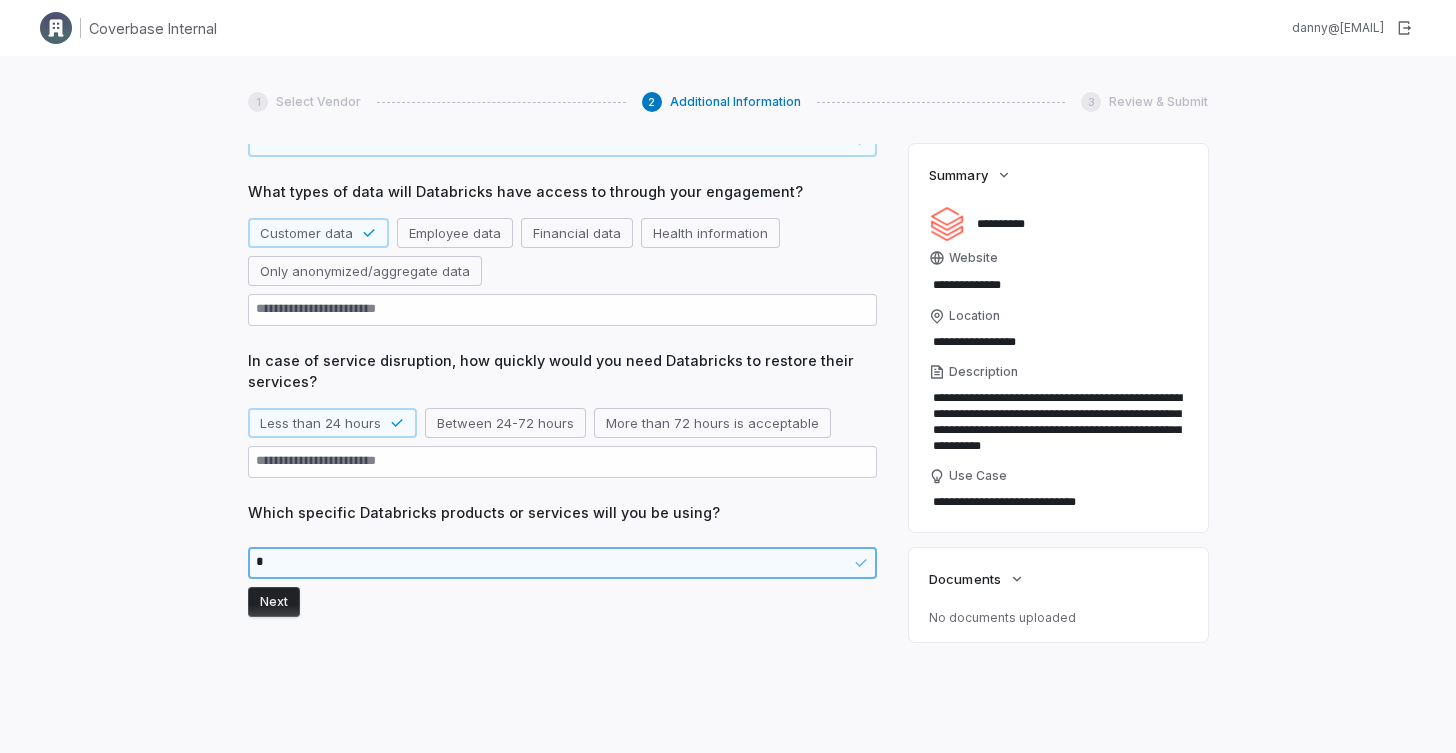 type on "*" 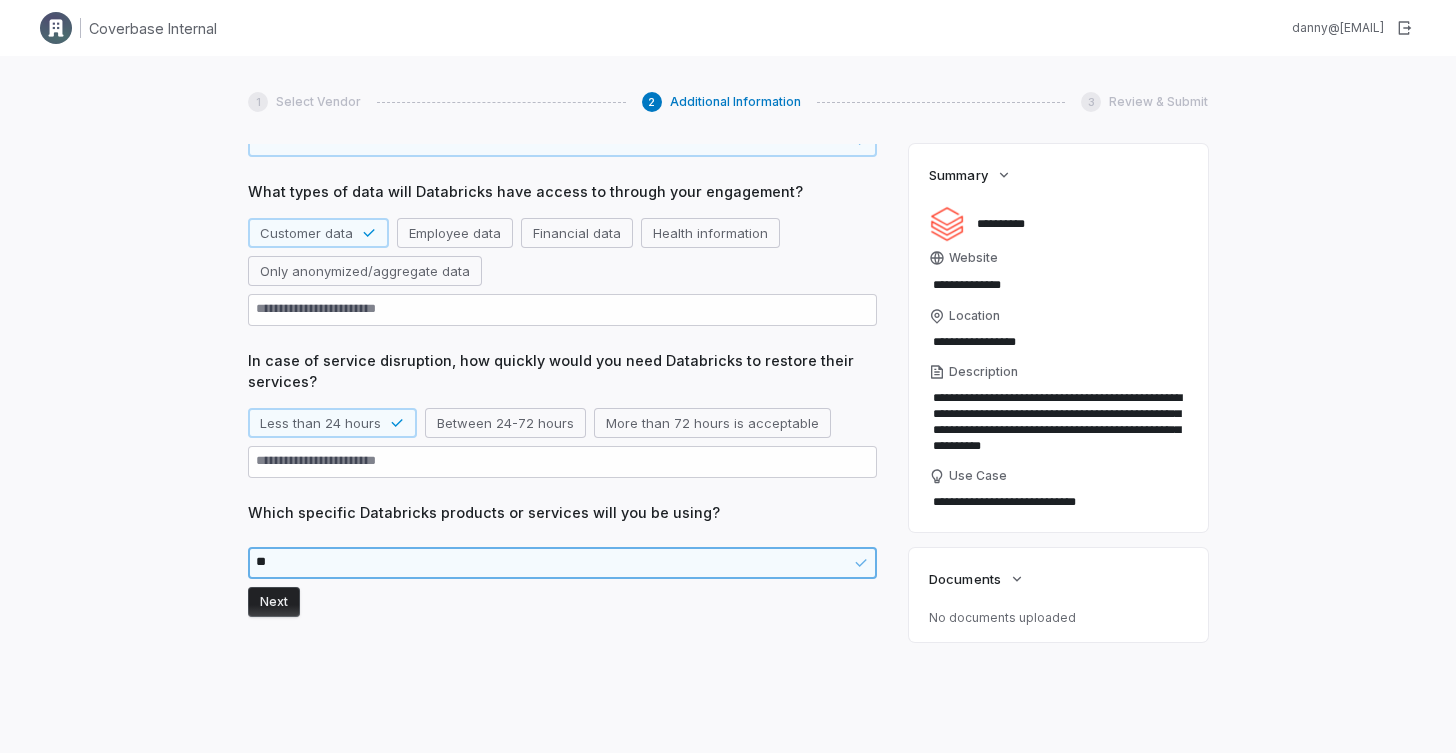 type on "*" 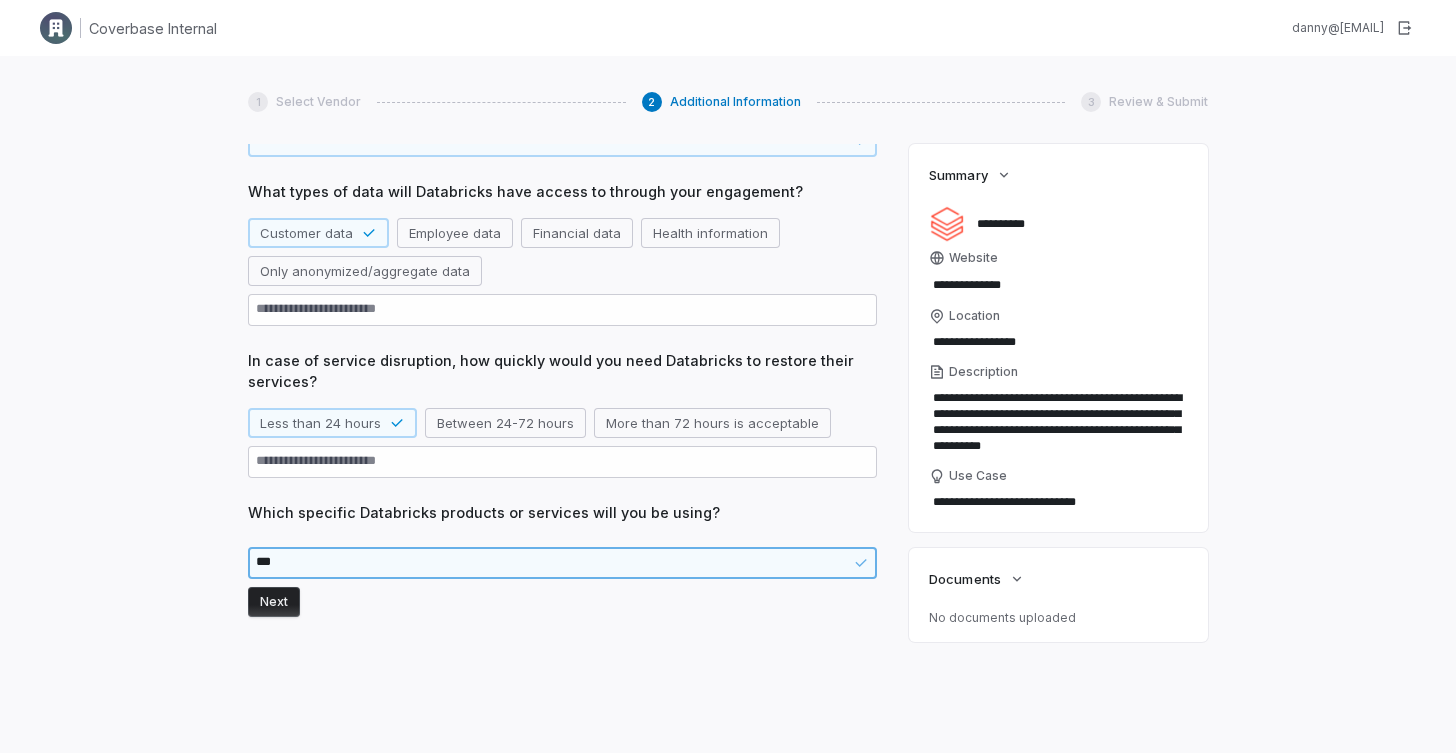 type on "*" 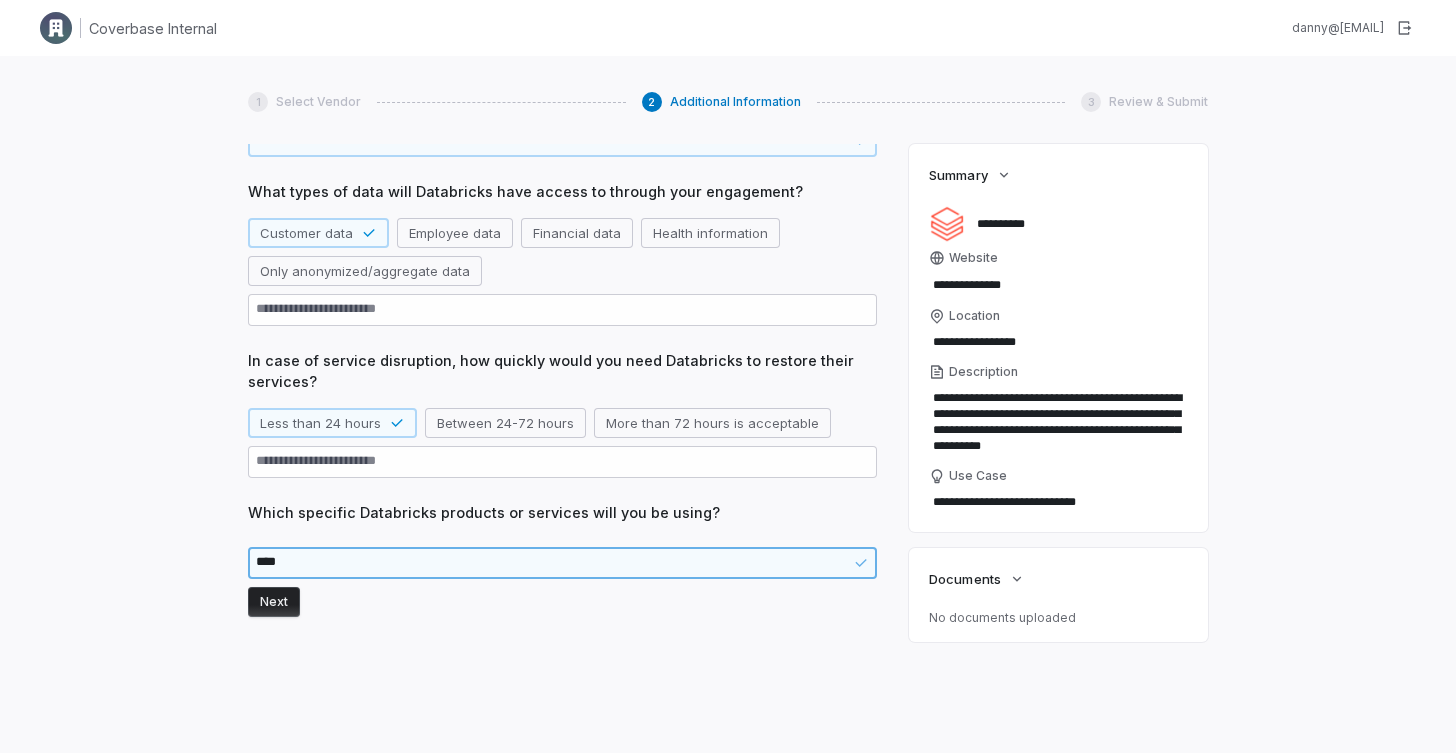 type on "****" 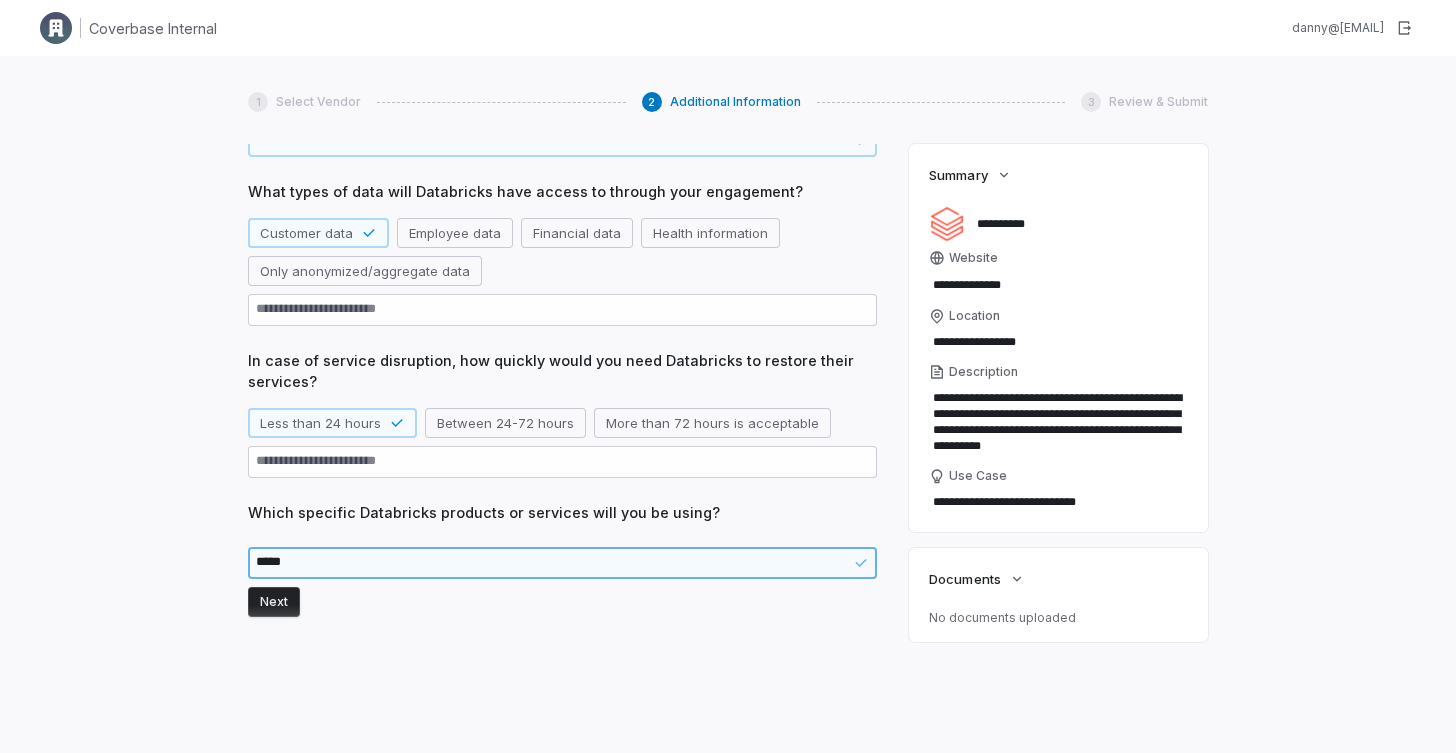 type on "*" 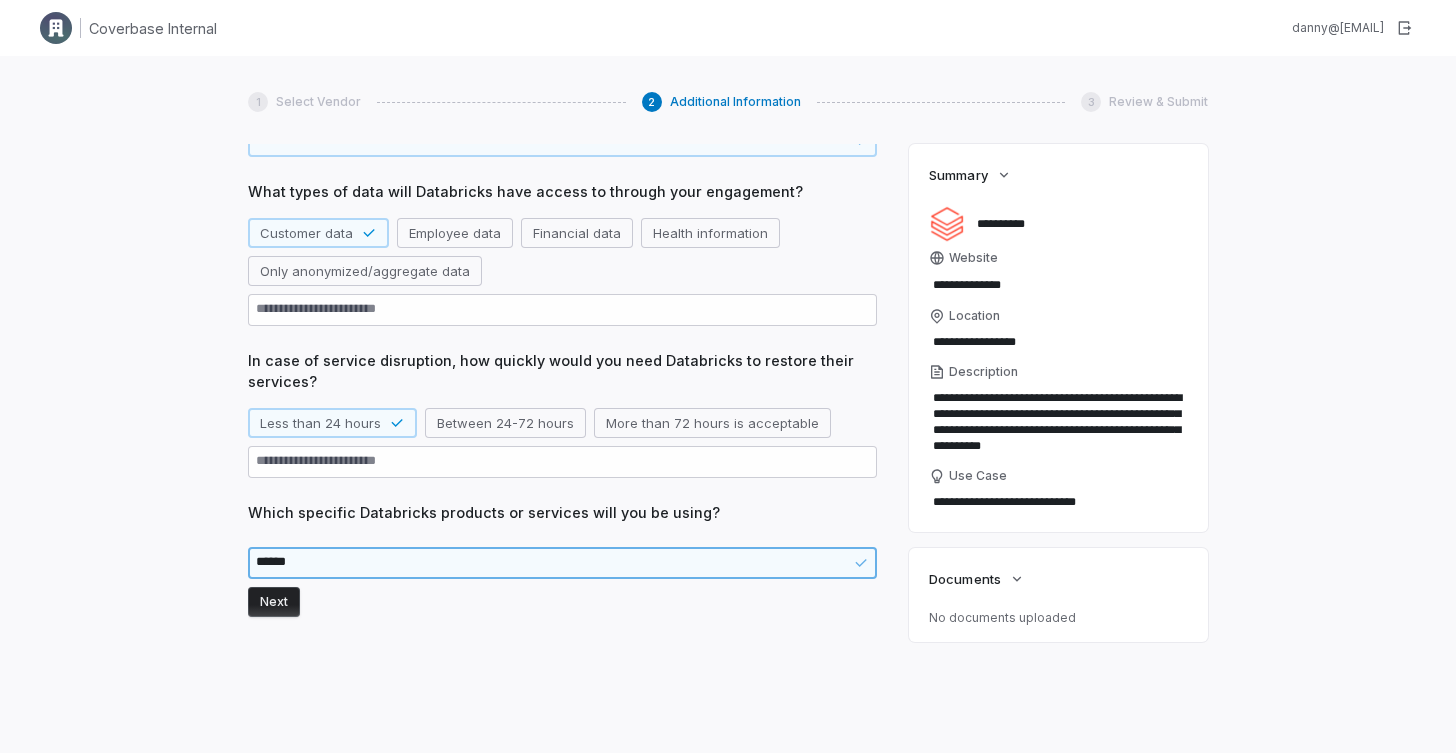 type on "*" 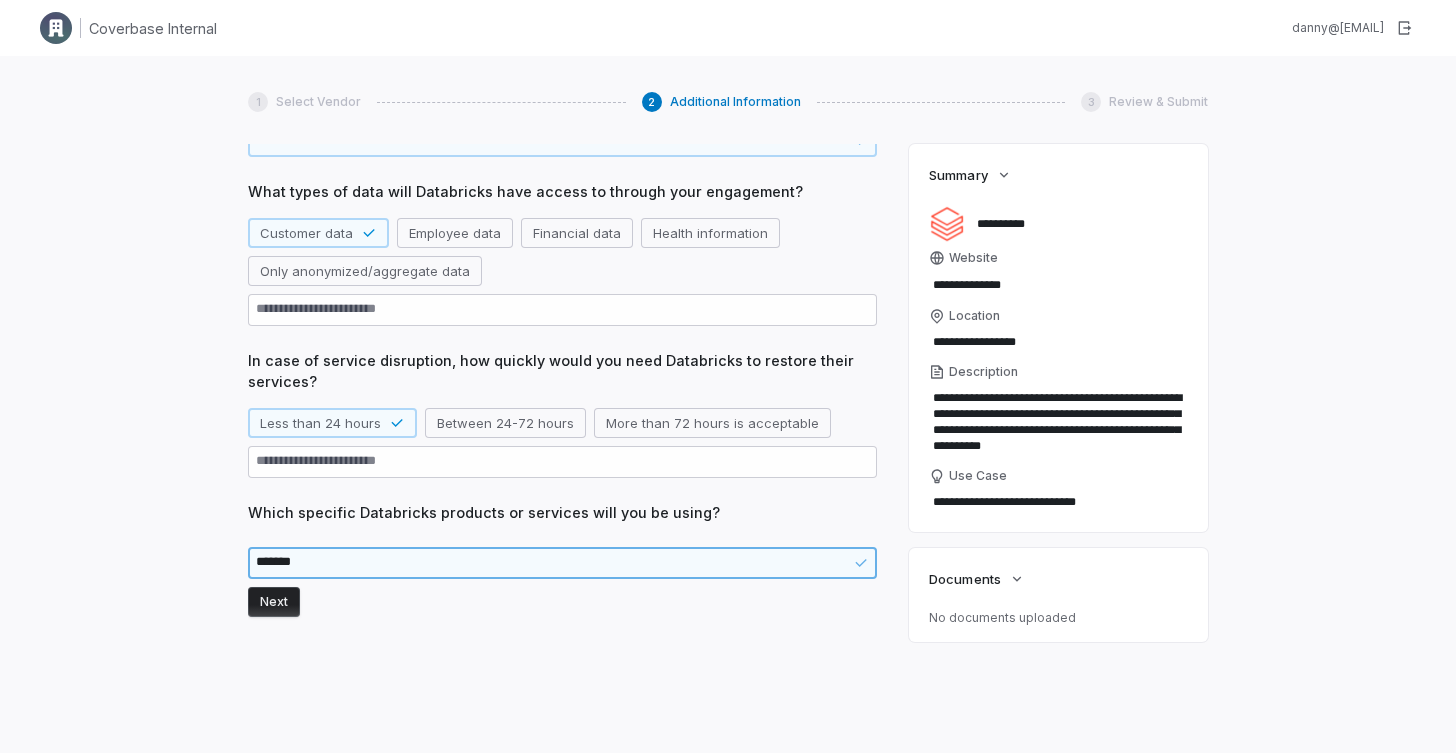 type on "*" 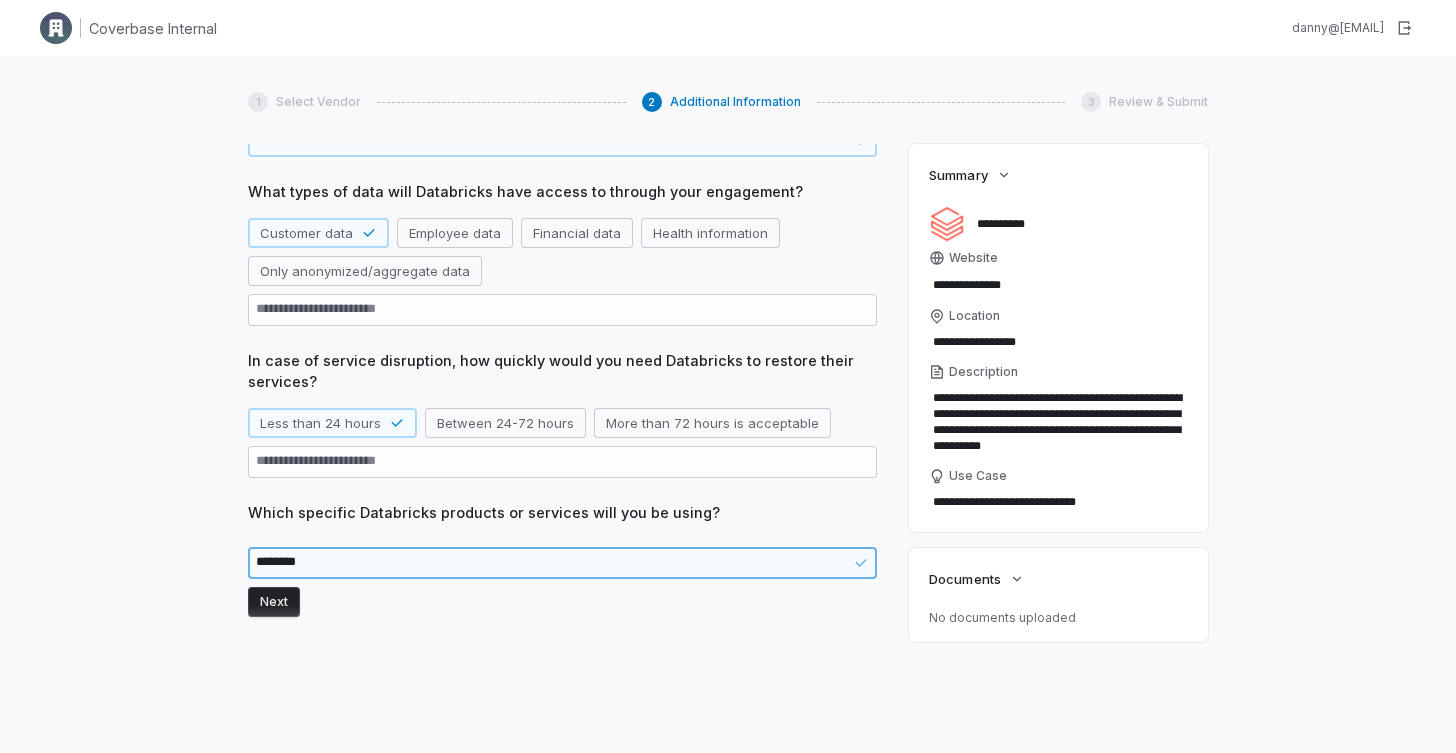 type on "*" 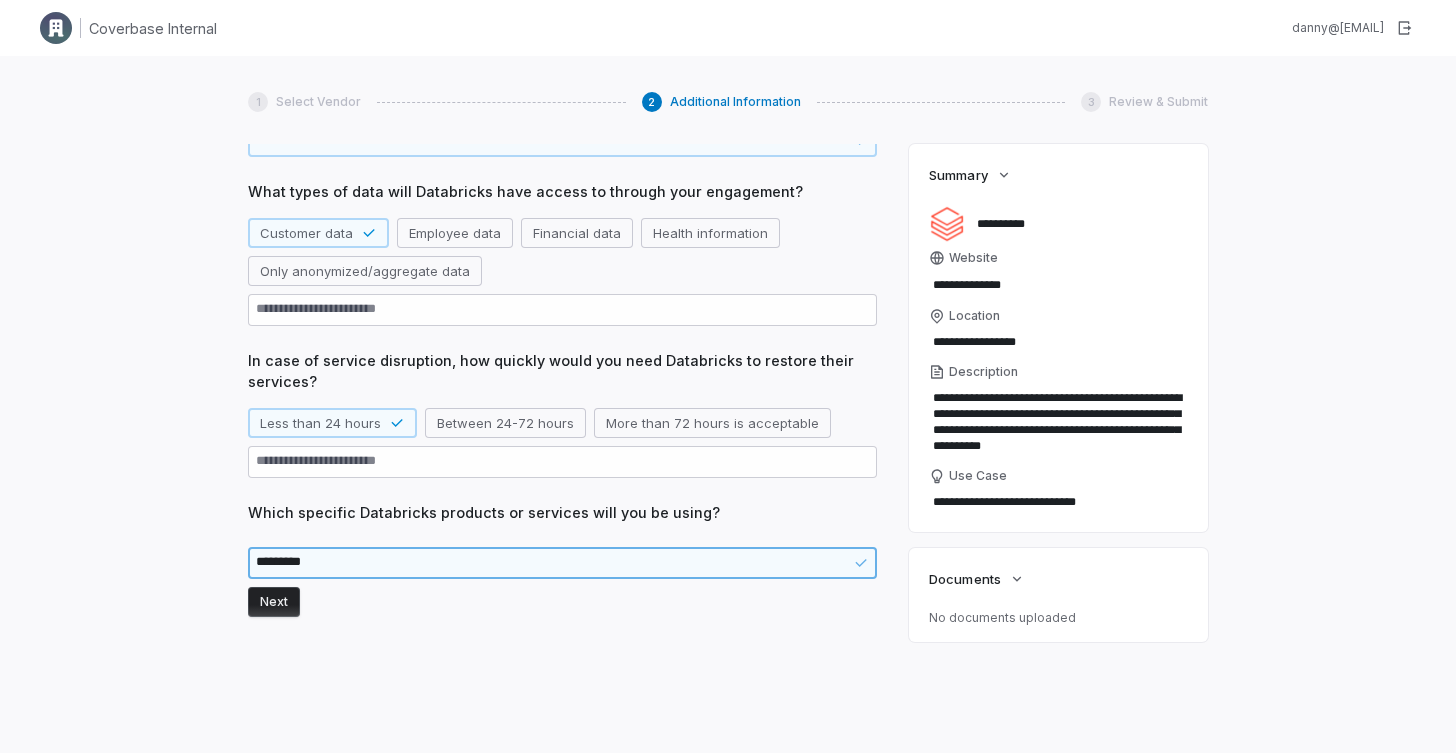 type on "*" 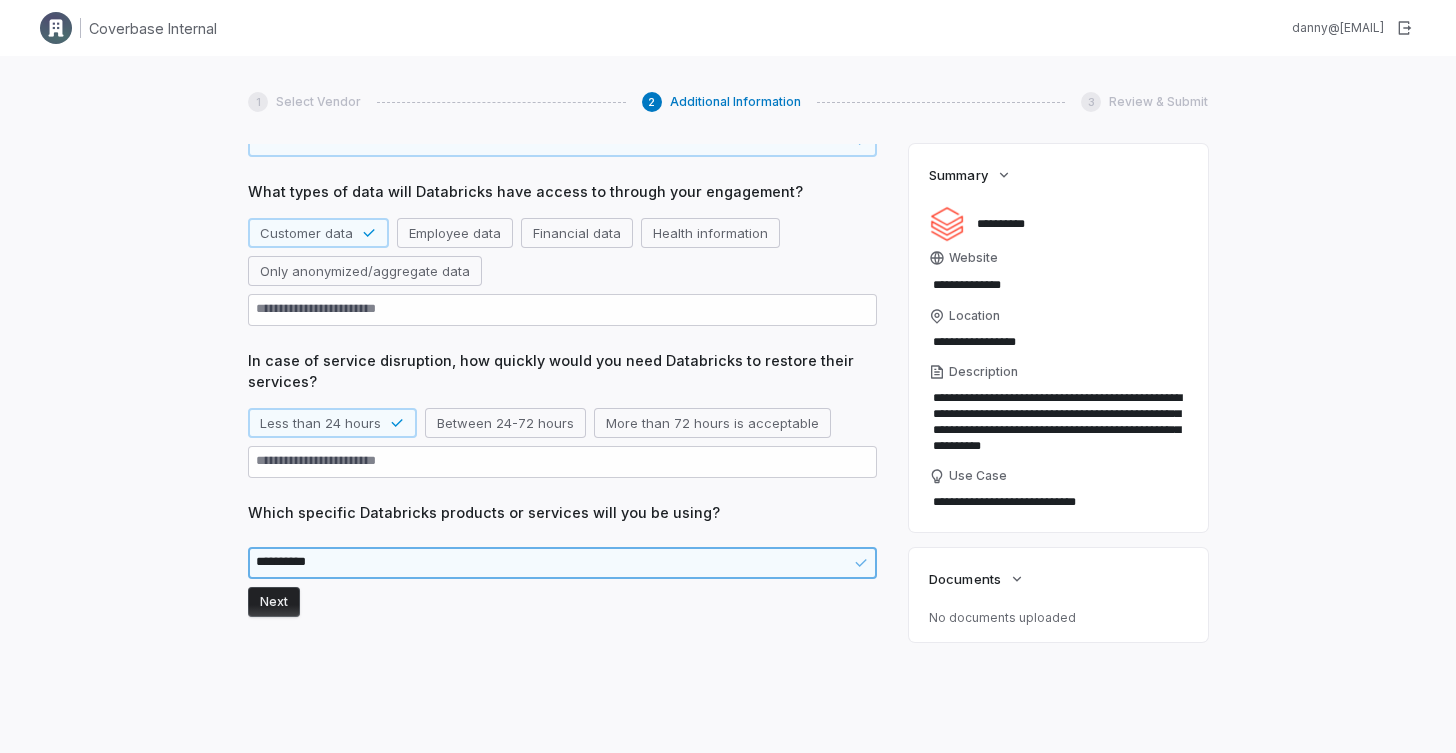 type on "*" 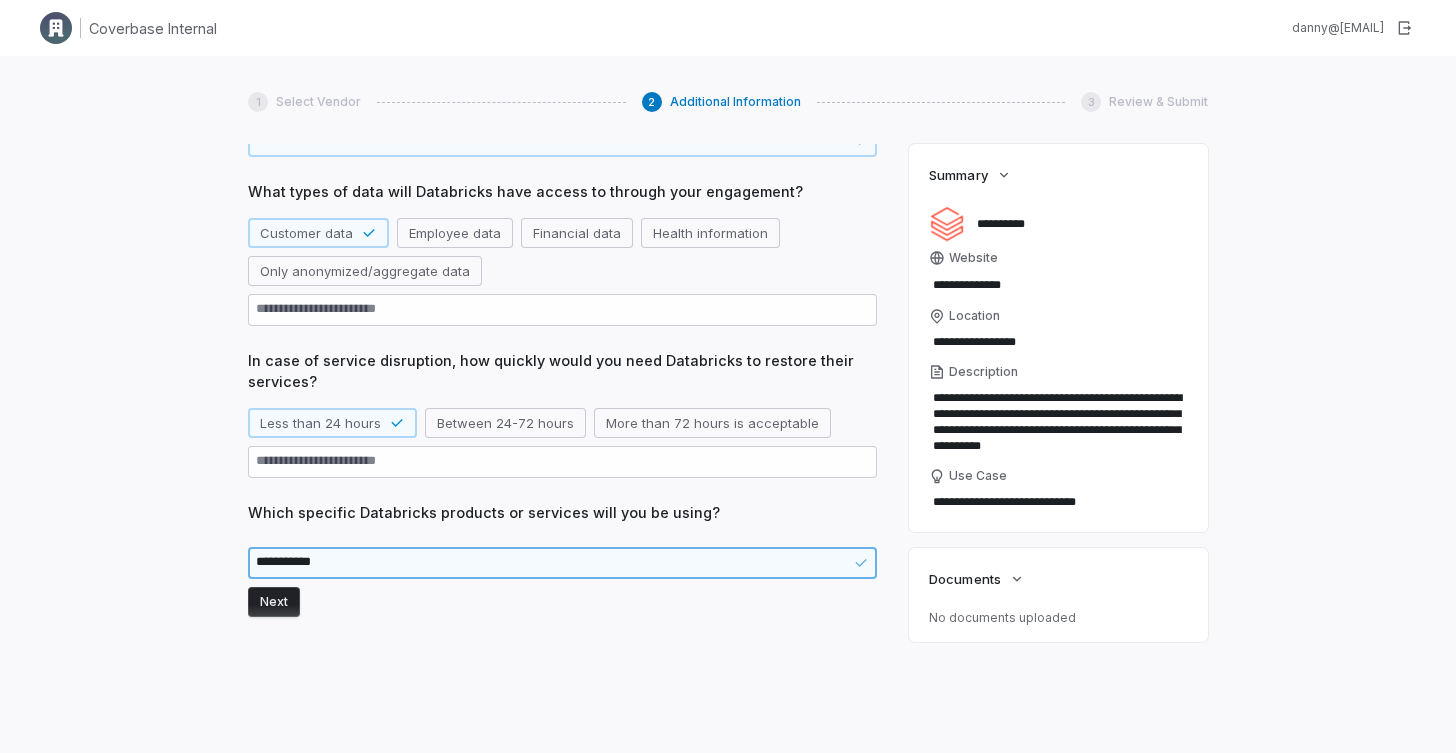 type on "*" 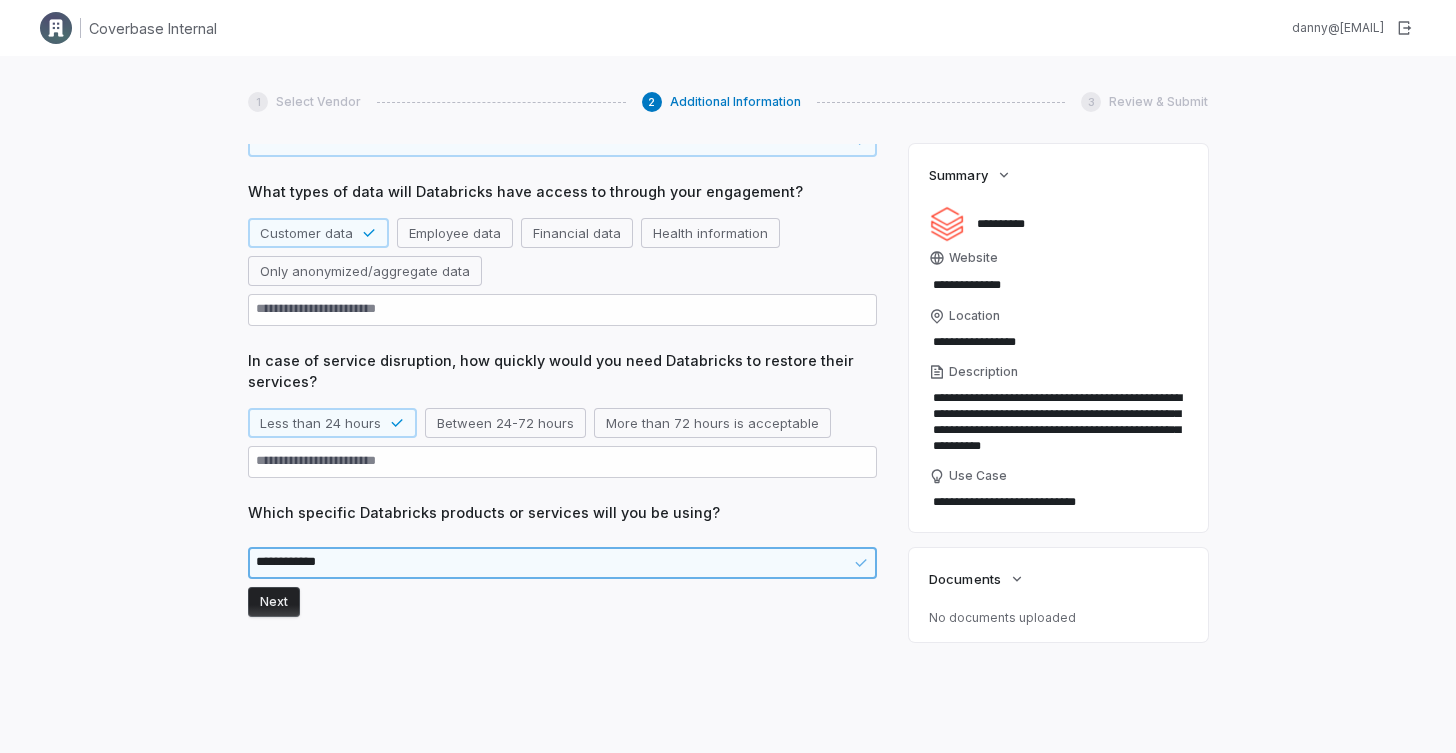 type on "*" 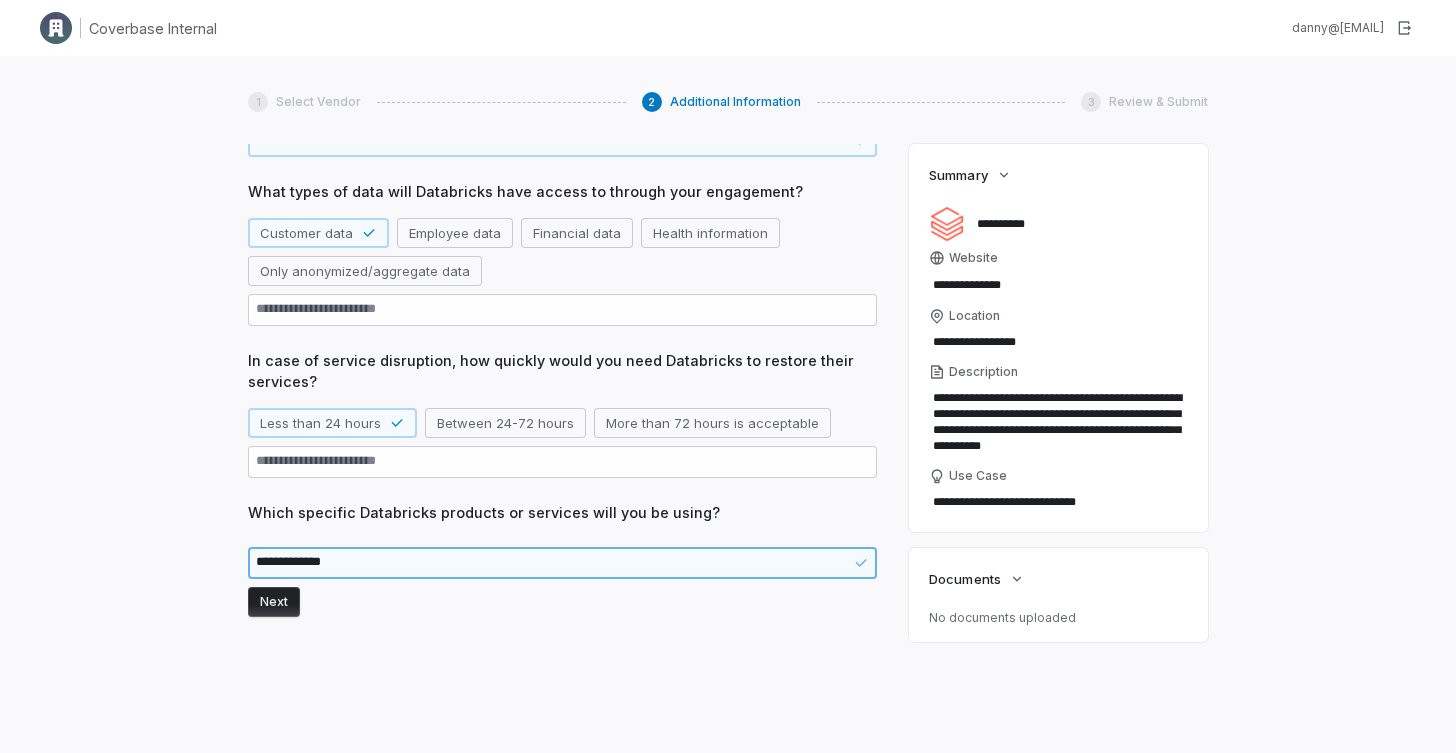 type on "*" 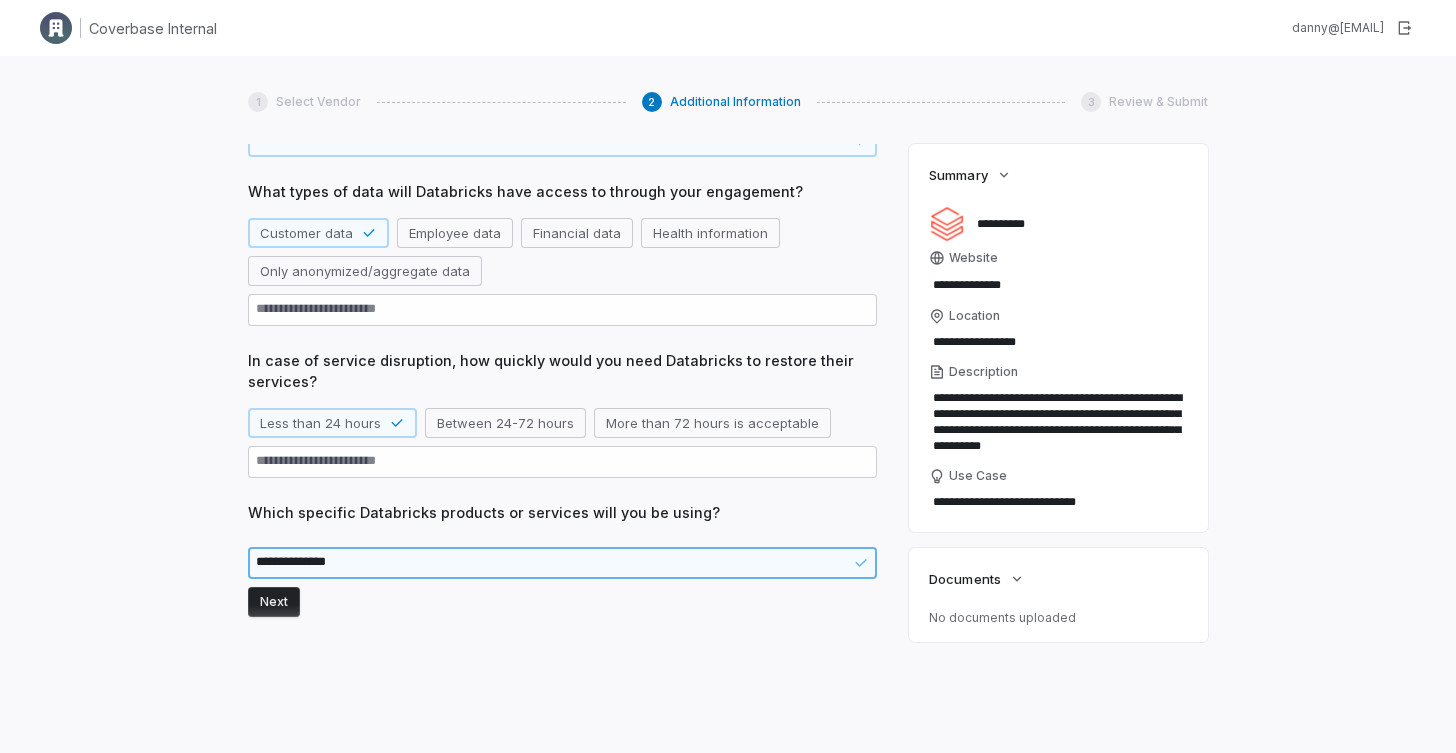 type on "*" 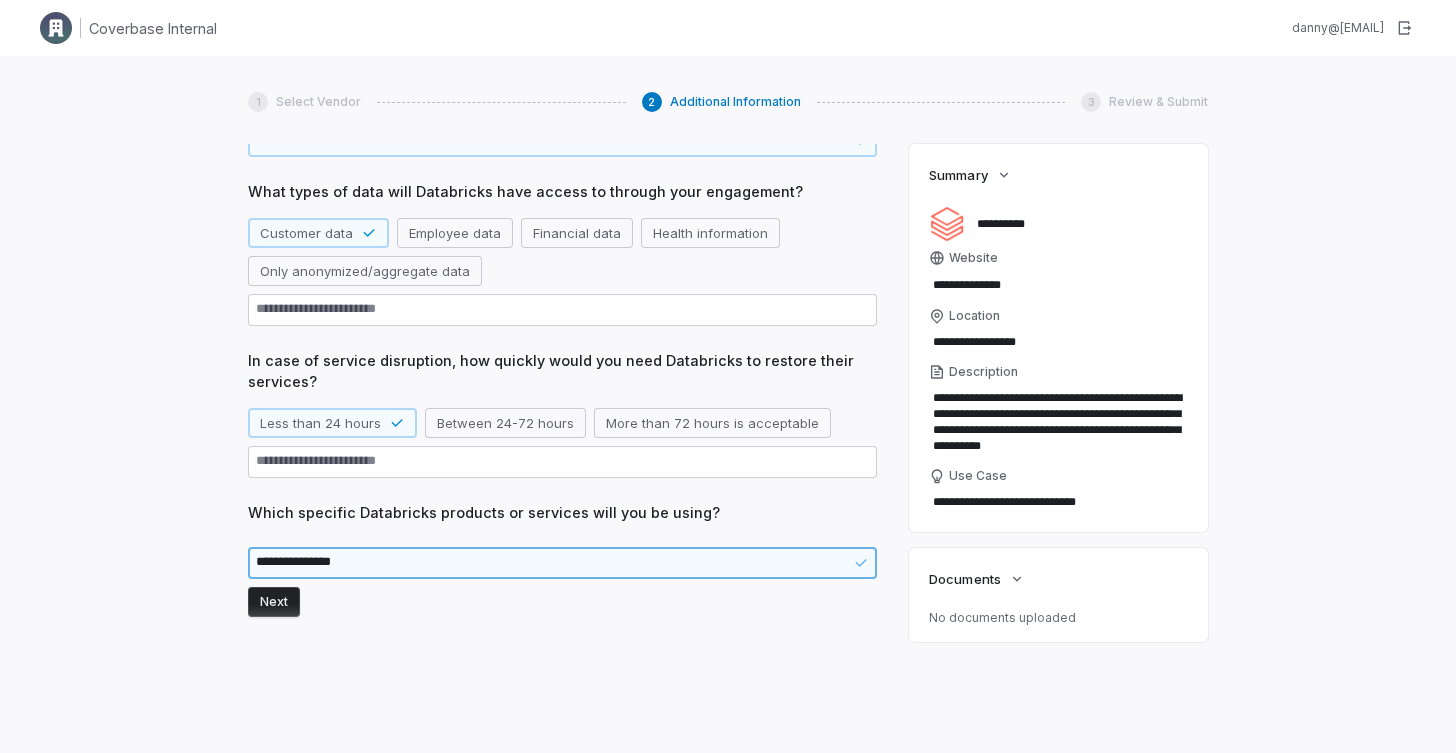 type on "*" 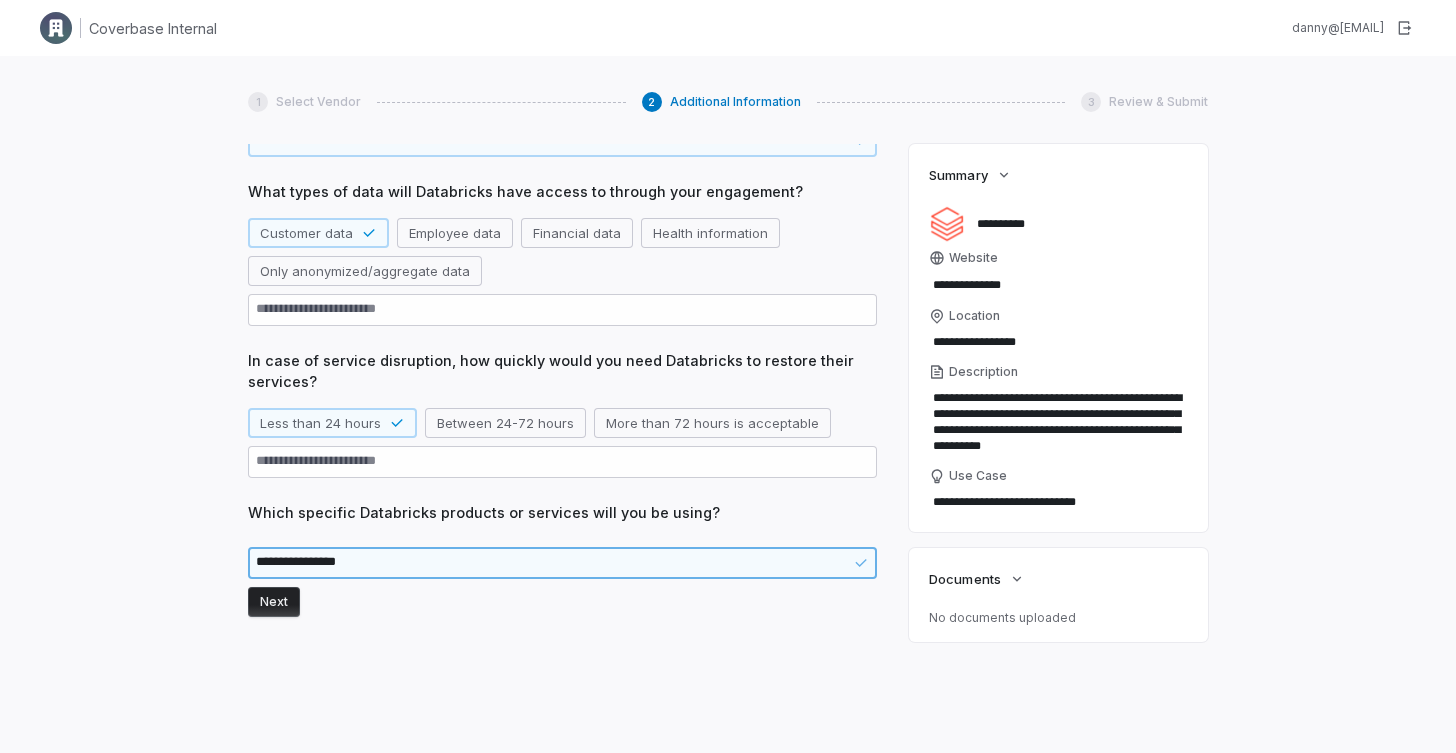 type on "*" 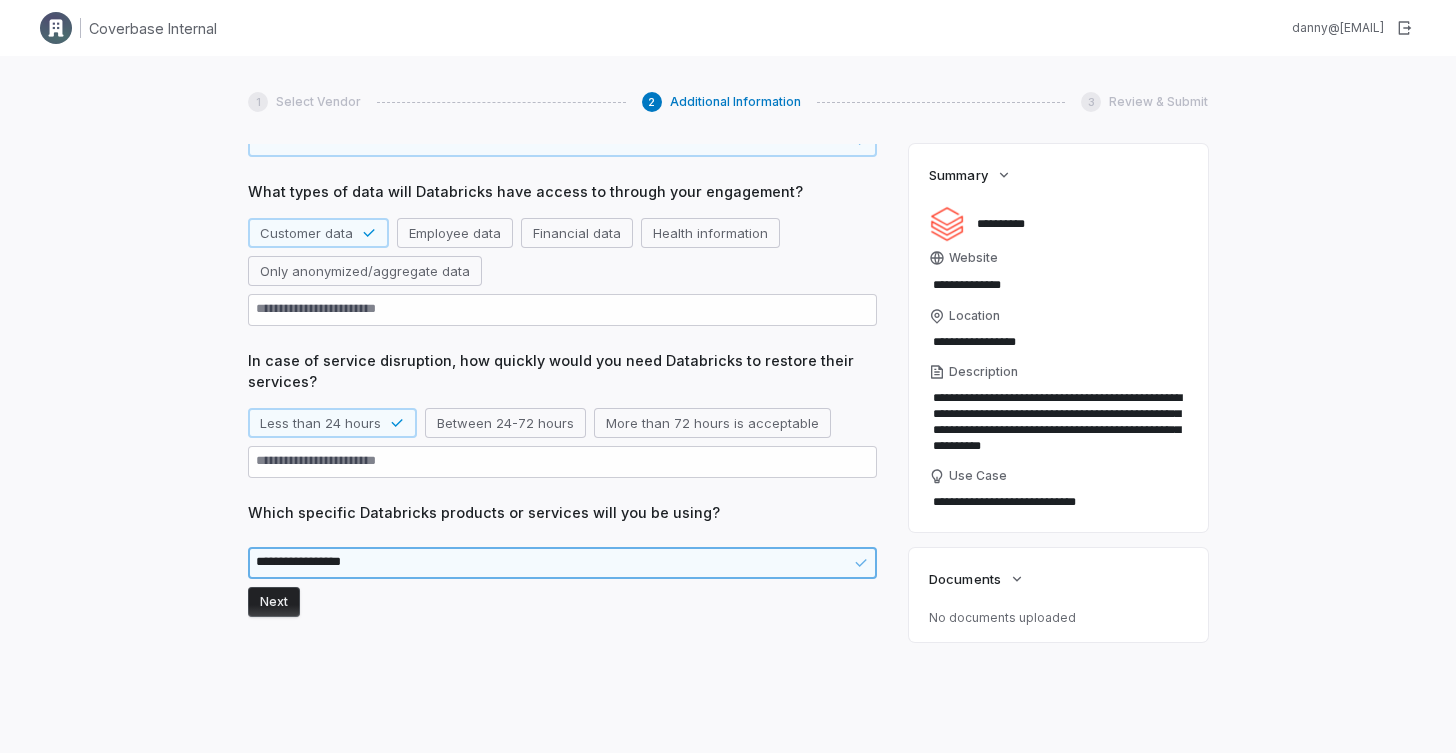 type on "*" 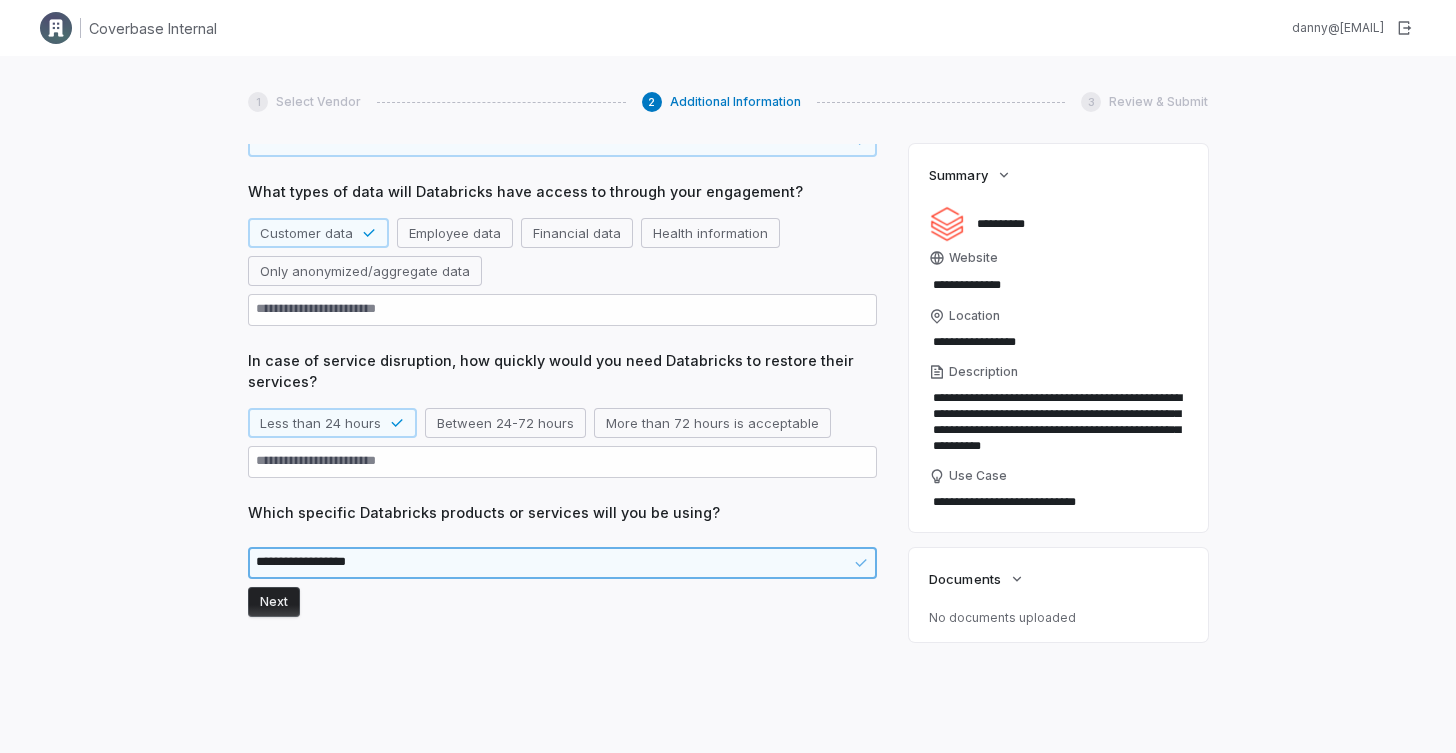type on "*" 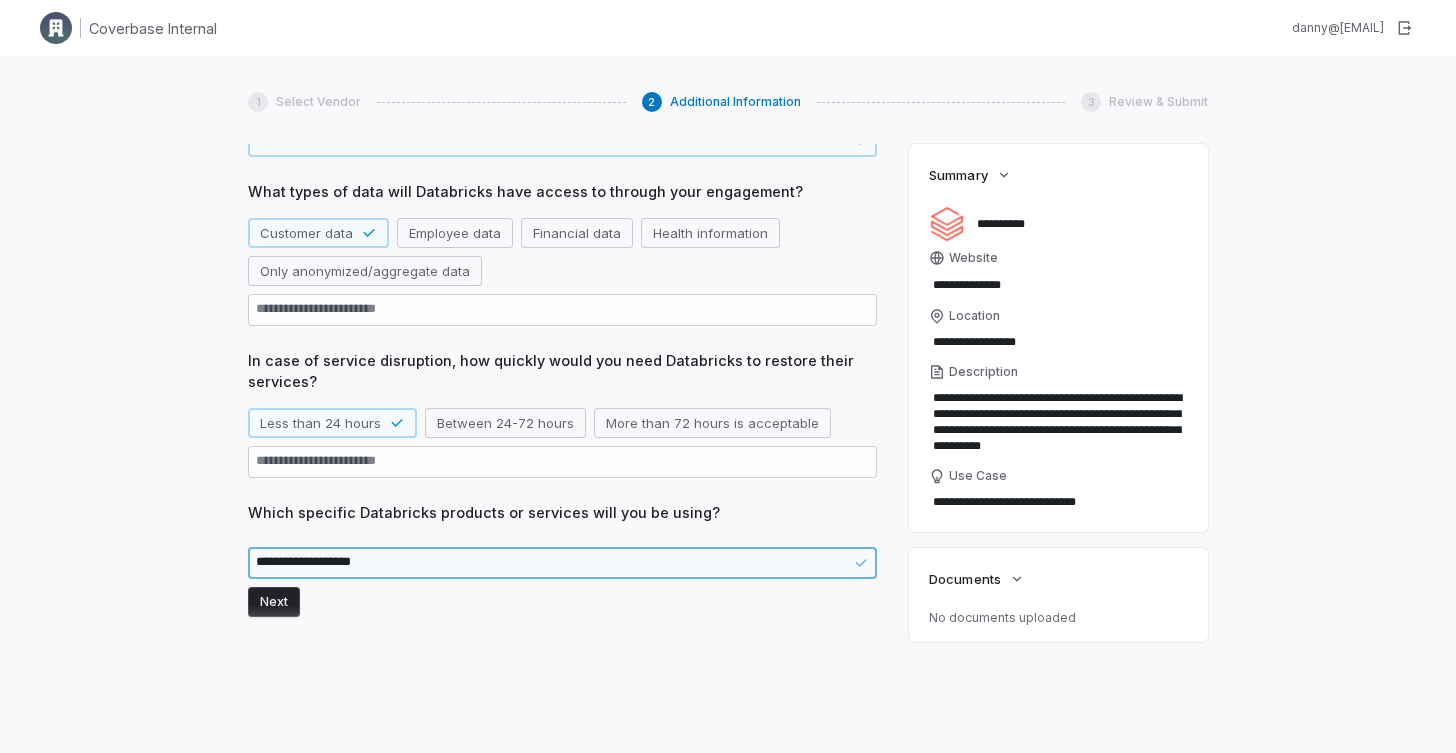 type on "*" 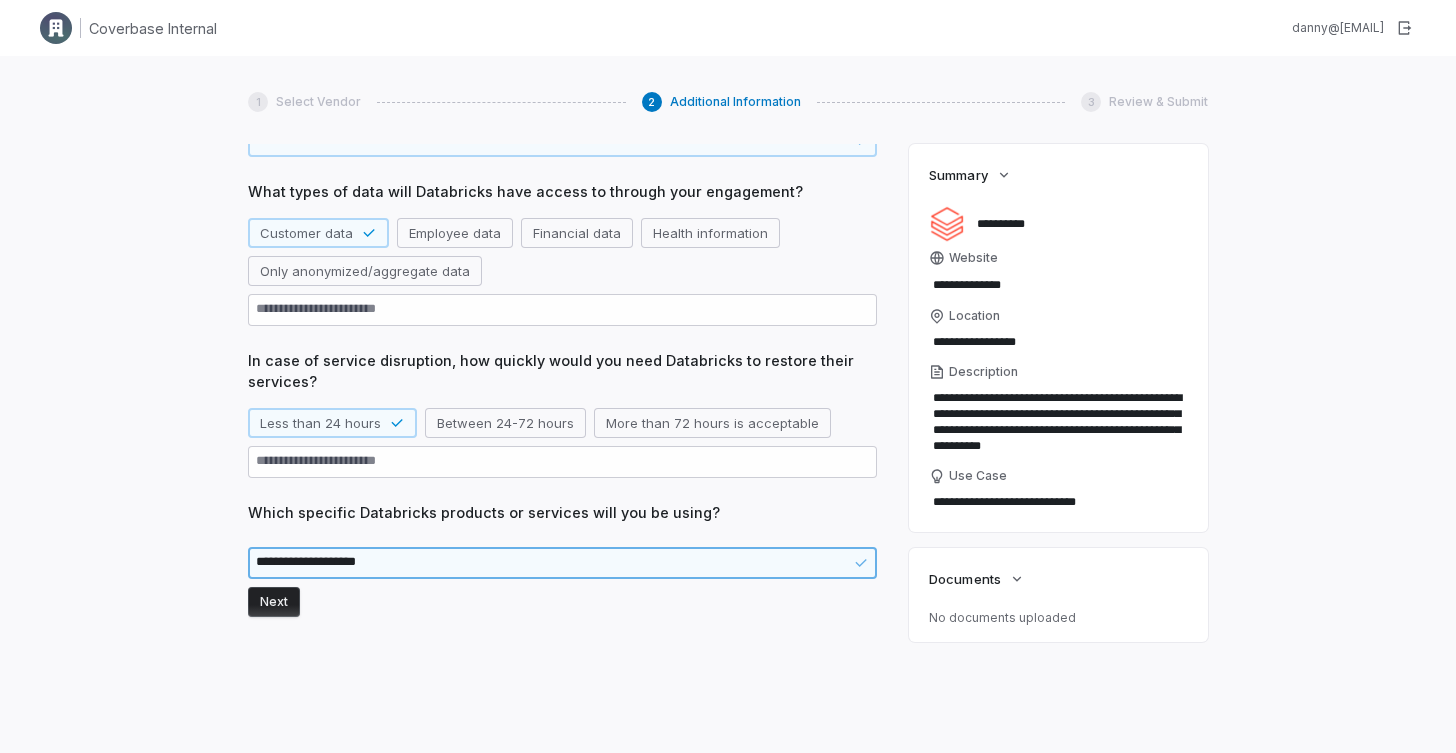 type on "*" 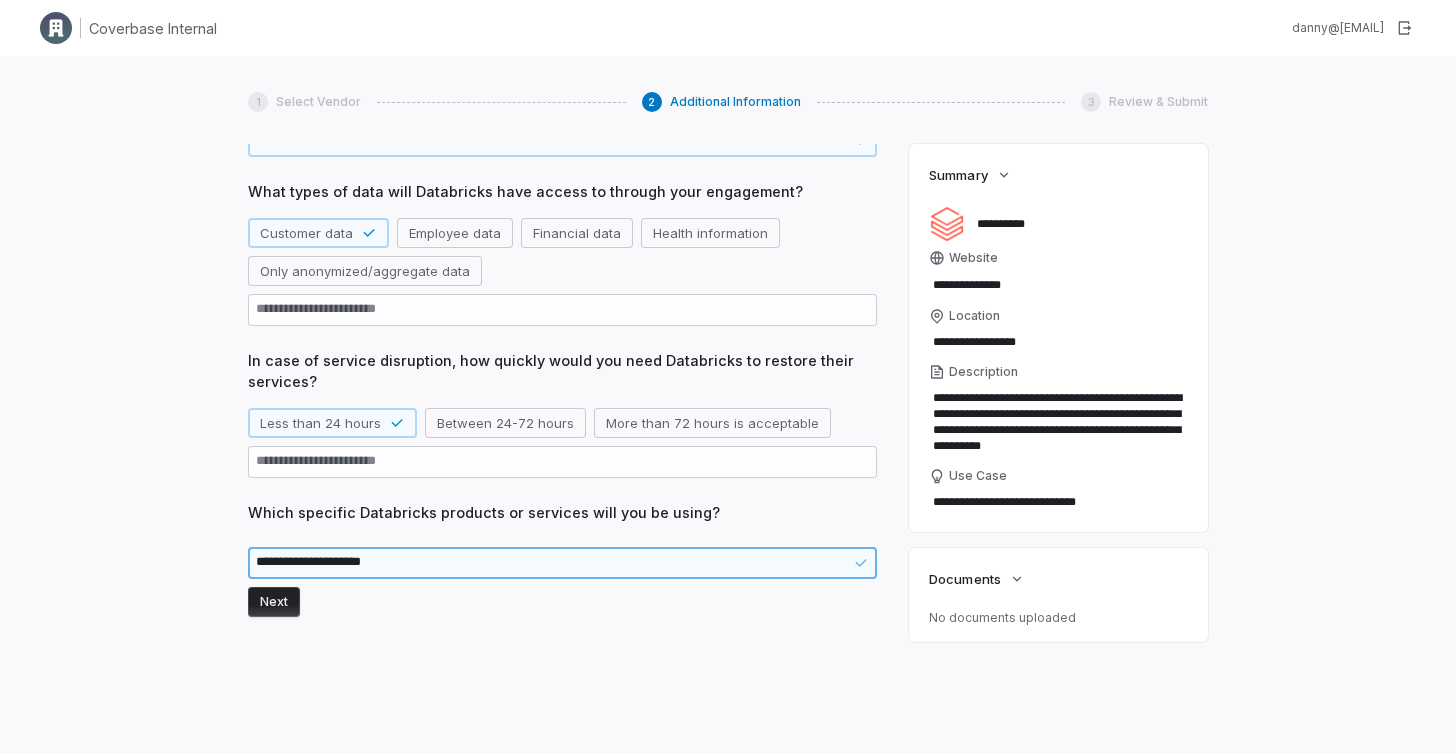type on "*" 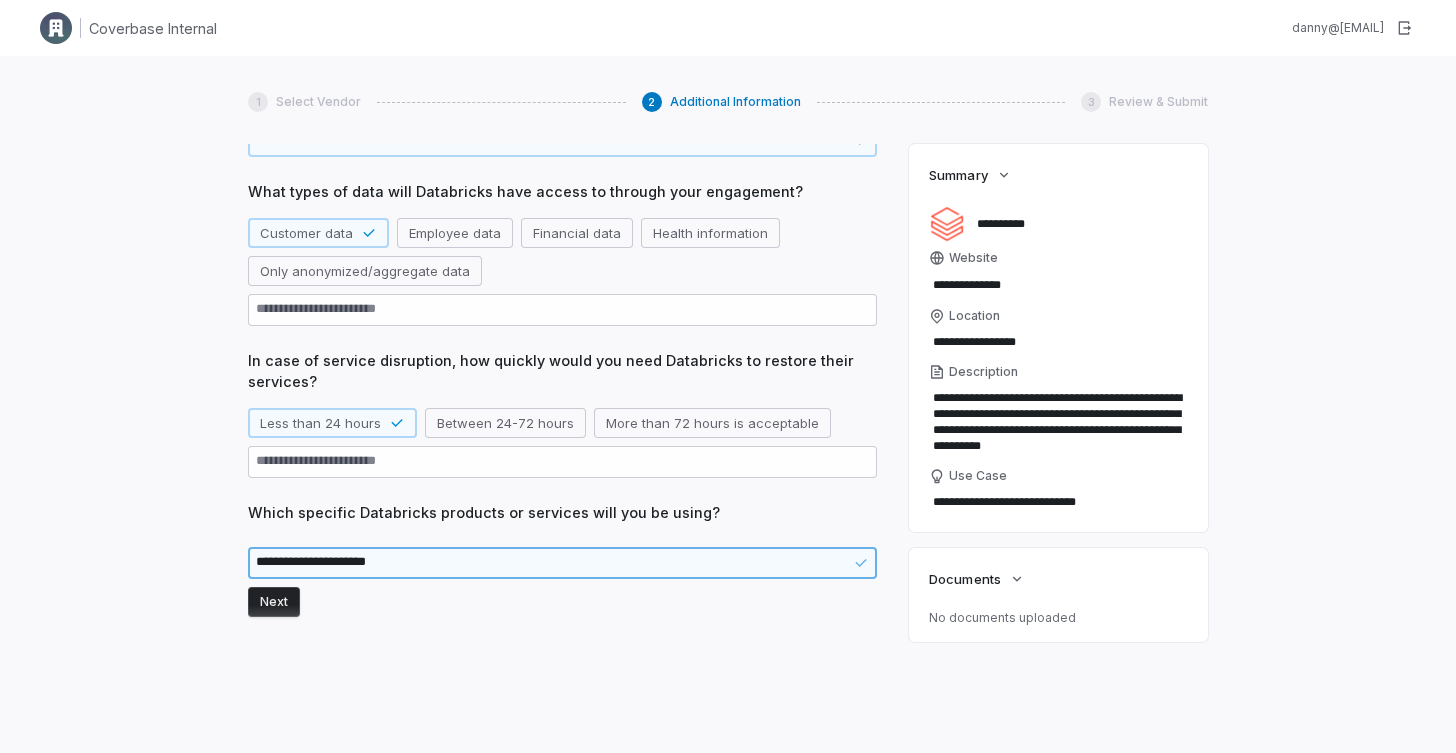 type on "*" 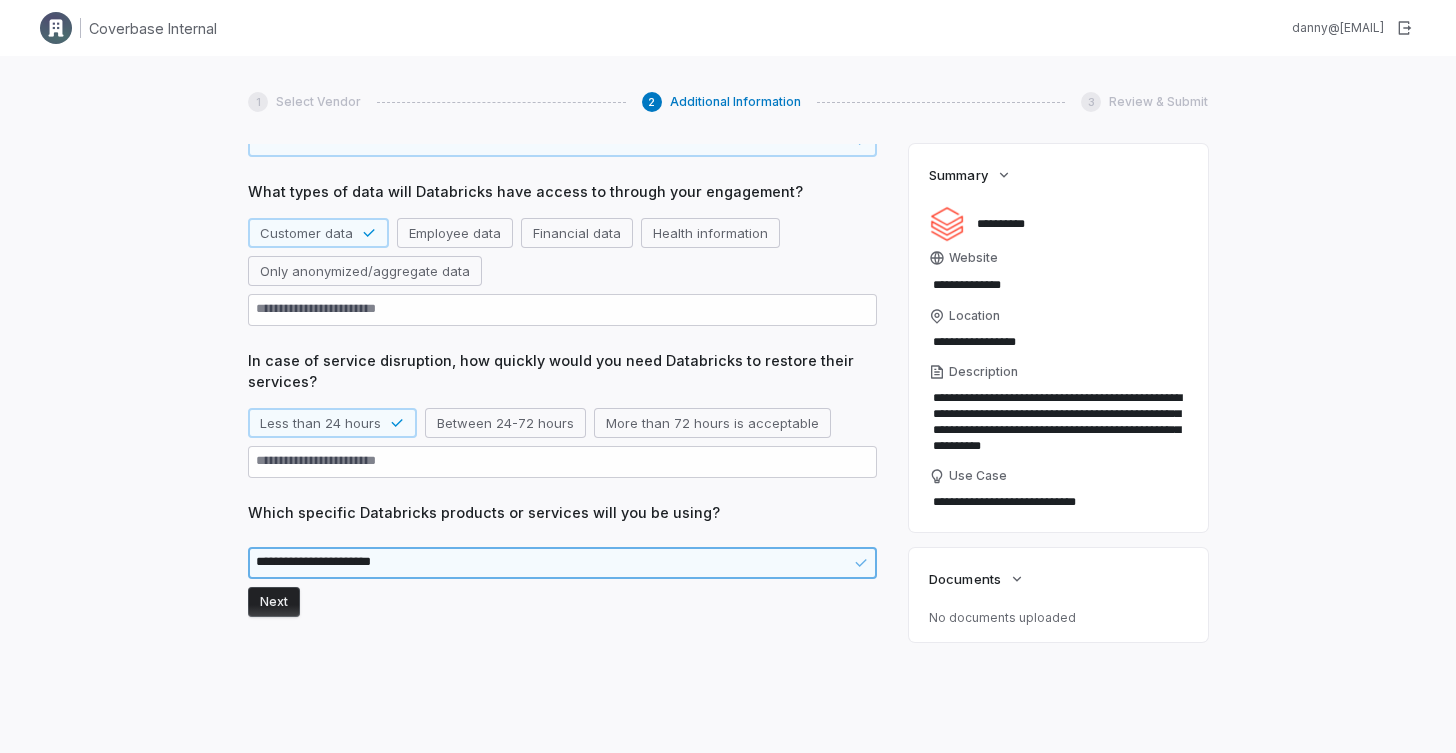 type on "*" 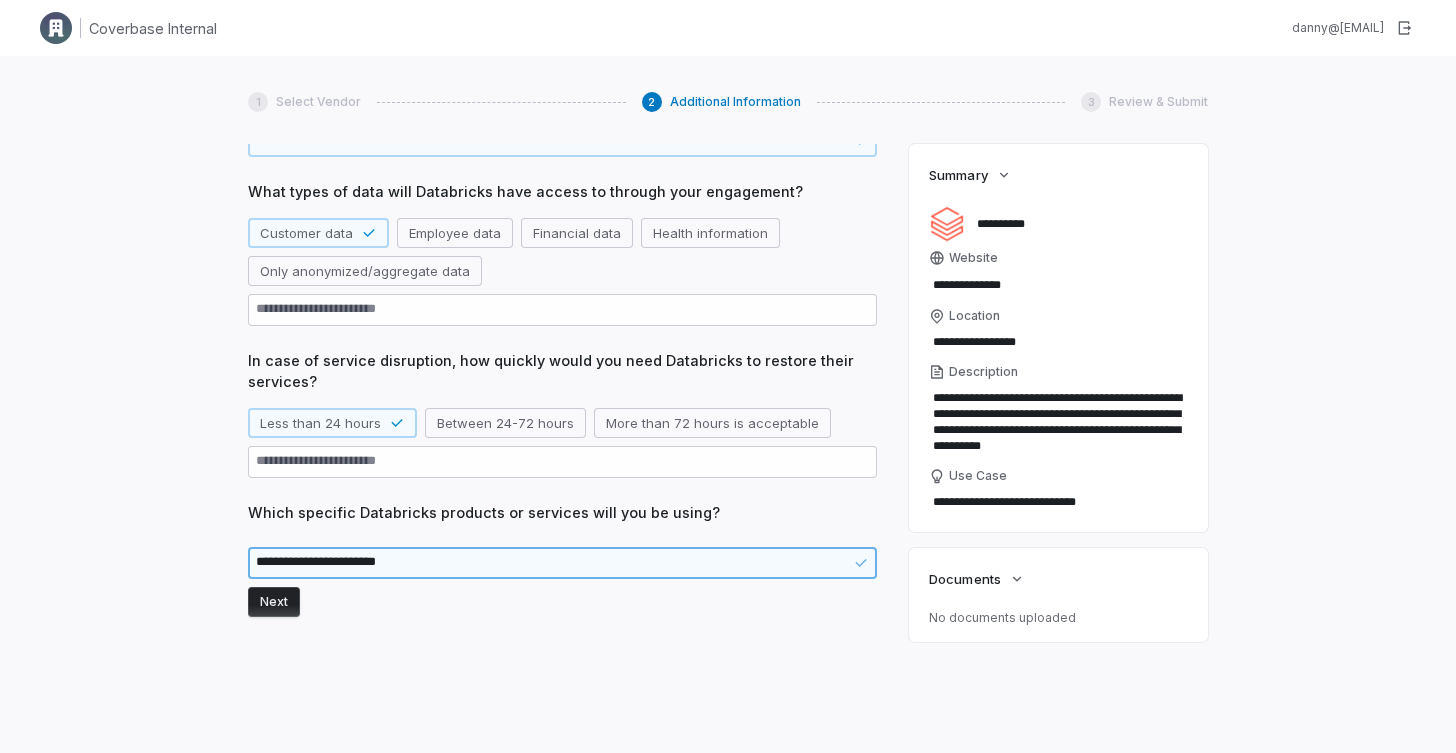 type on "*" 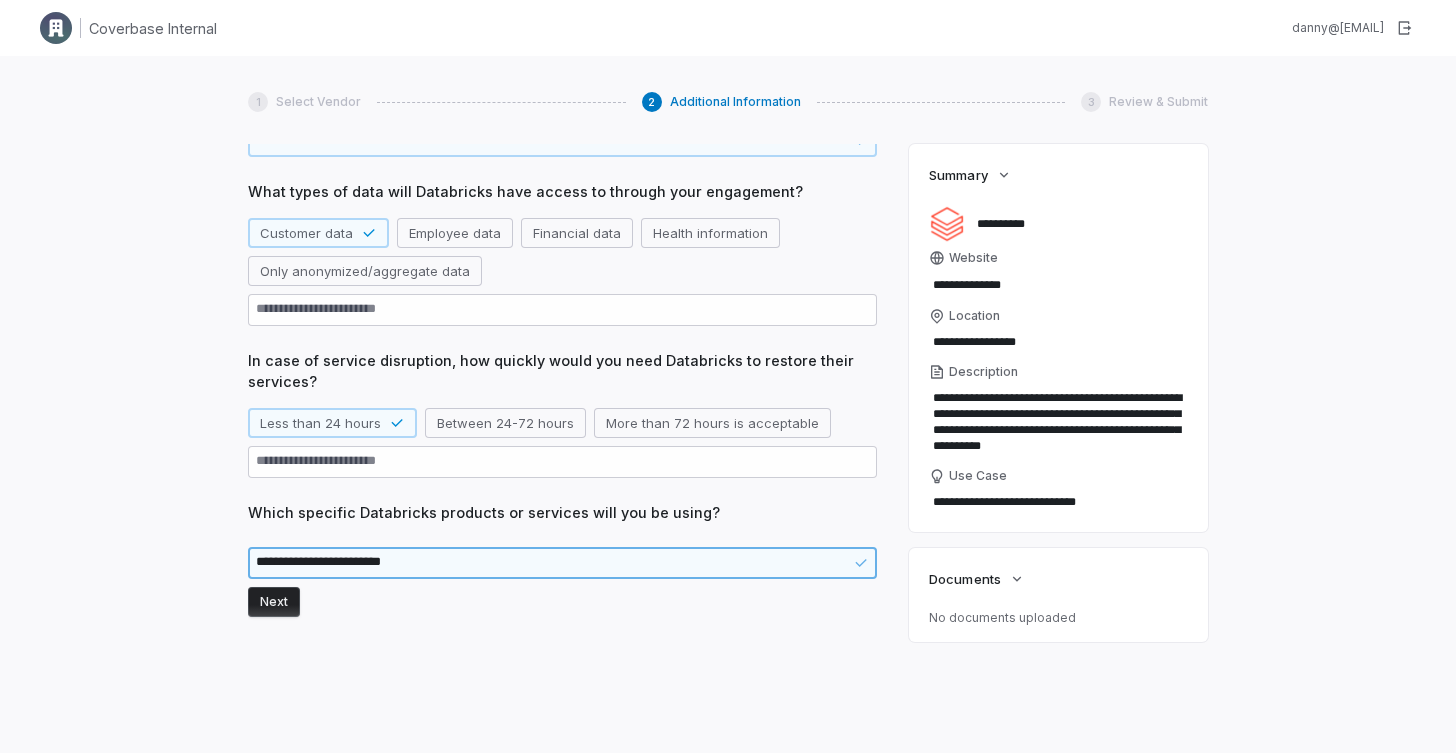 type on "*" 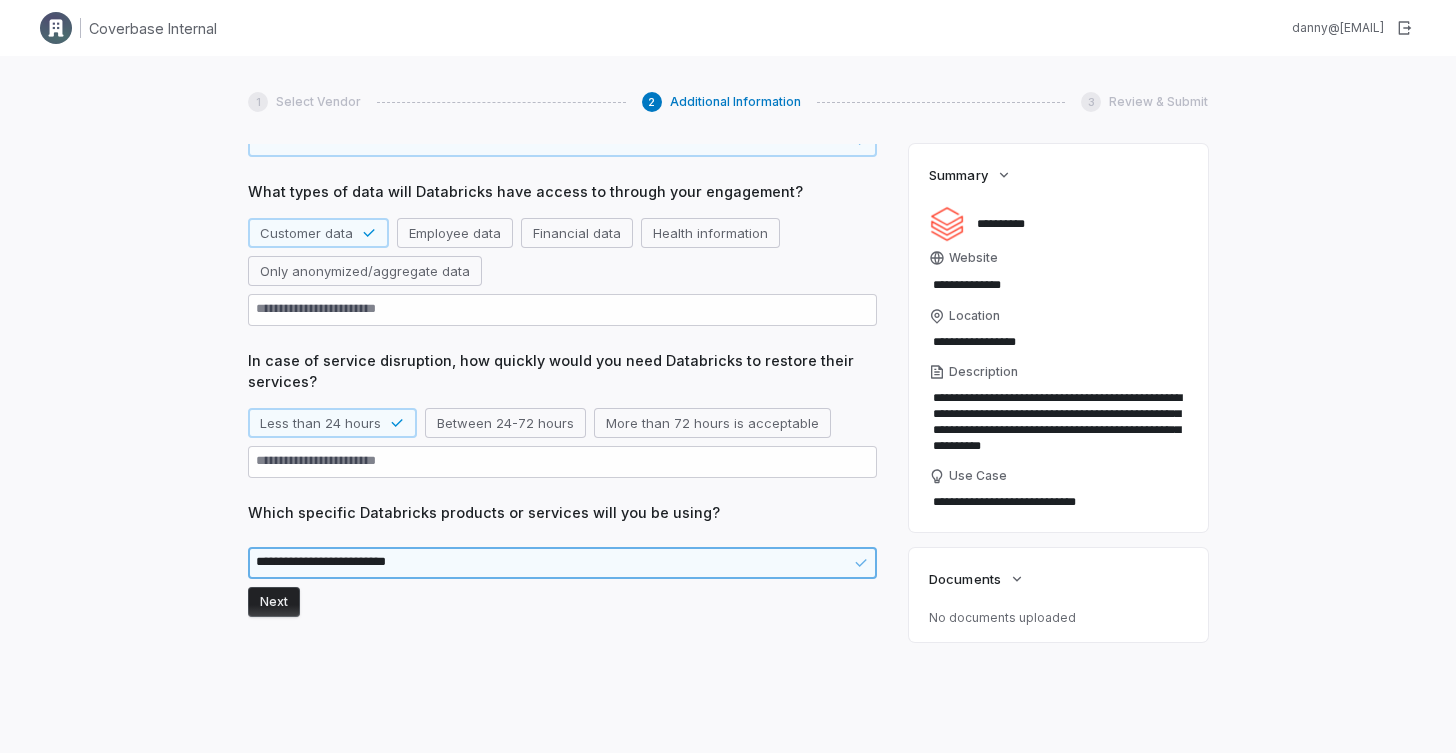 type on "*" 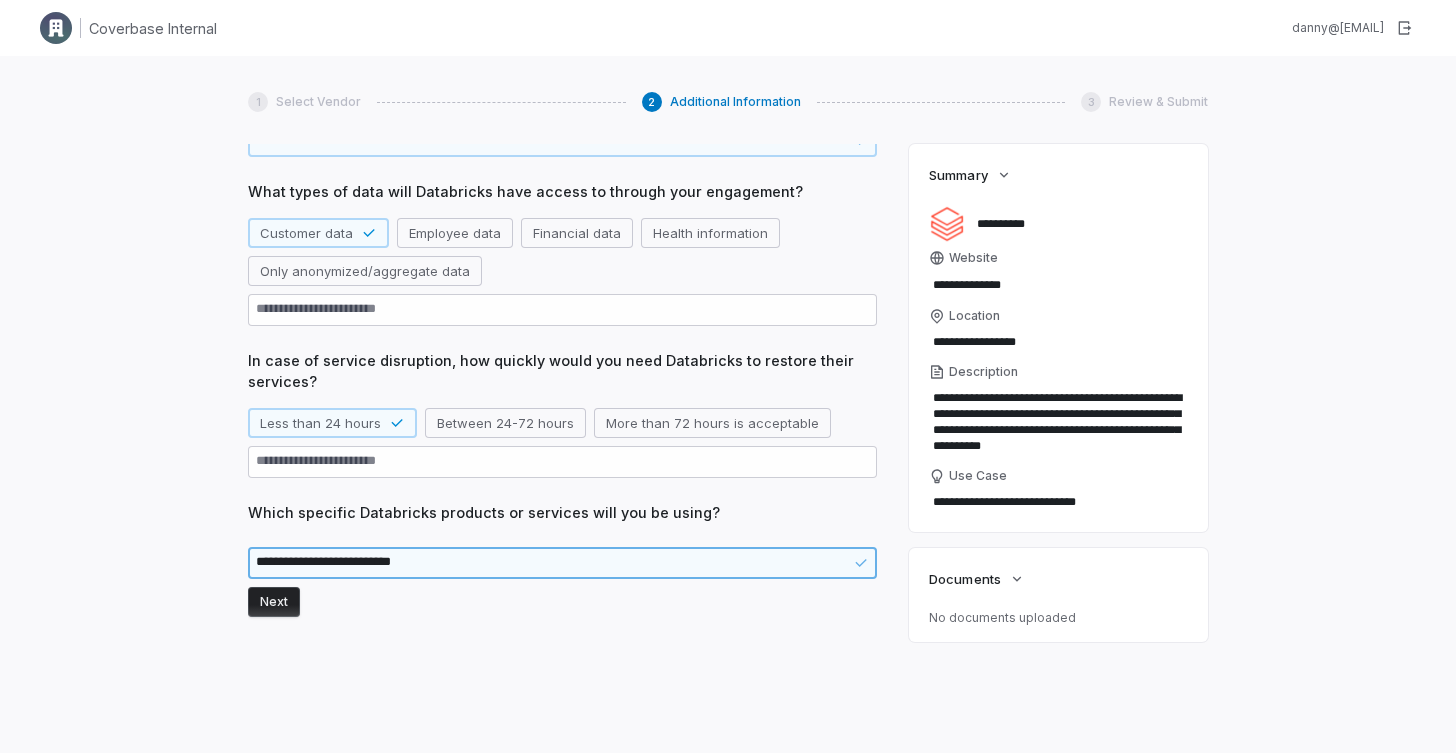 type on "*" 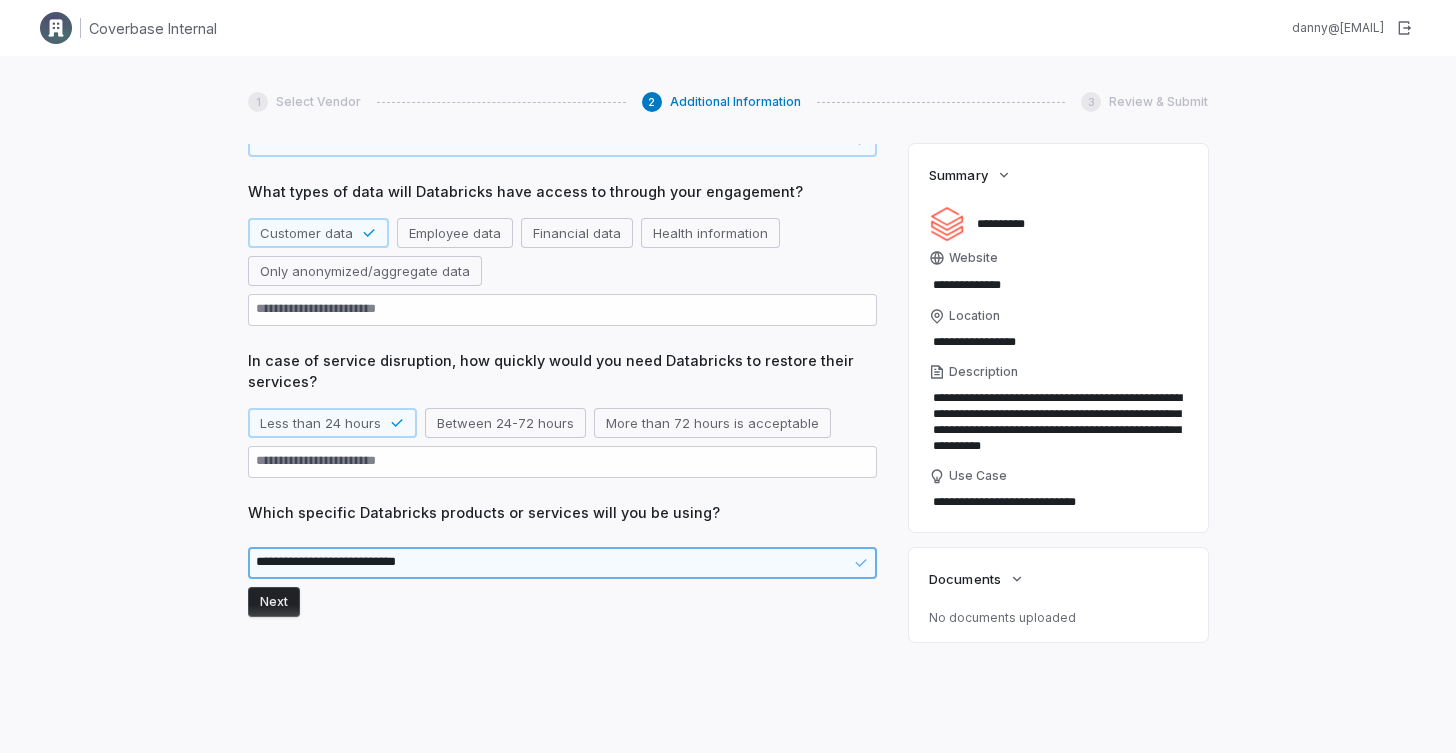 type on "*" 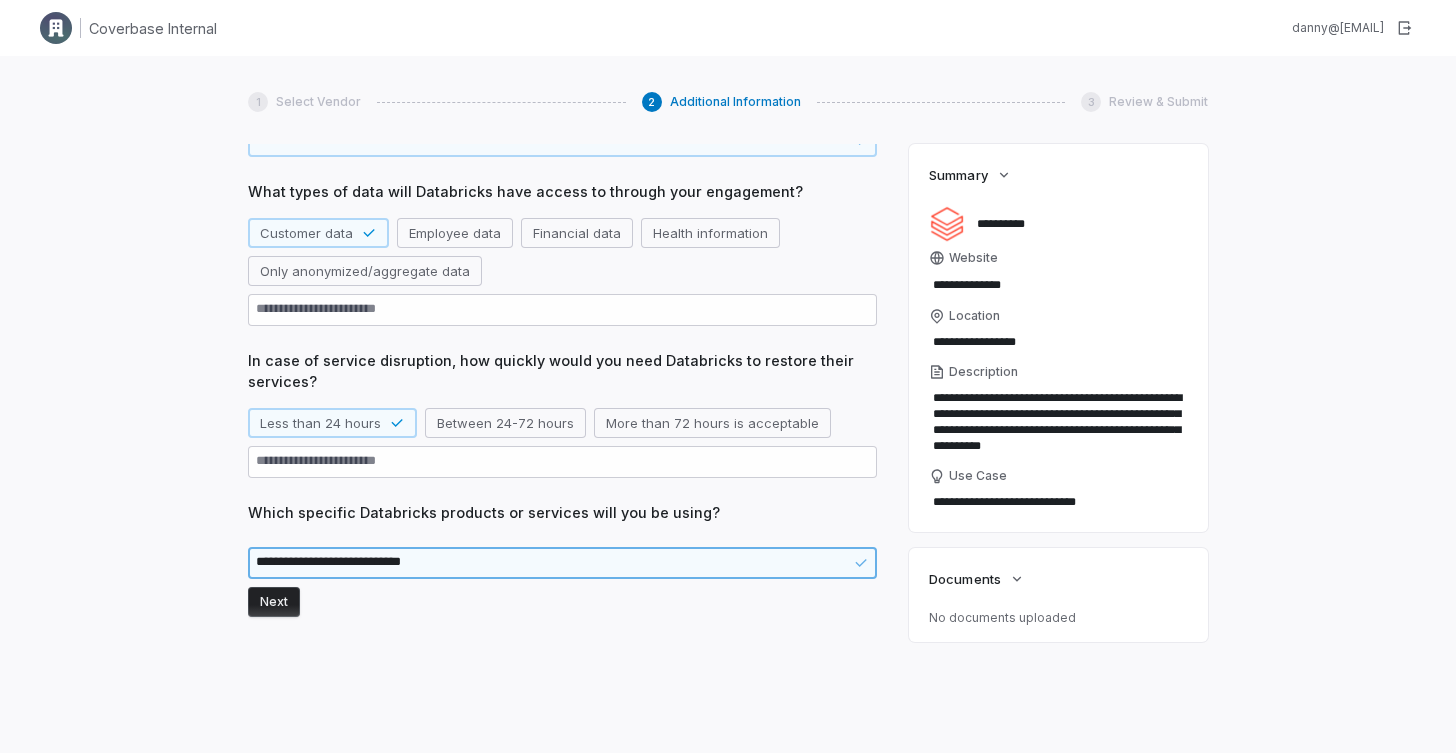 type on "**********" 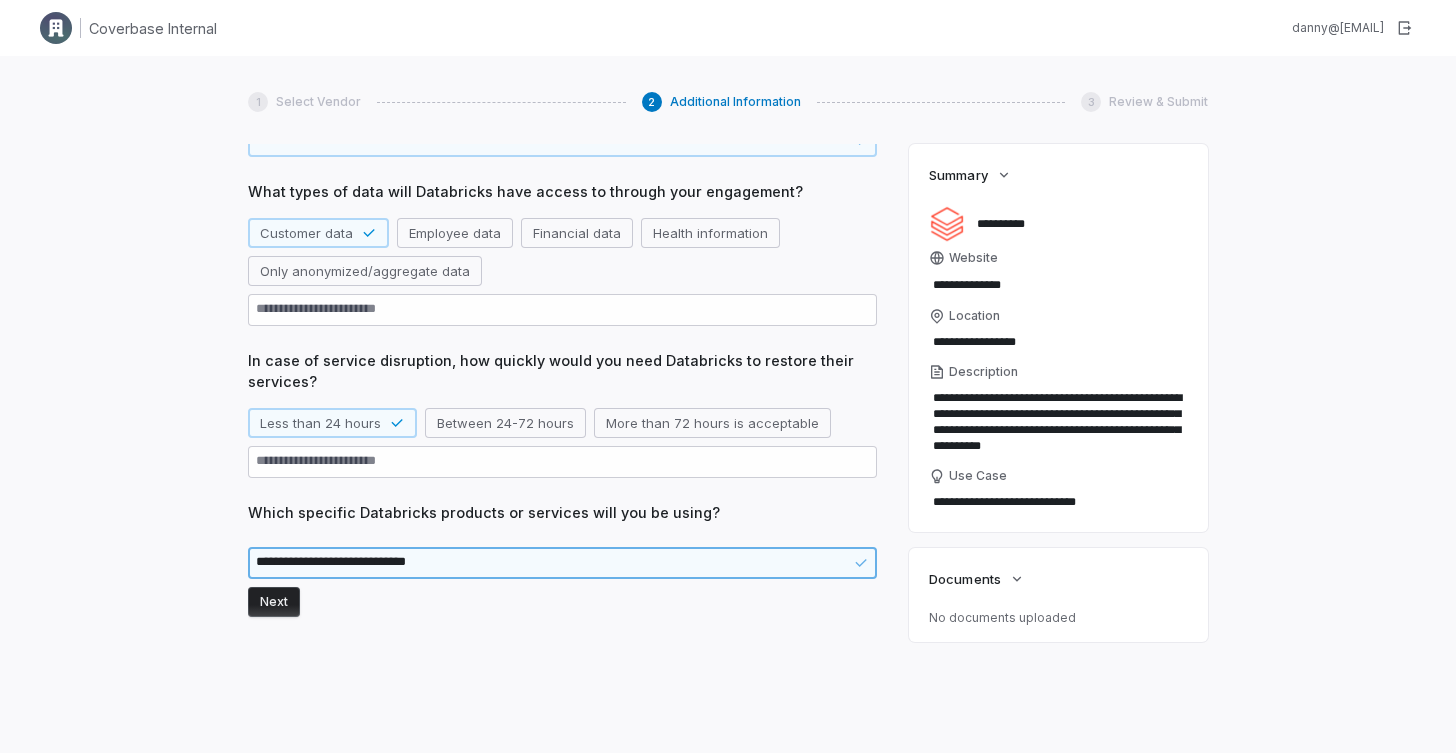 type on "*" 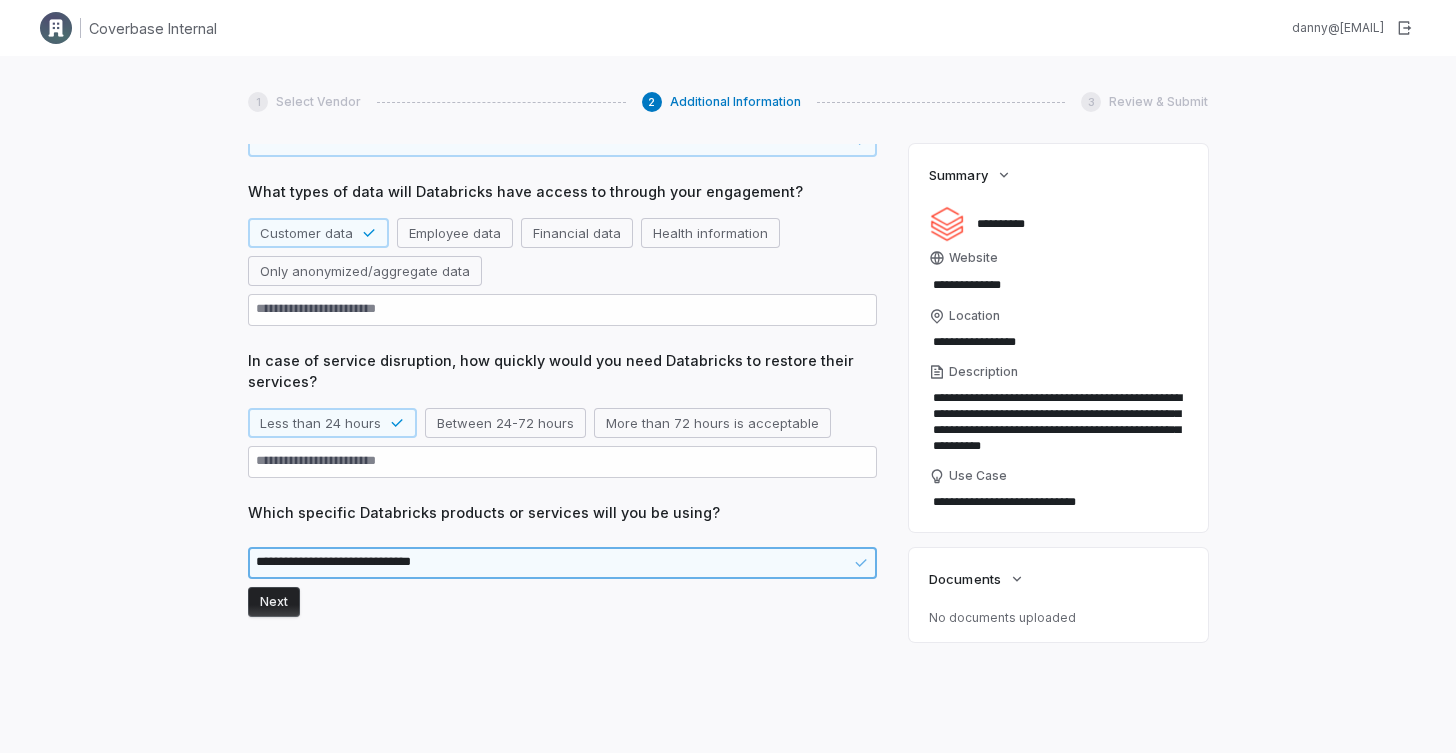 type on "*" 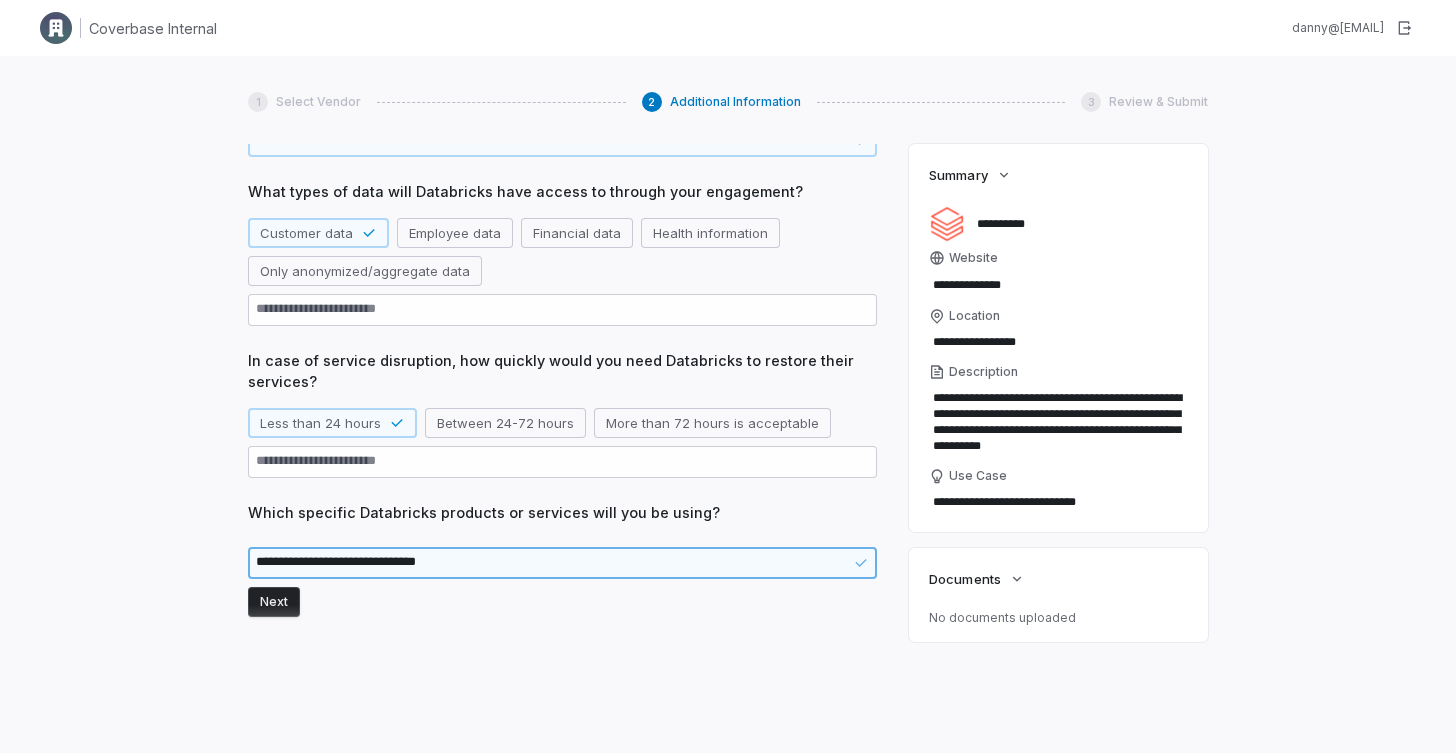 type on "*" 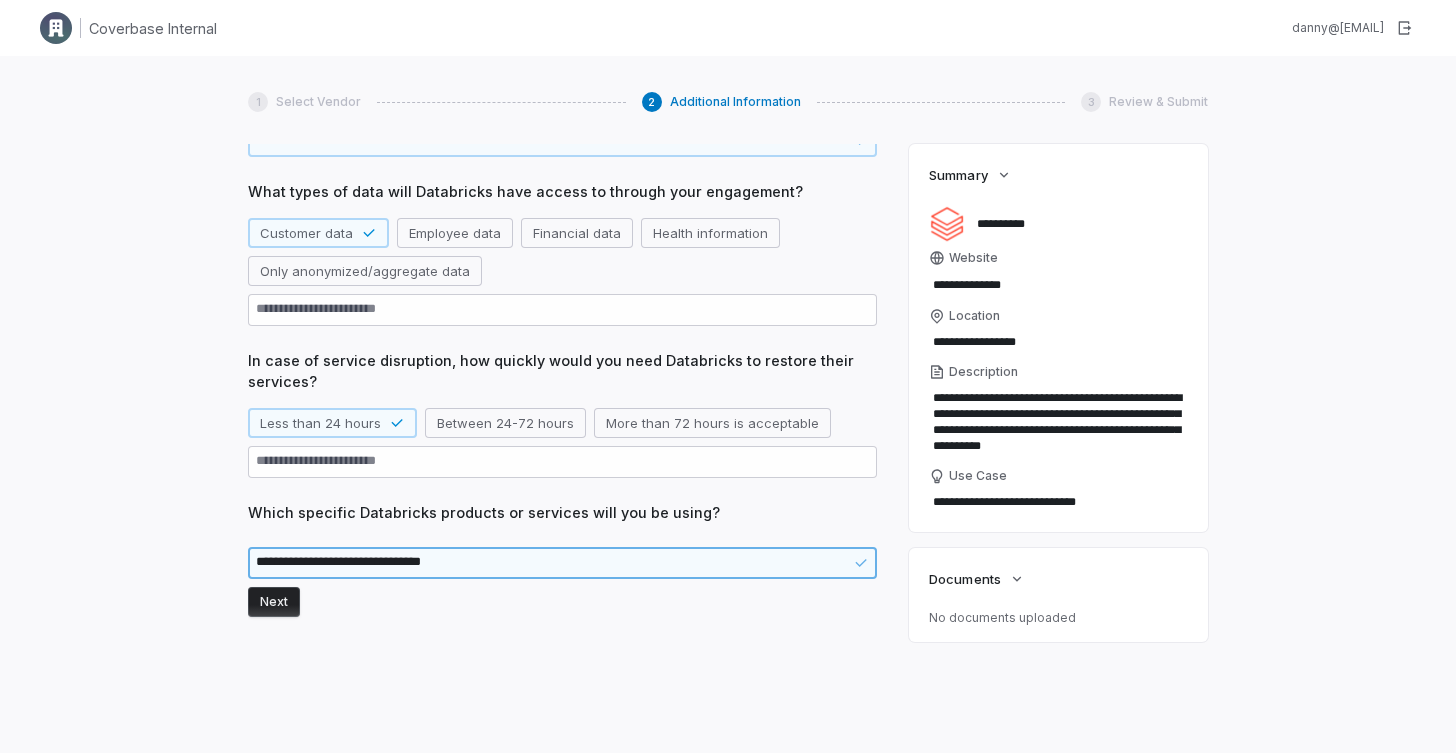 type on "*" 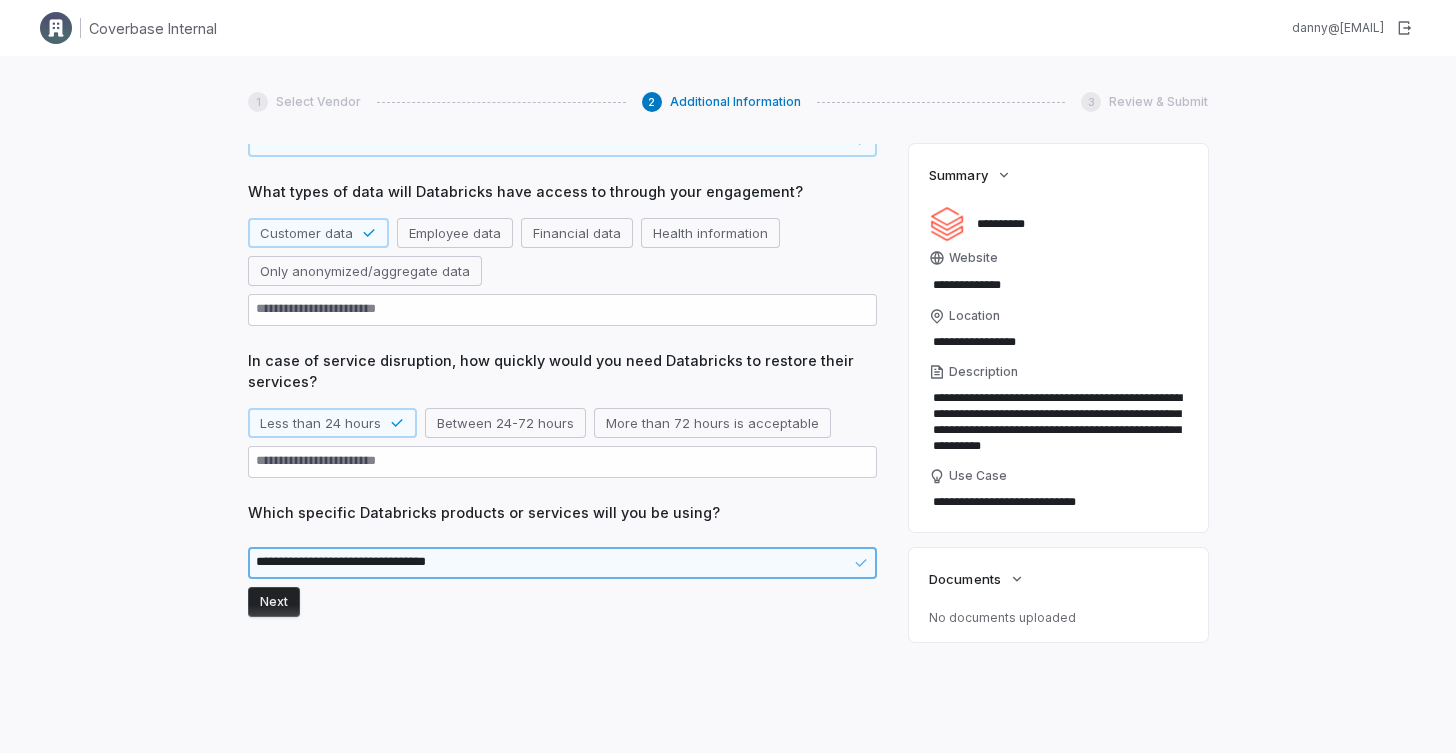 type on "*" 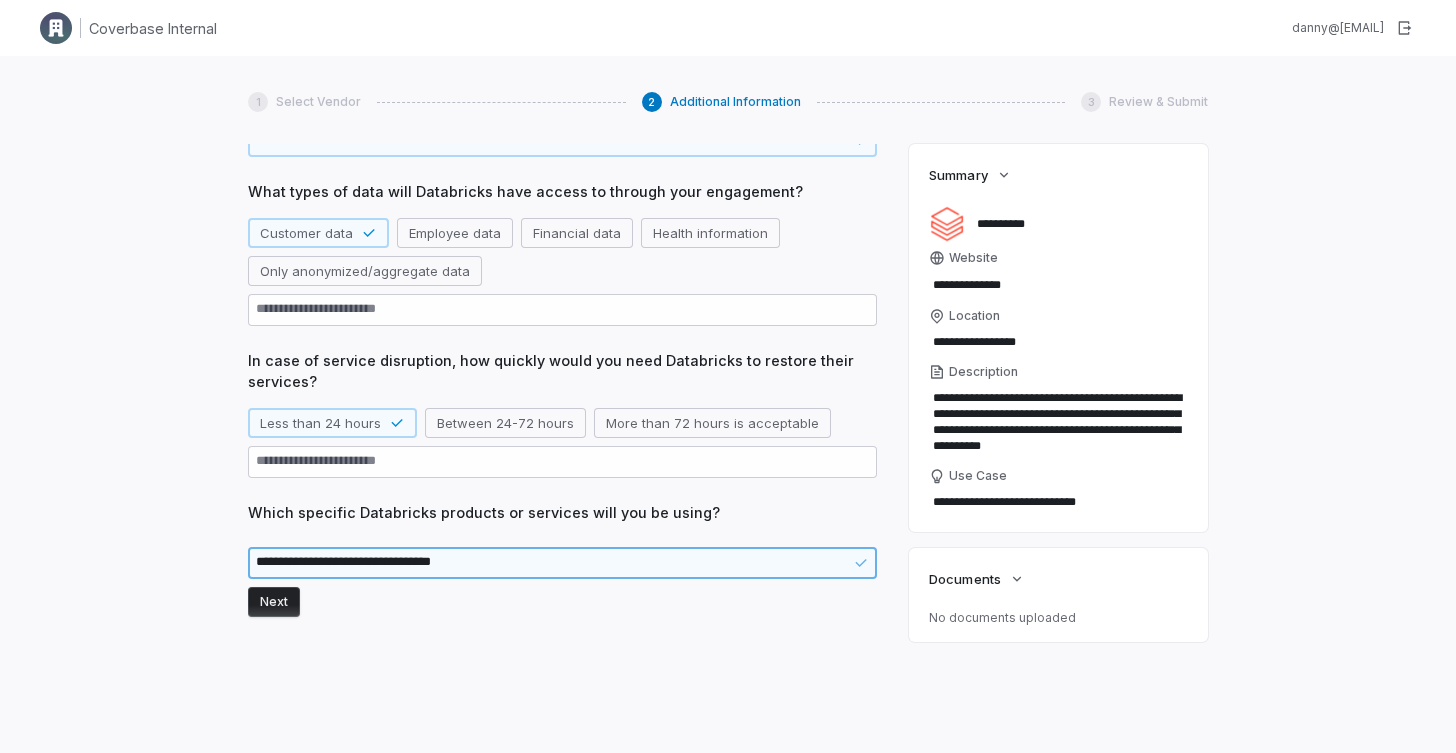 type on "*" 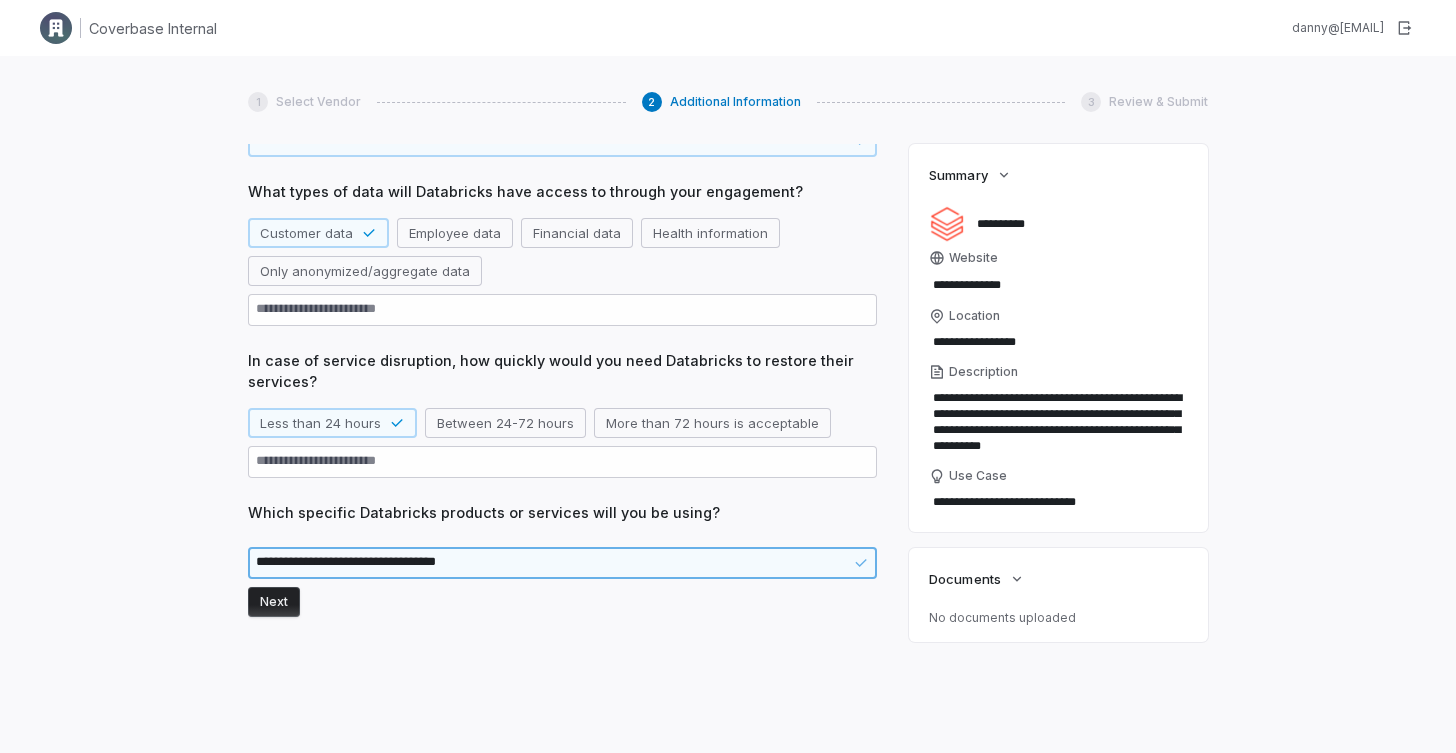 type on "**********" 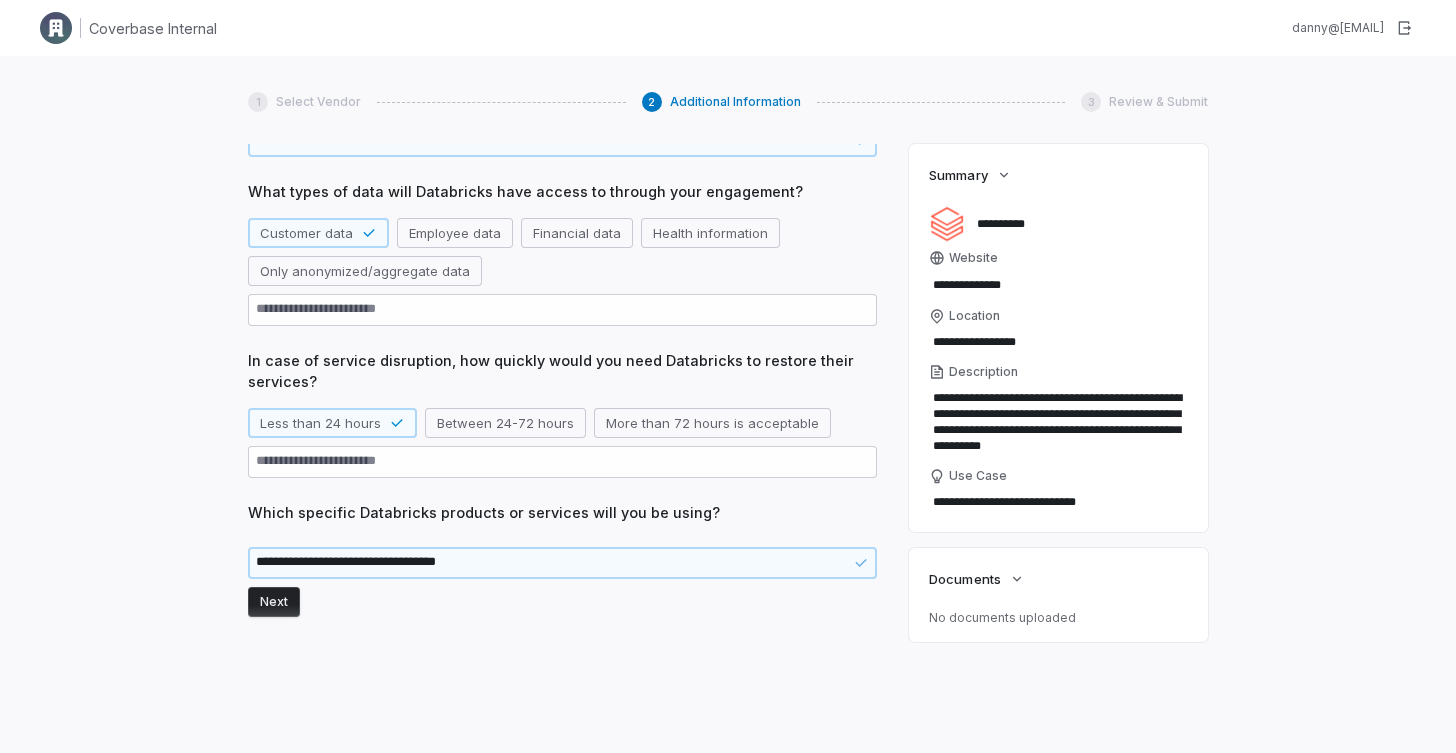 click on "Next" at bounding box center [274, 602] 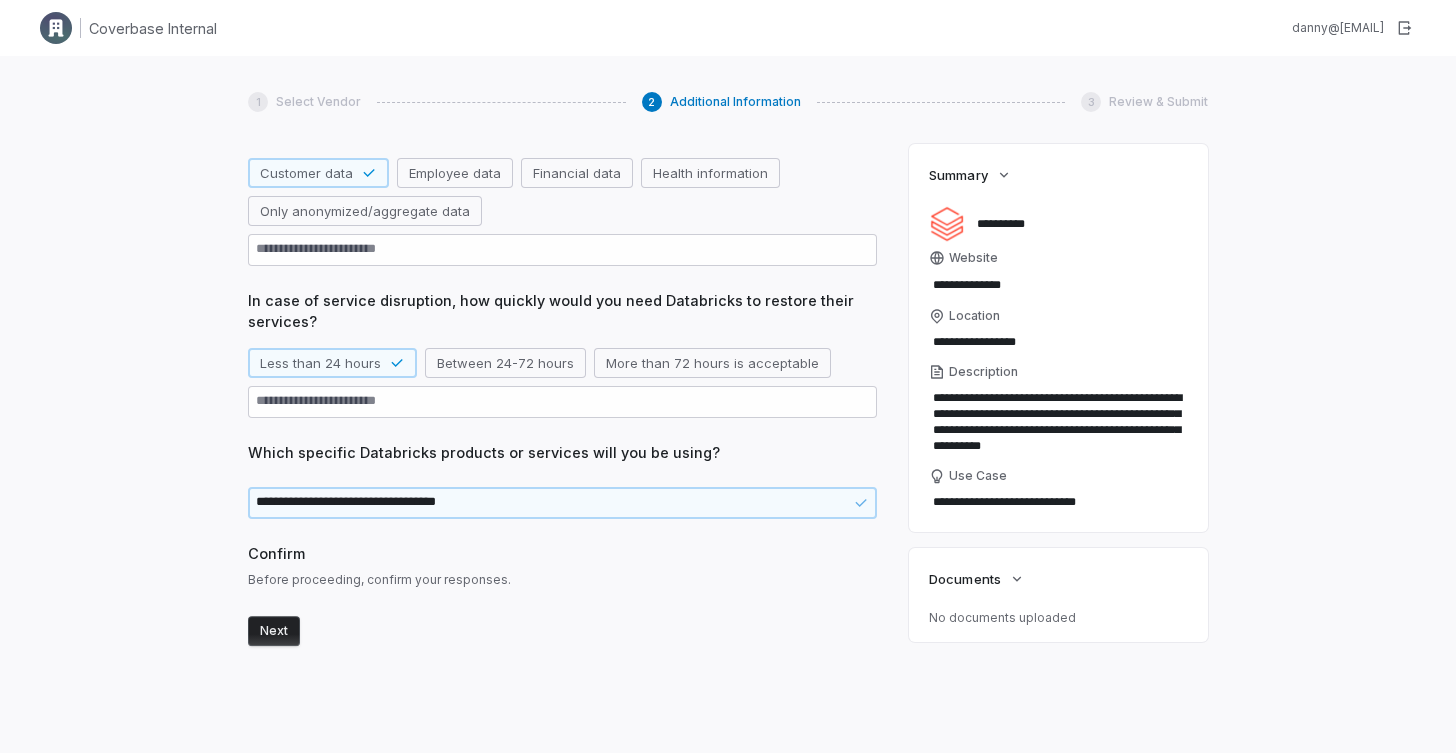 scroll, scrollTop: 410, scrollLeft: 0, axis: vertical 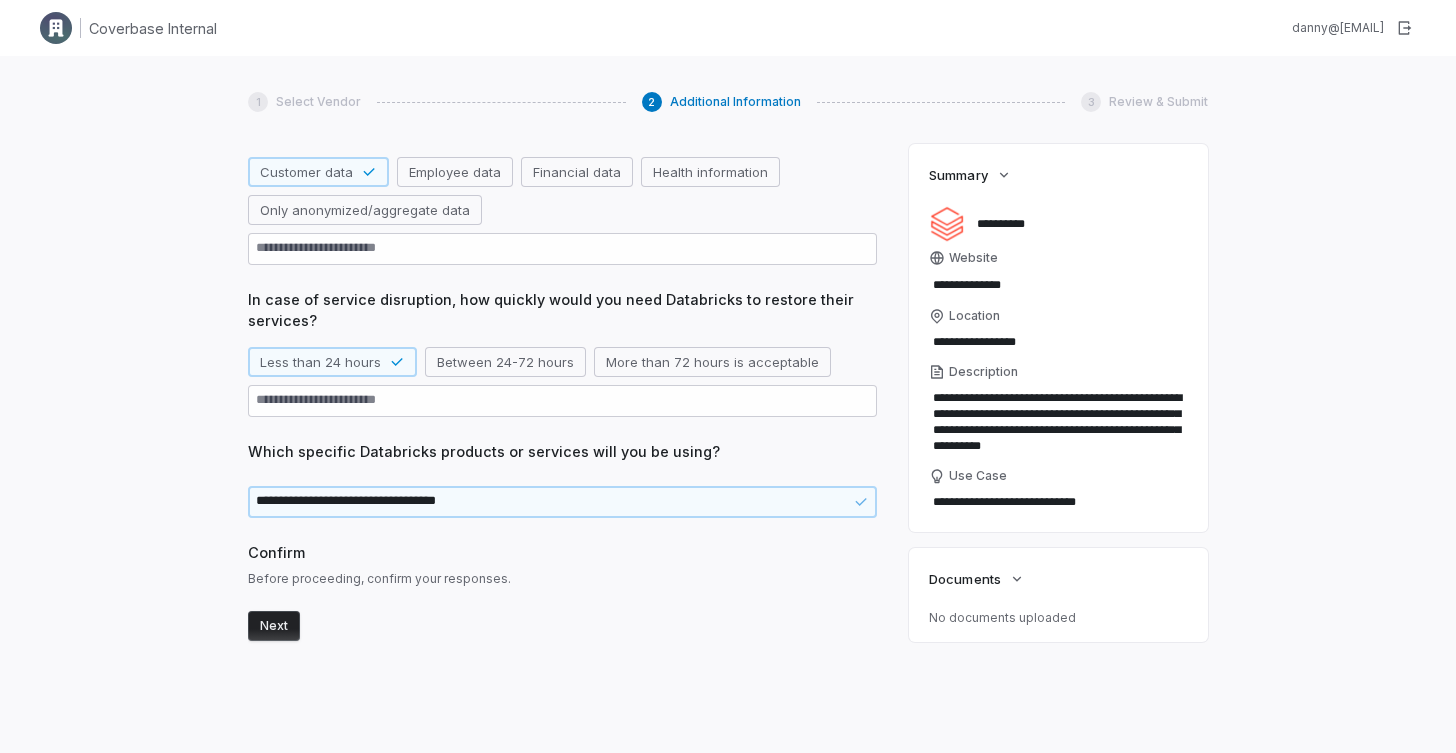 click on "Next" at bounding box center (274, 626) 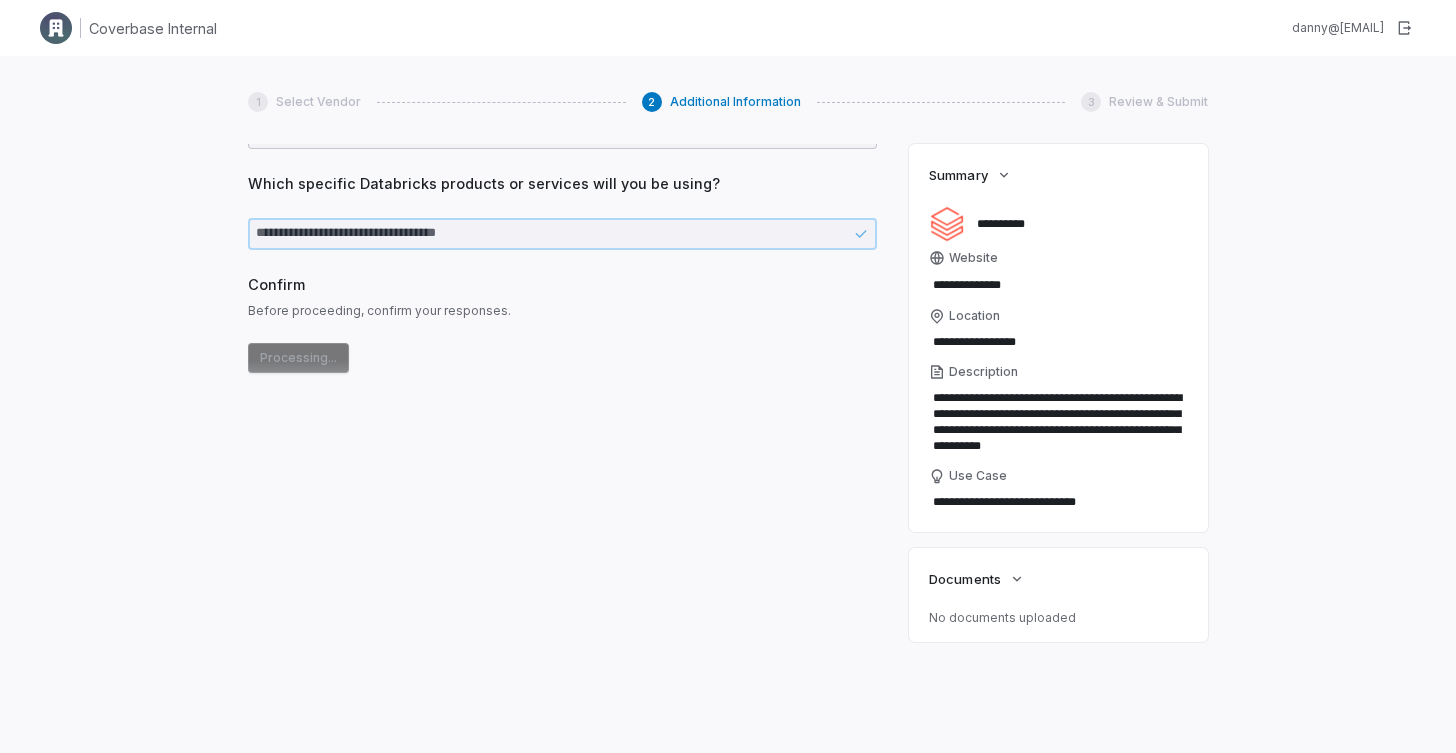 scroll, scrollTop: 410, scrollLeft: 0, axis: vertical 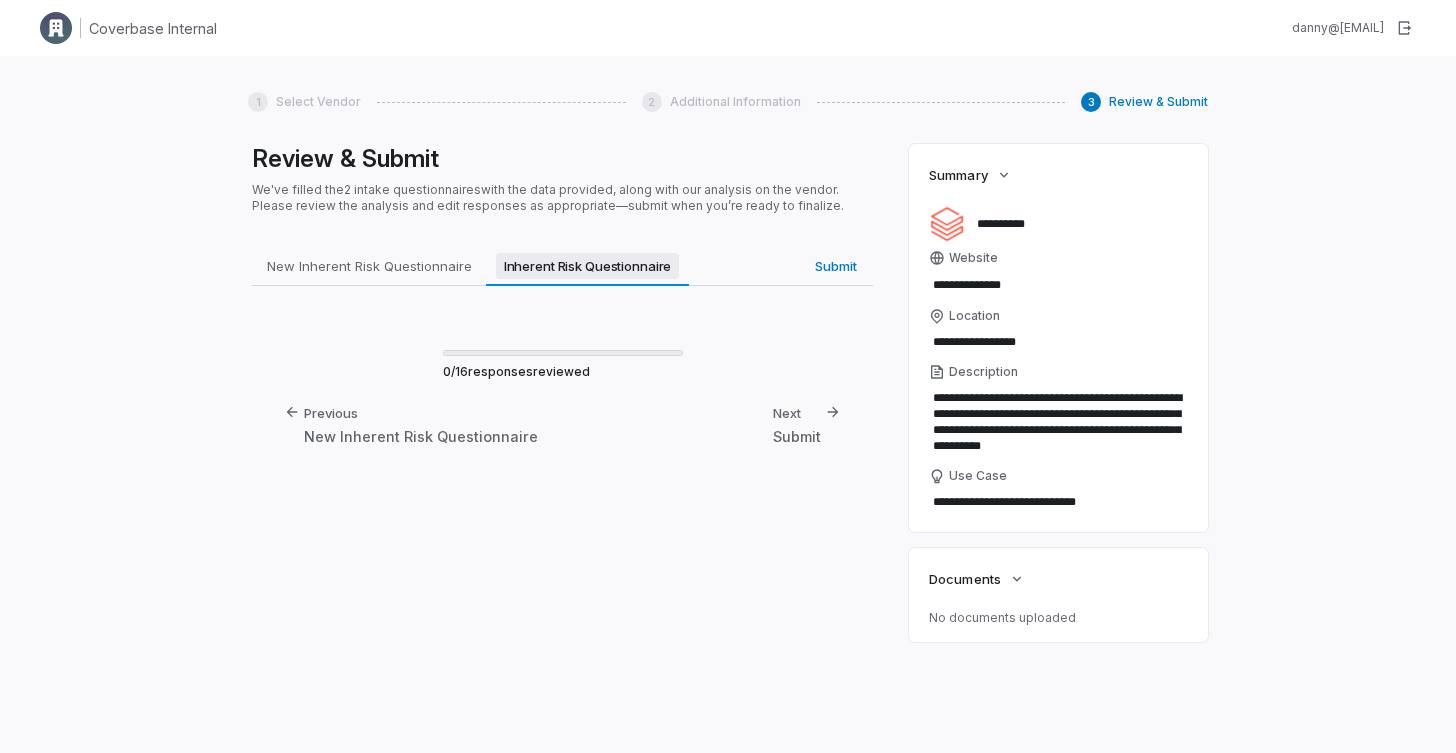 click on "Inherent Risk Questionnaire" at bounding box center [588, 266] 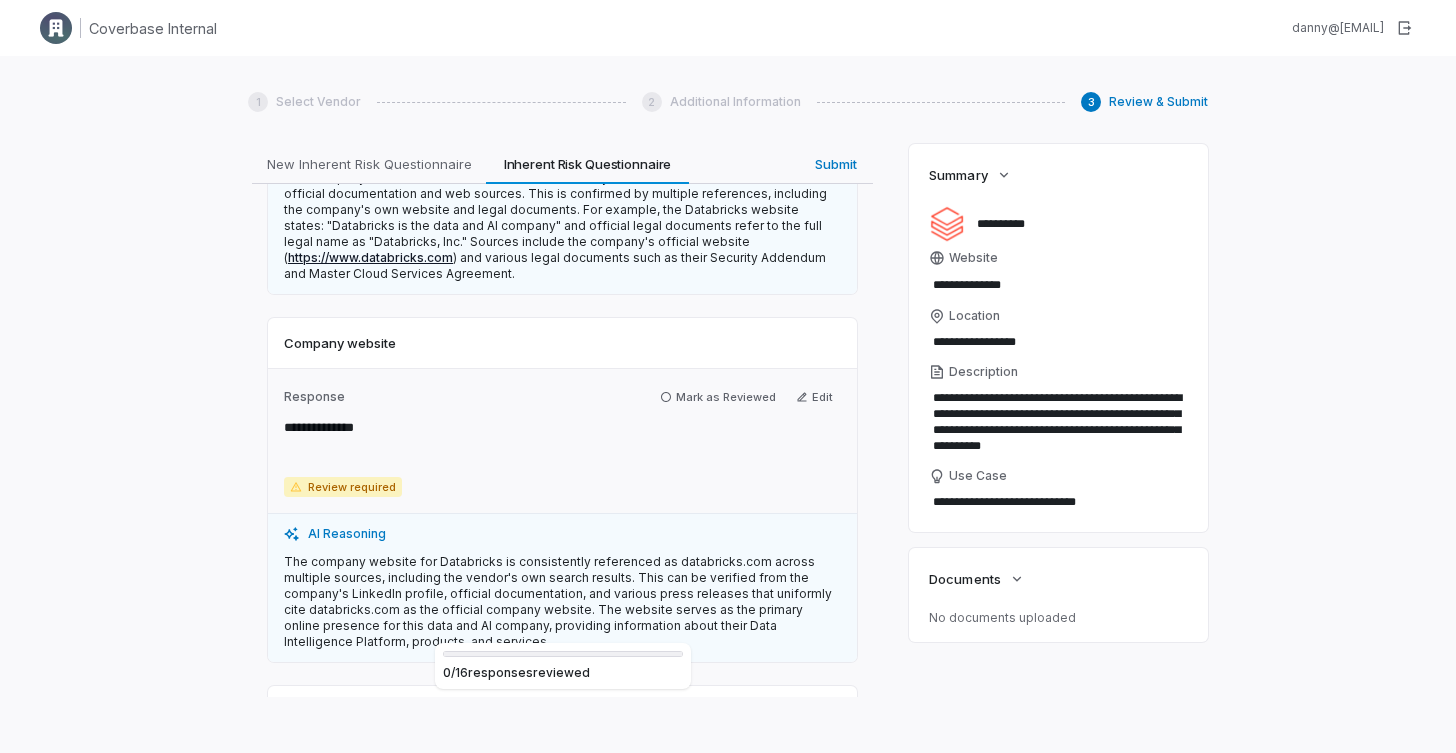 scroll, scrollTop: 0, scrollLeft: 0, axis: both 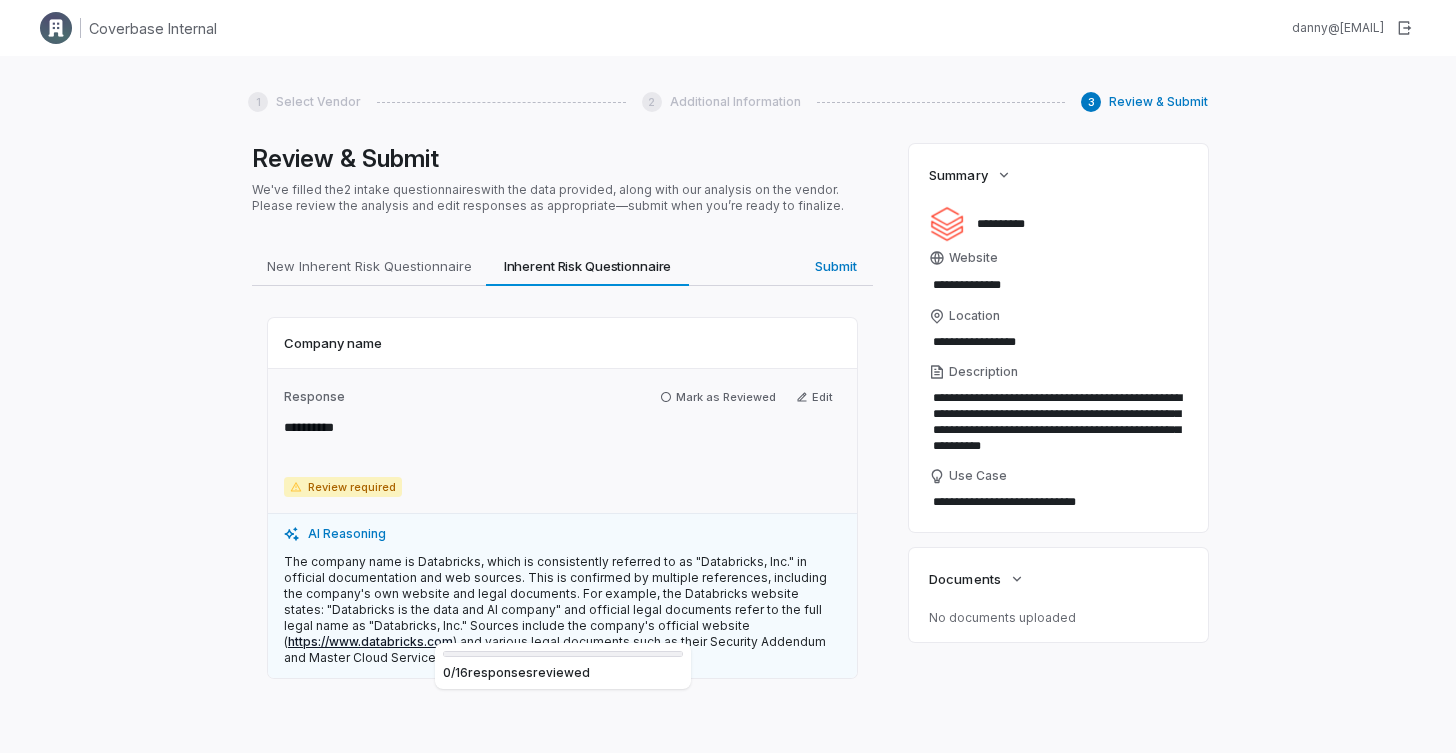 click on "Review required" at bounding box center (343, 487) 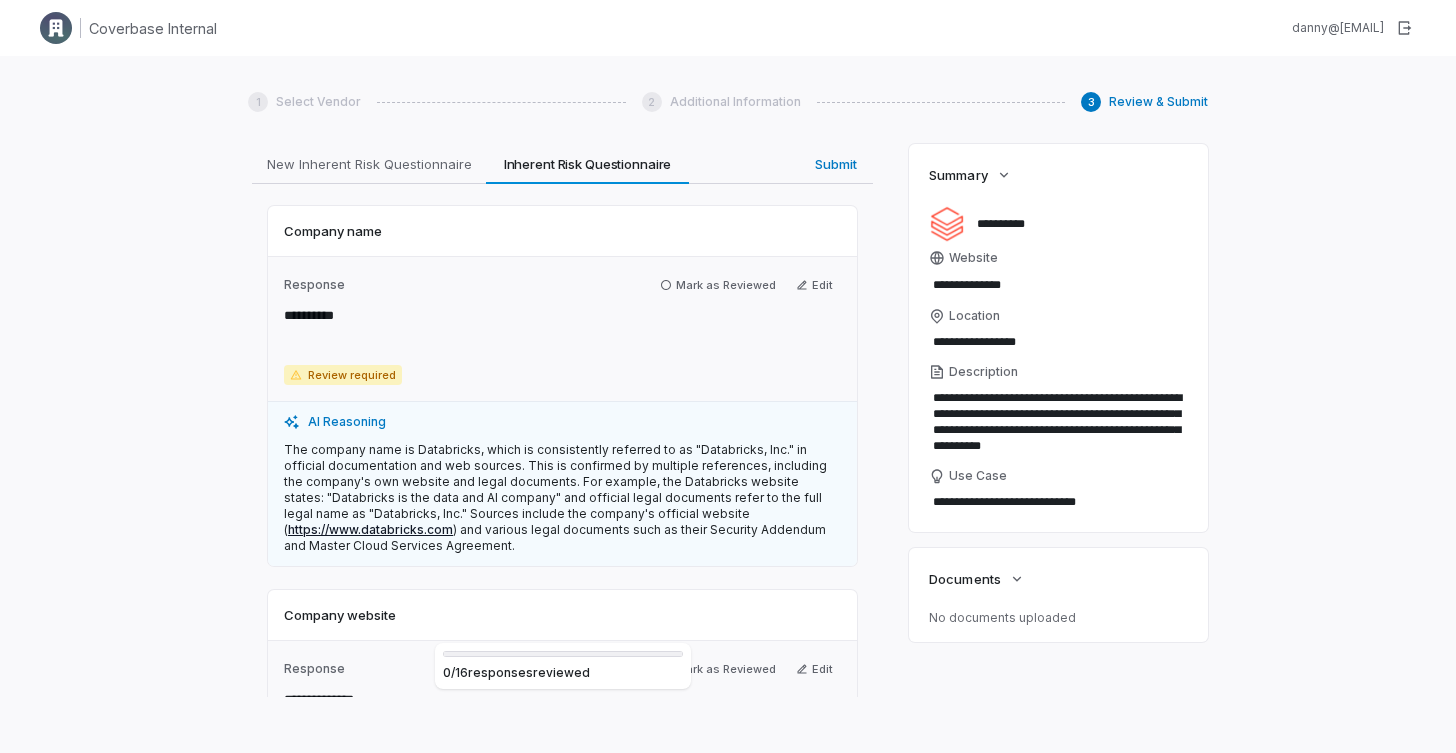scroll, scrollTop: 105, scrollLeft: 0, axis: vertical 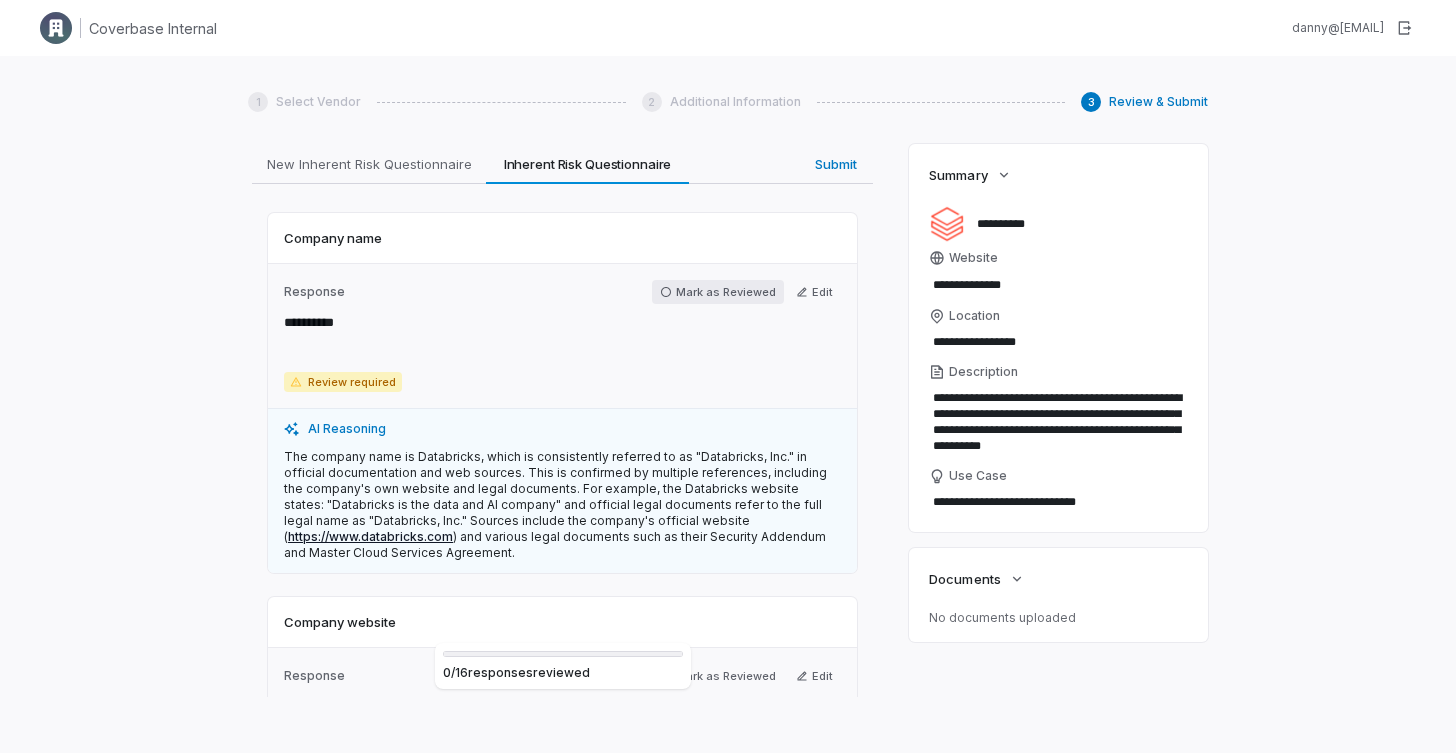 click on "Mark as Reviewed" at bounding box center (718, 292) 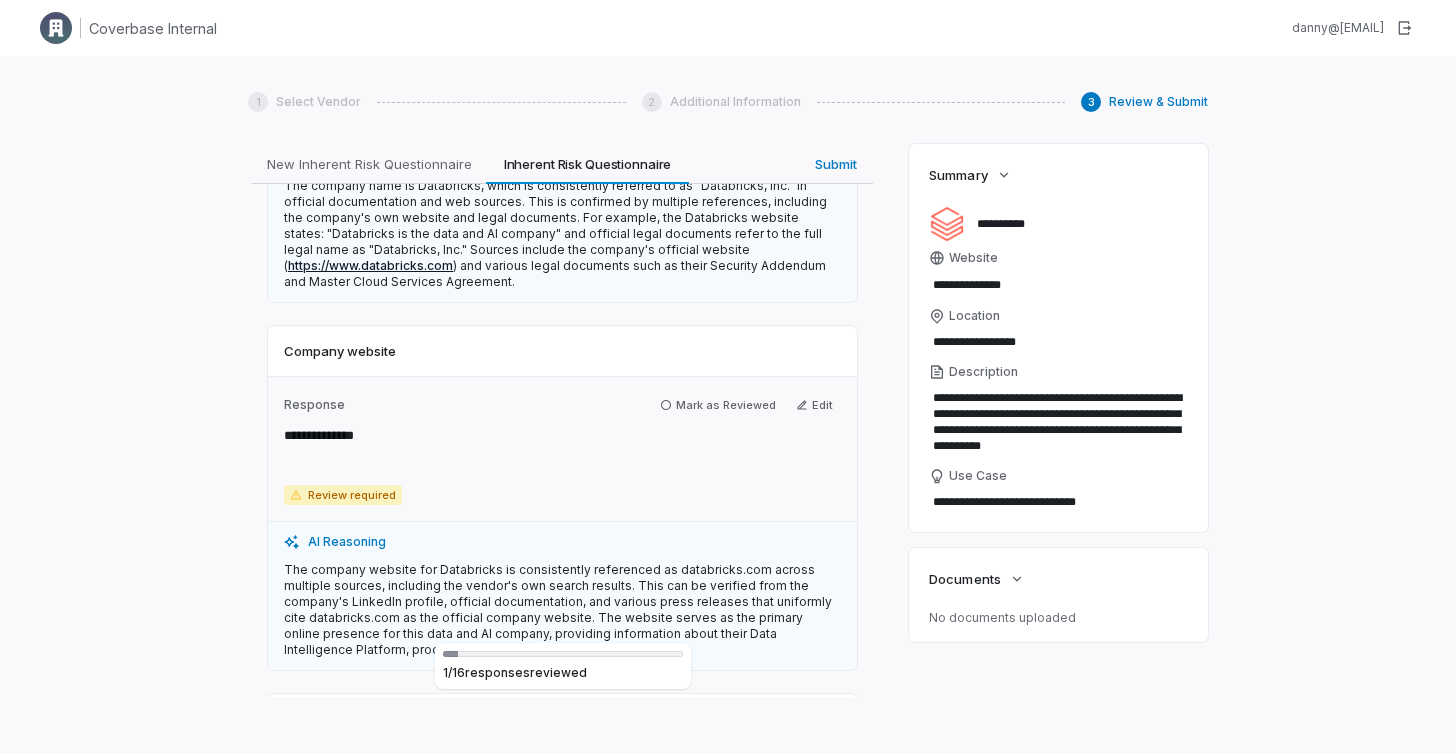 scroll, scrollTop: 378, scrollLeft: 0, axis: vertical 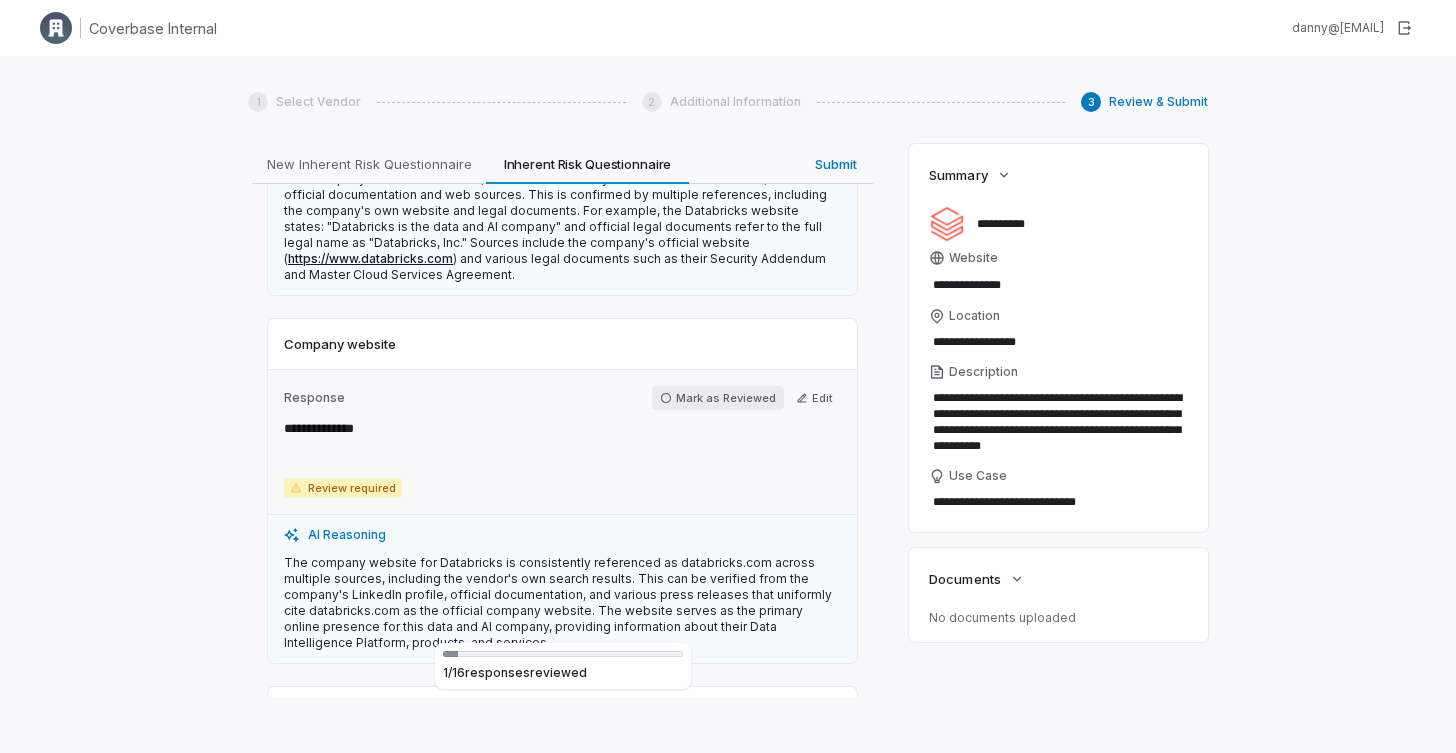 click on "Mark as Reviewed" at bounding box center [718, 398] 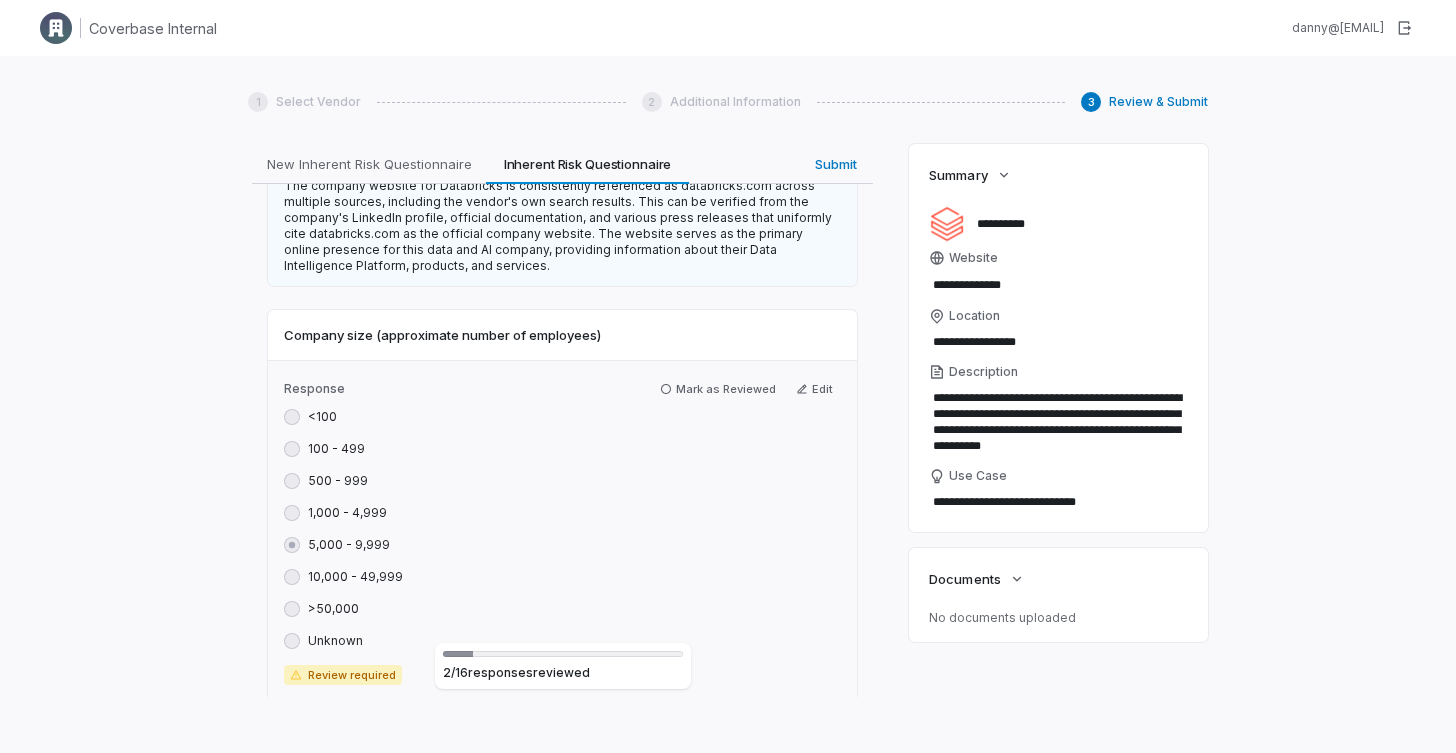 scroll, scrollTop: 771, scrollLeft: 0, axis: vertical 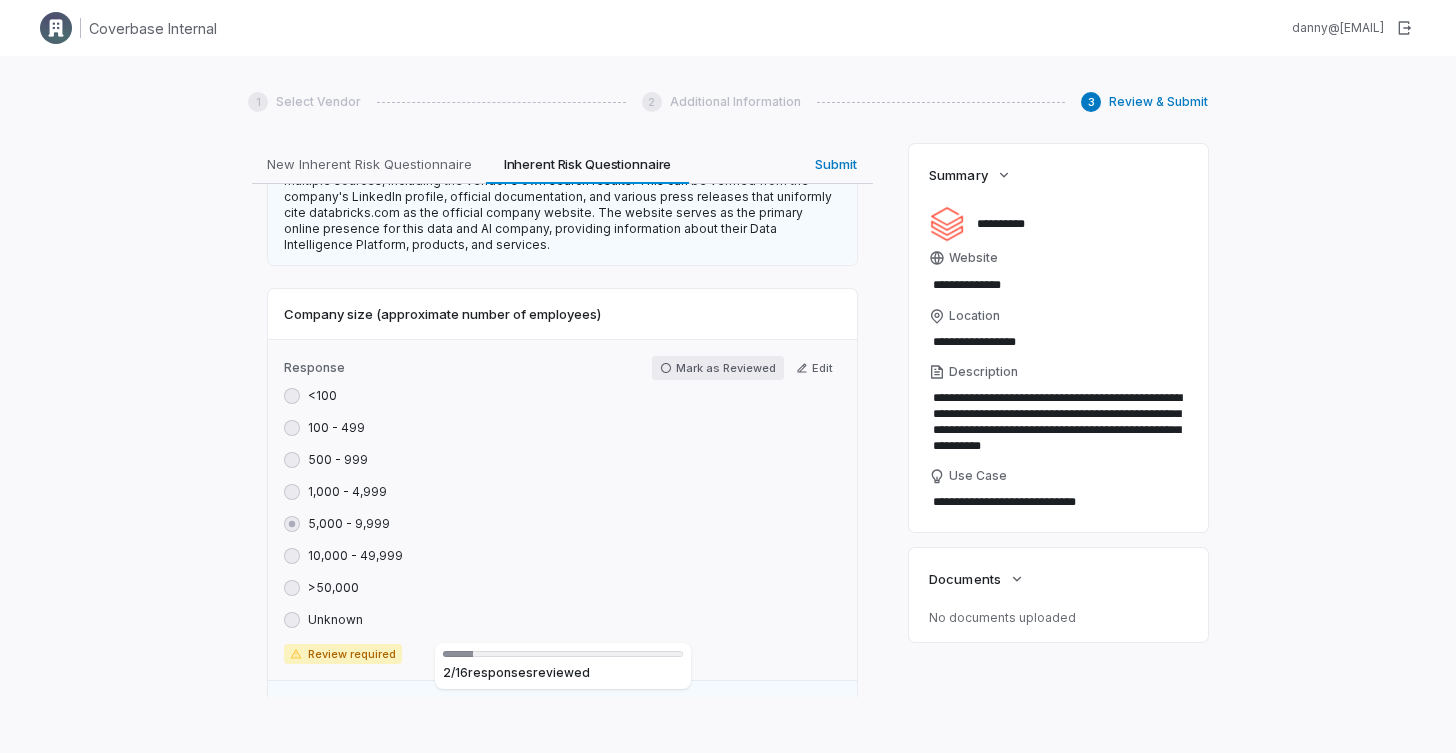 click 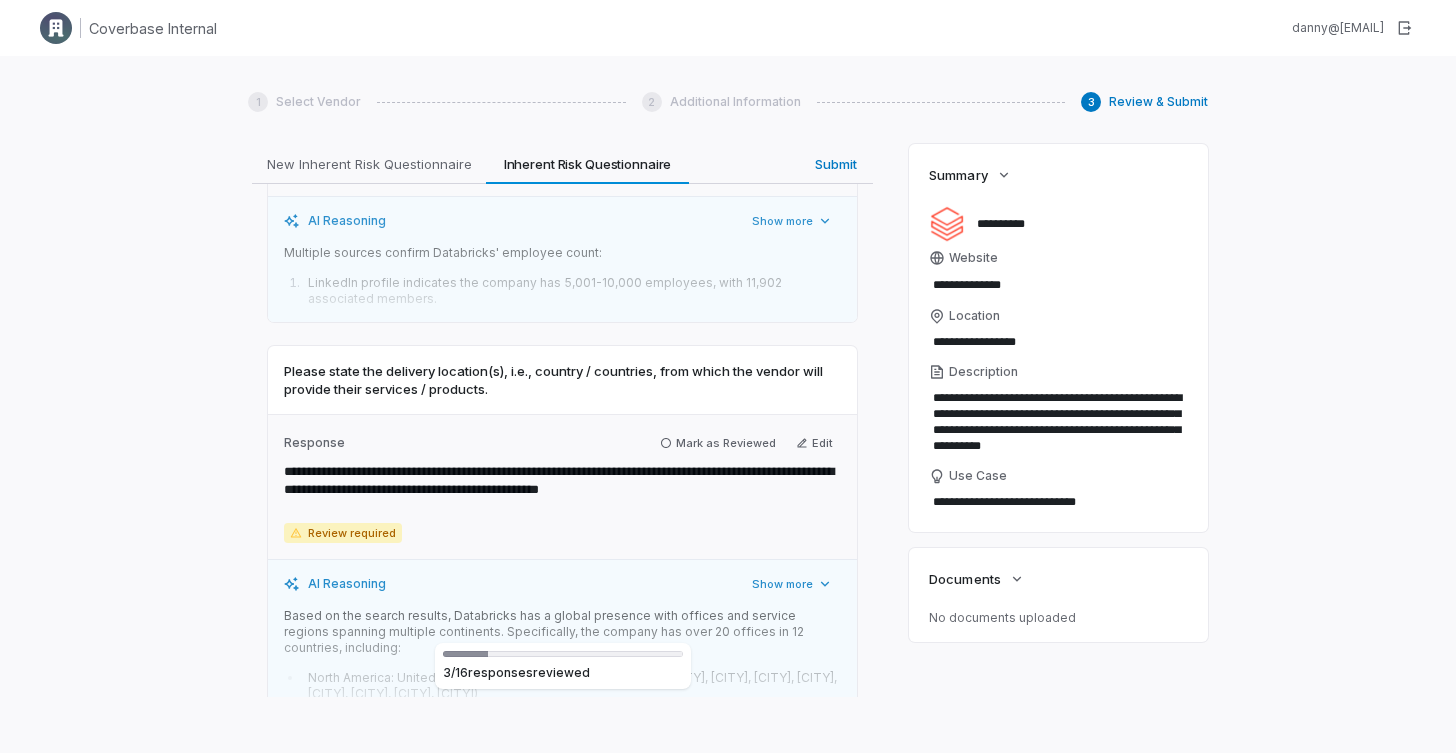 scroll, scrollTop: 1375, scrollLeft: 0, axis: vertical 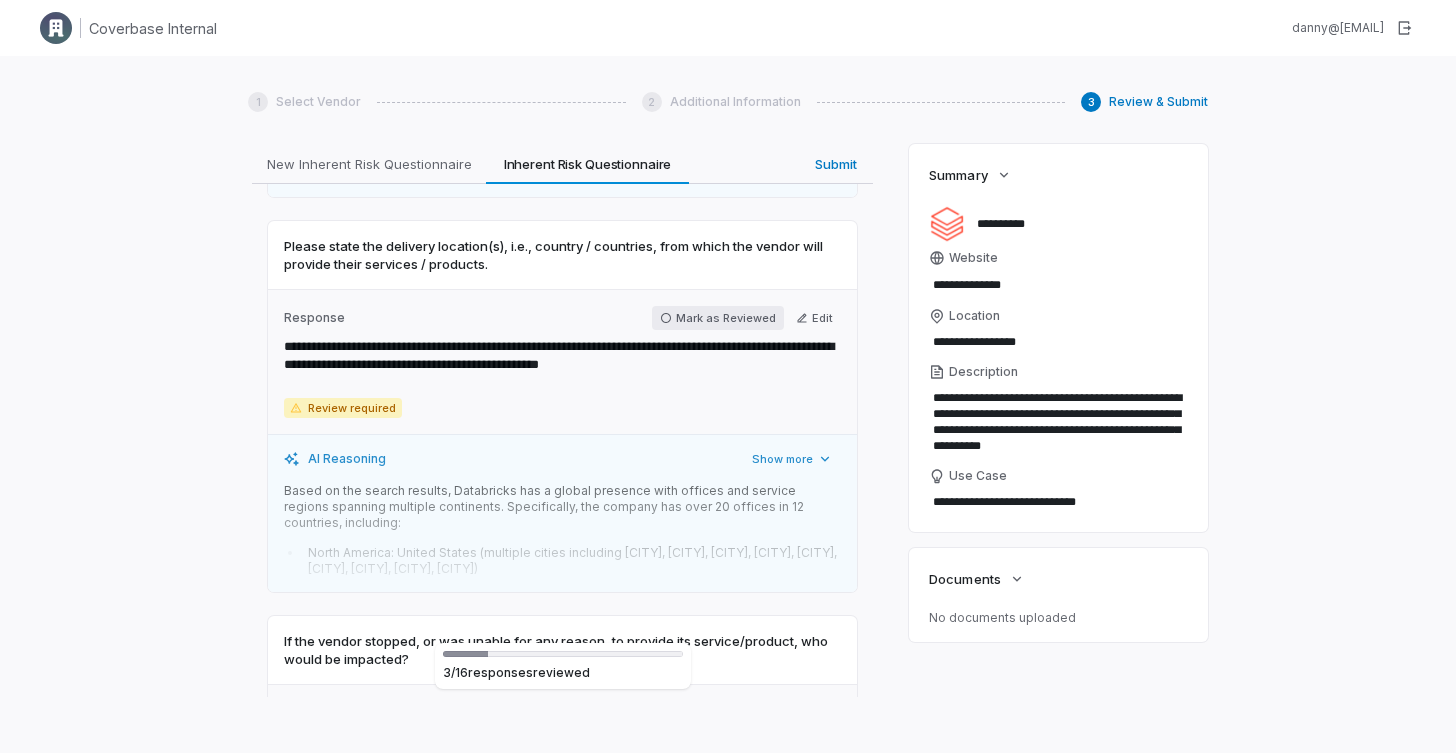 click on "Mark as Reviewed" at bounding box center (718, 318) 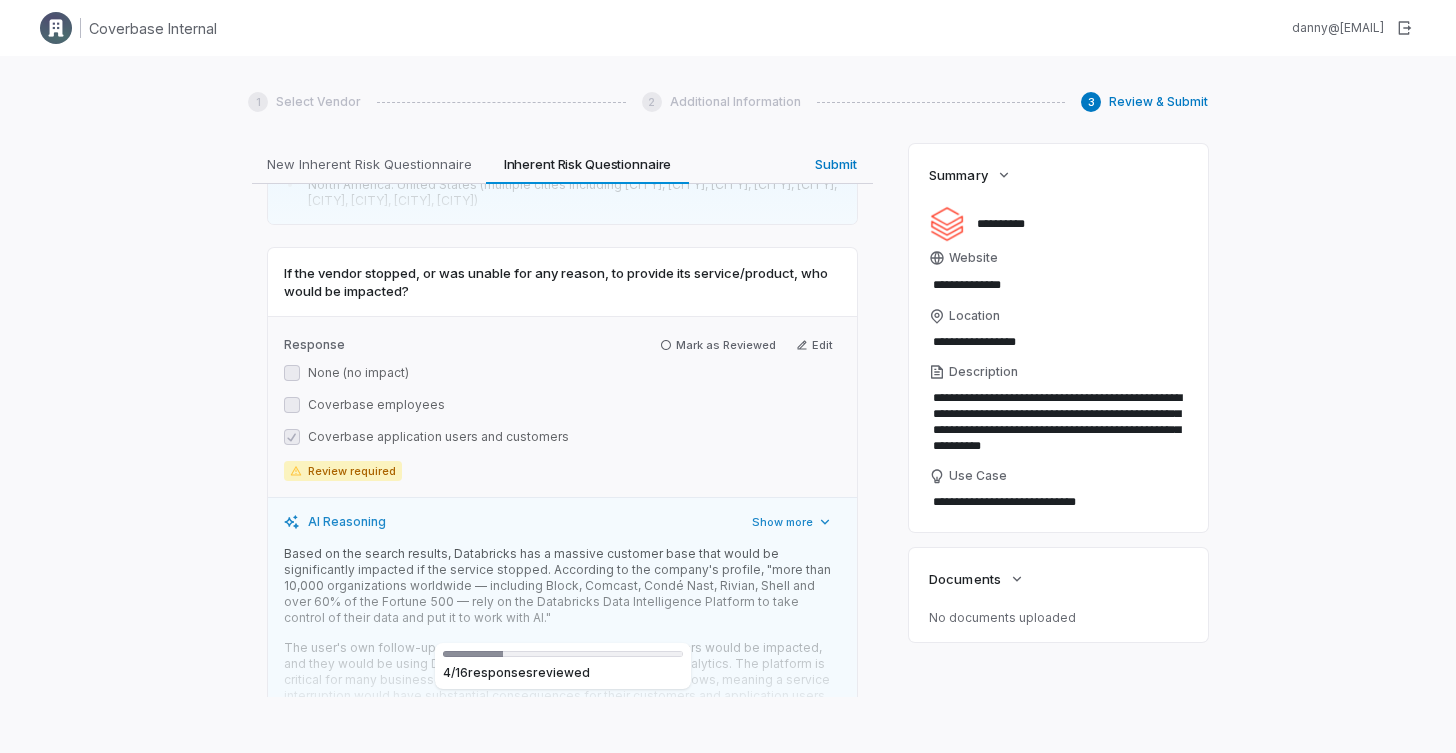 scroll, scrollTop: 1765, scrollLeft: 0, axis: vertical 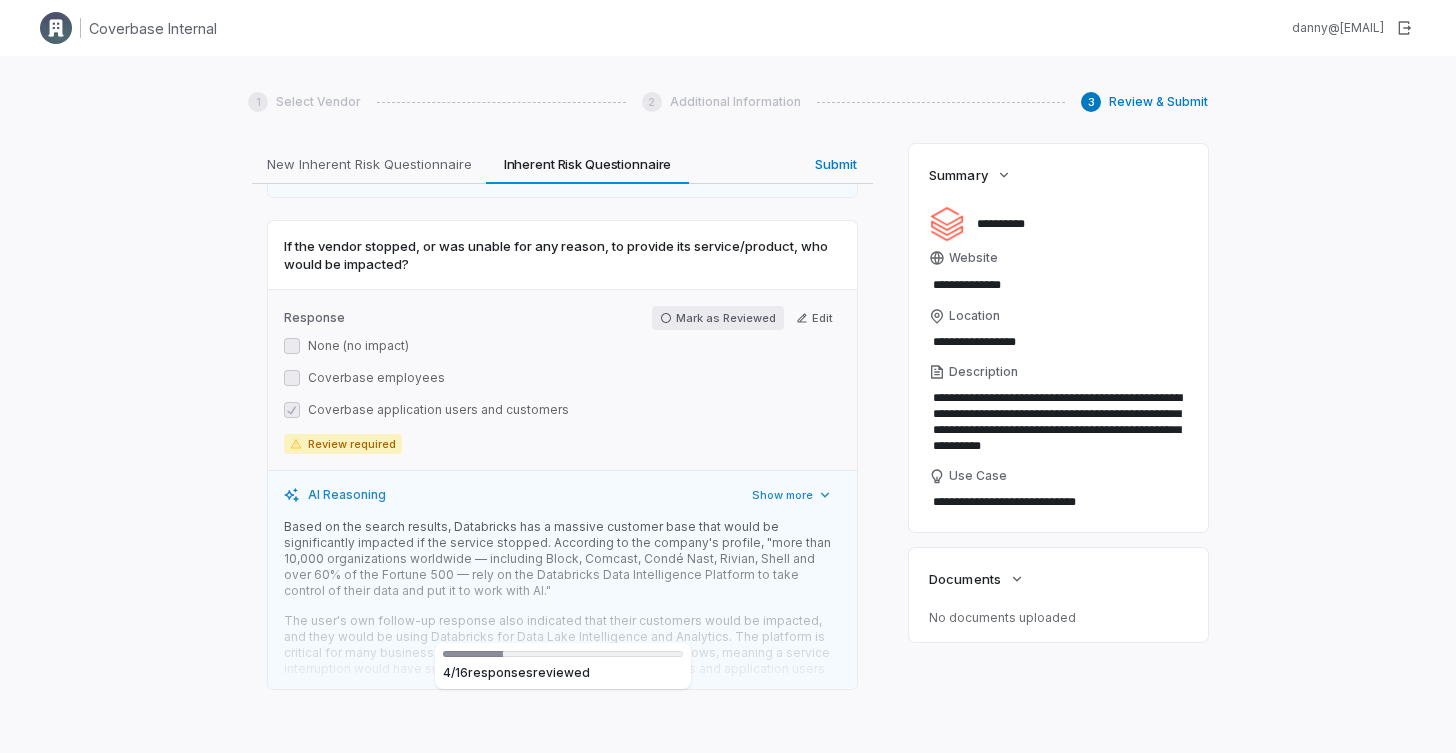 click on "Mark as Reviewed" at bounding box center (718, 318) 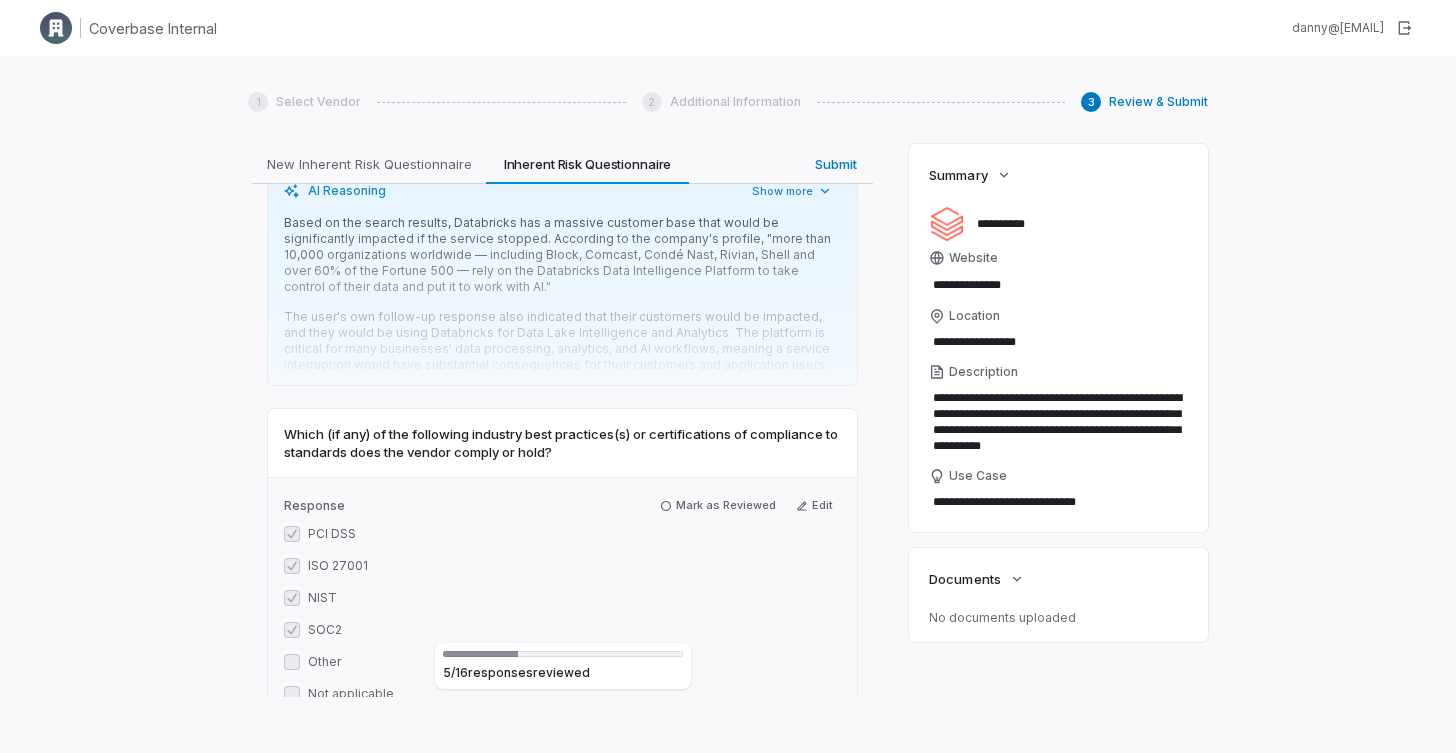 scroll, scrollTop: 2079, scrollLeft: 0, axis: vertical 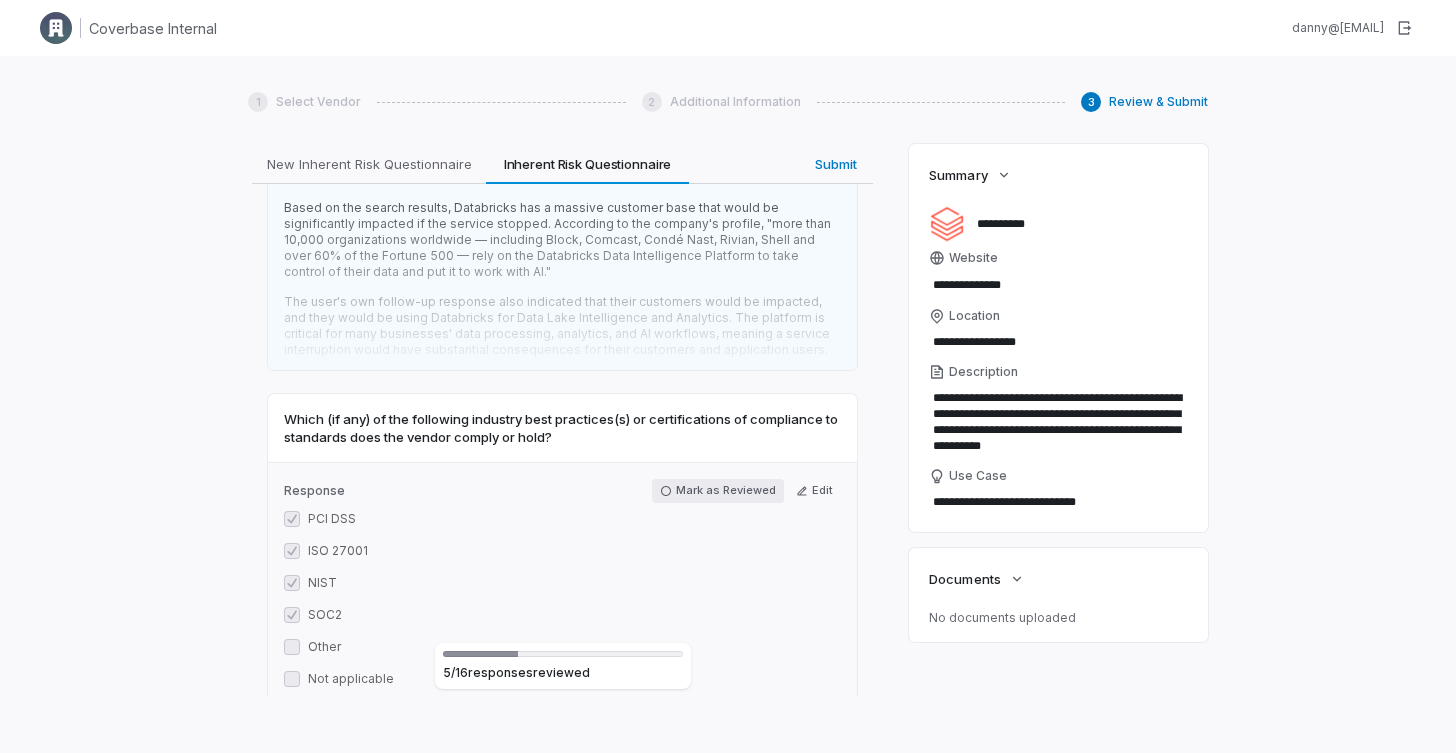 click on "Mark as Reviewed" at bounding box center [718, 491] 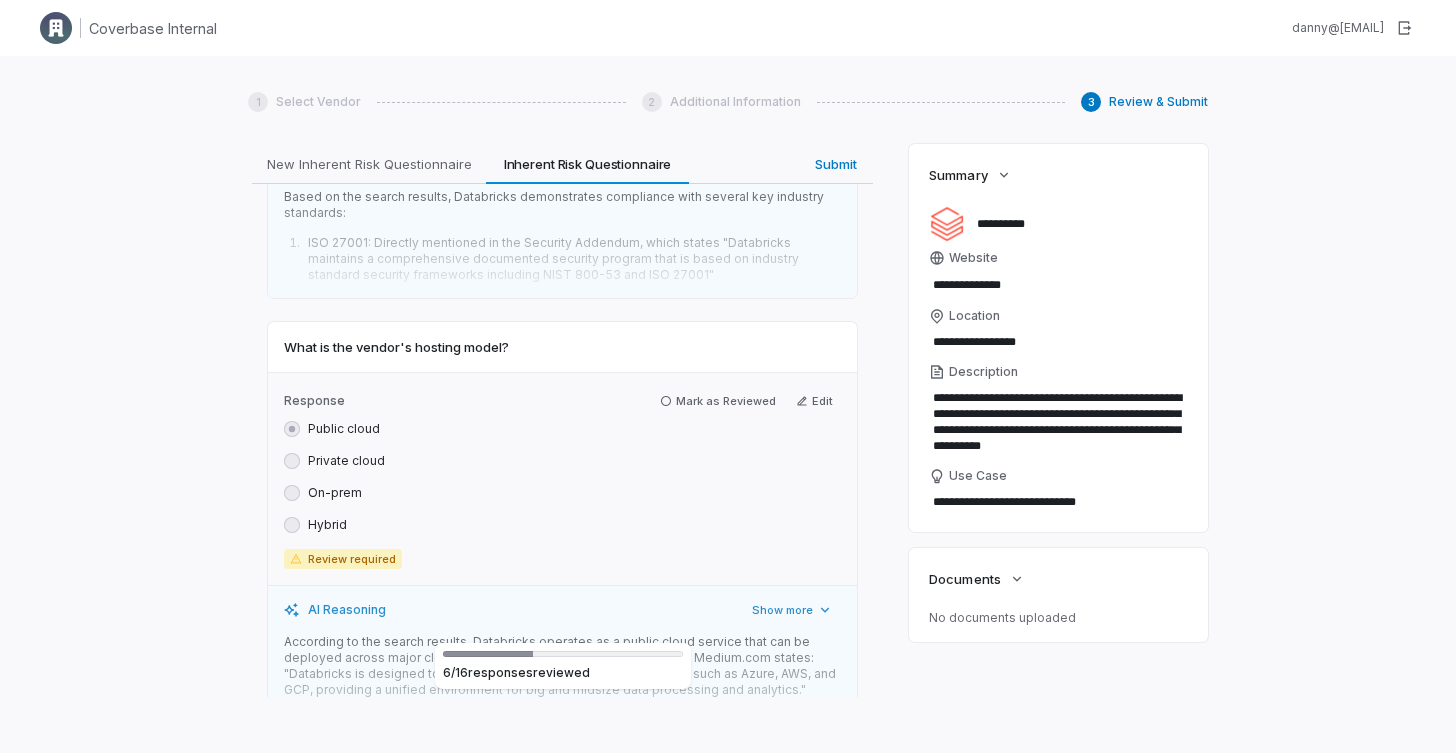 scroll, scrollTop: 2743, scrollLeft: 0, axis: vertical 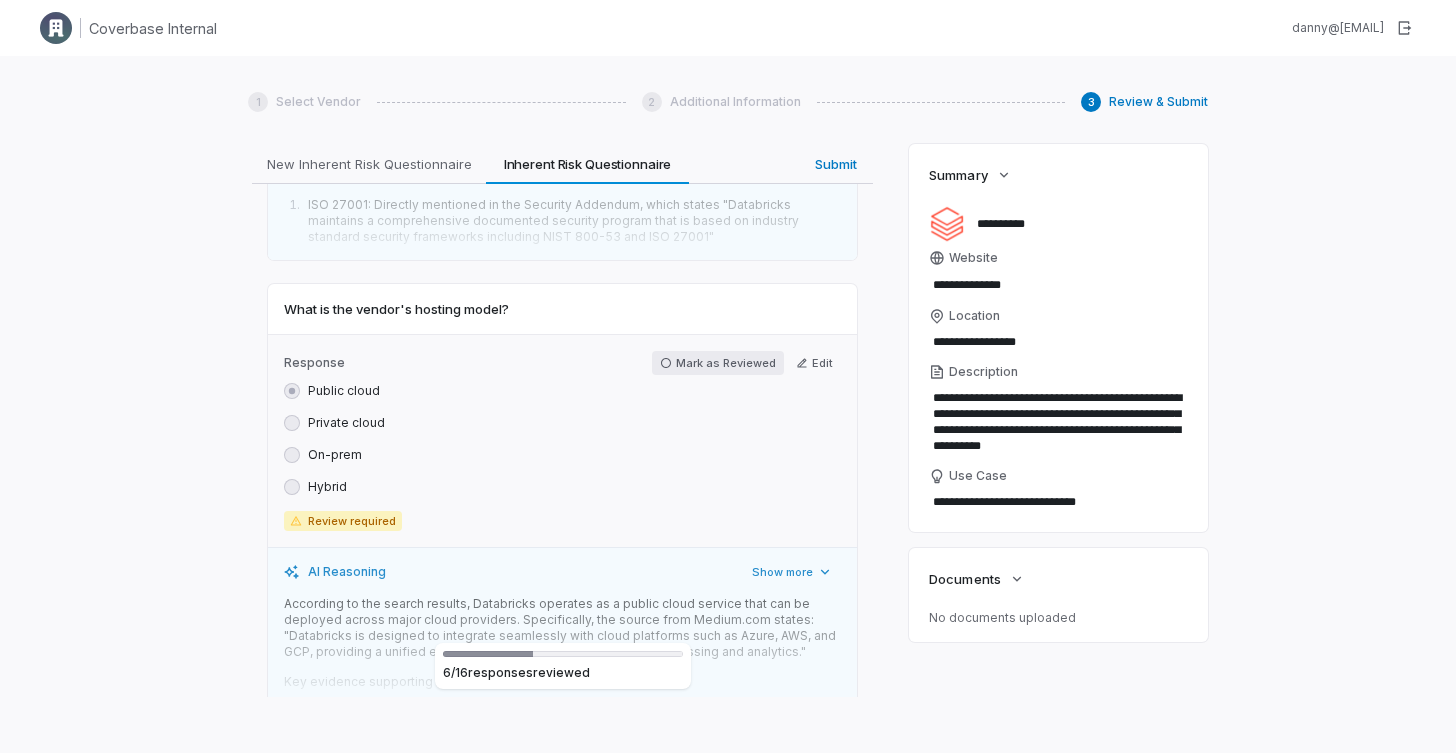 click on "Mark as Reviewed" at bounding box center (718, 363) 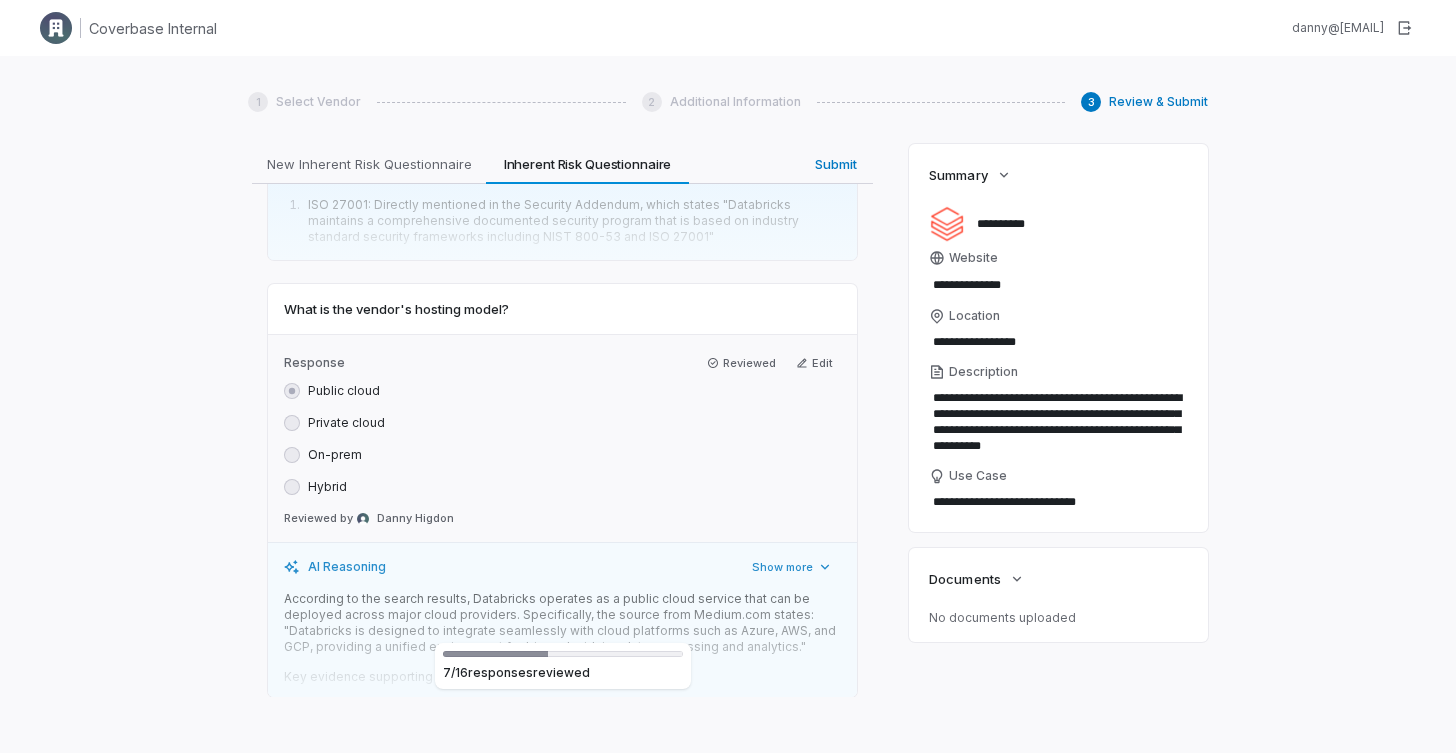 type on "*" 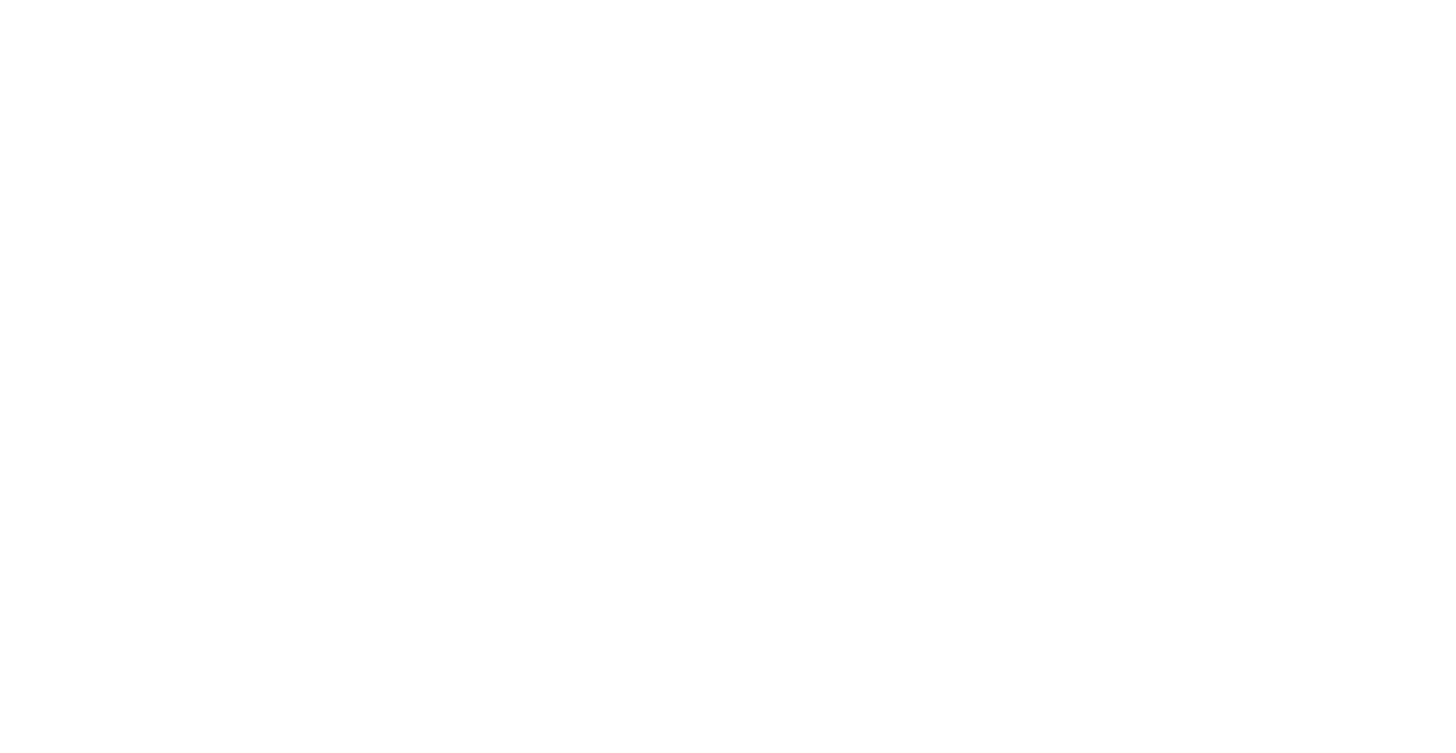 scroll, scrollTop: 0, scrollLeft: 0, axis: both 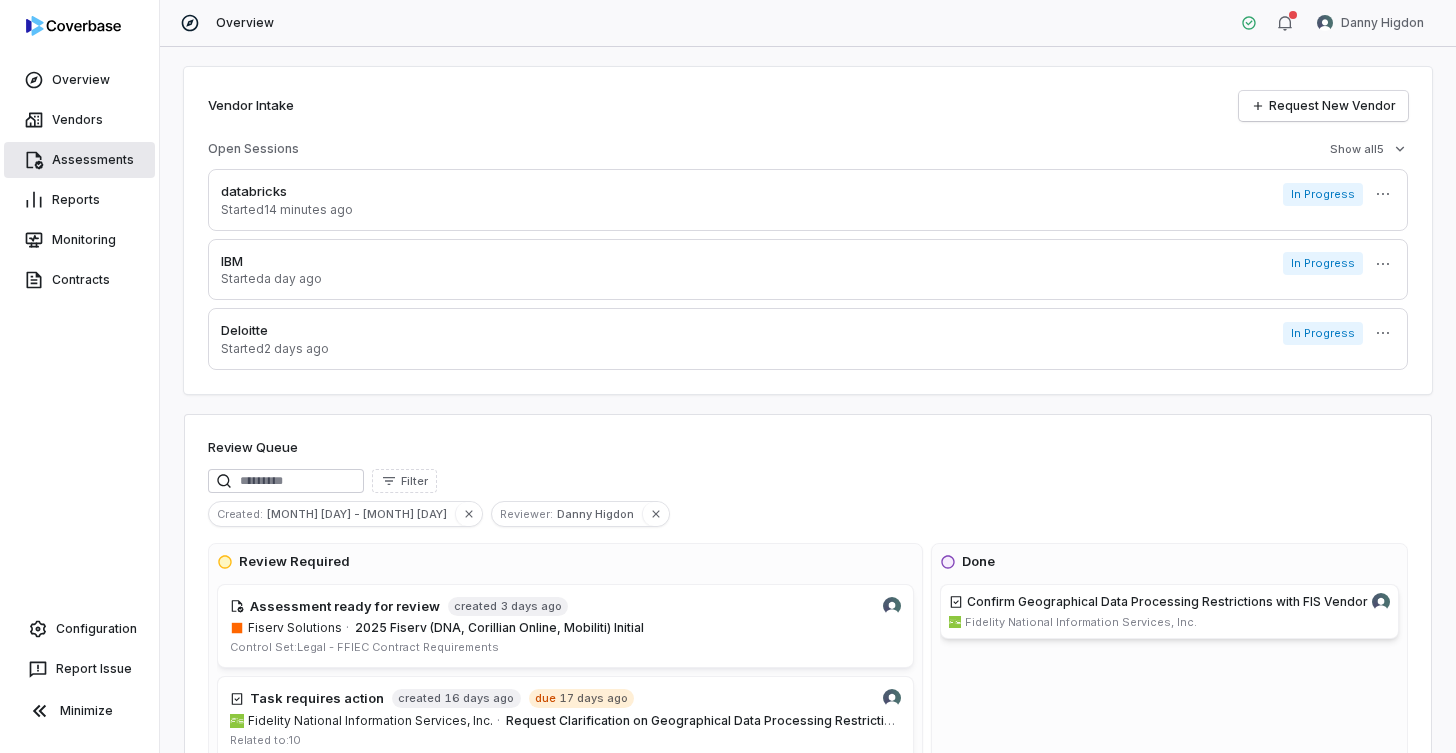 click on "Assessments" at bounding box center (79, 160) 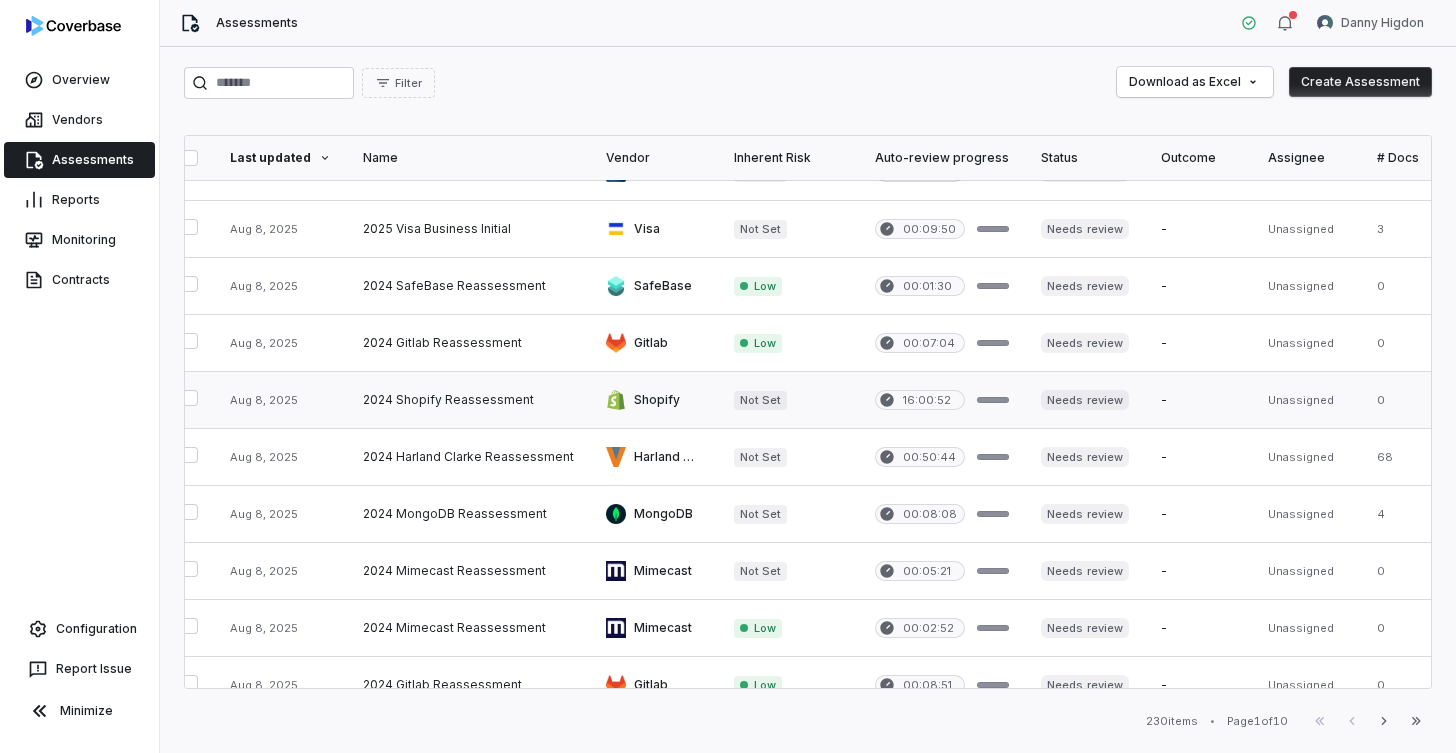 scroll, scrollTop: 321, scrollLeft: 0, axis: vertical 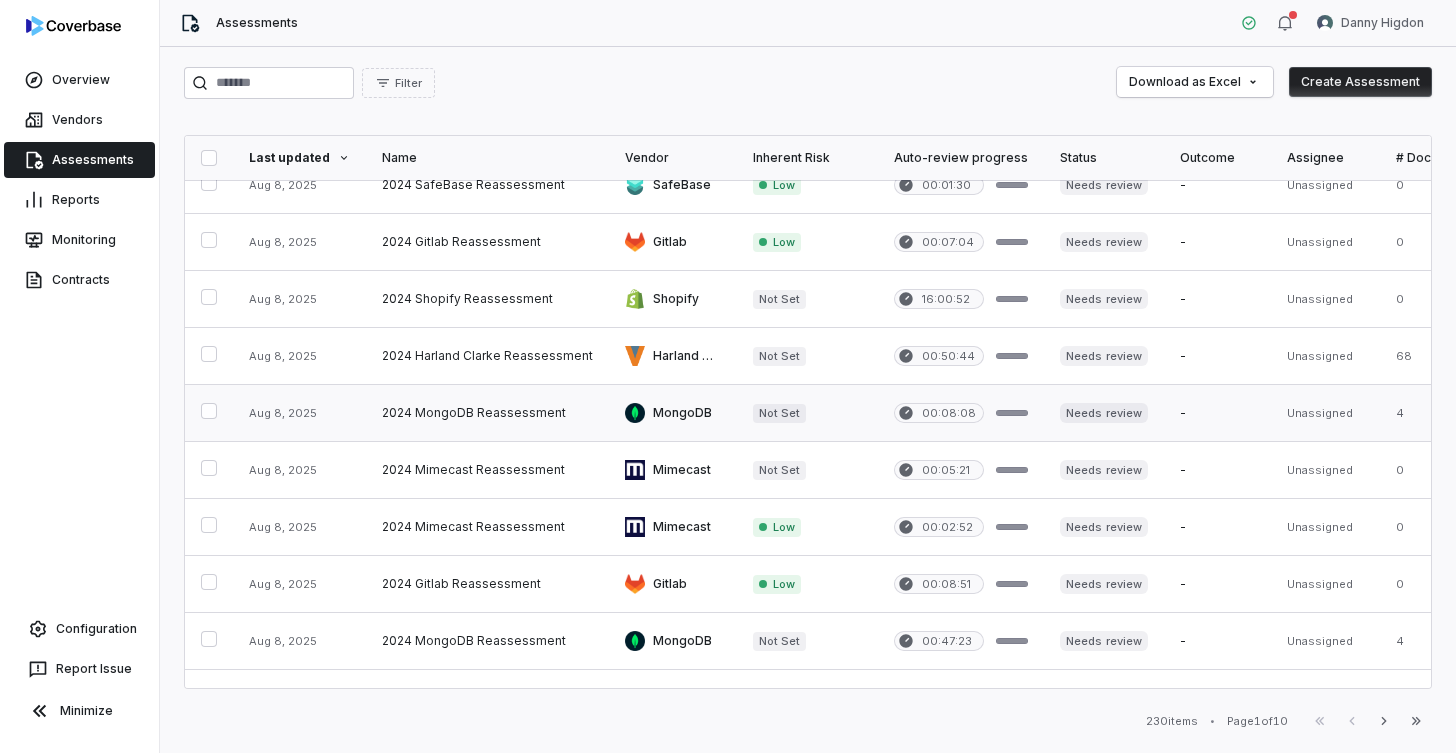 click at bounding box center [487, 413] 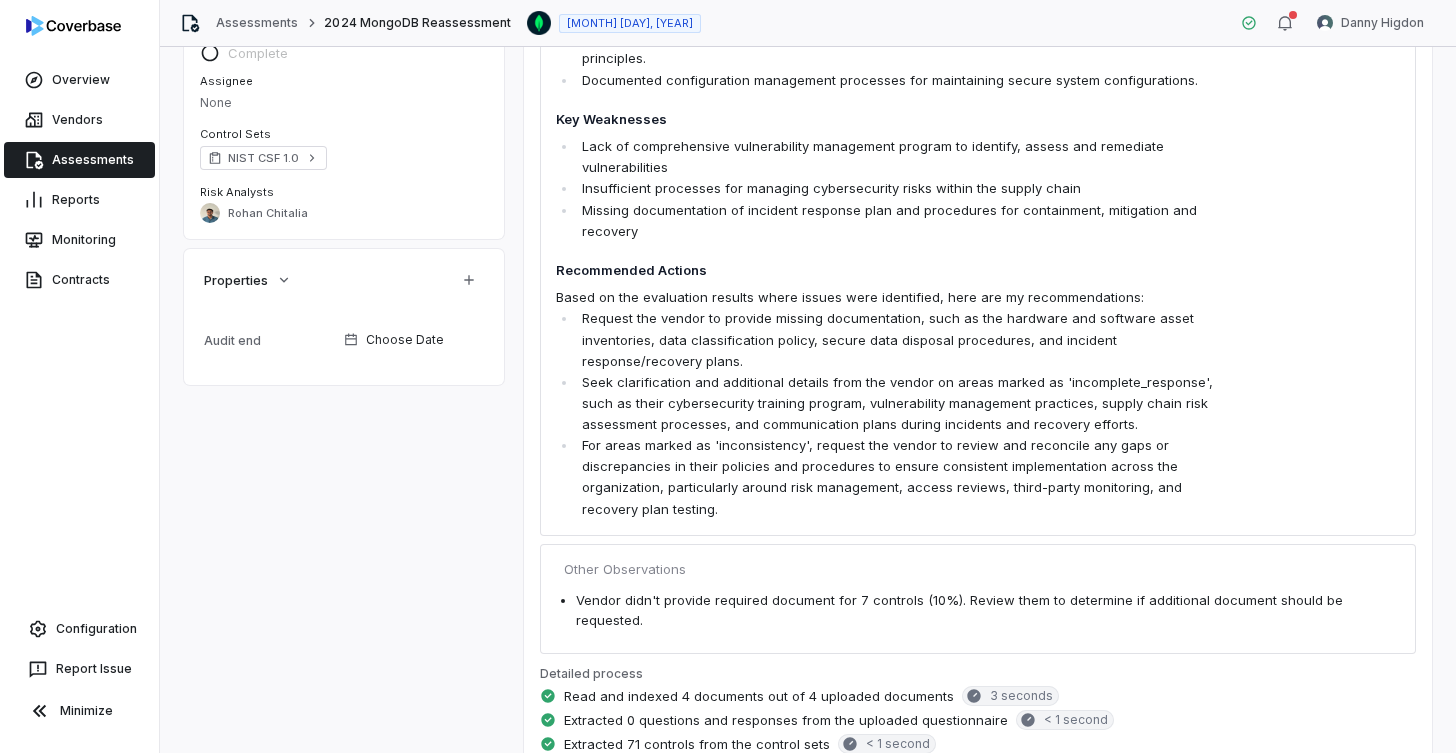 scroll, scrollTop: 0, scrollLeft: 0, axis: both 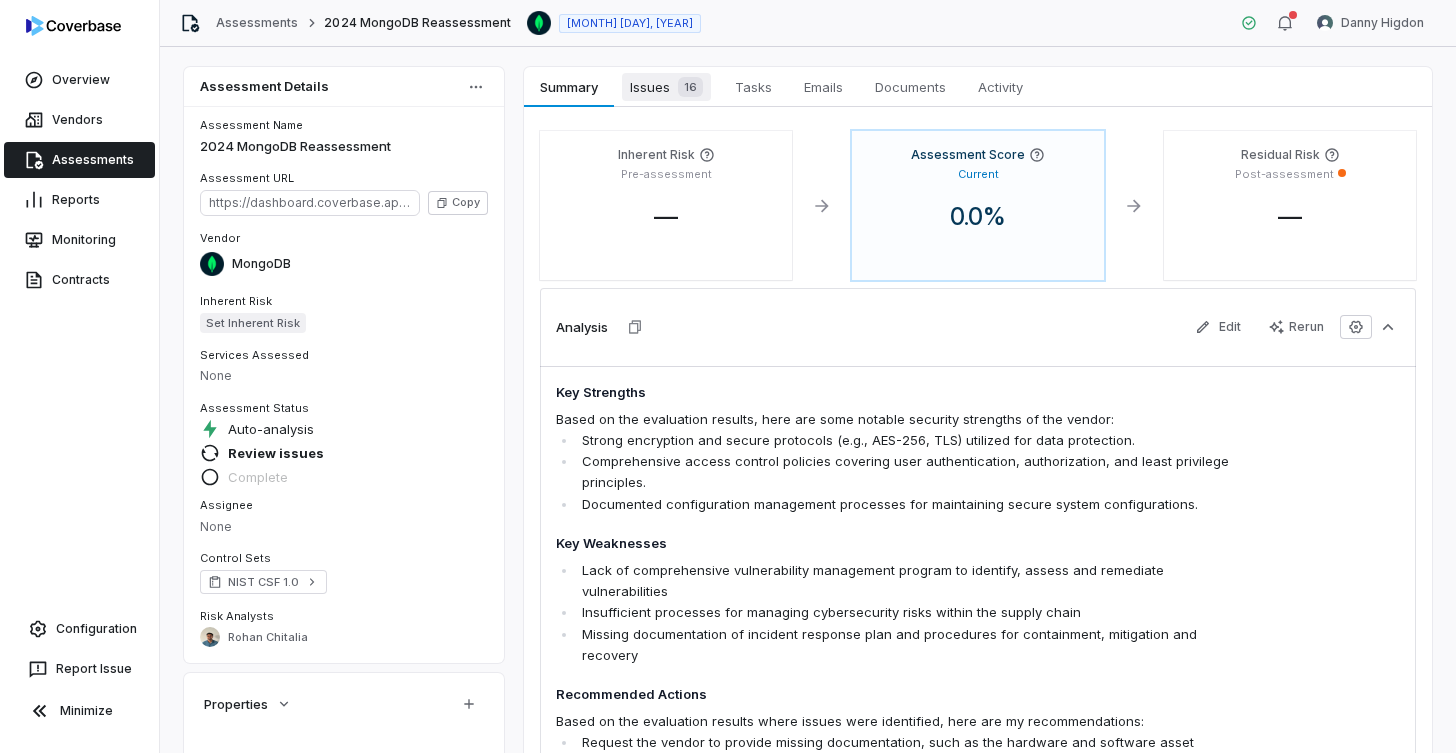 click on "Issues 16" at bounding box center (666, 87) 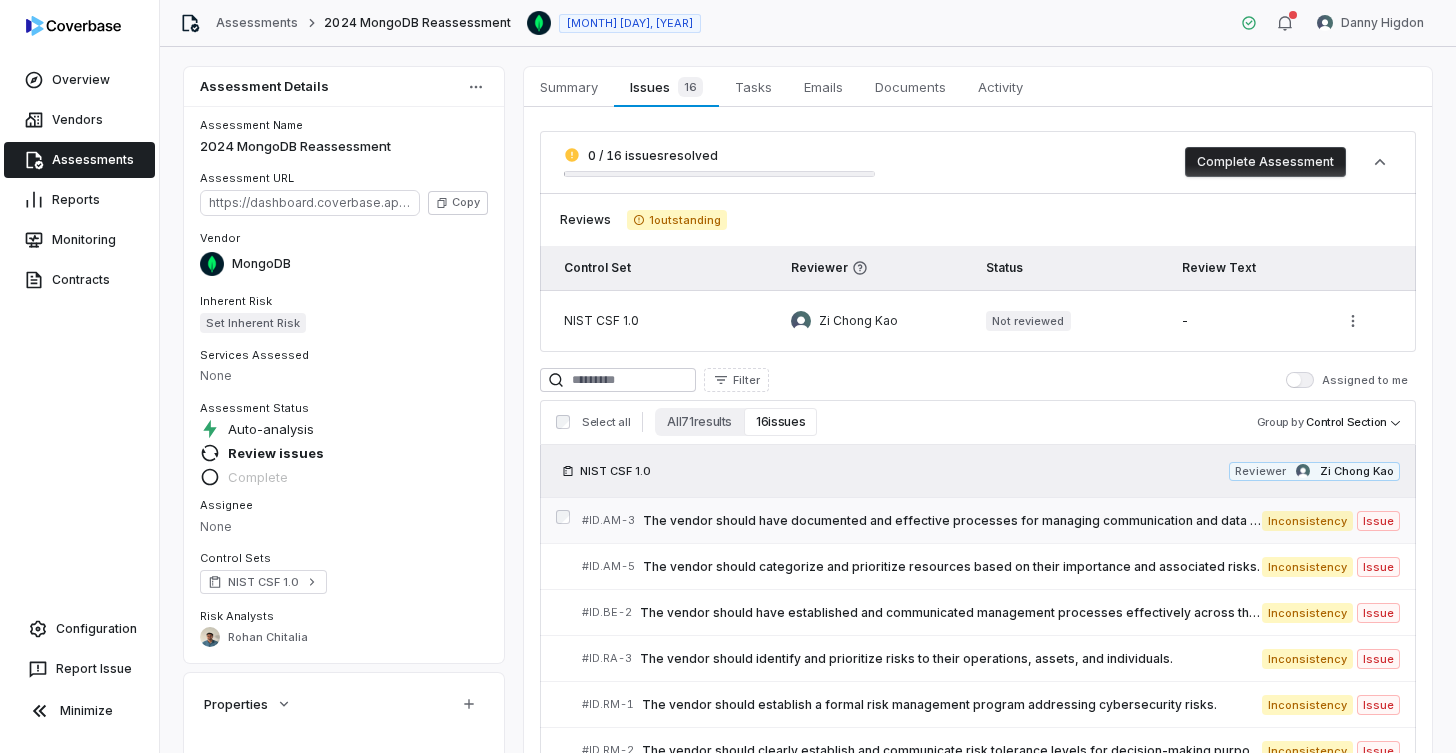 click on "The vendor should have documented and effective processes for managing communication and data flows." at bounding box center [952, 521] 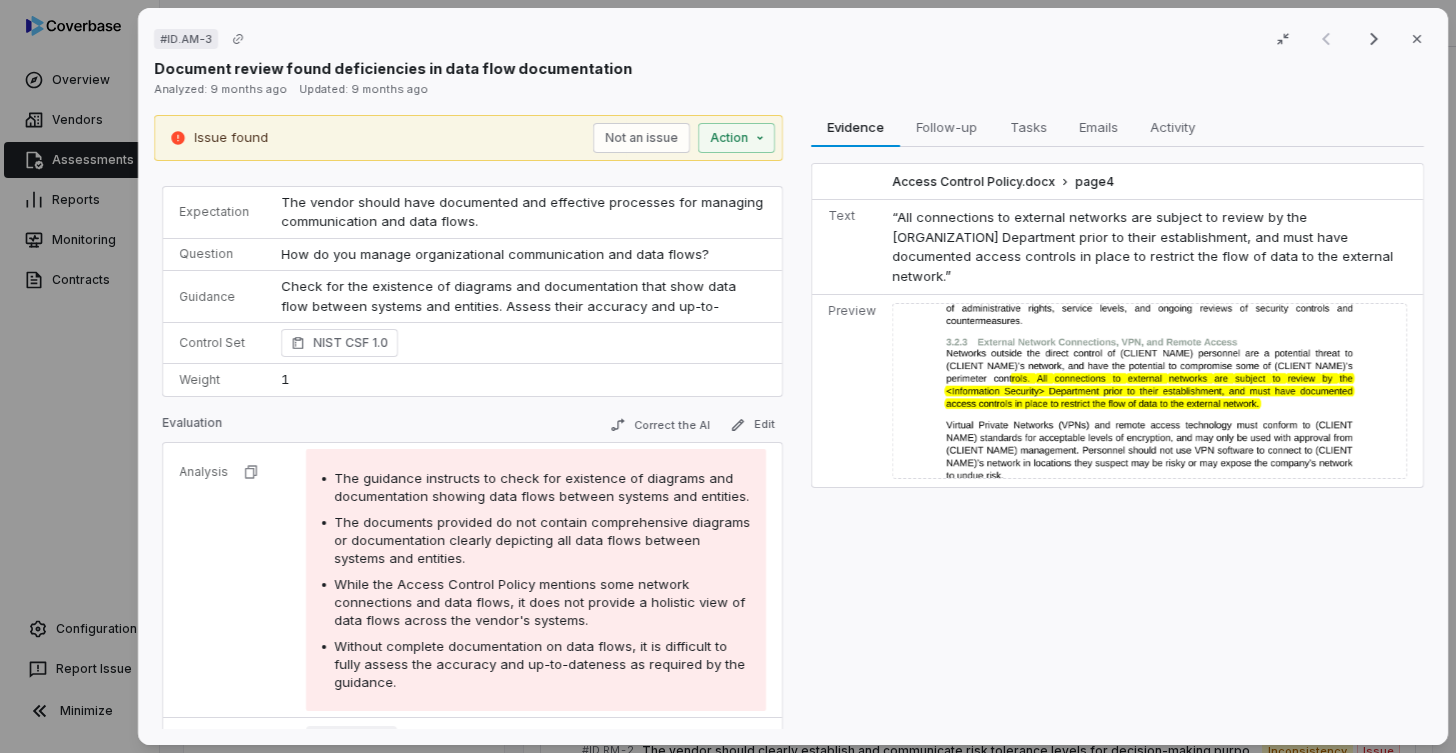 scroll, scrollTop: 16, scrollLeft: 0, axis: vertical 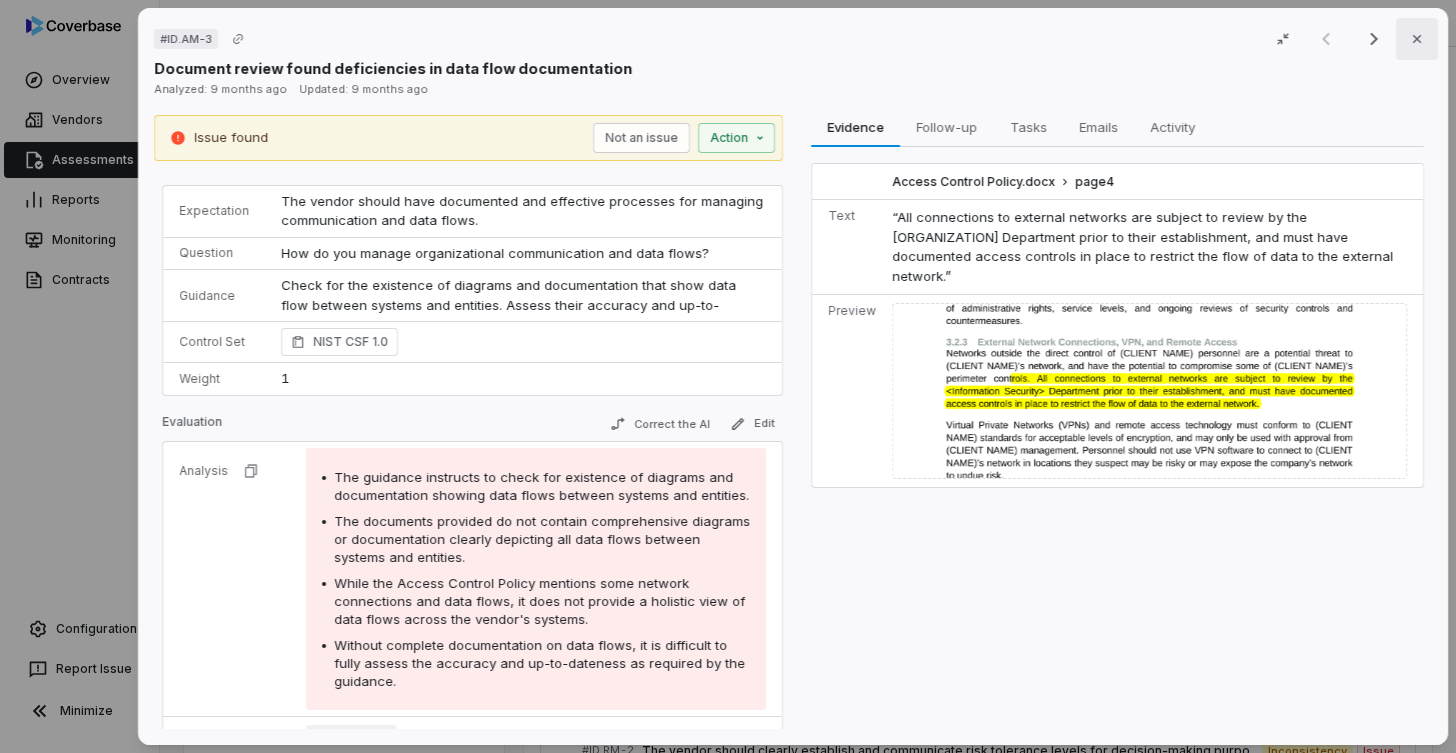 click 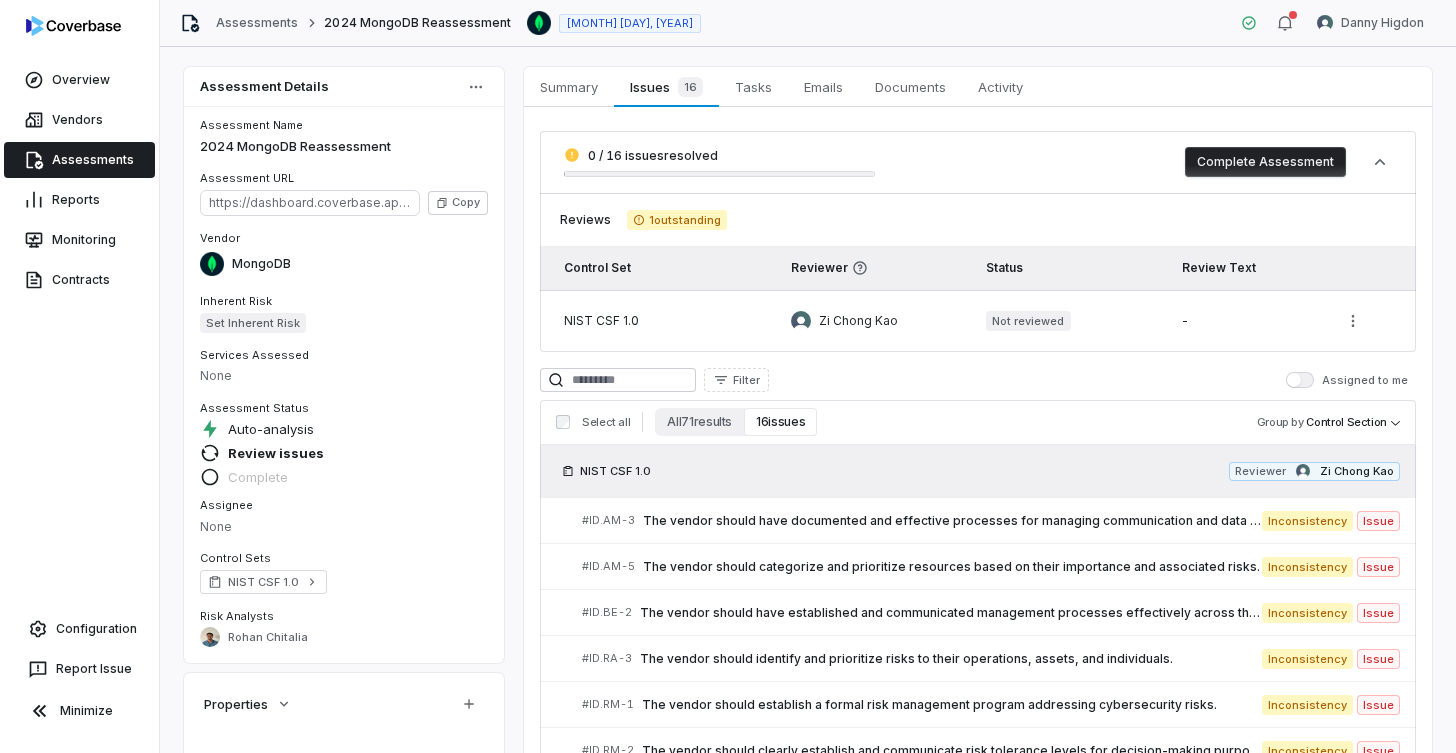 click on "Assessments" at bounding box center (79, 160) 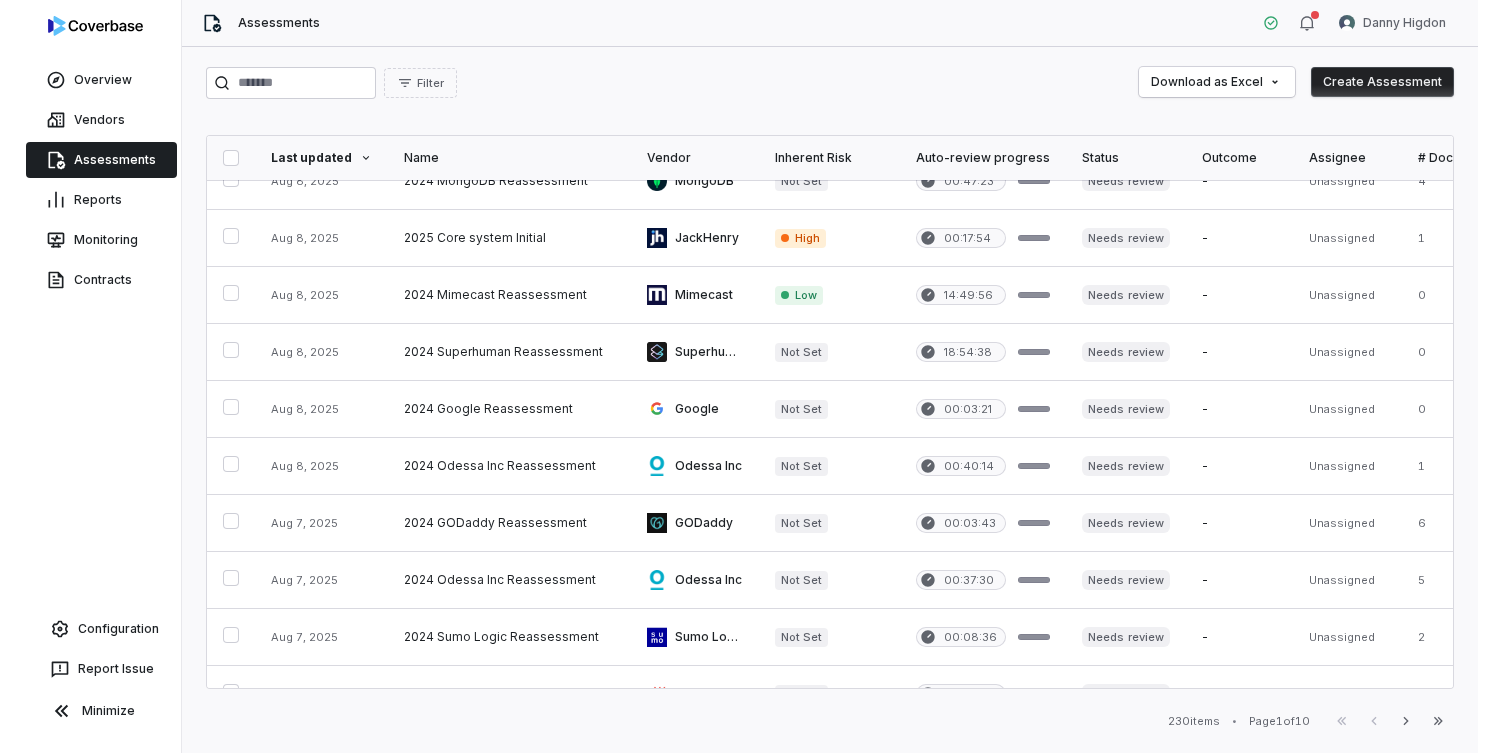 scroll, scrollTop: 916, scrollLeft: 0, axis: vertical 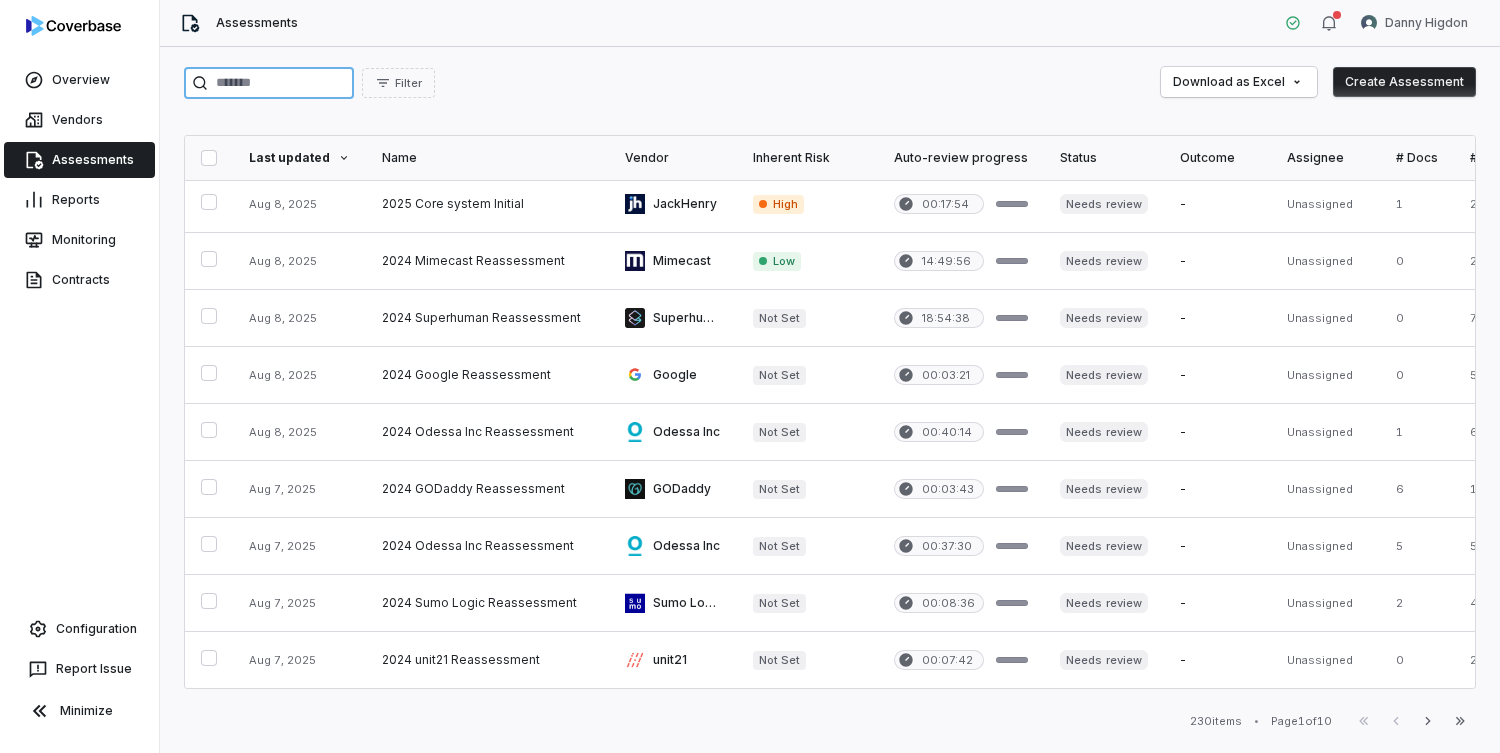 click at bounding box center (269, 83) 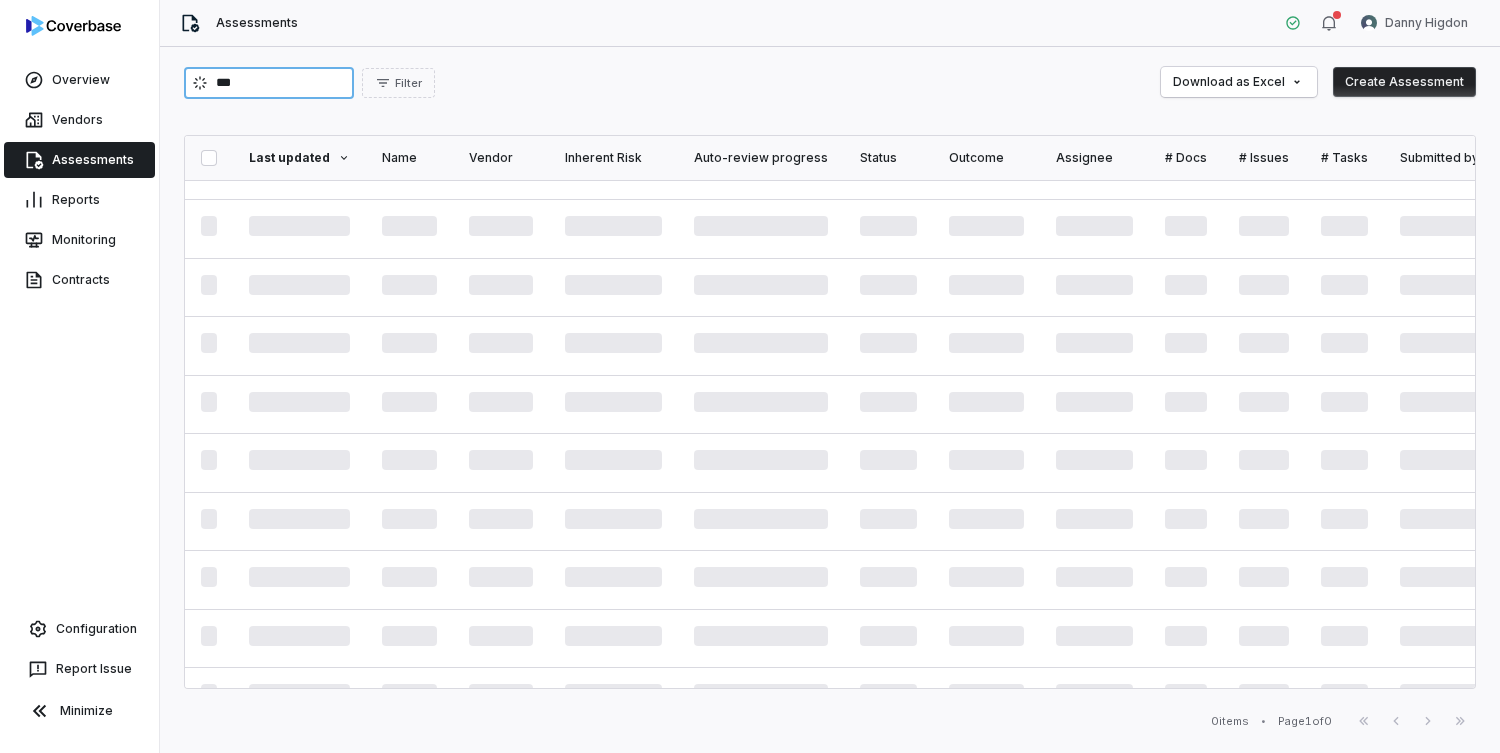 scroll, scrollTop: 0, scrollLeft: 0, axis: both 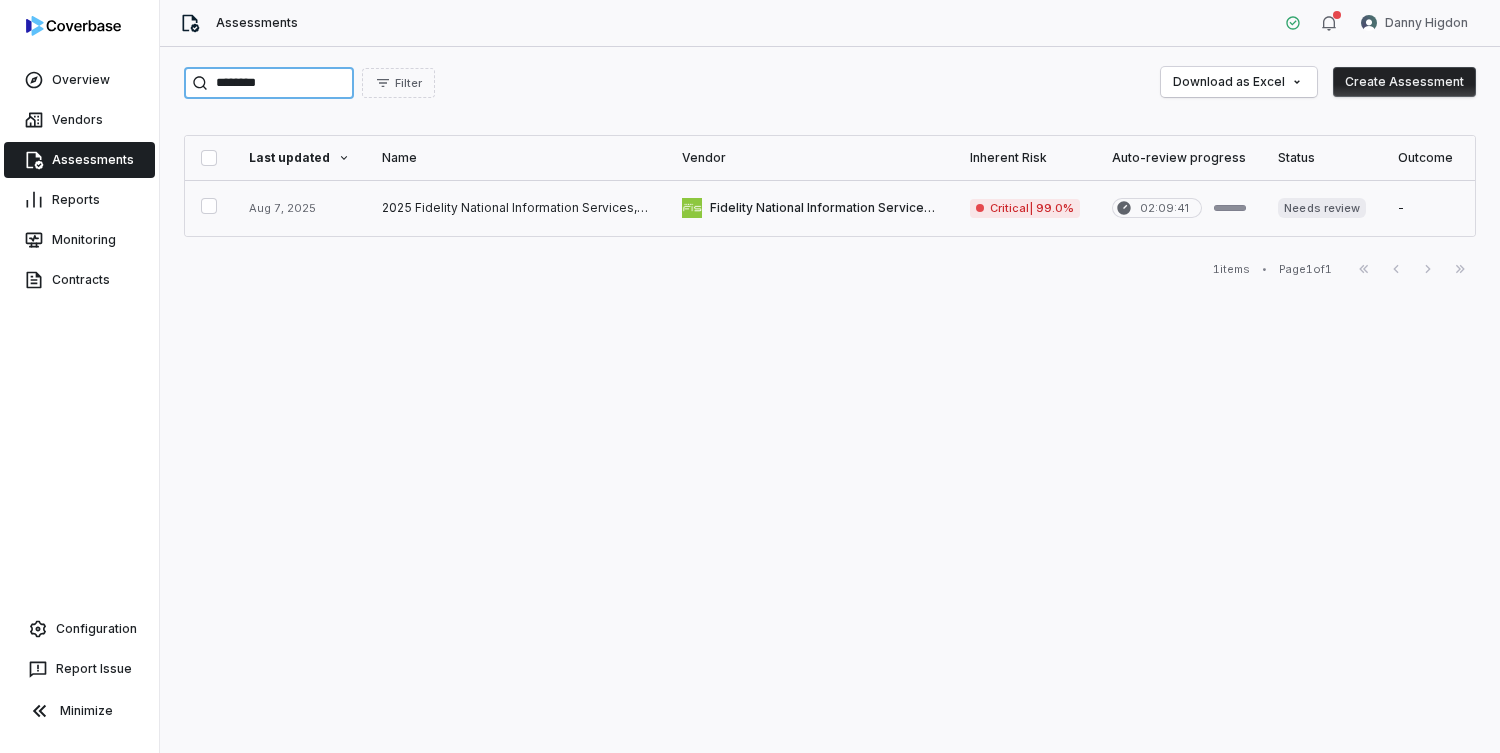 type on "********" 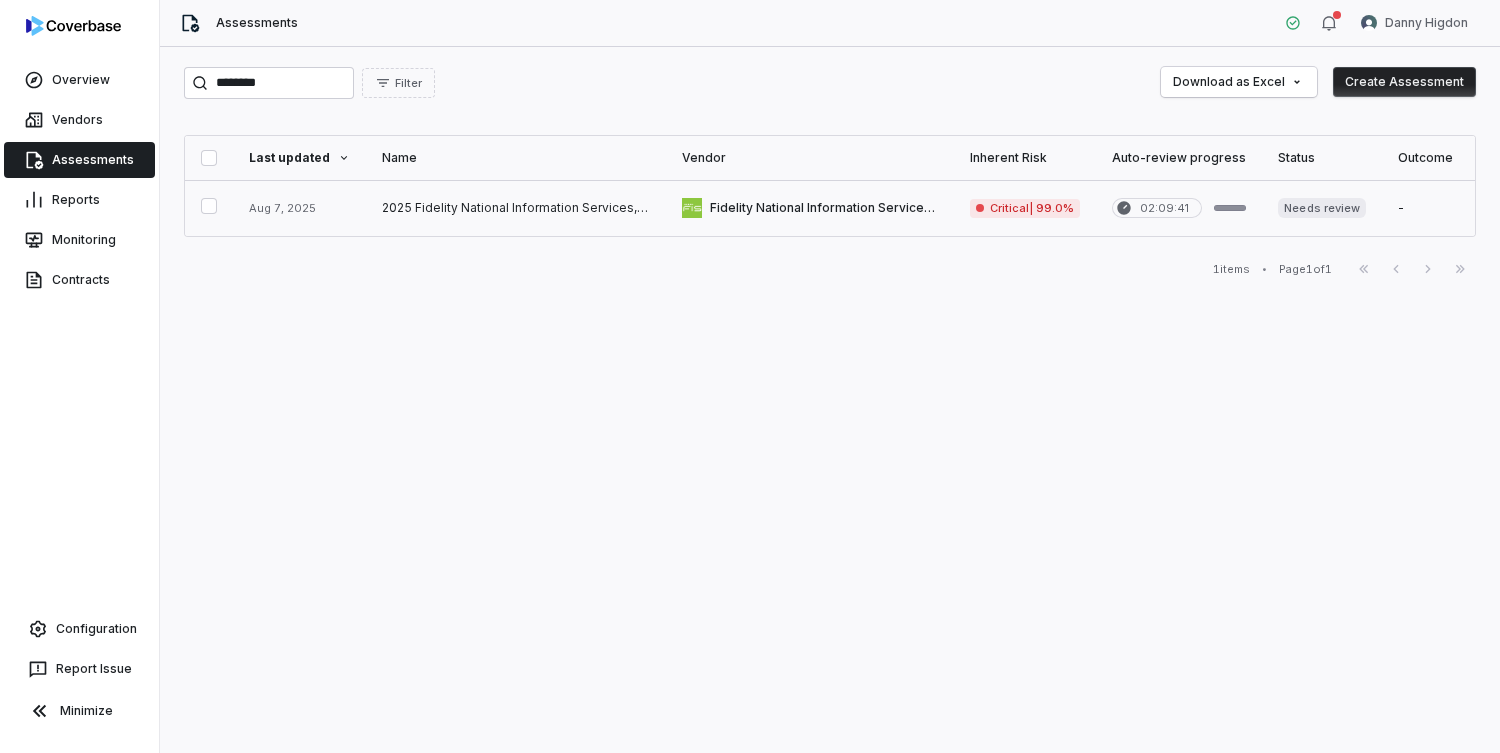 click at bounding box center (516, 208) 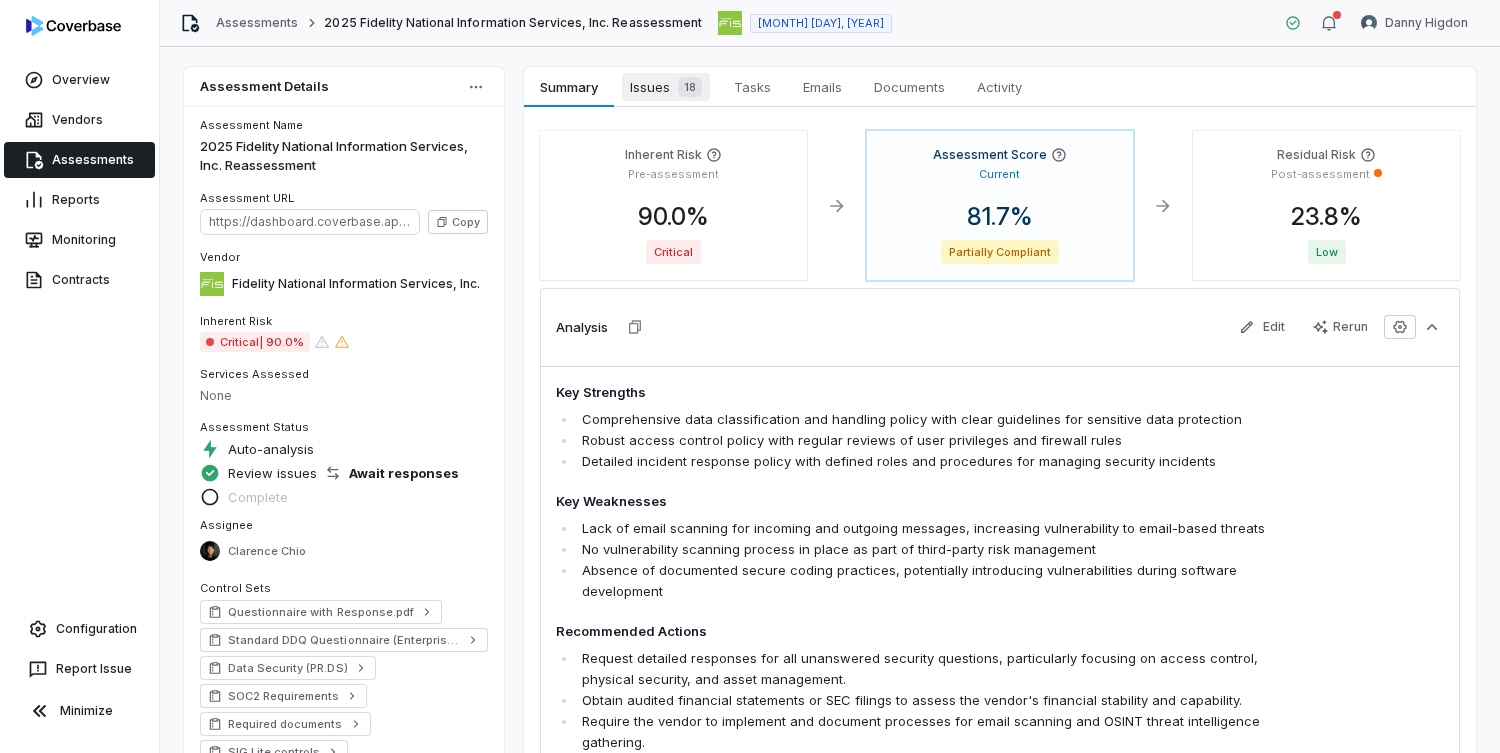 click on "Issues 18" at bounding box center [666, 87] 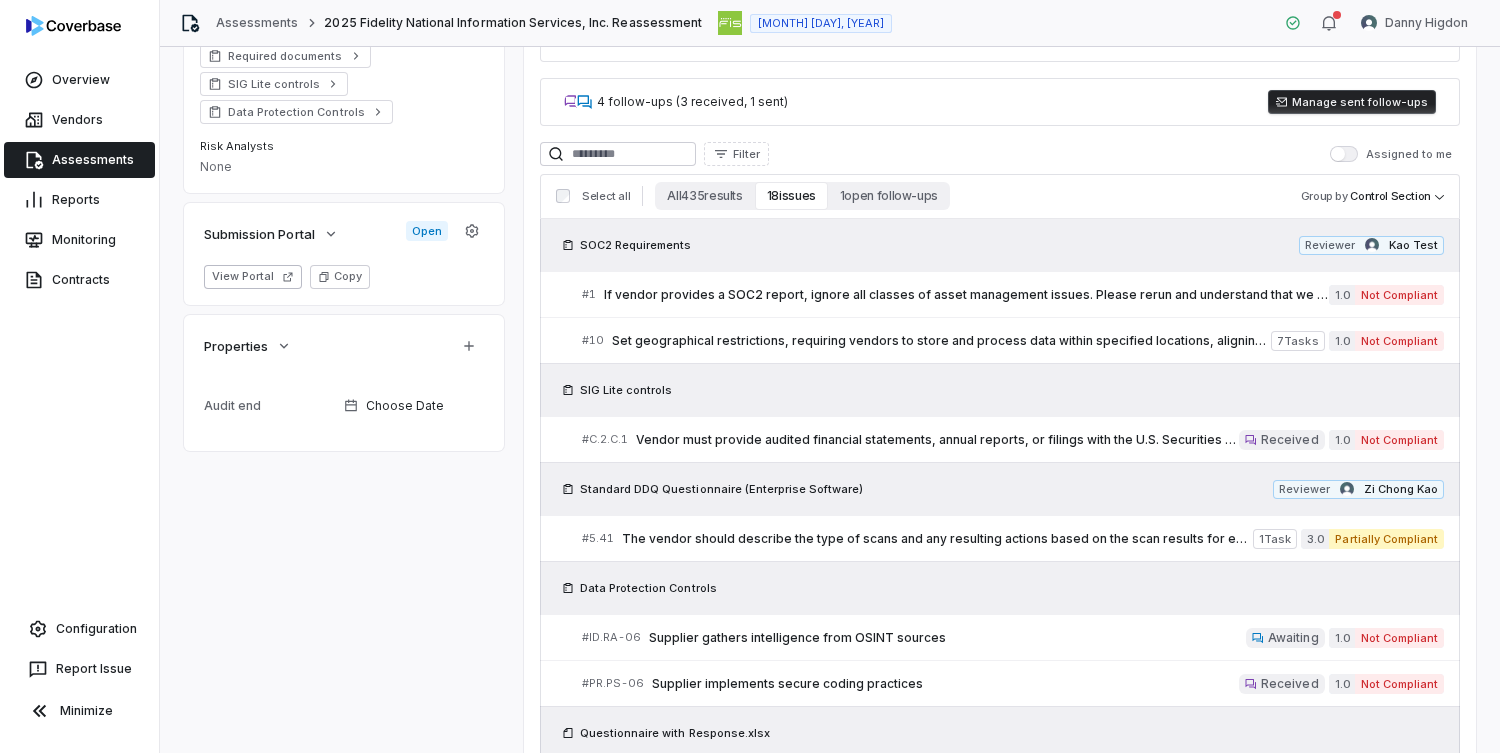 scroll, scrollTop: 671, scrollLeft: 0, axis: vertical 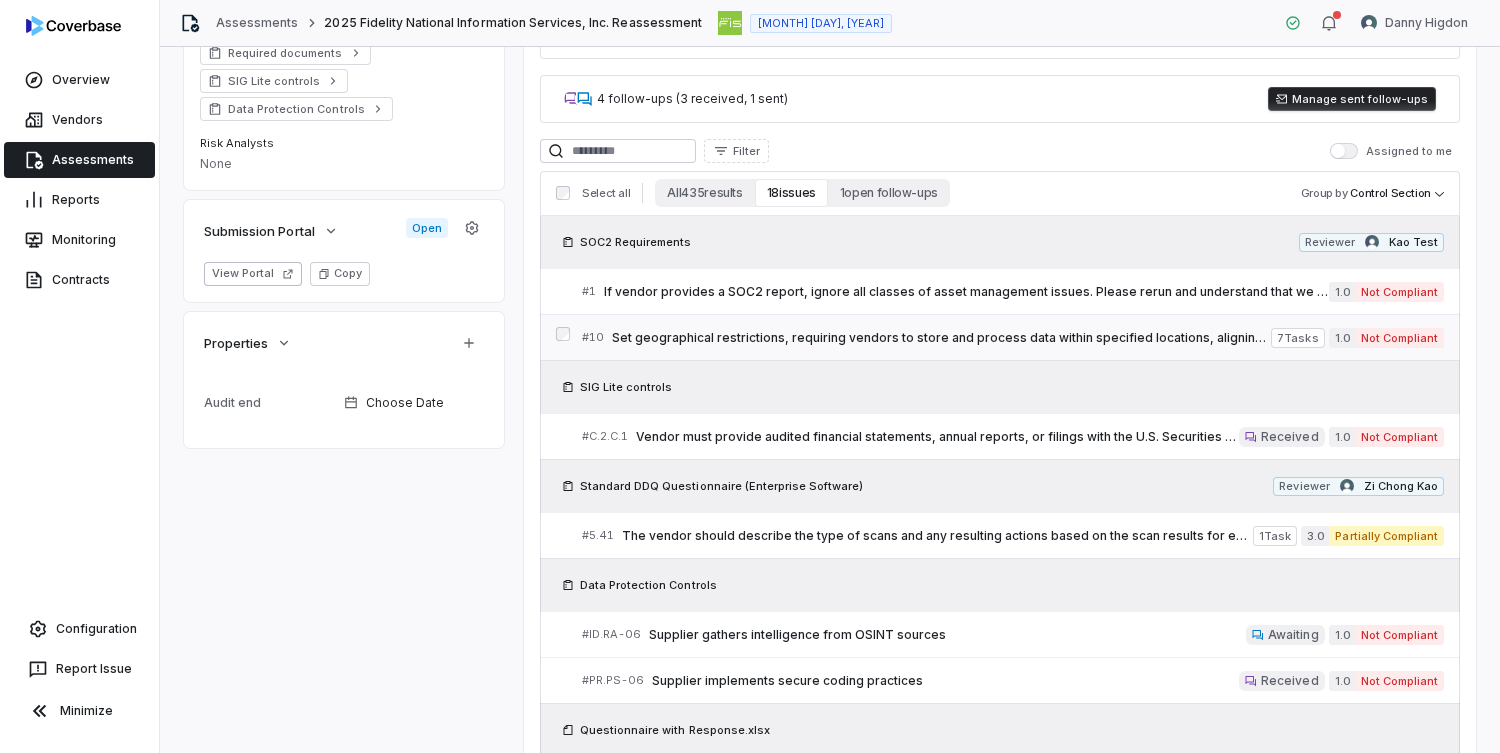 click on "Set geographical restrictions, requiring vendors to store and process data within specified locations, aligning with regulatory requirements and ensuring data sovereignty." at bounding box center [941, 338] 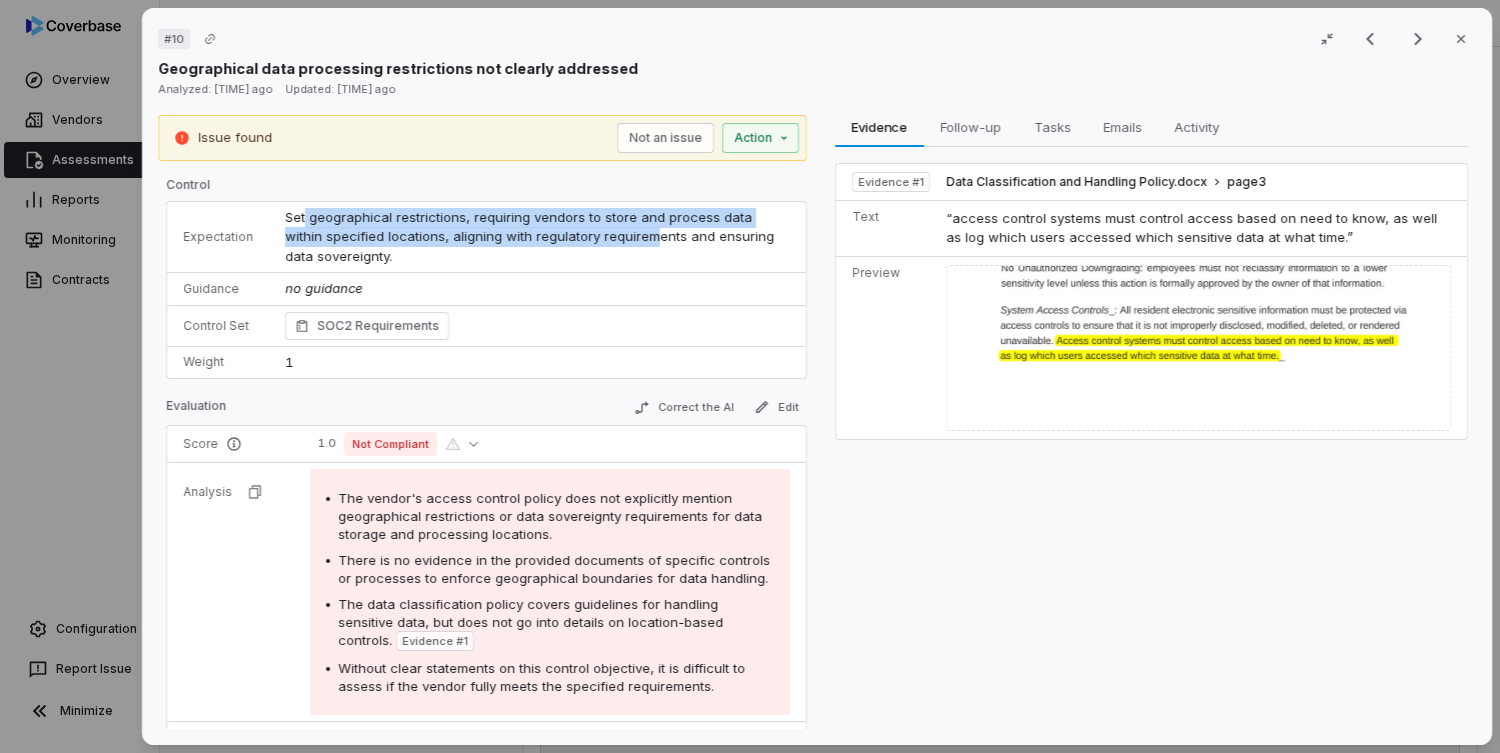 drag, startPoint x: 302, startPoint y: 220, endPoint x: 604, endPoint y: 240, distance: 302.66153 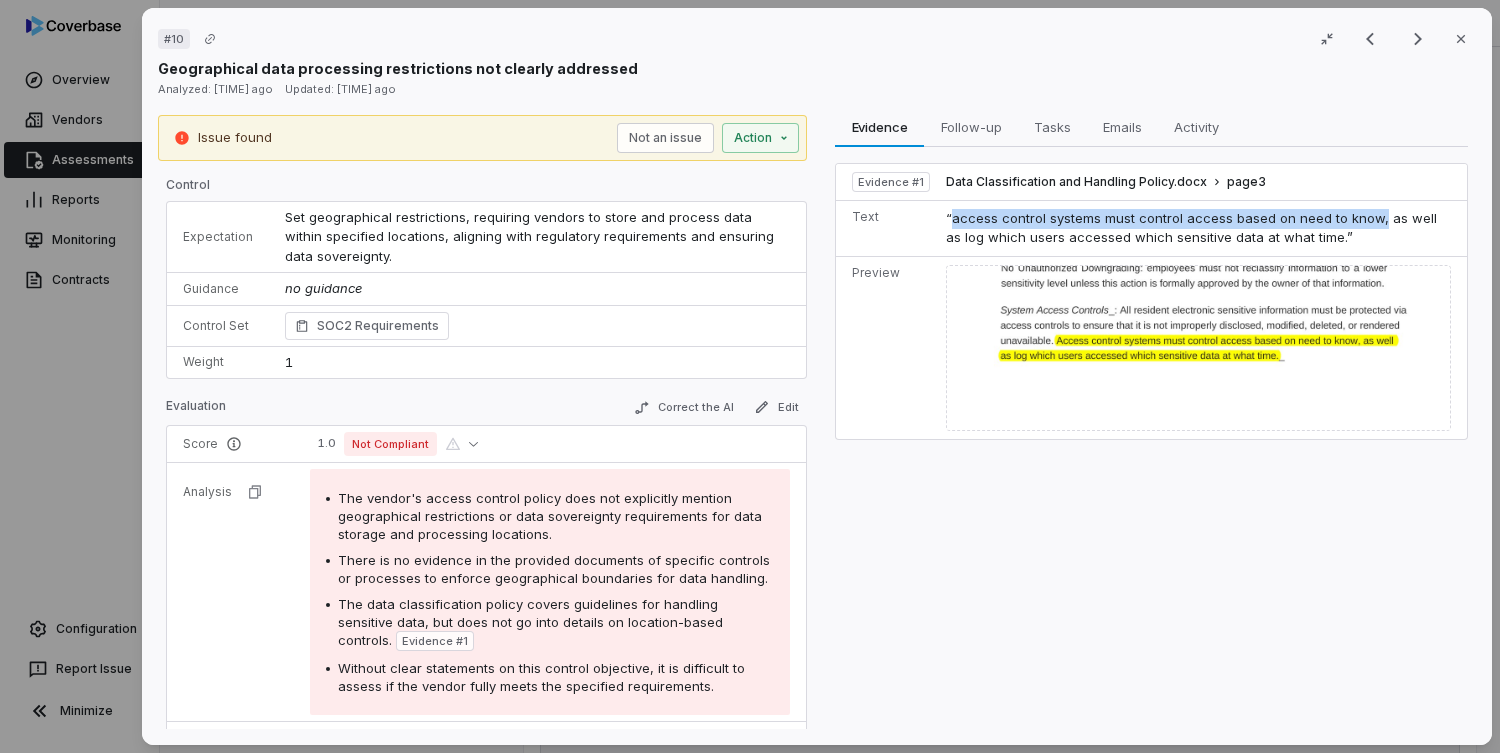 drag, startPoint x: 948, startPoint y: 222, endPoint x: 1369, endPoint y: 221, distance: 421.0012 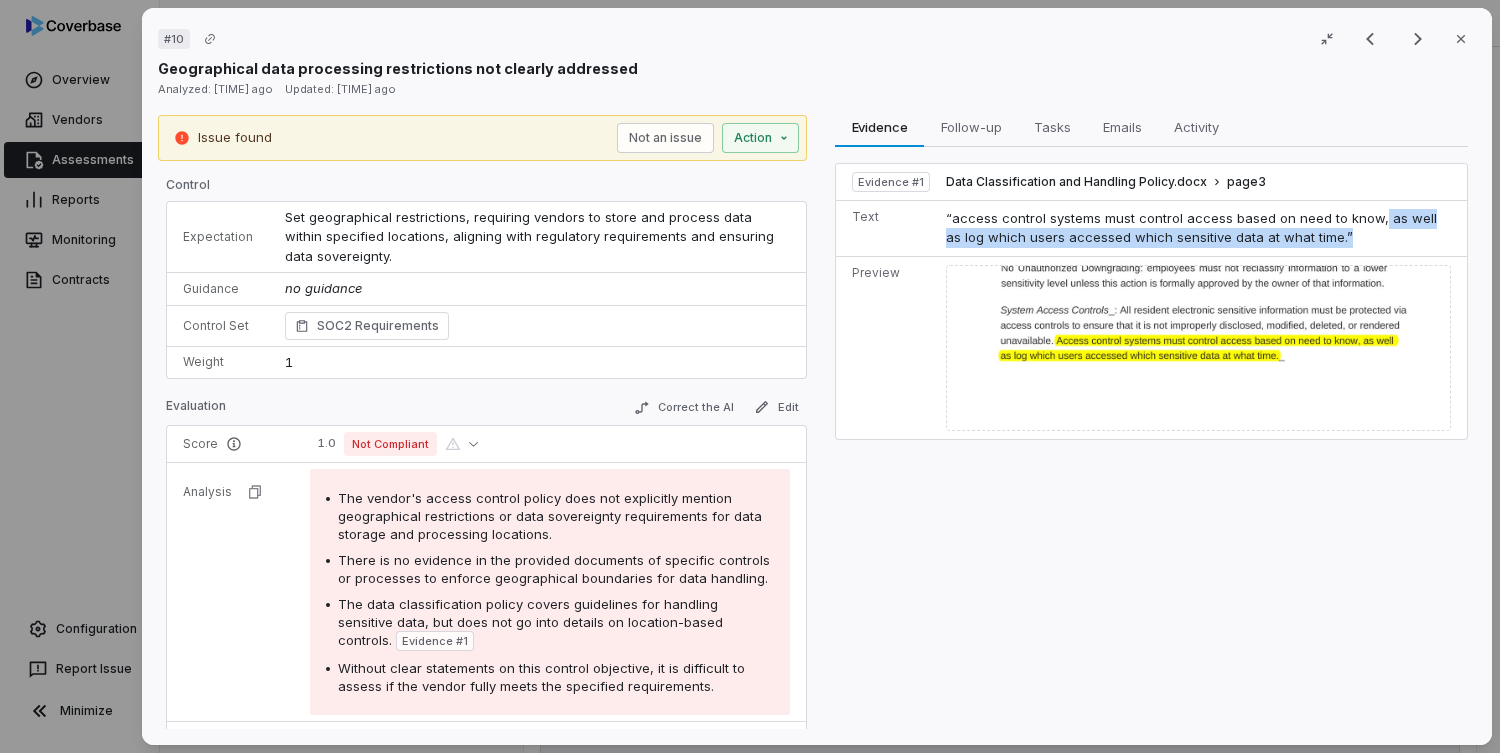 drag, startPoint x: 1371, startPoint y: 221, endPoint x: 1396, endPoint y: 236, distance: 29.15476 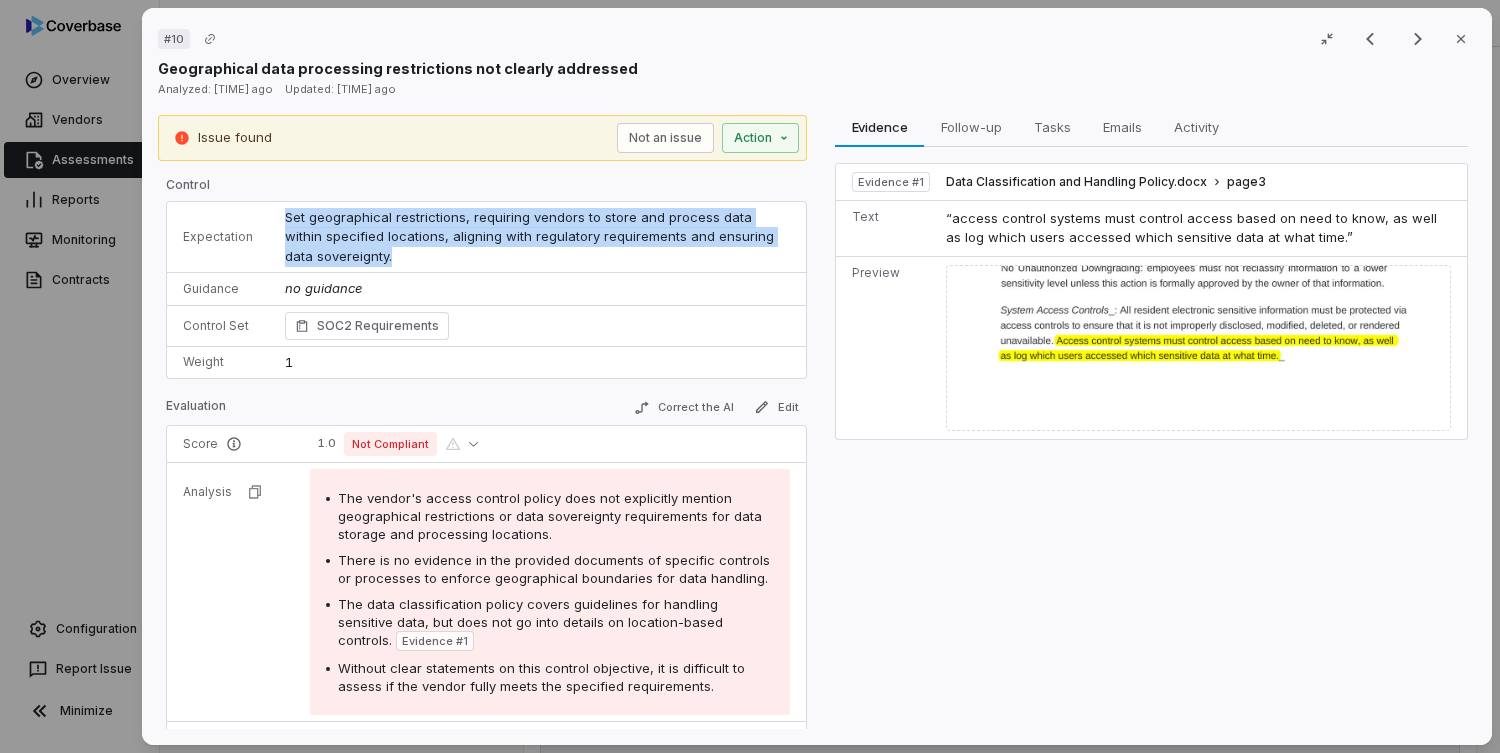 drag, startPoint x: 428, startPoint y: 265, endPoint x: 288, endPoint y: 224, distance: 145.88008 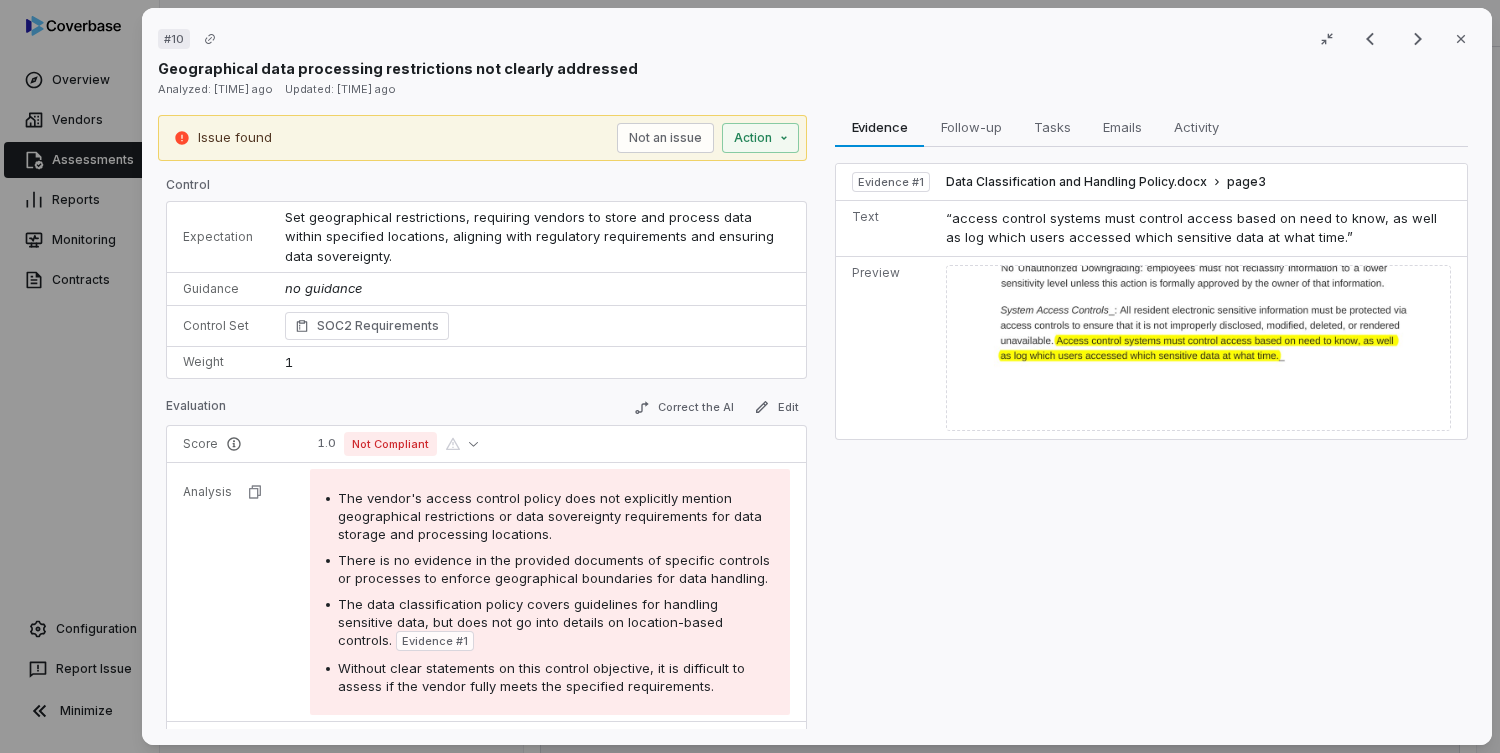 click on "Evidence Evidence Follow-up Follow-up Tasks Tasks Emails Emails Activity Activity Evidence # [NUMBER] Data Classification and Handling Policy.docx page  [NUMBER] Text “access control systems must control access based on need to know, as well as log which users accessed which sensitive data at what time.” Preview" at bounding box center [1151, 422] 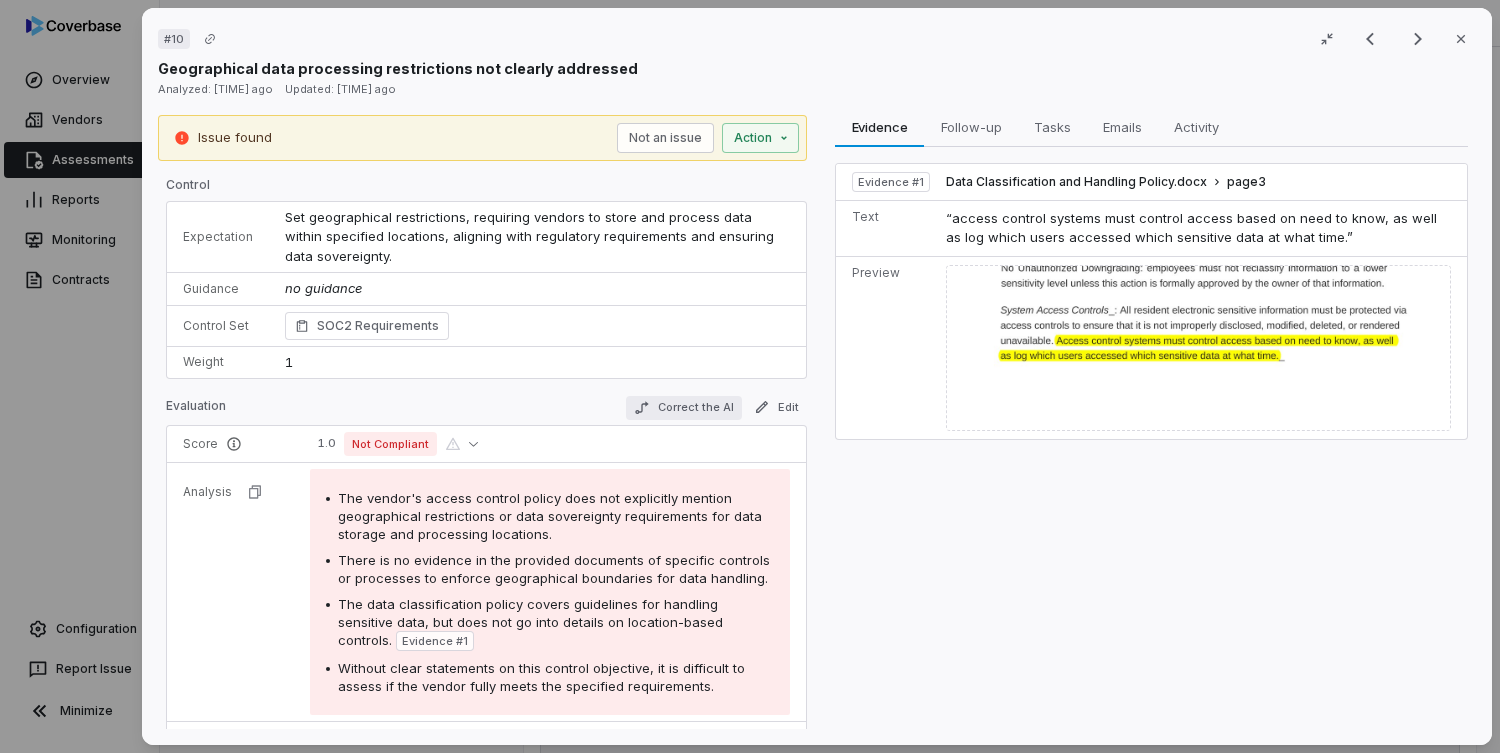 click on "Correct the AI" at bounding box center [684, 408] 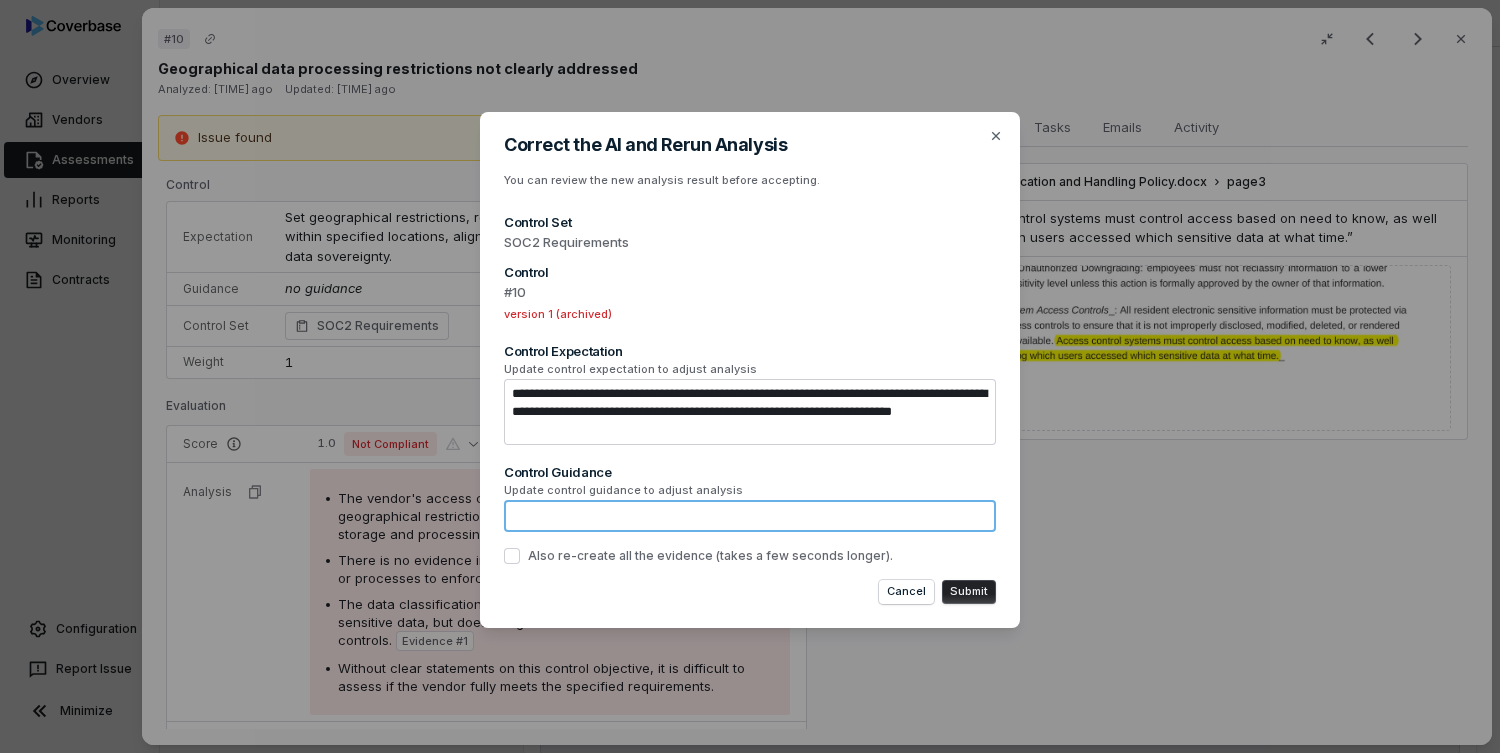 click at bounding box center (750, 516) 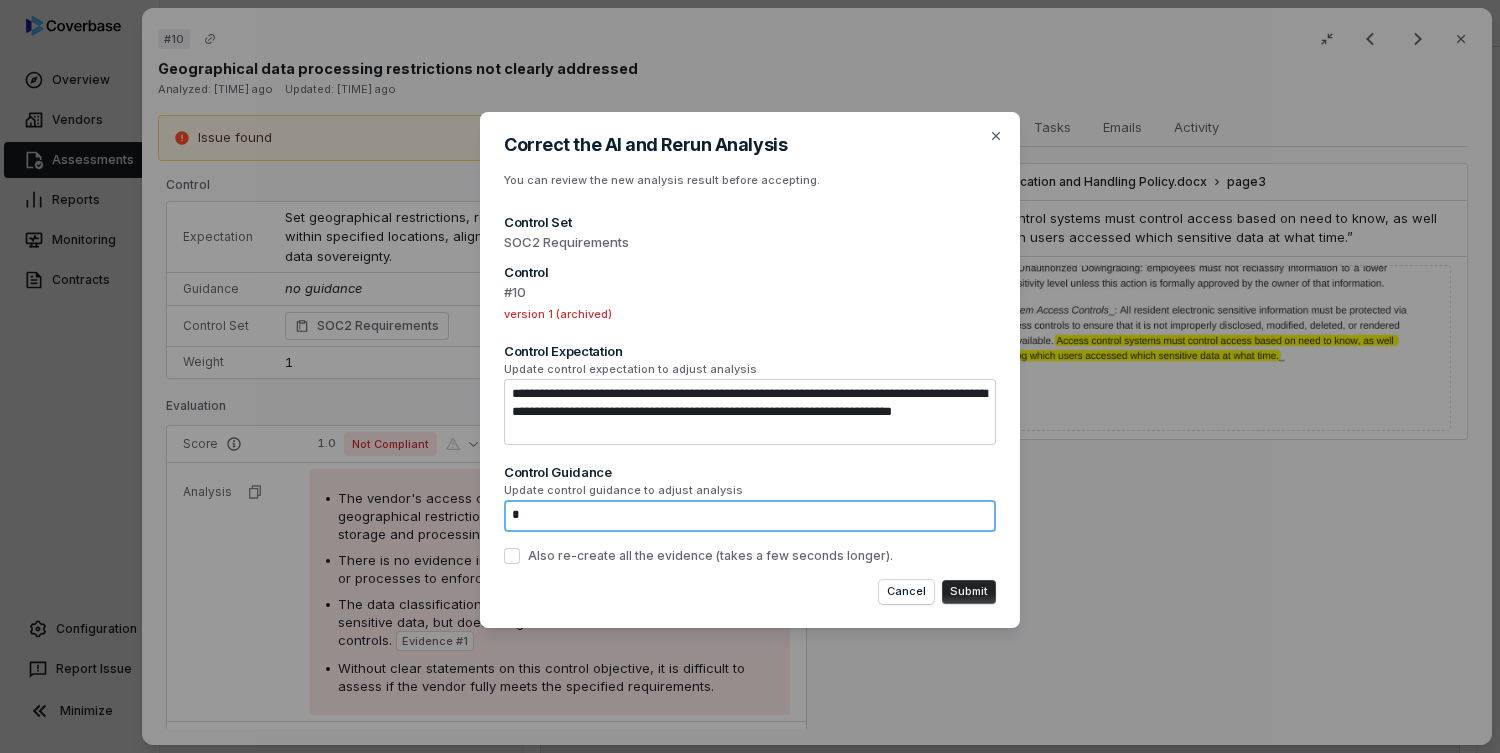 type on "**" 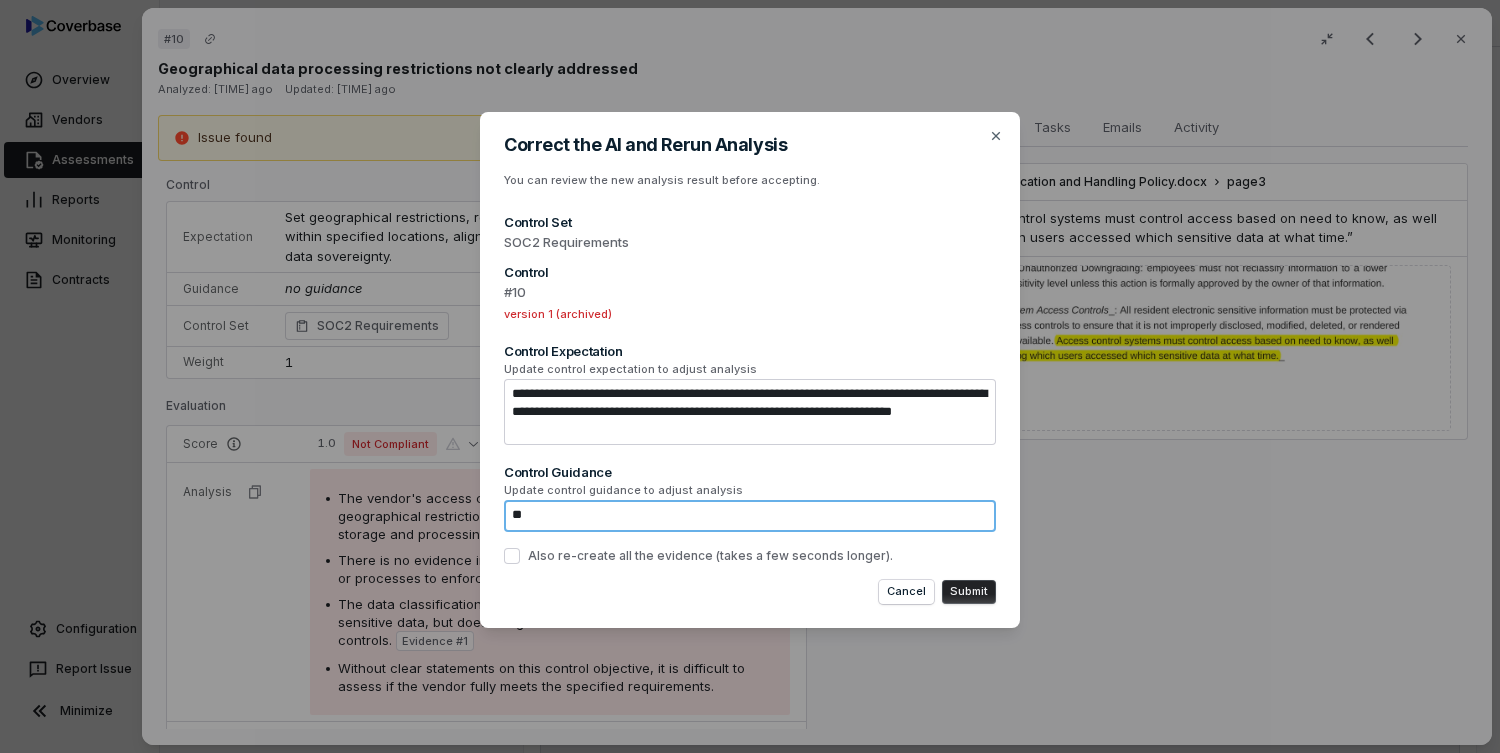 type on "*" 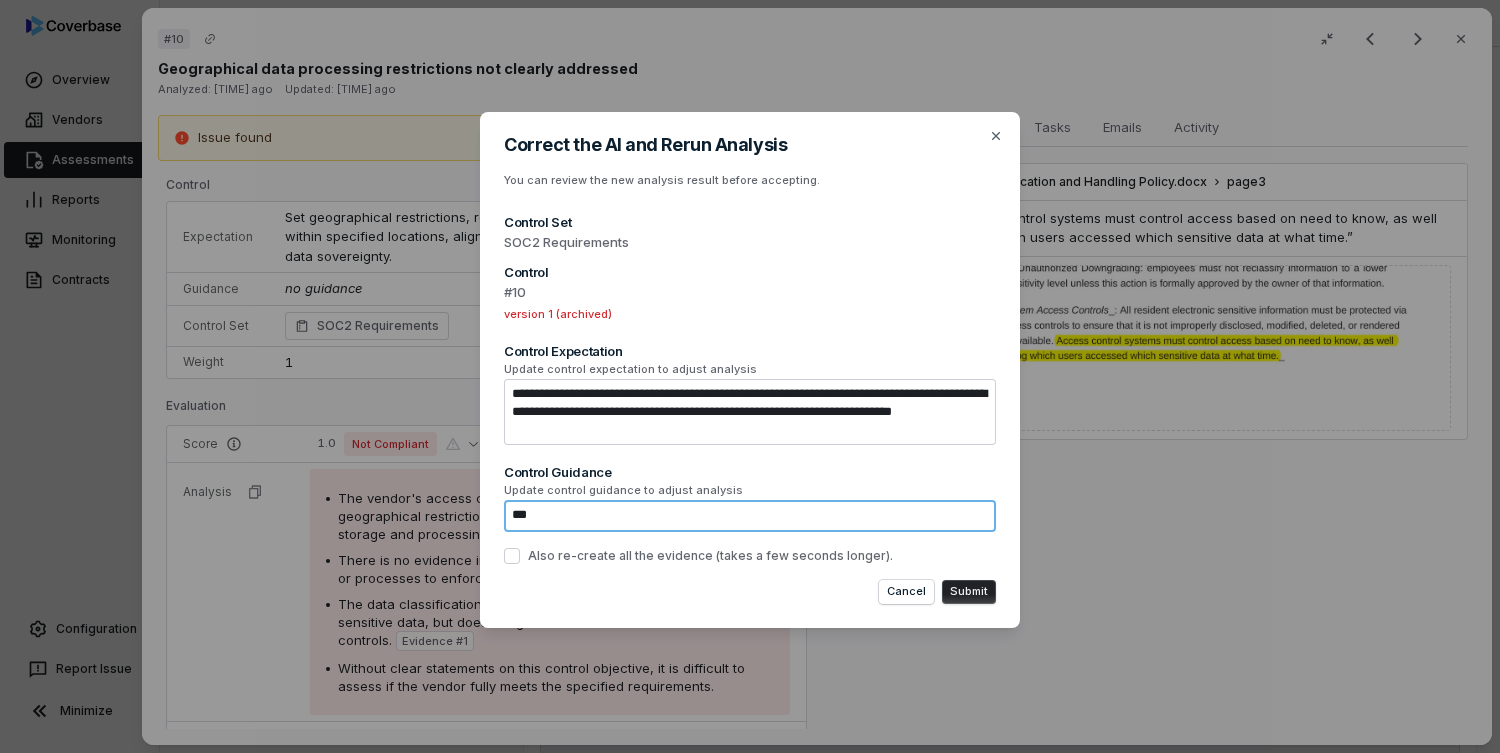 type on "****" 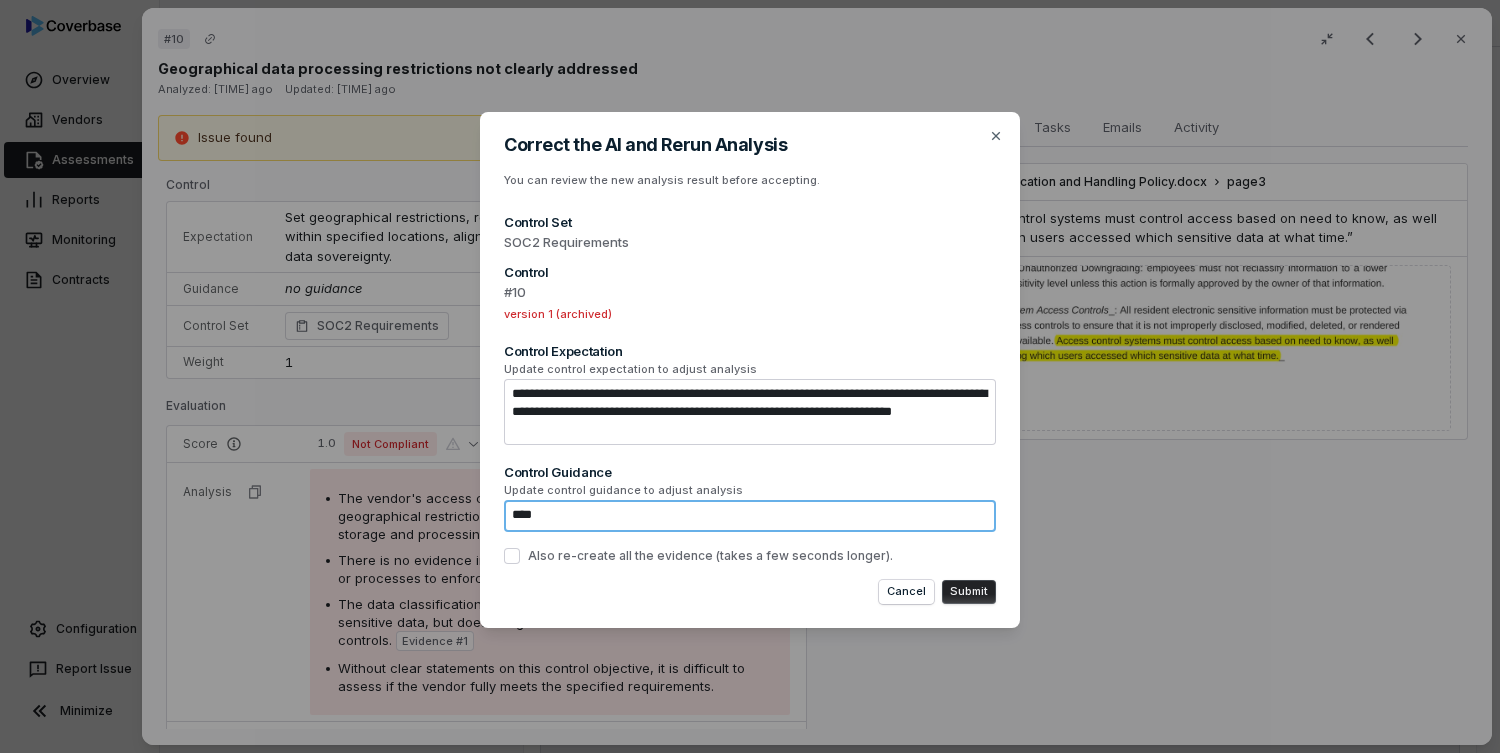 type on "*****" 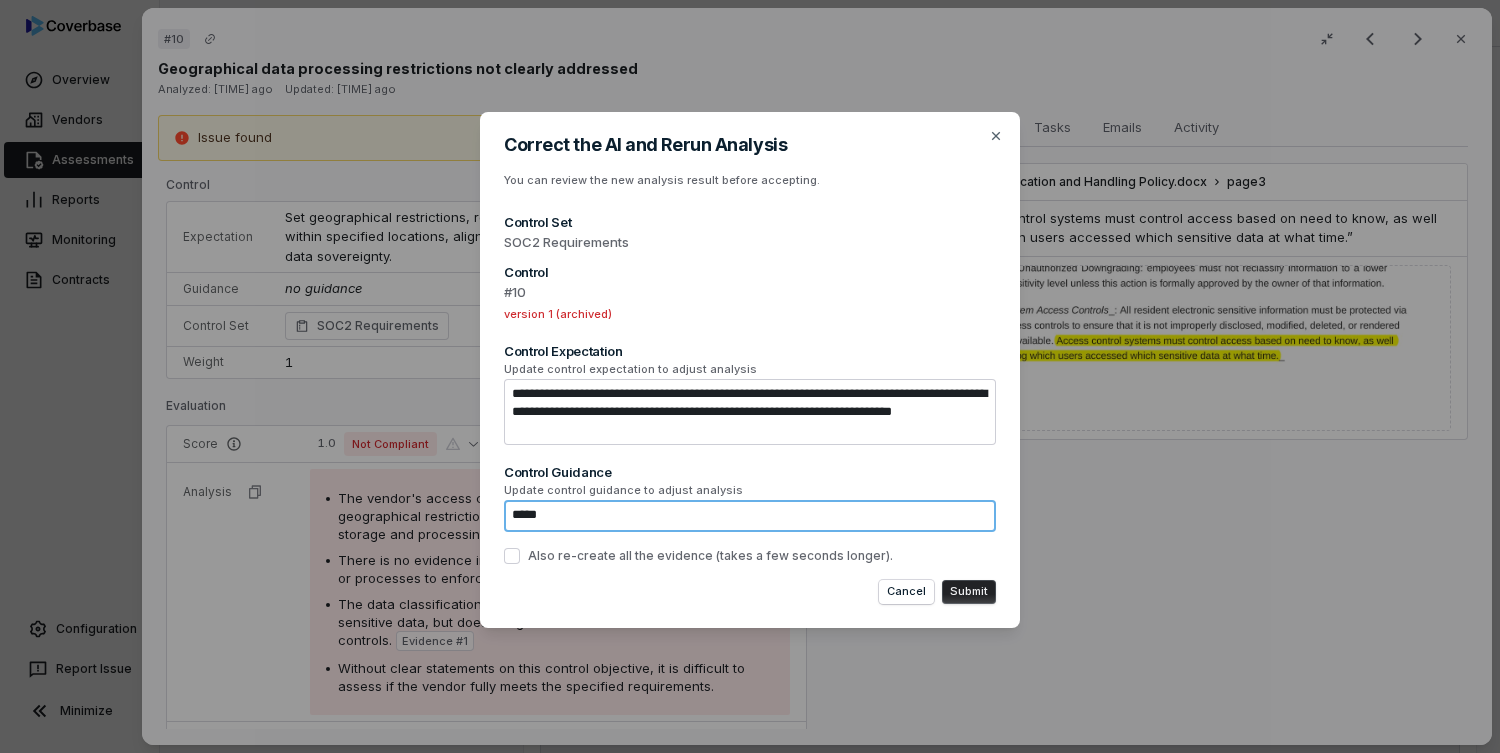 type on "******" 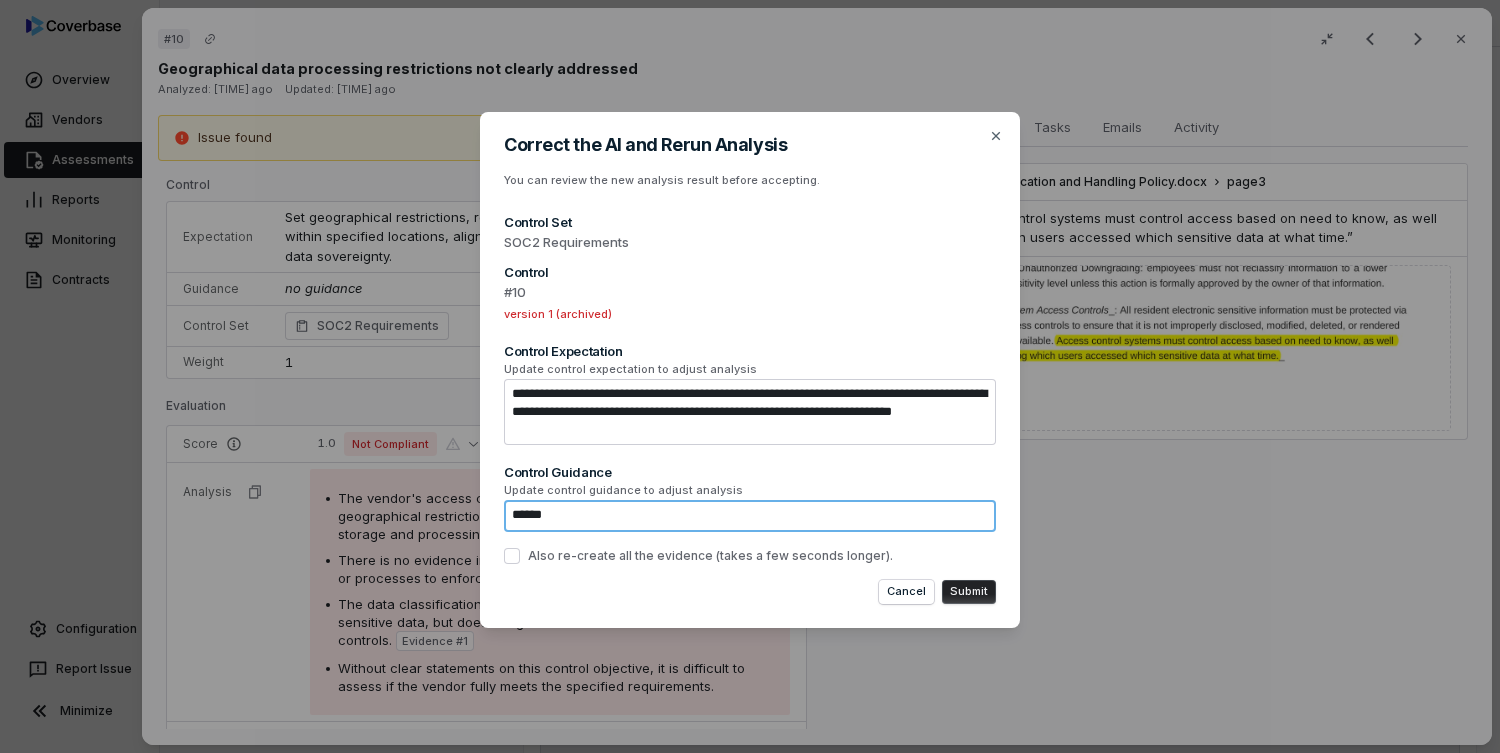 type on "******" 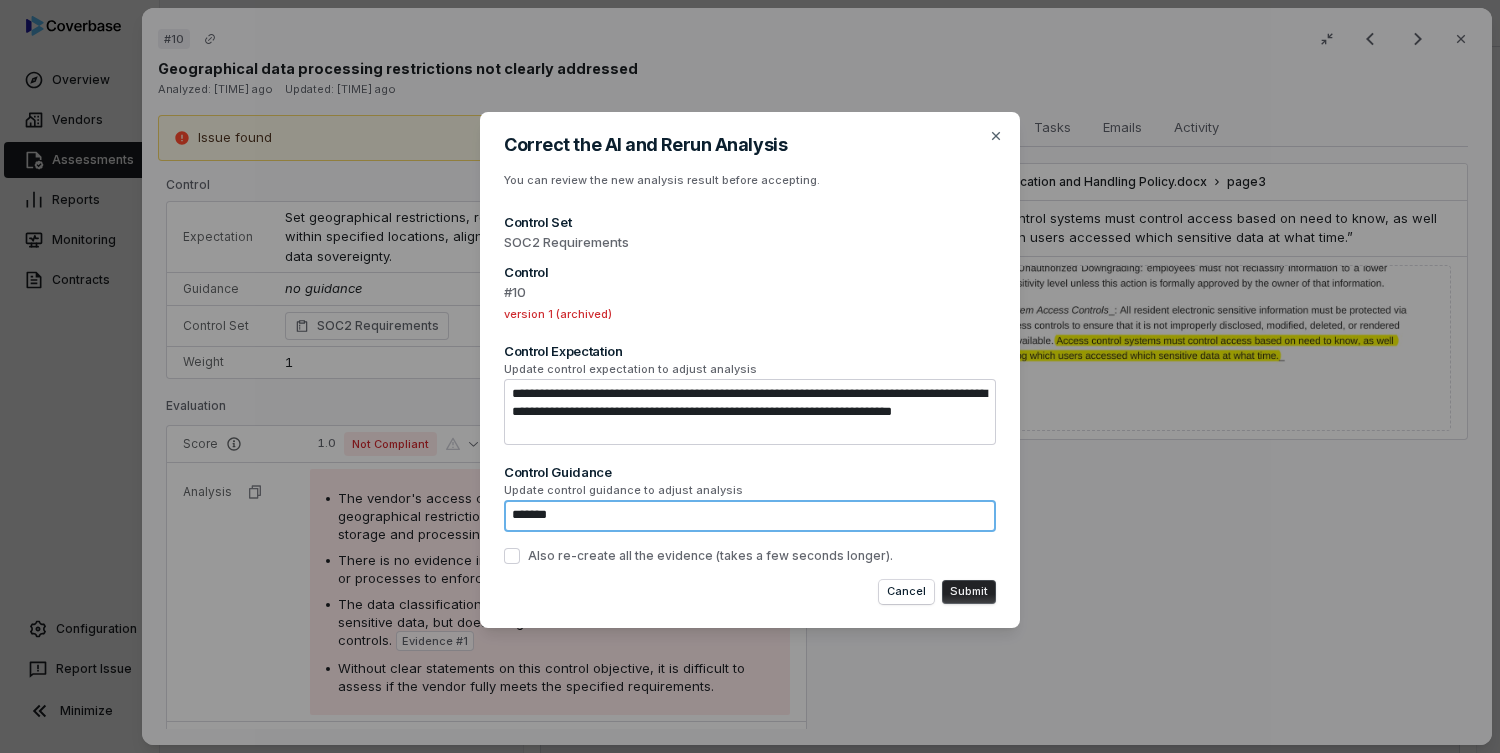 type on "********" 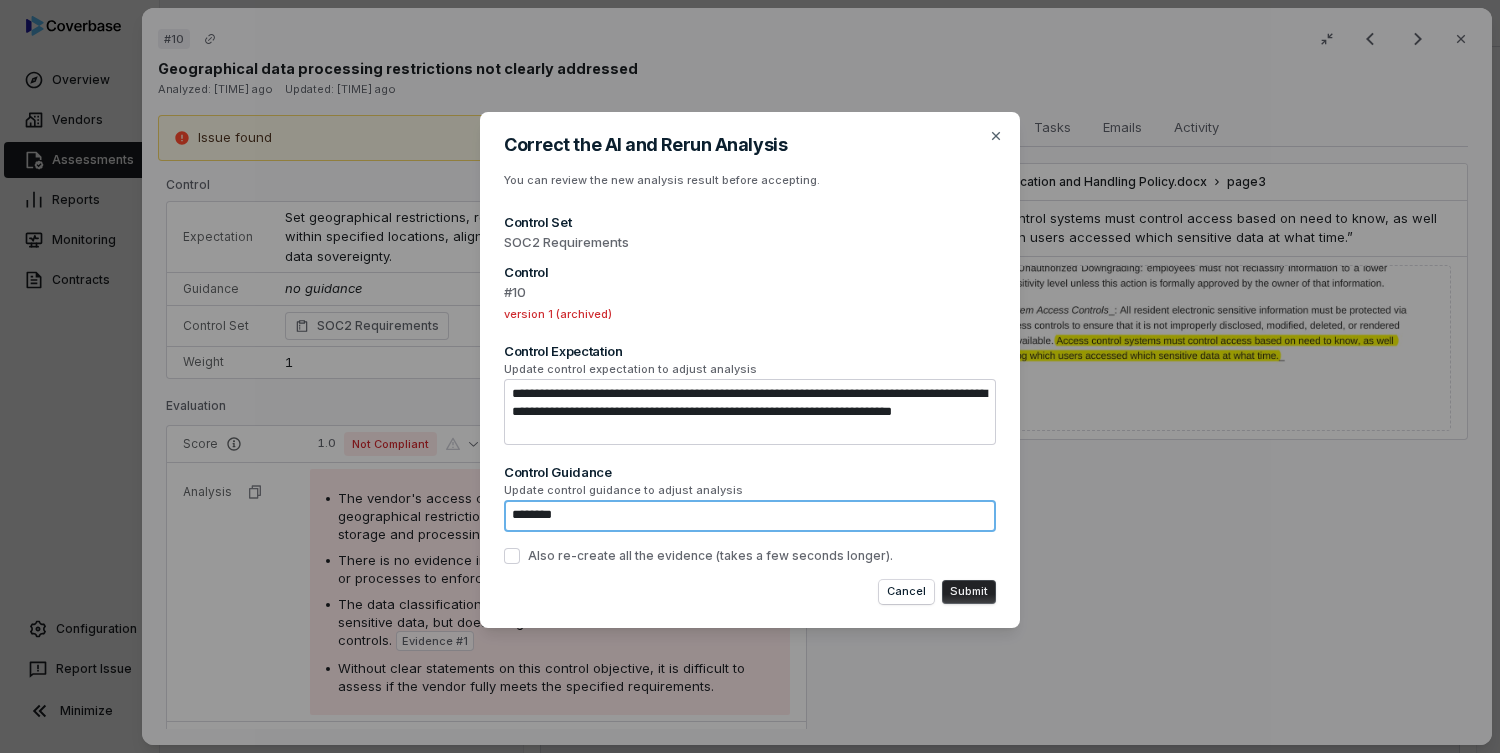 type on "*********" 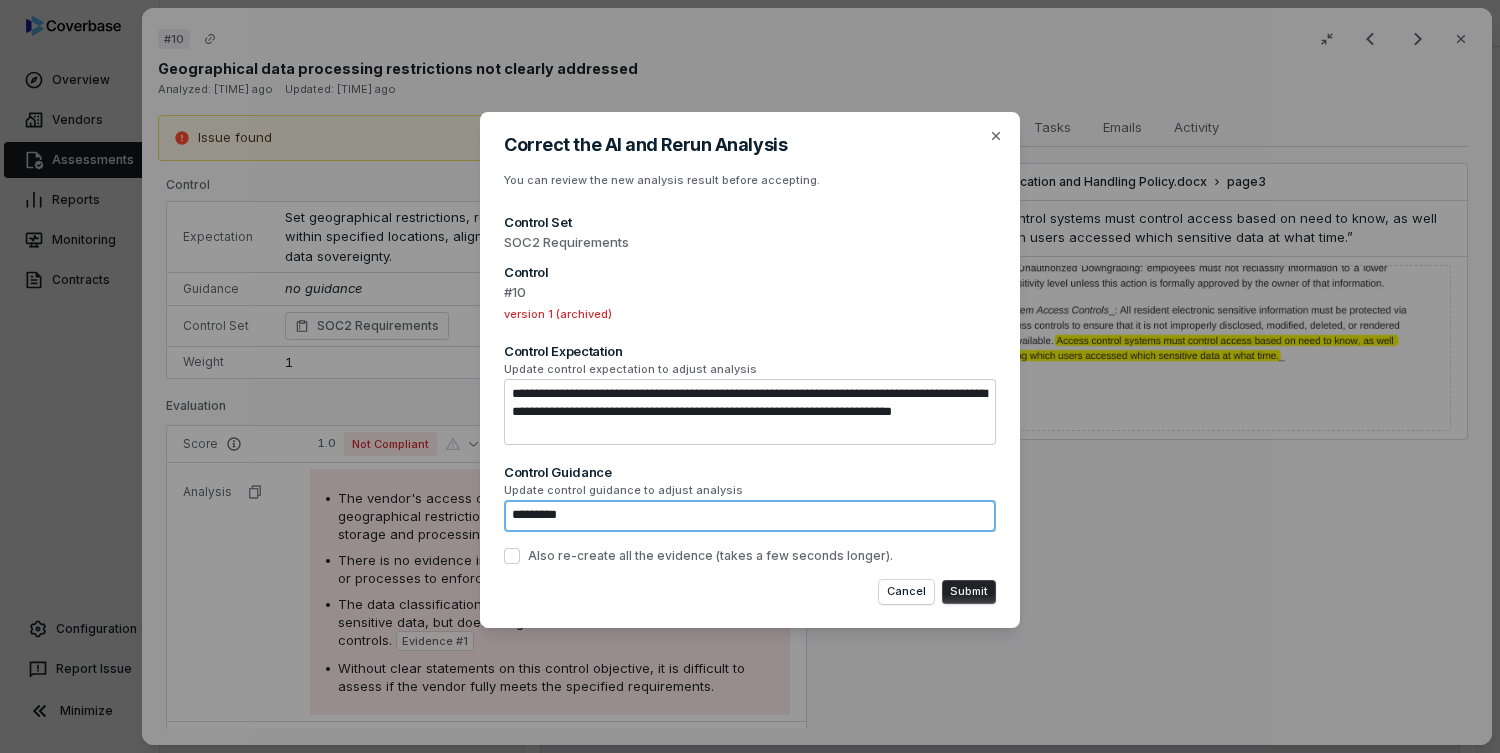 type on "********" 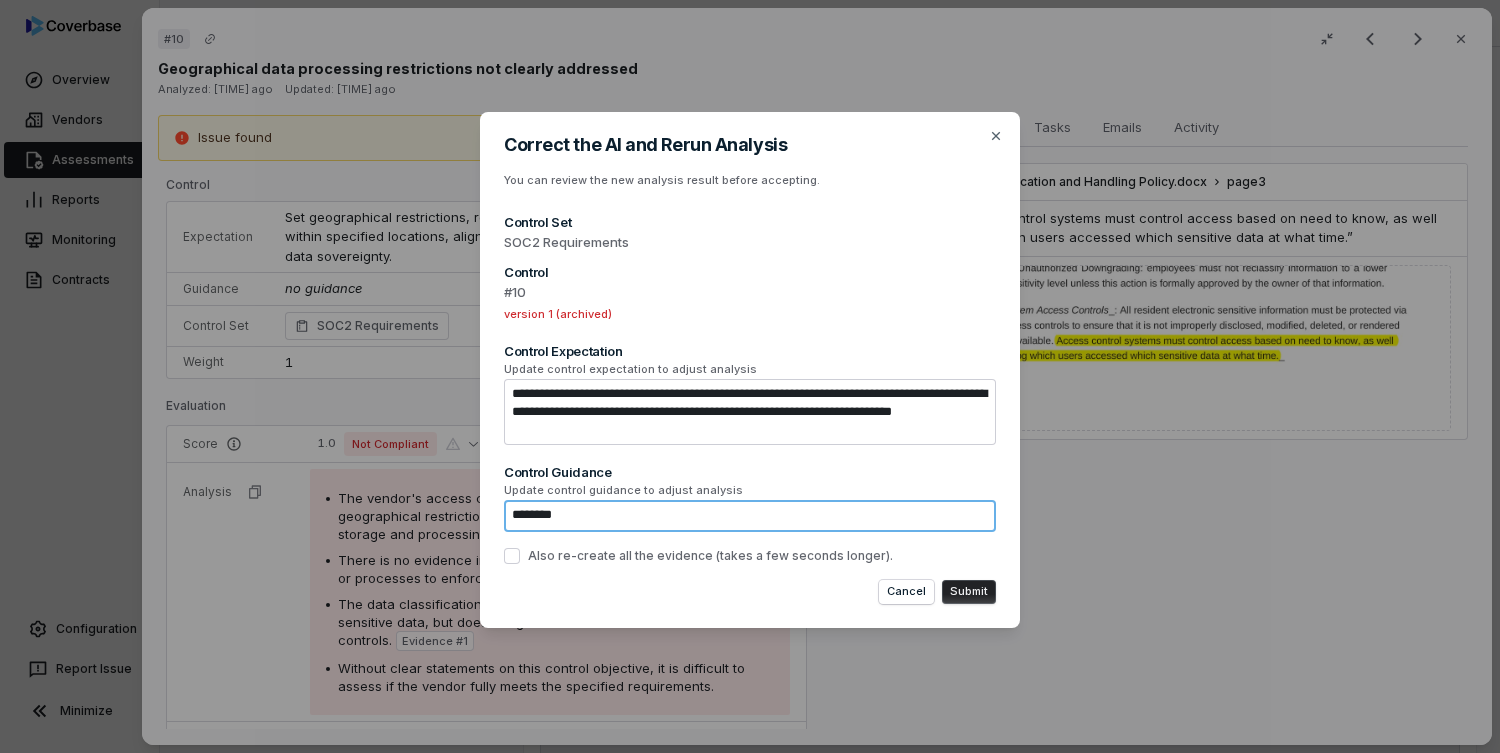 type on "******" 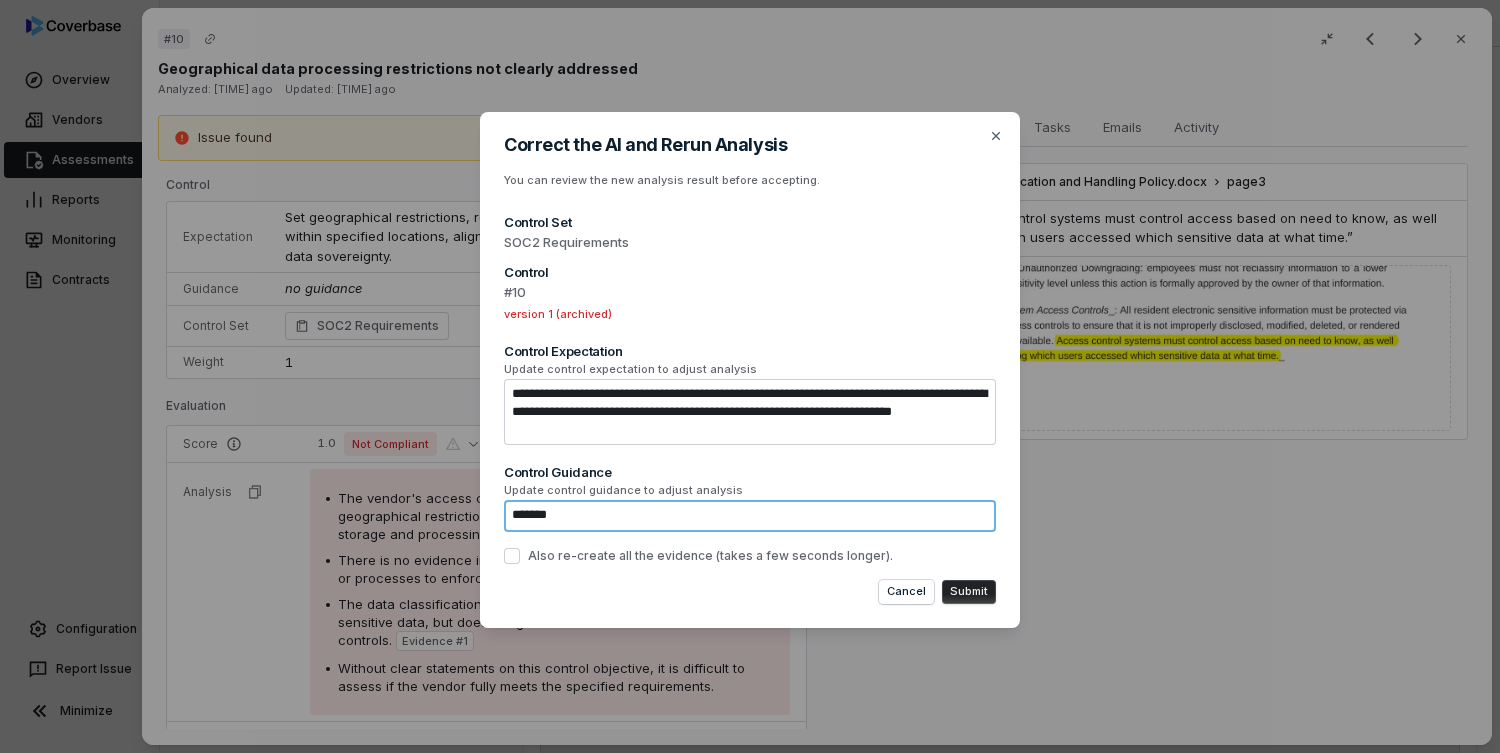 type on "********" 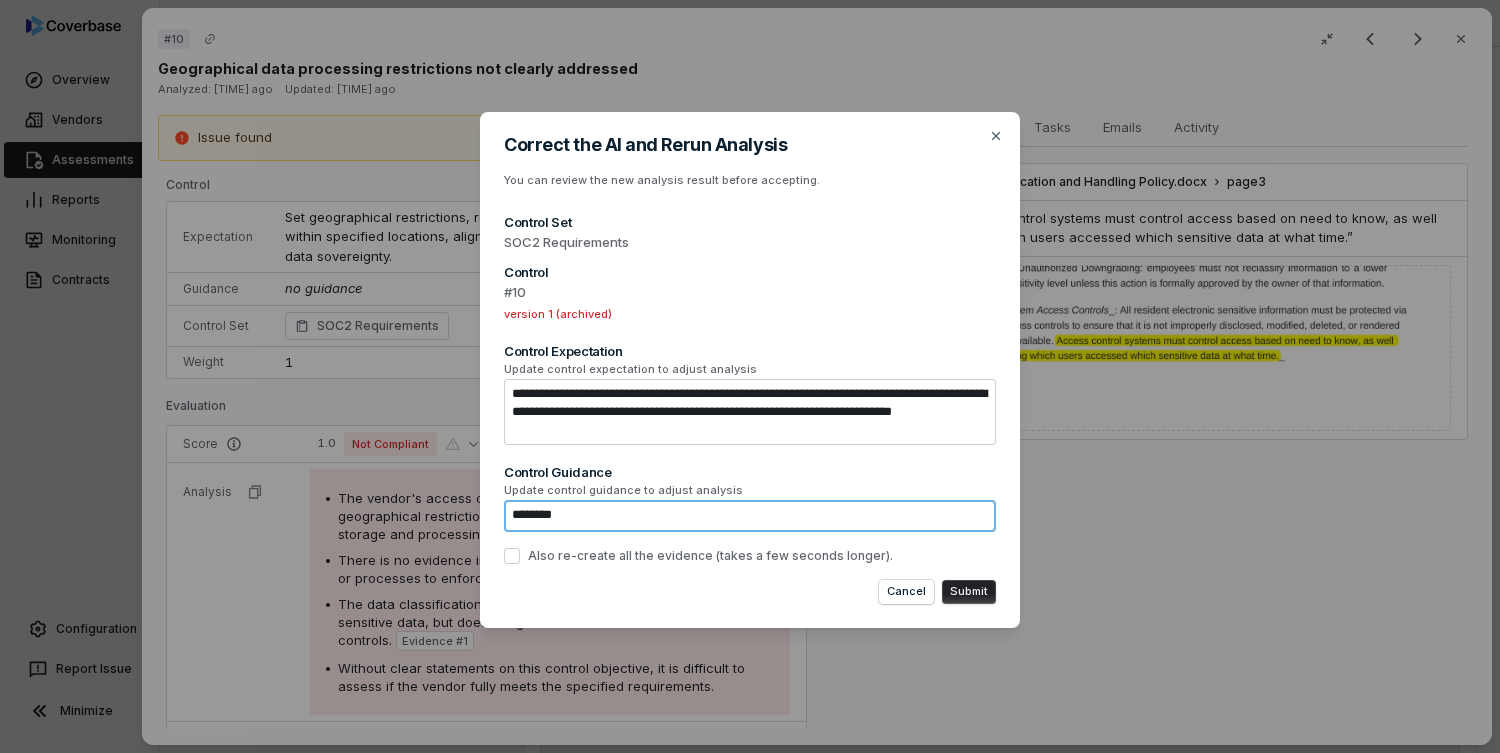 type on "*********" 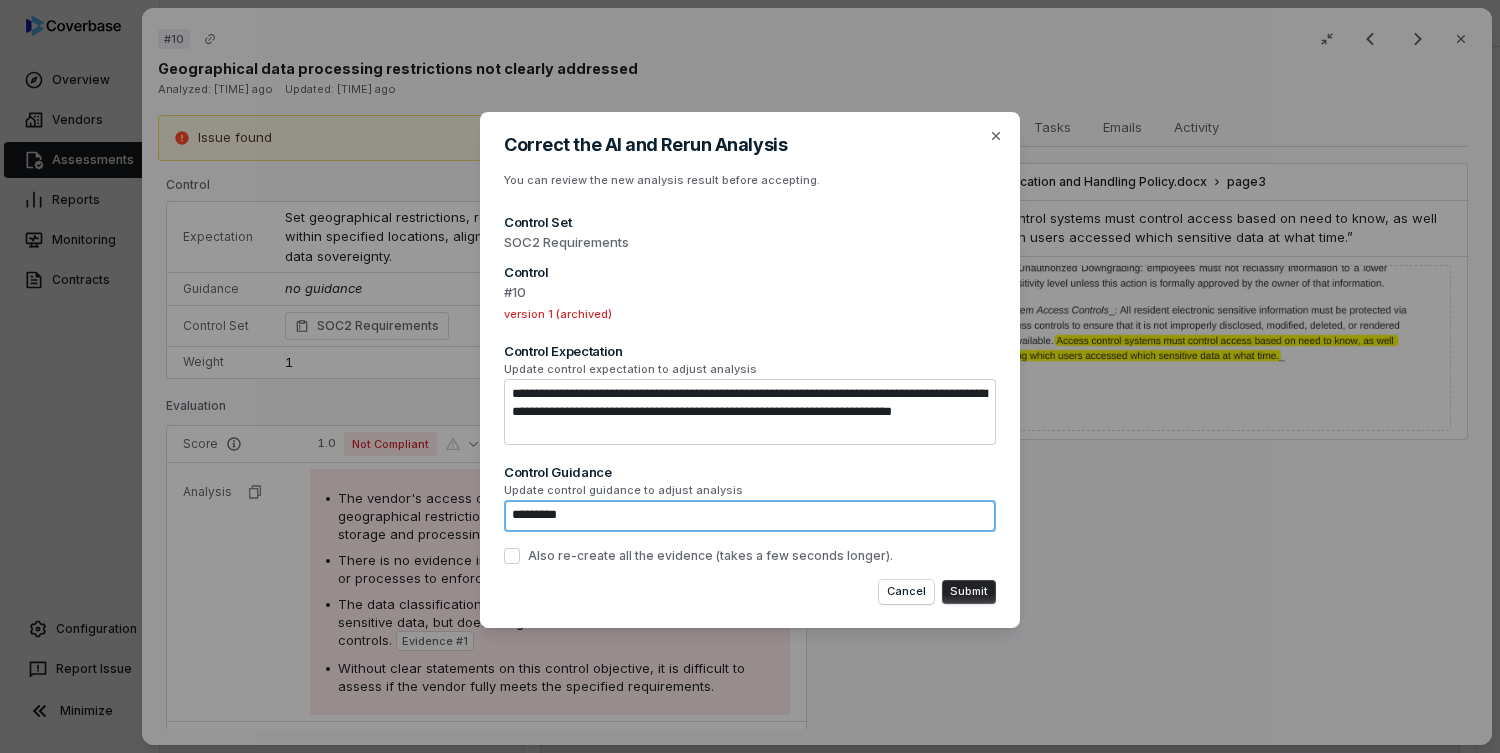 type on "*" 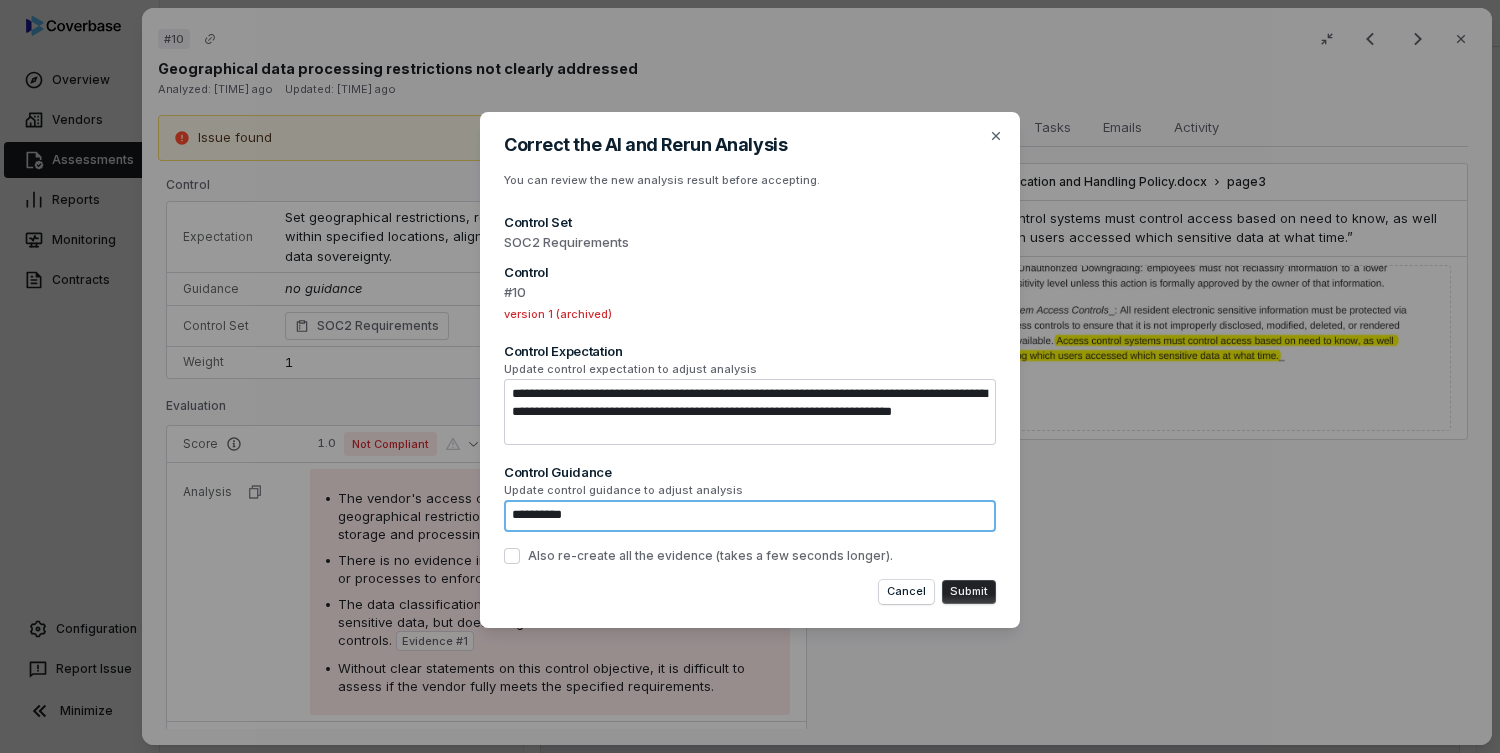 type on "**********" 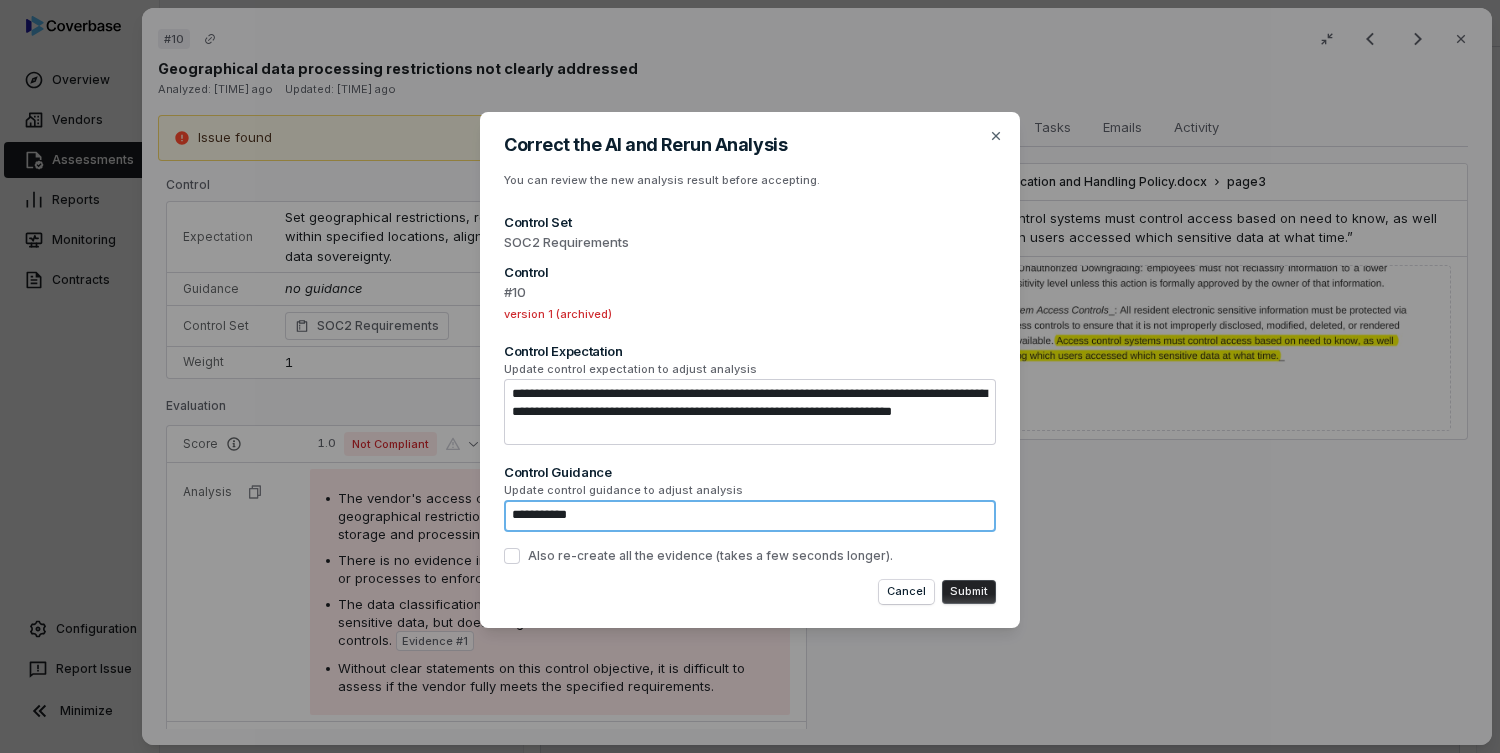 type on "*" 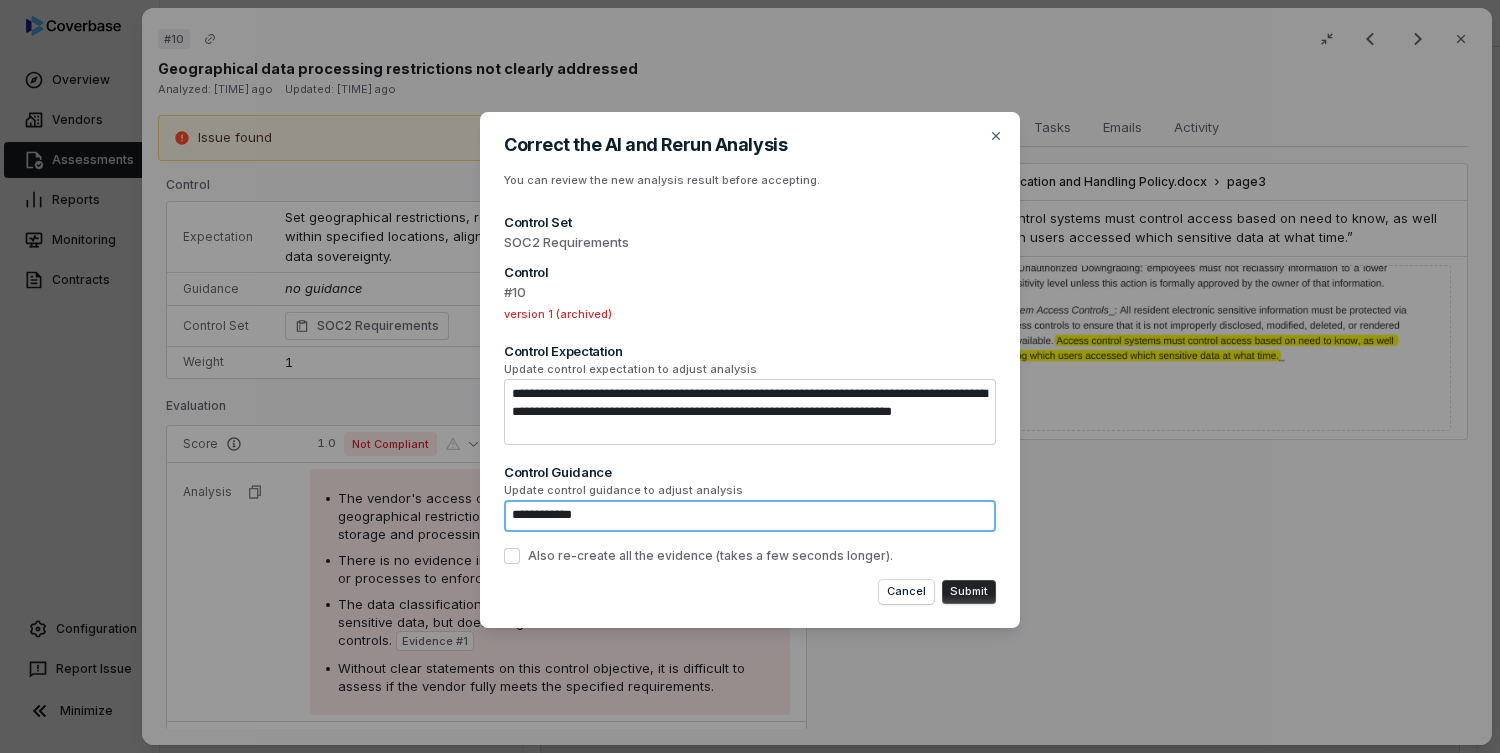 type on "**********" 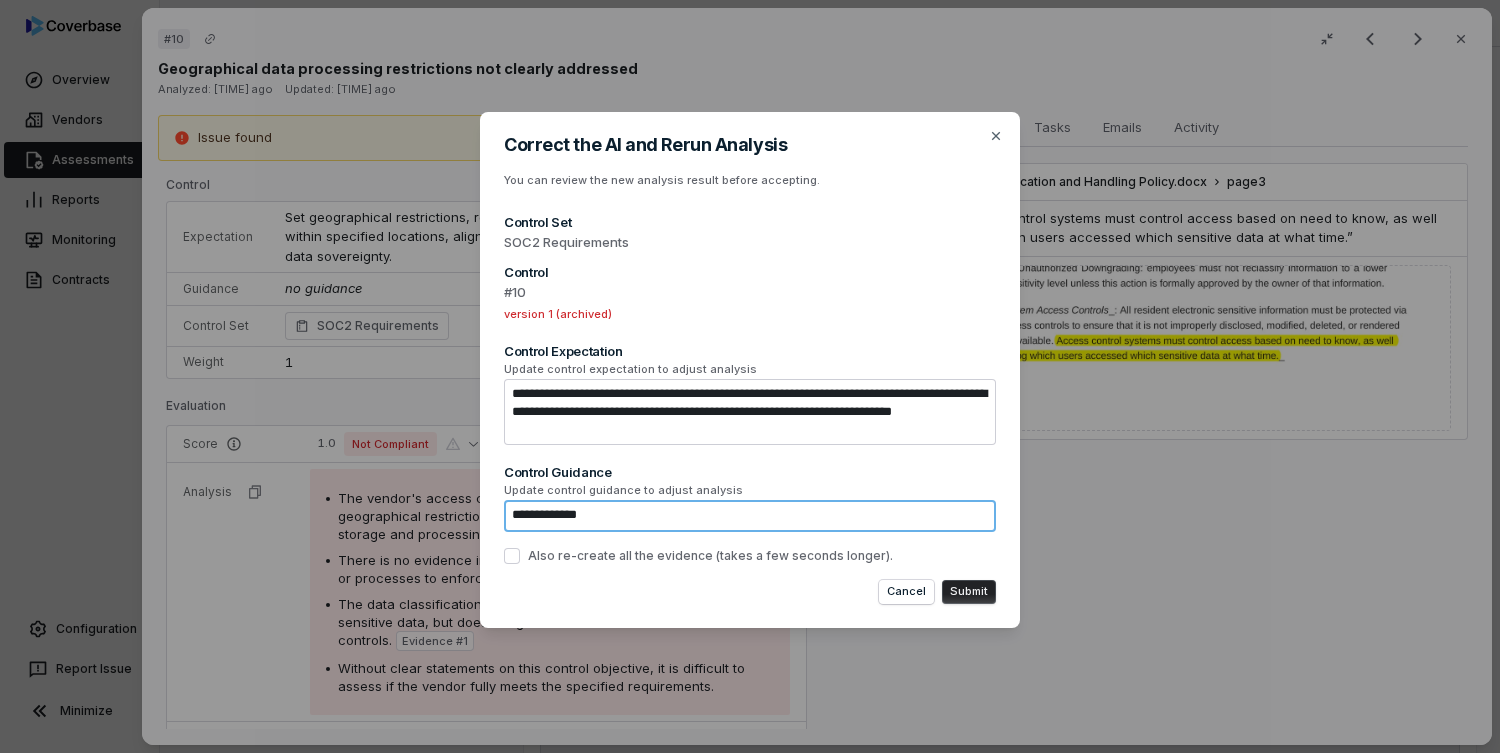 type on "**********" 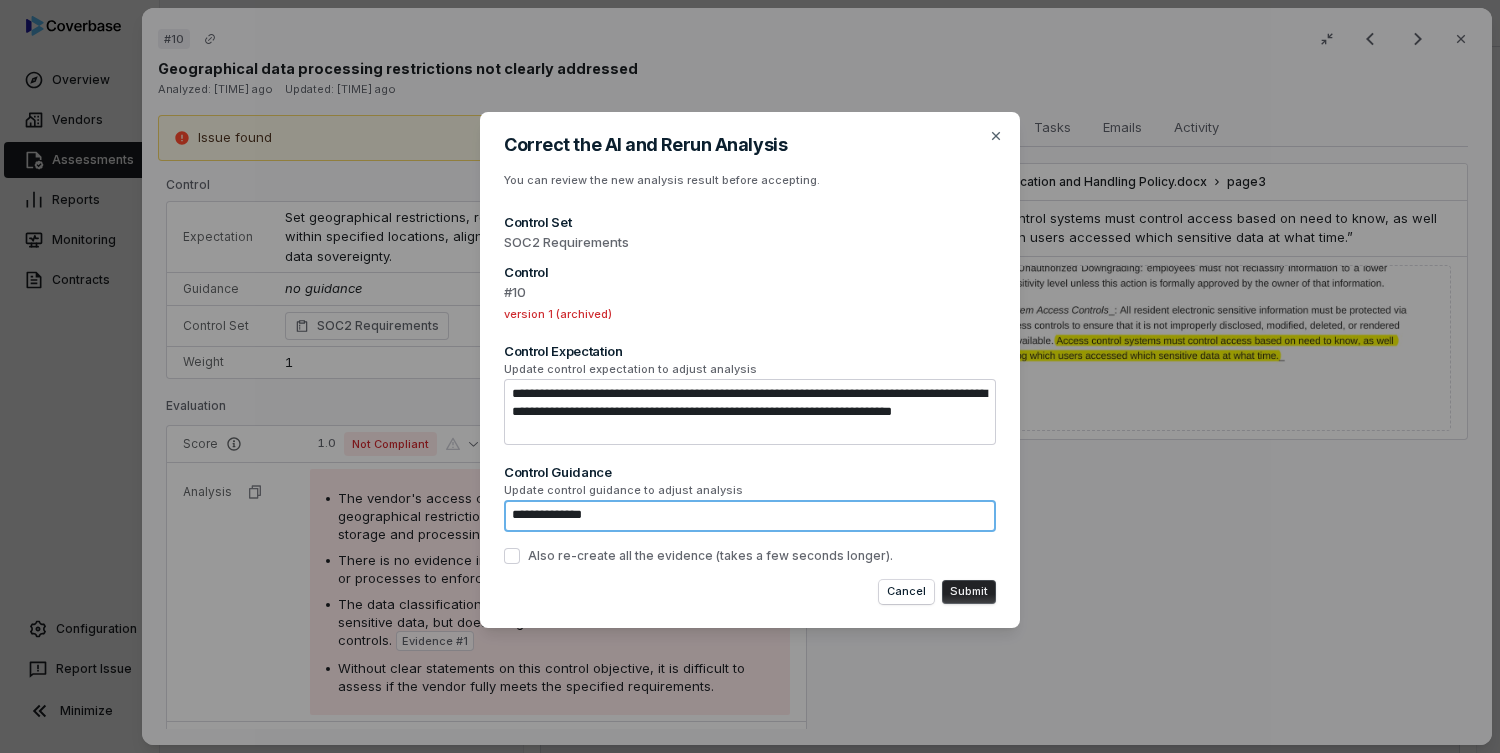 type on "*" 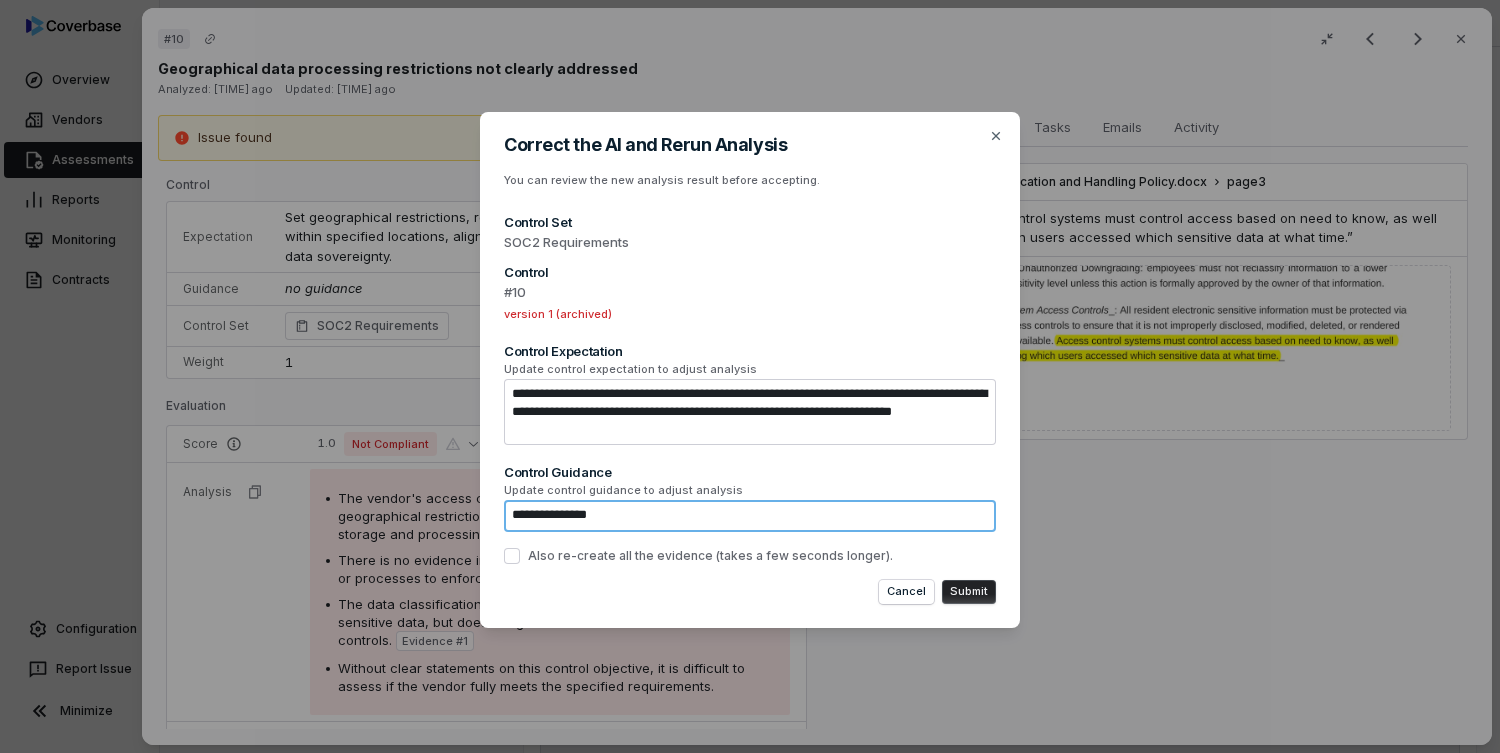 type on "**********" 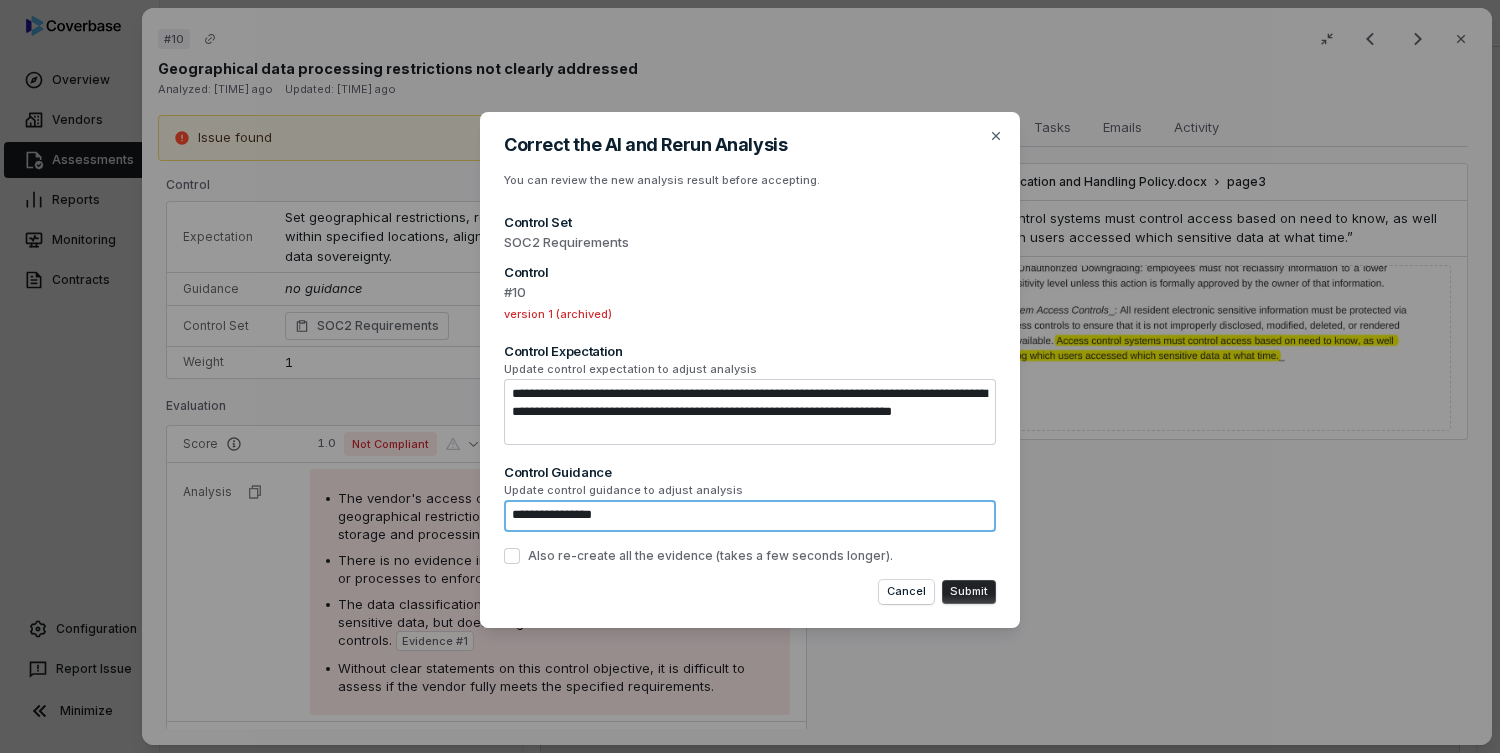 type on "**********" 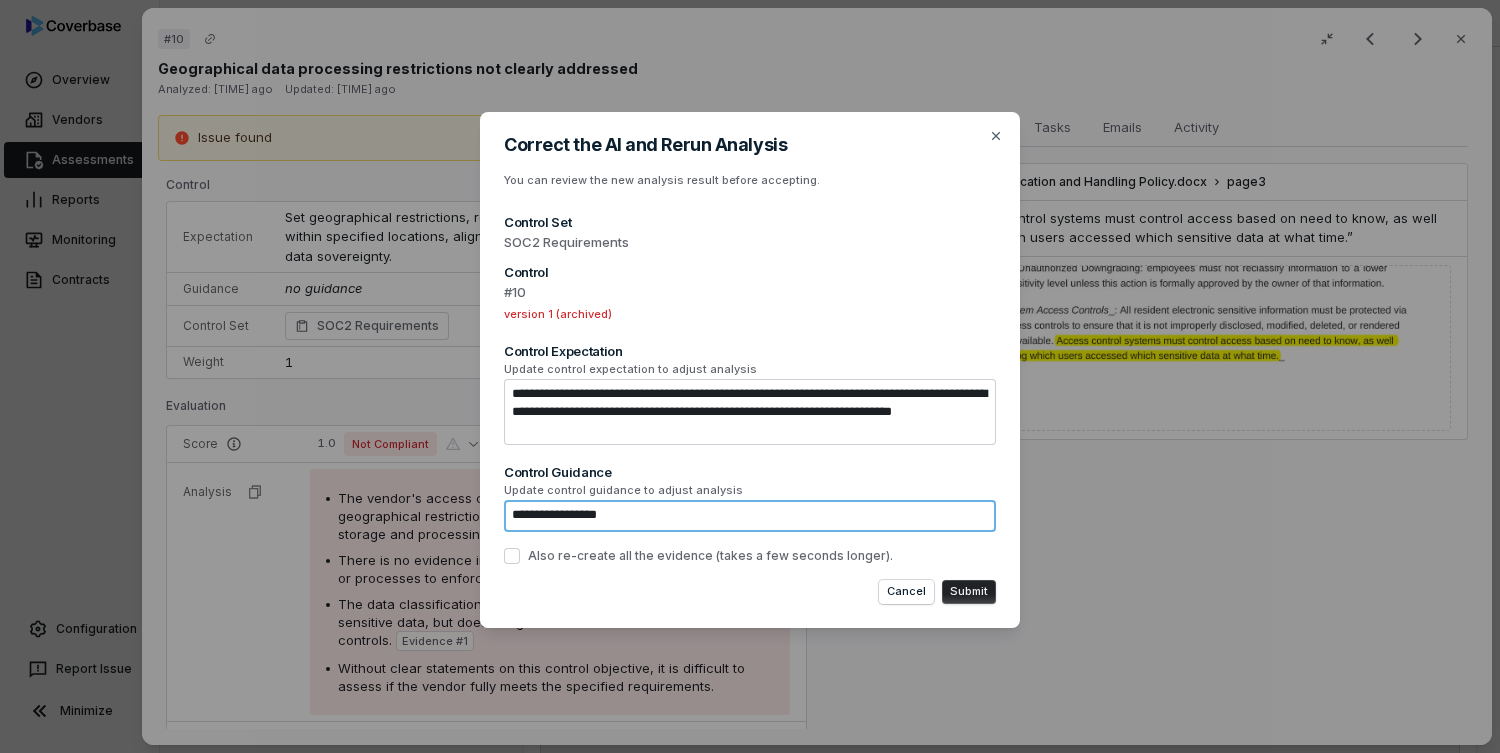type on "**********" 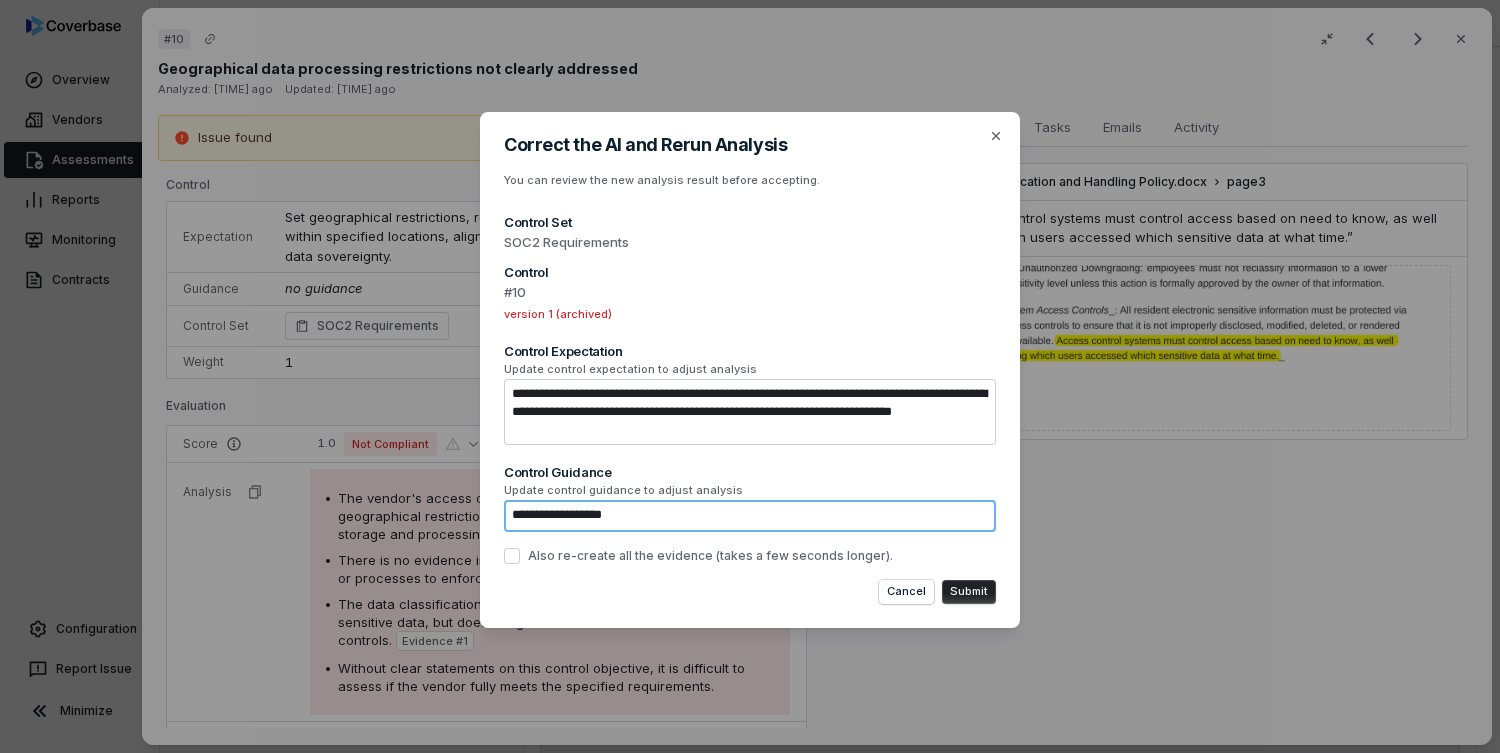 type on "**********" 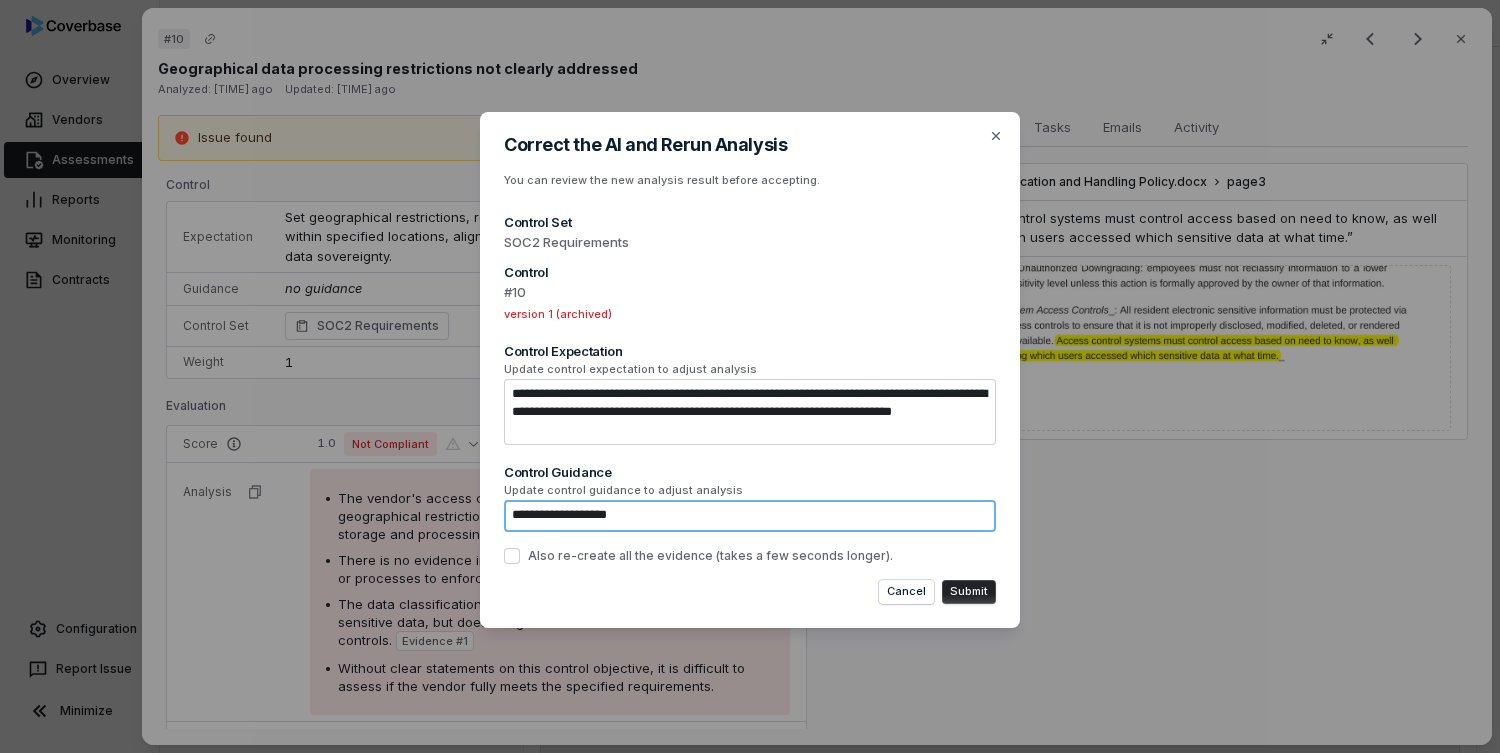 type on "**********" 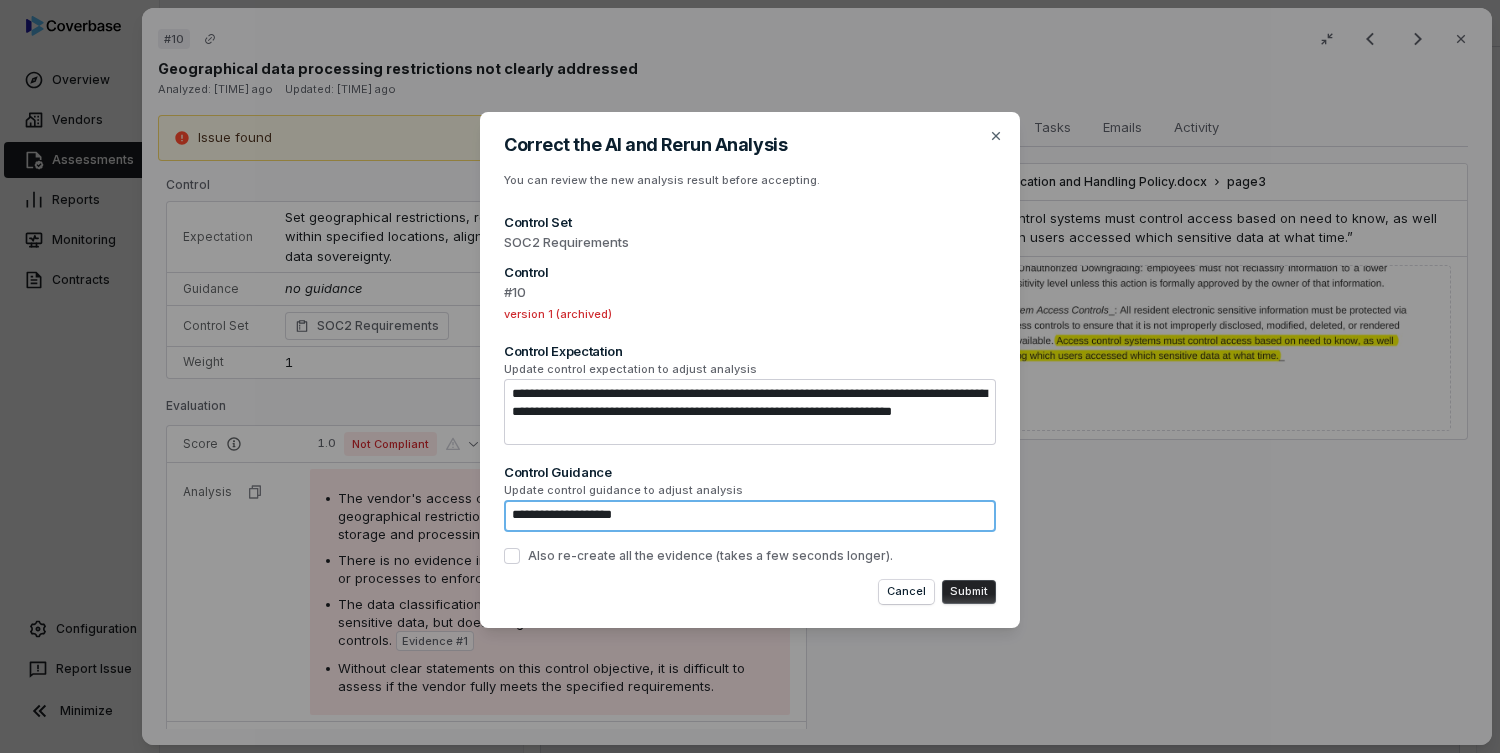 type on "**********" 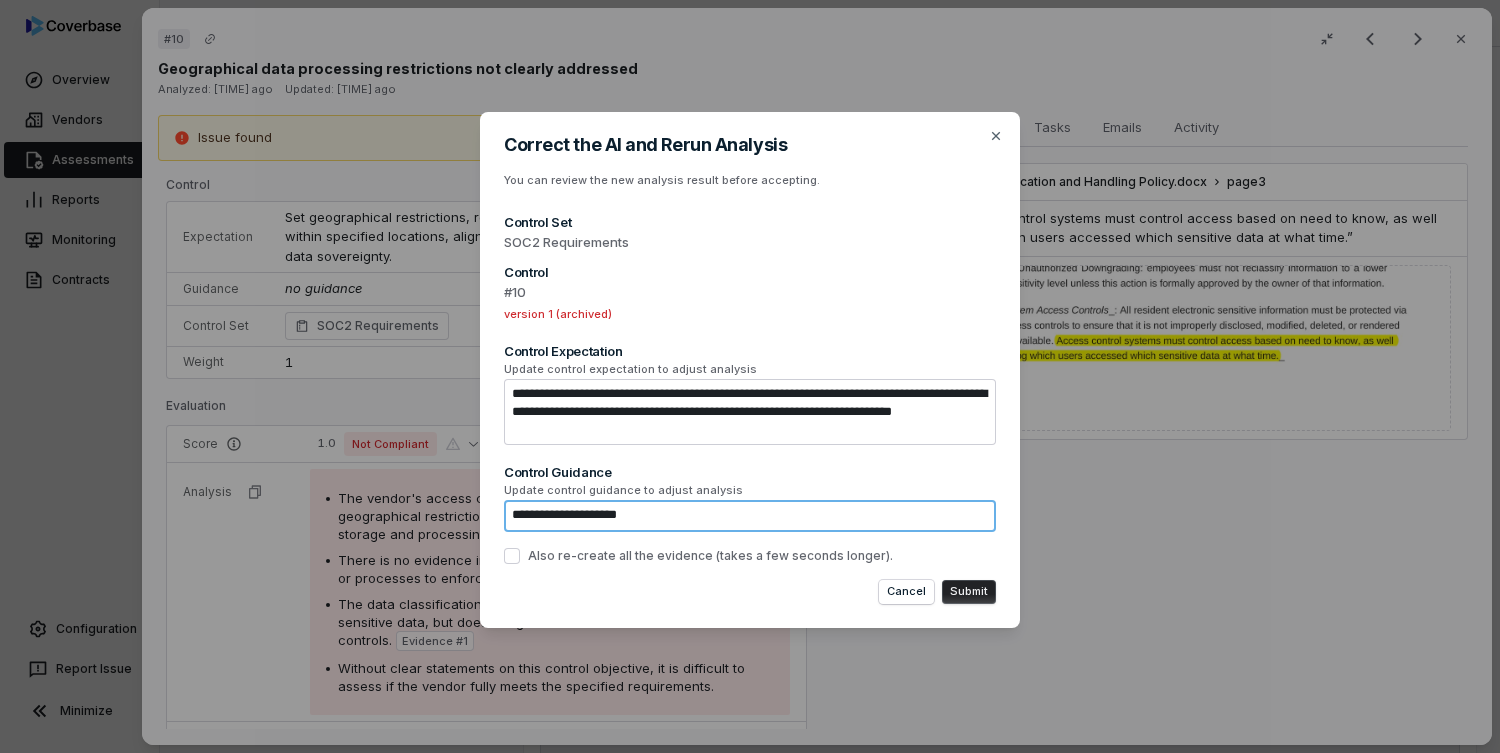 type on "**********" 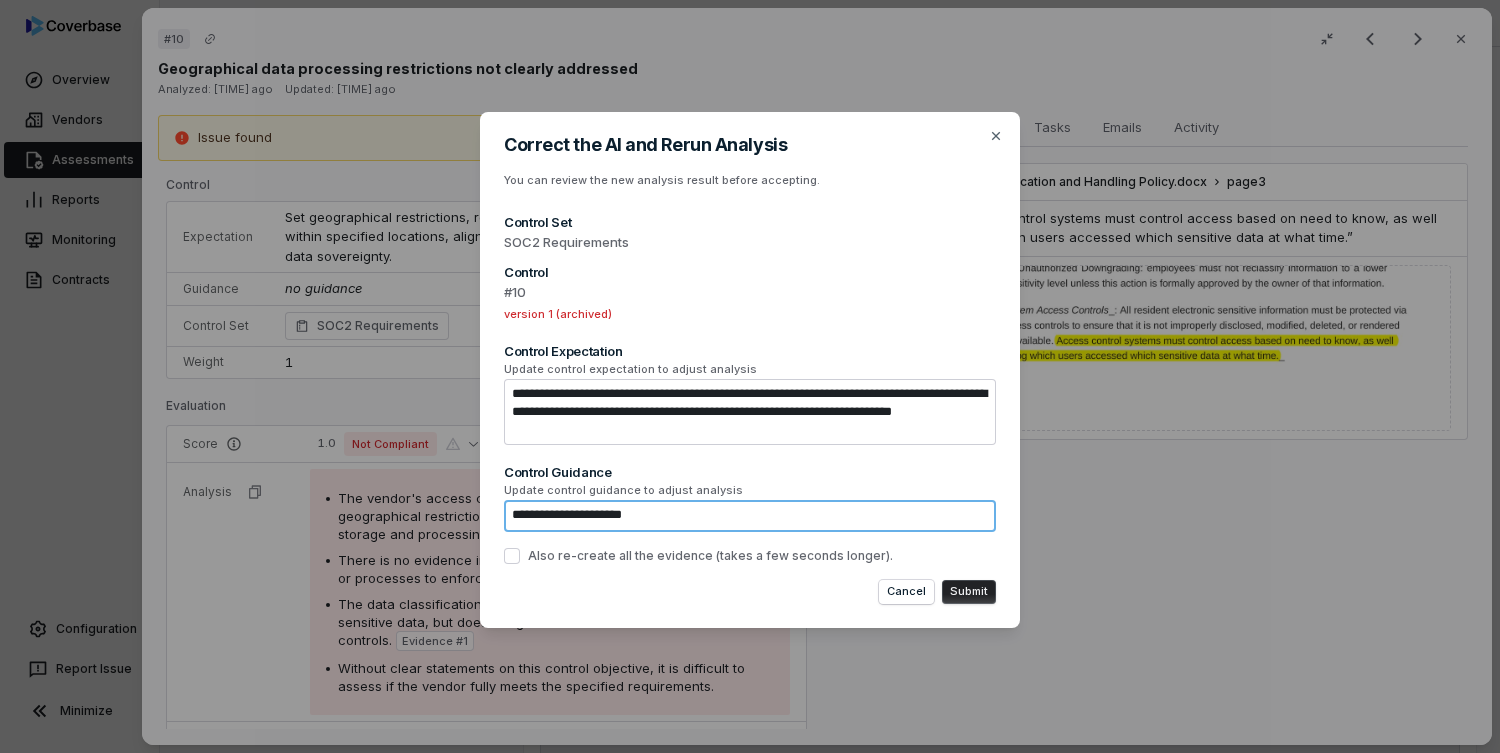 type on "**********" 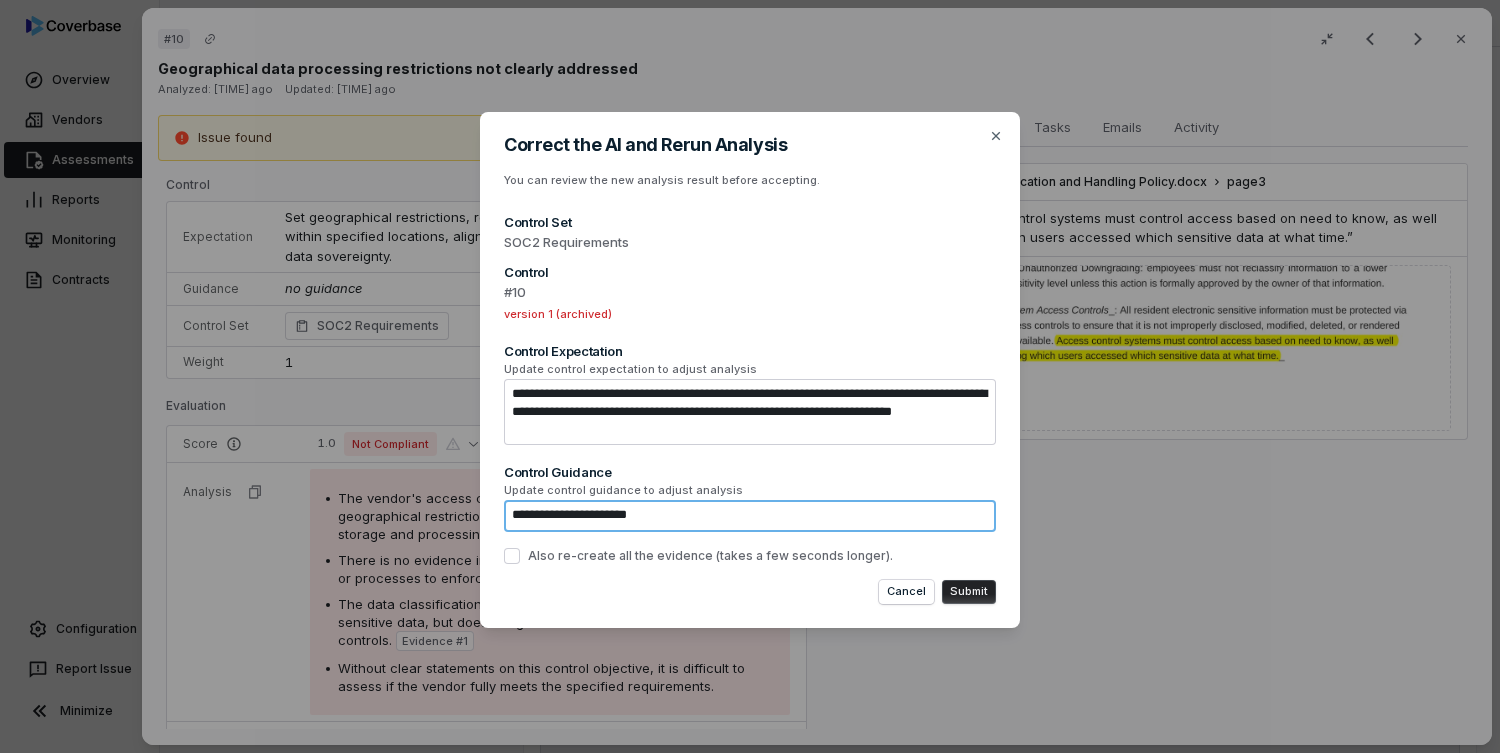 type on "**********" 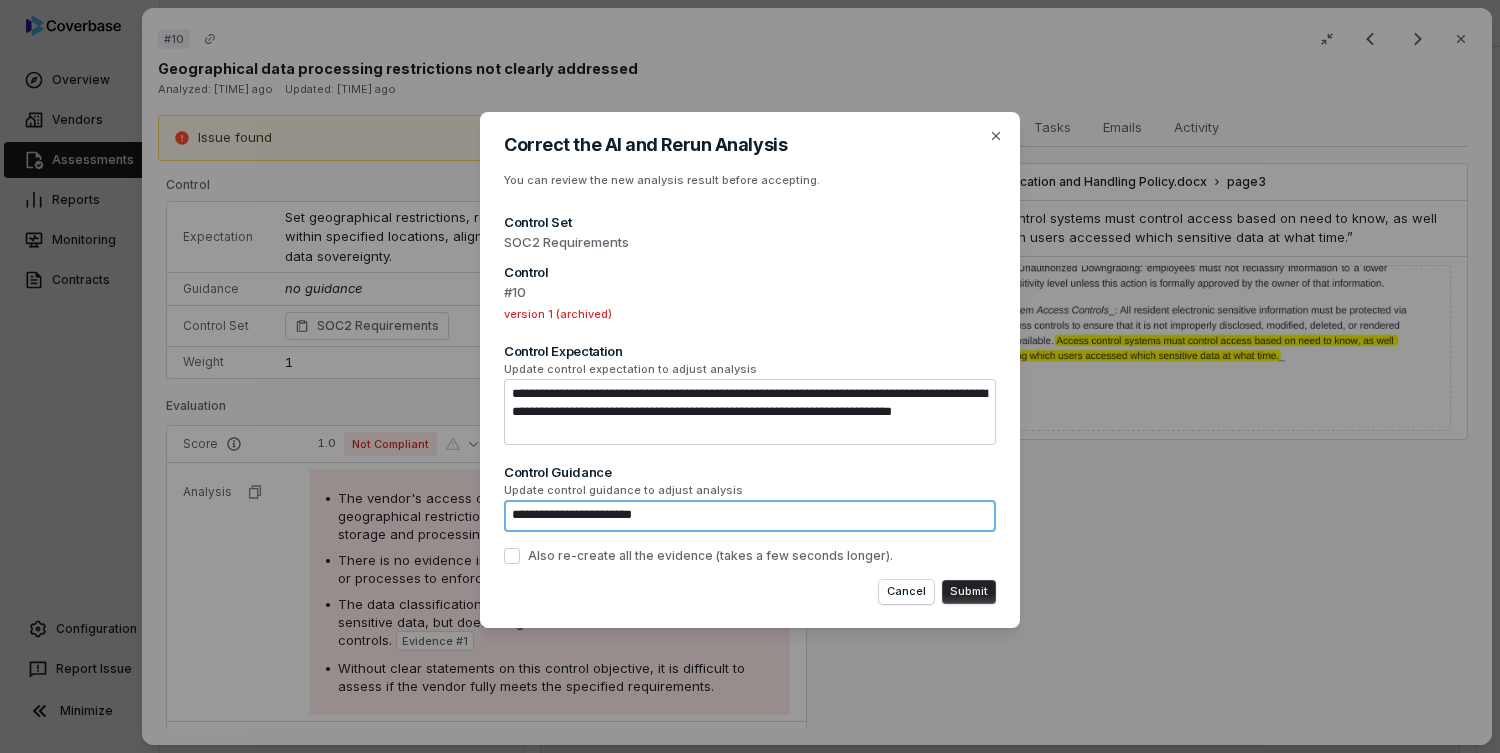type on "**********" 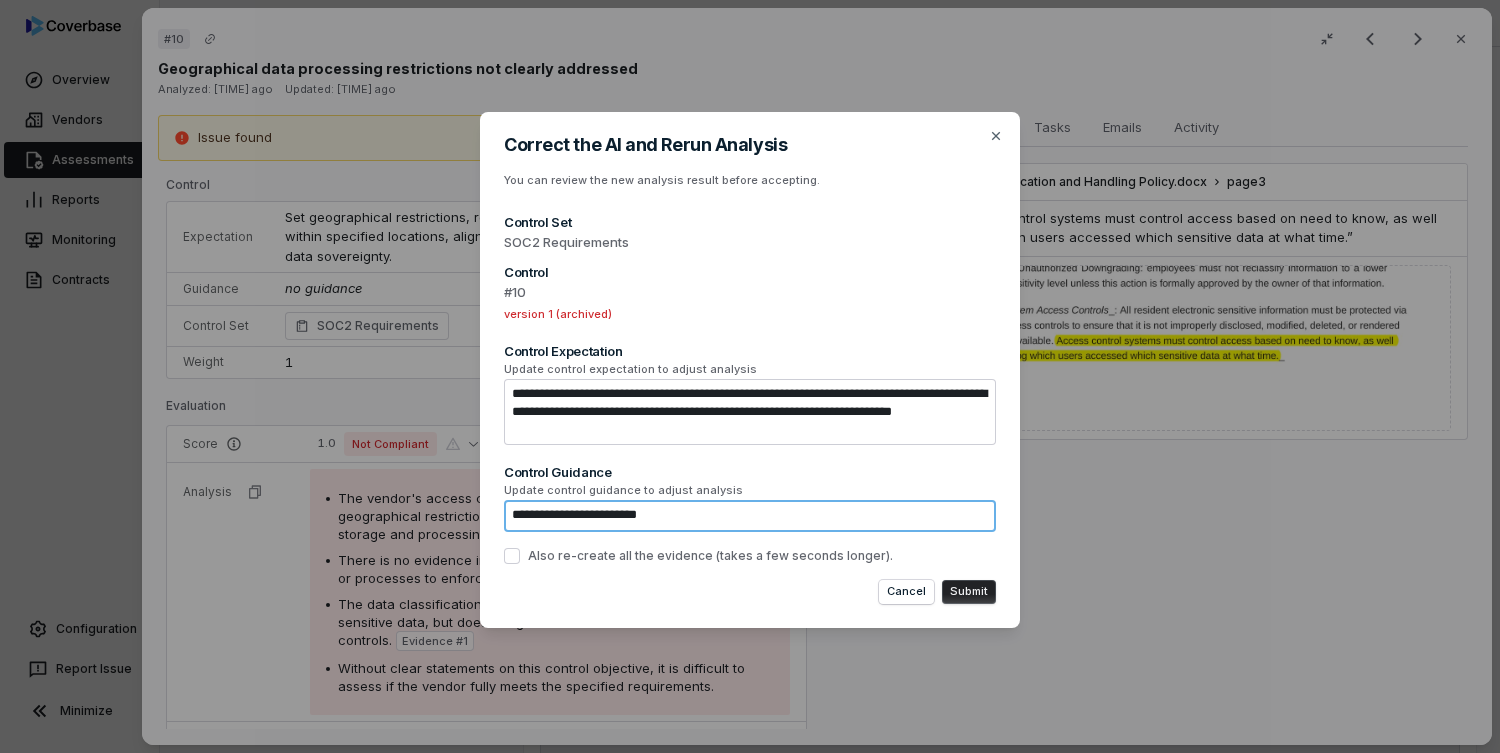 type on "**********" 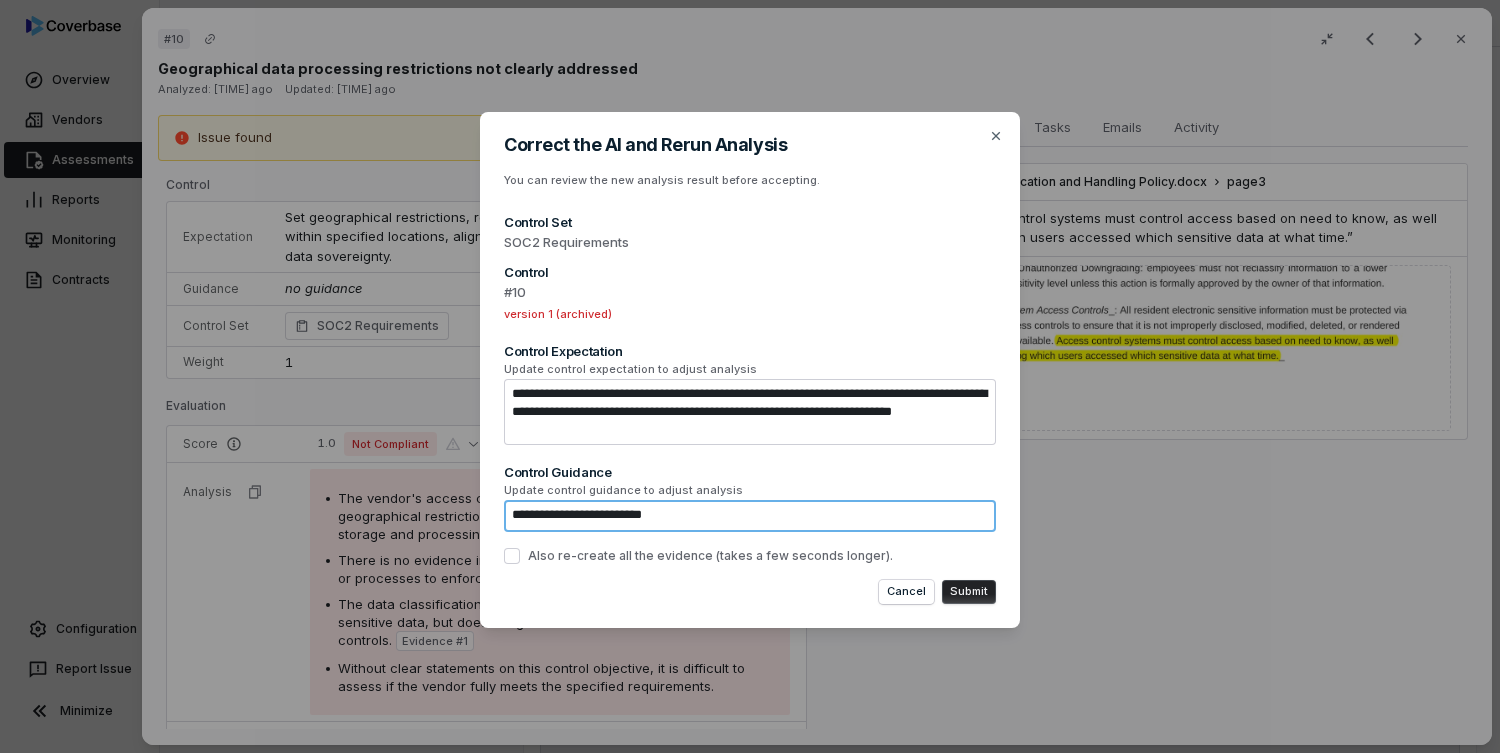 type on "**********" 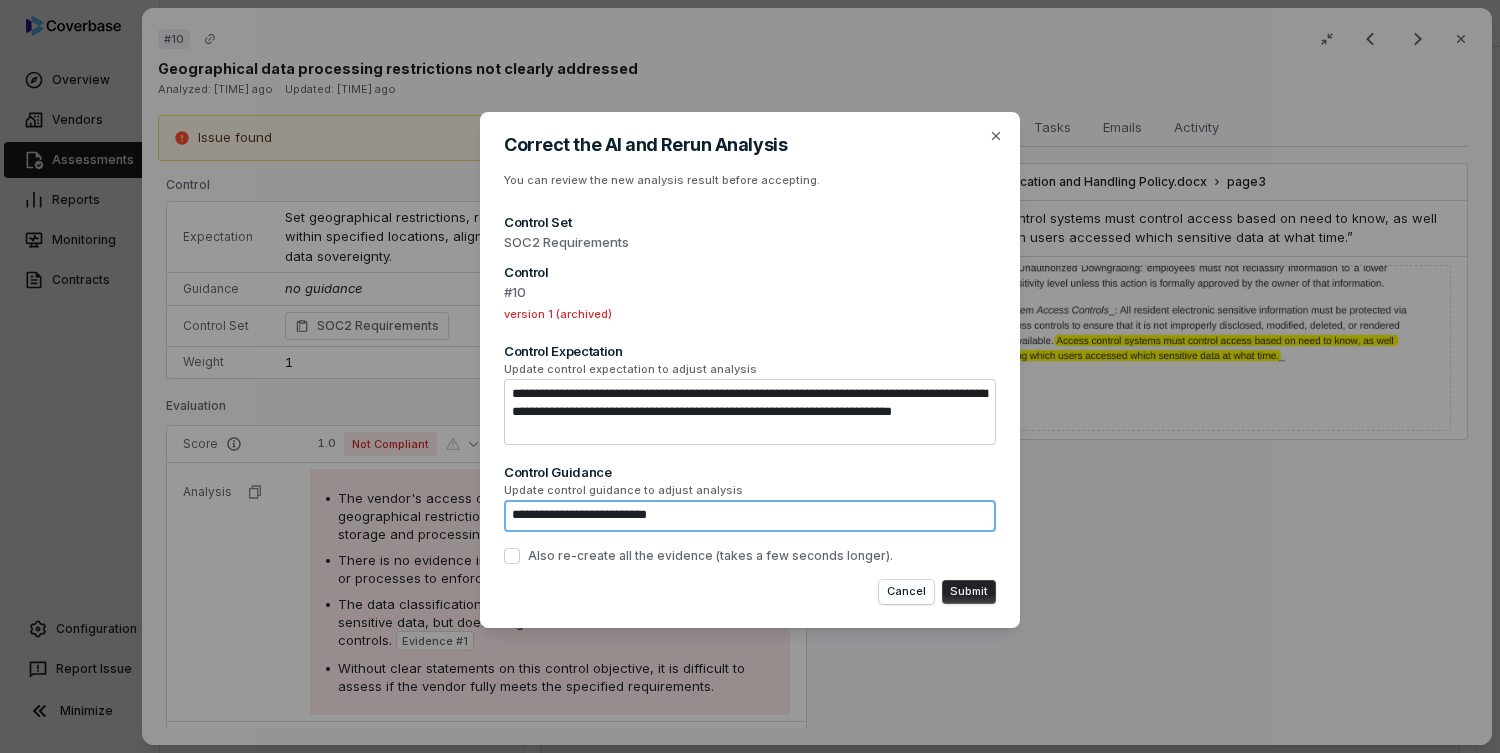 type on "**********" 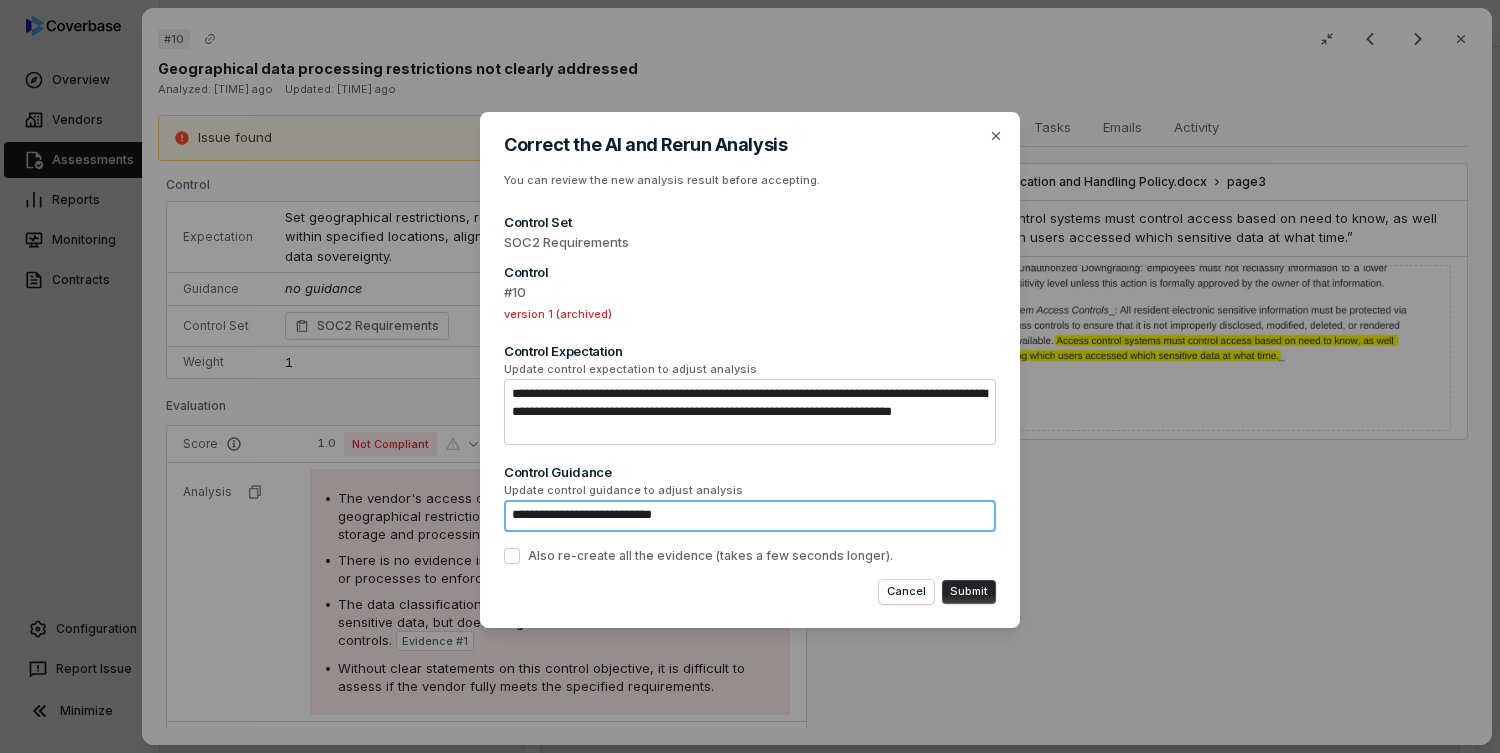 type on "**********" 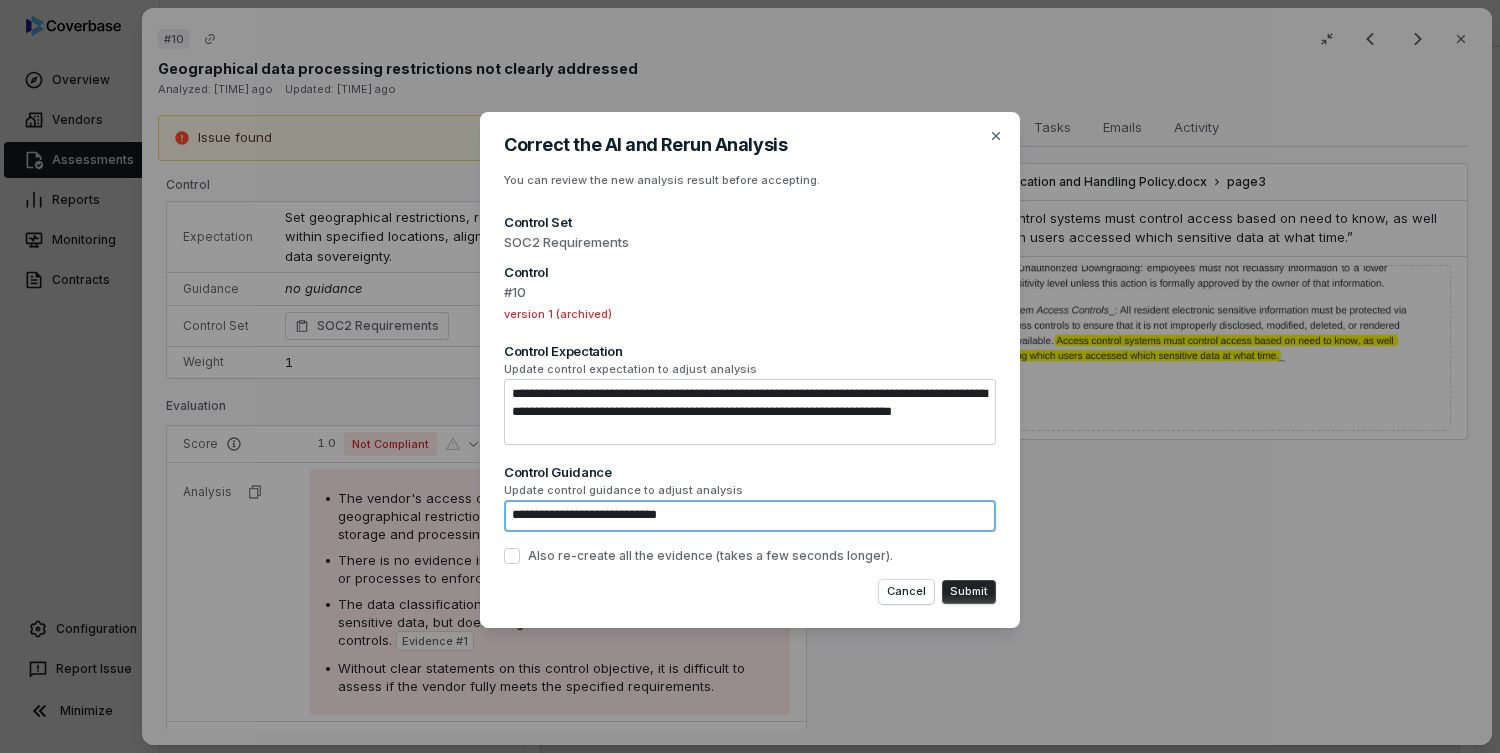 type on "**********" 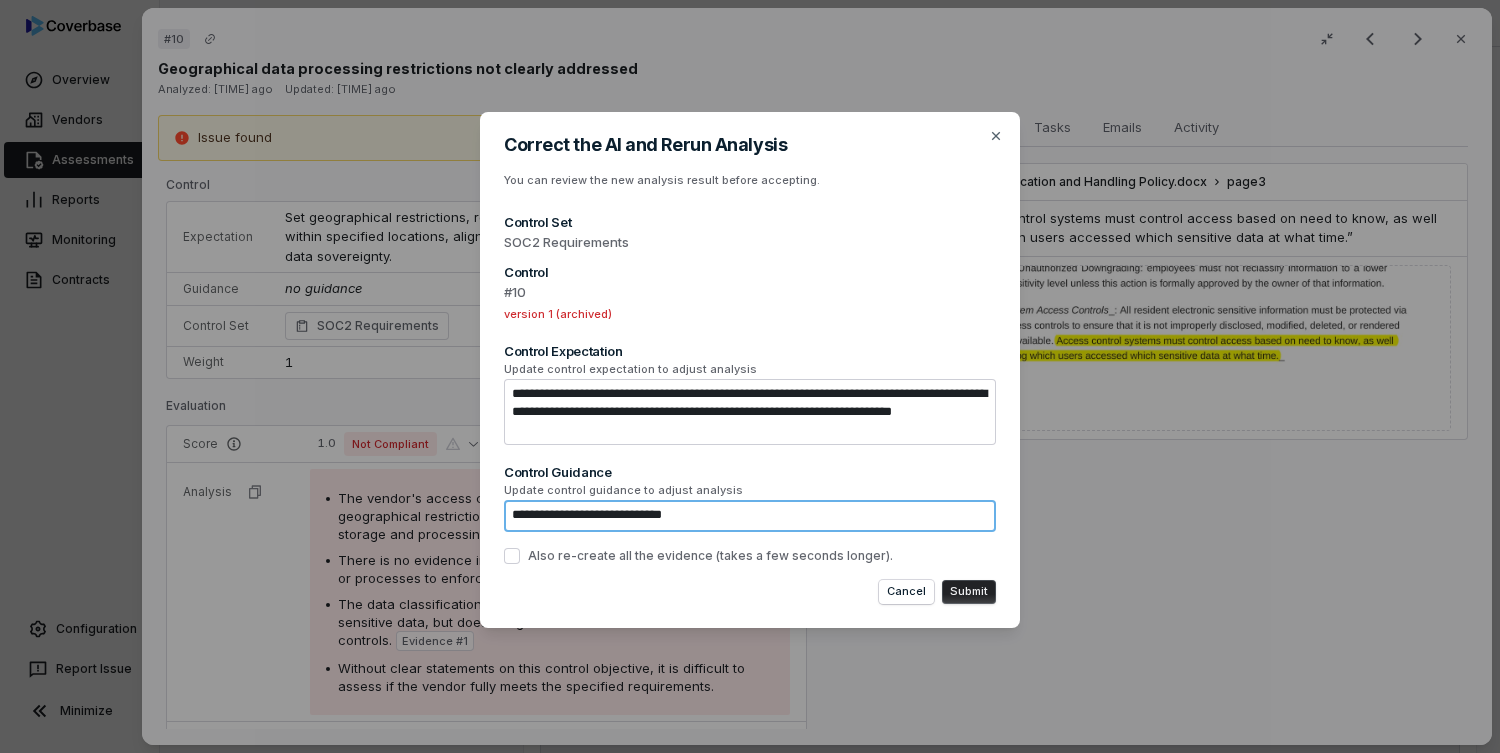 type on "**********" 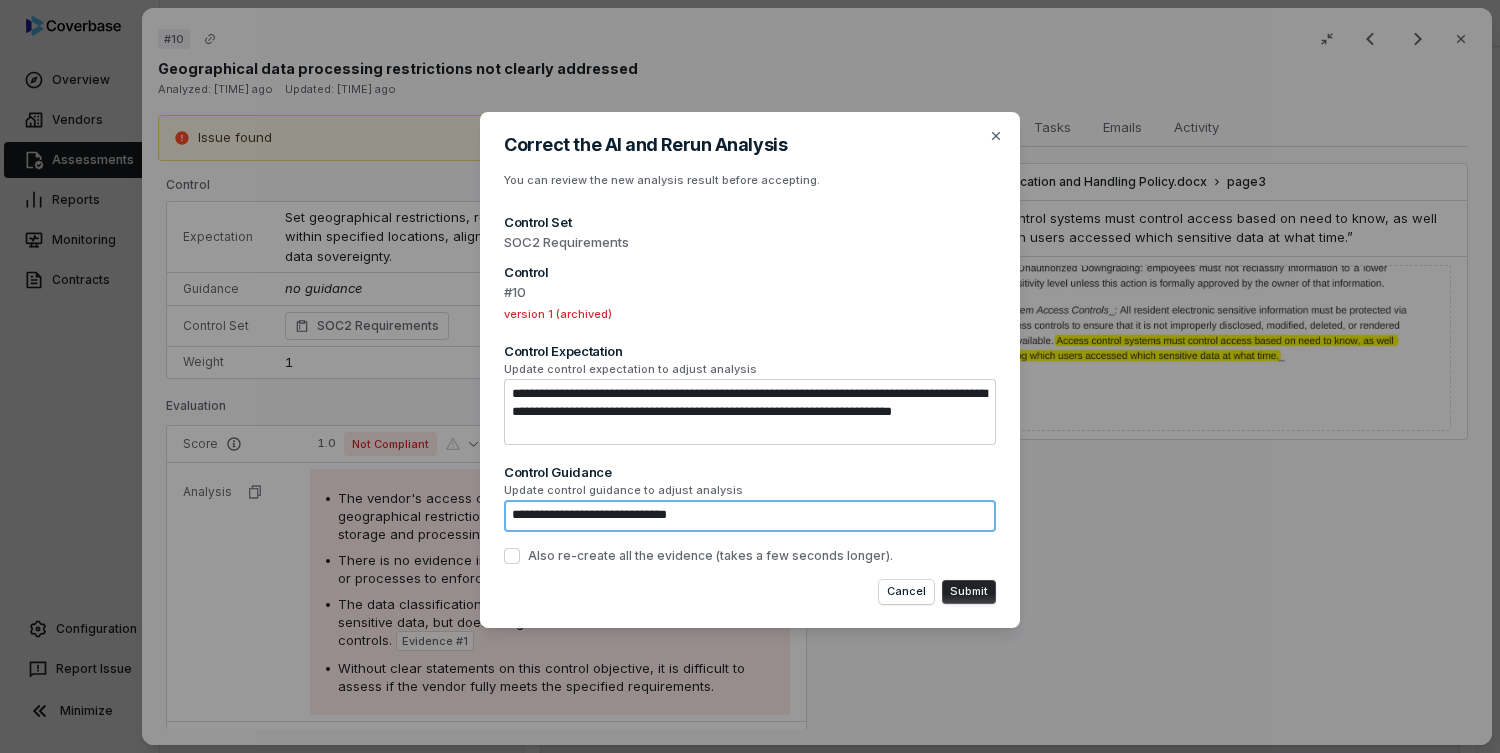 type on "**********" 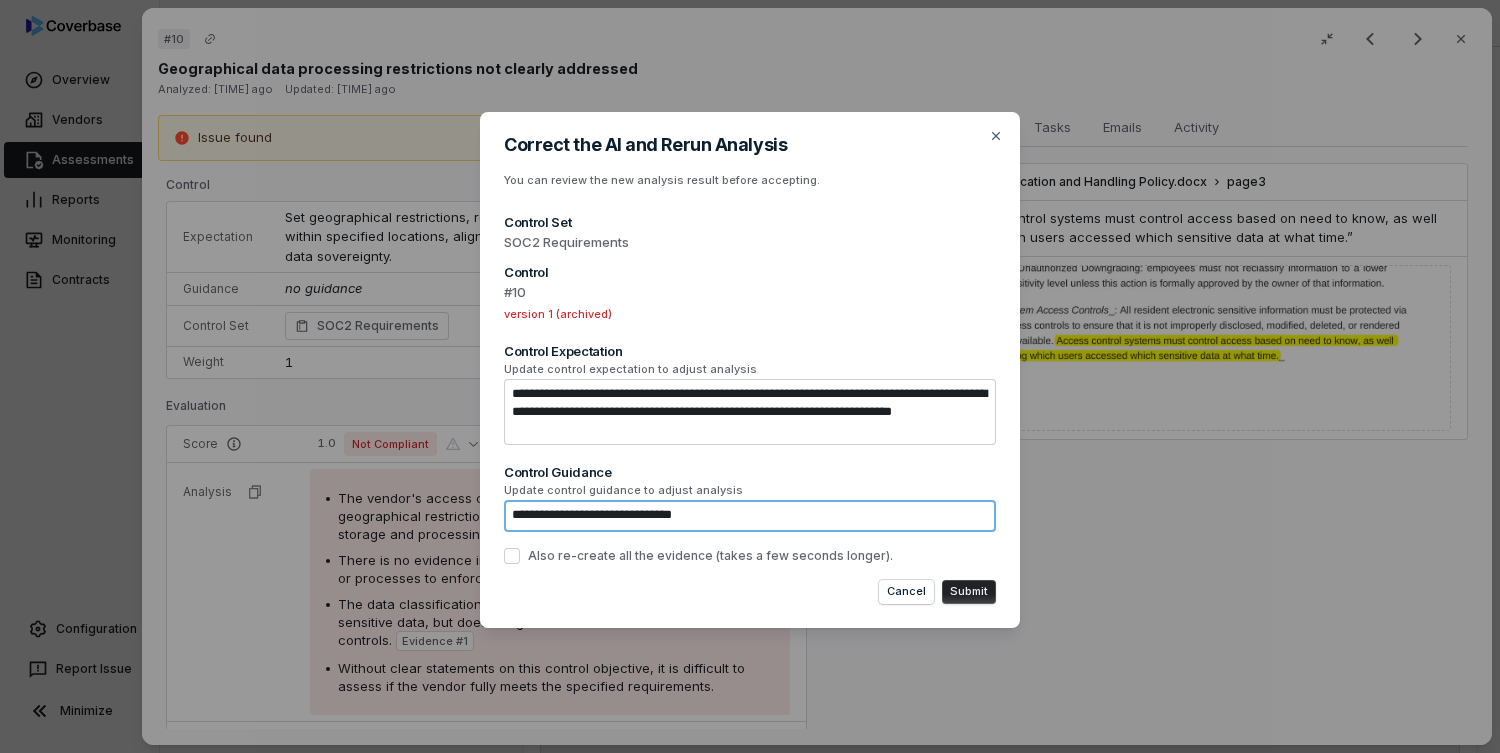 type on "**********" 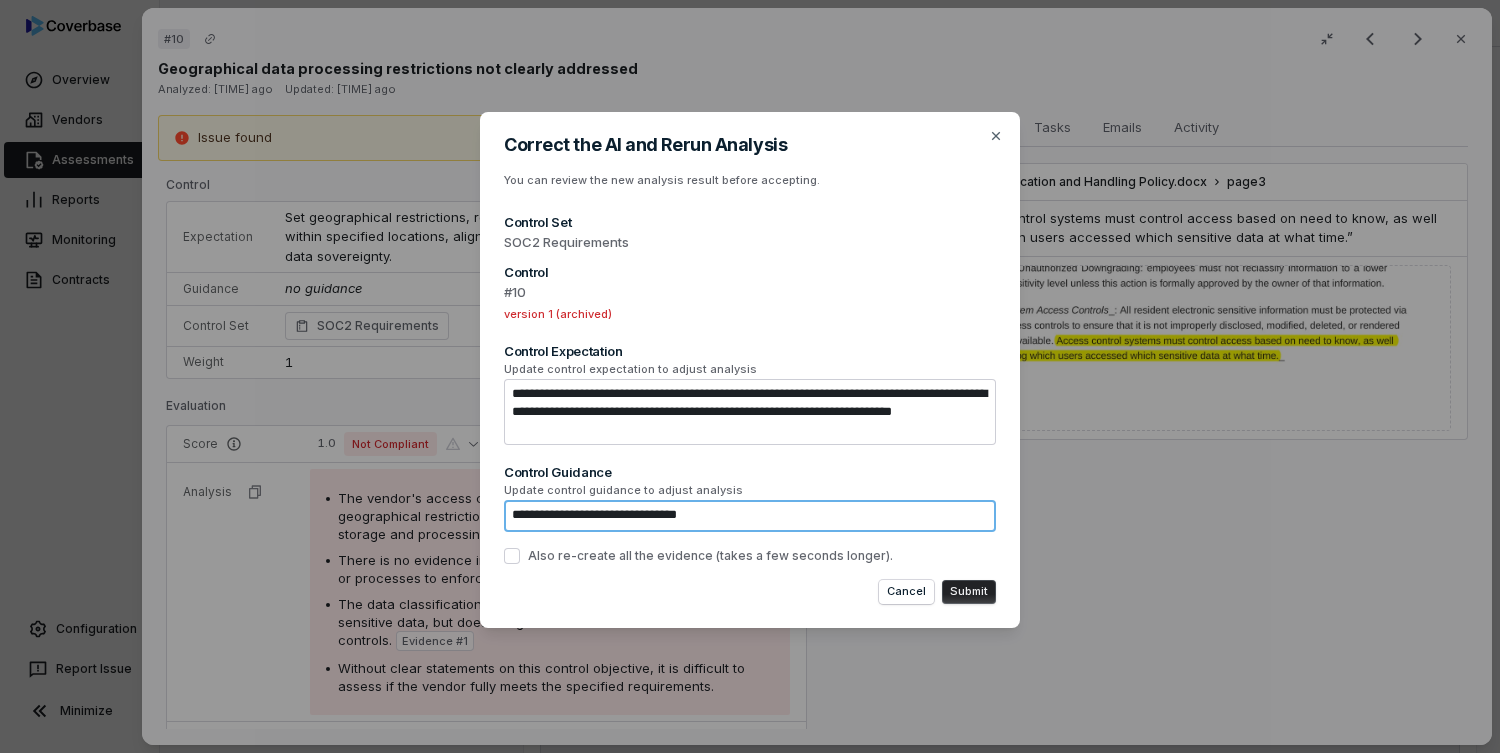 type on "**********" 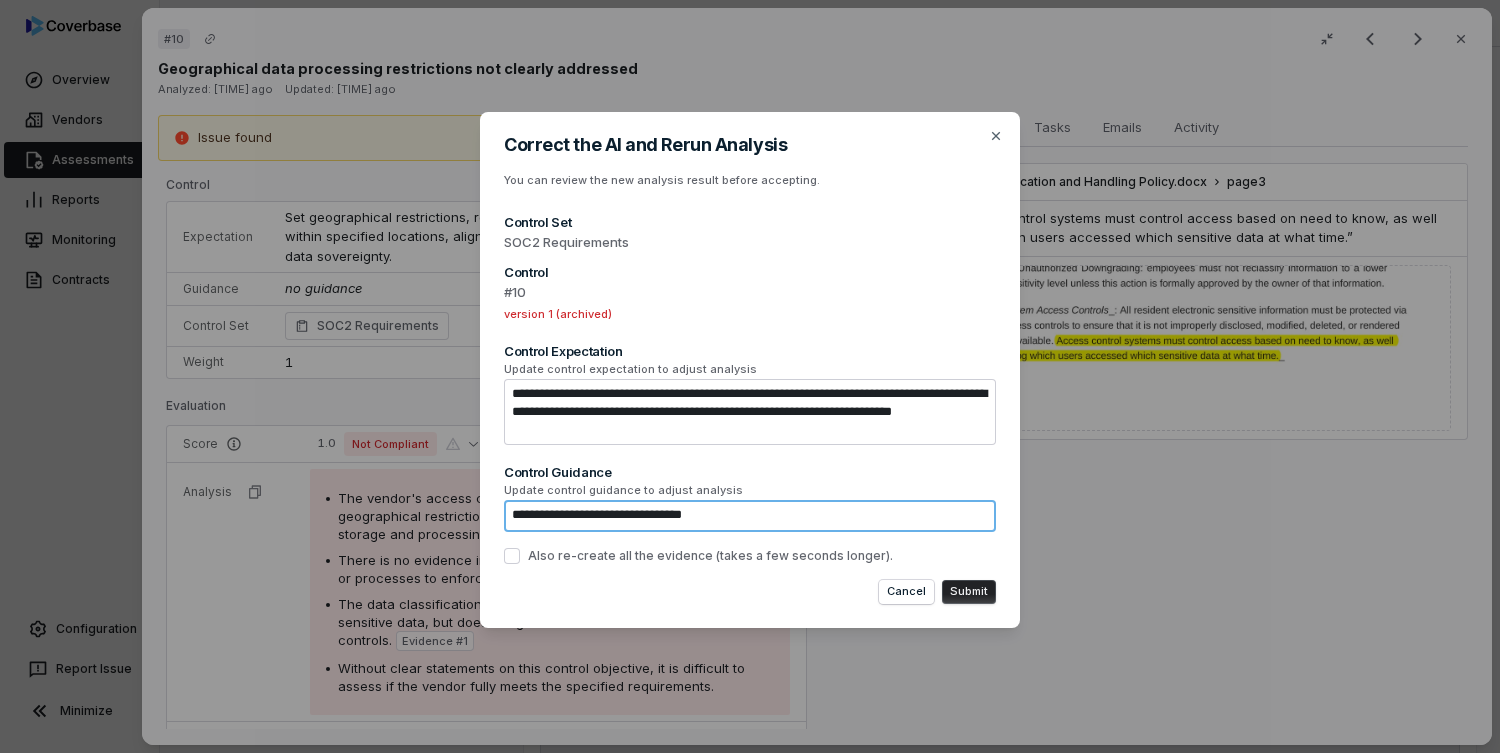 type on "**********" 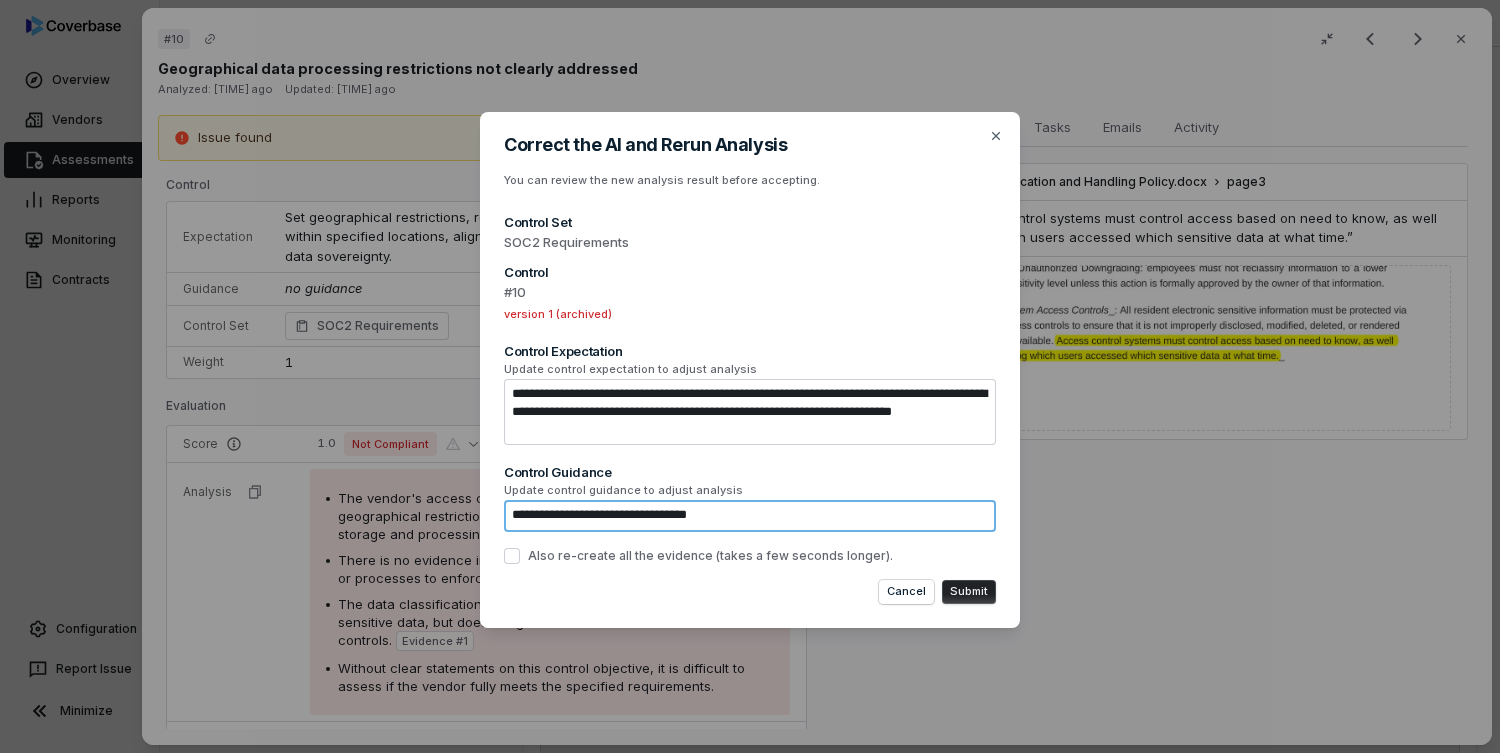 type on "**********" 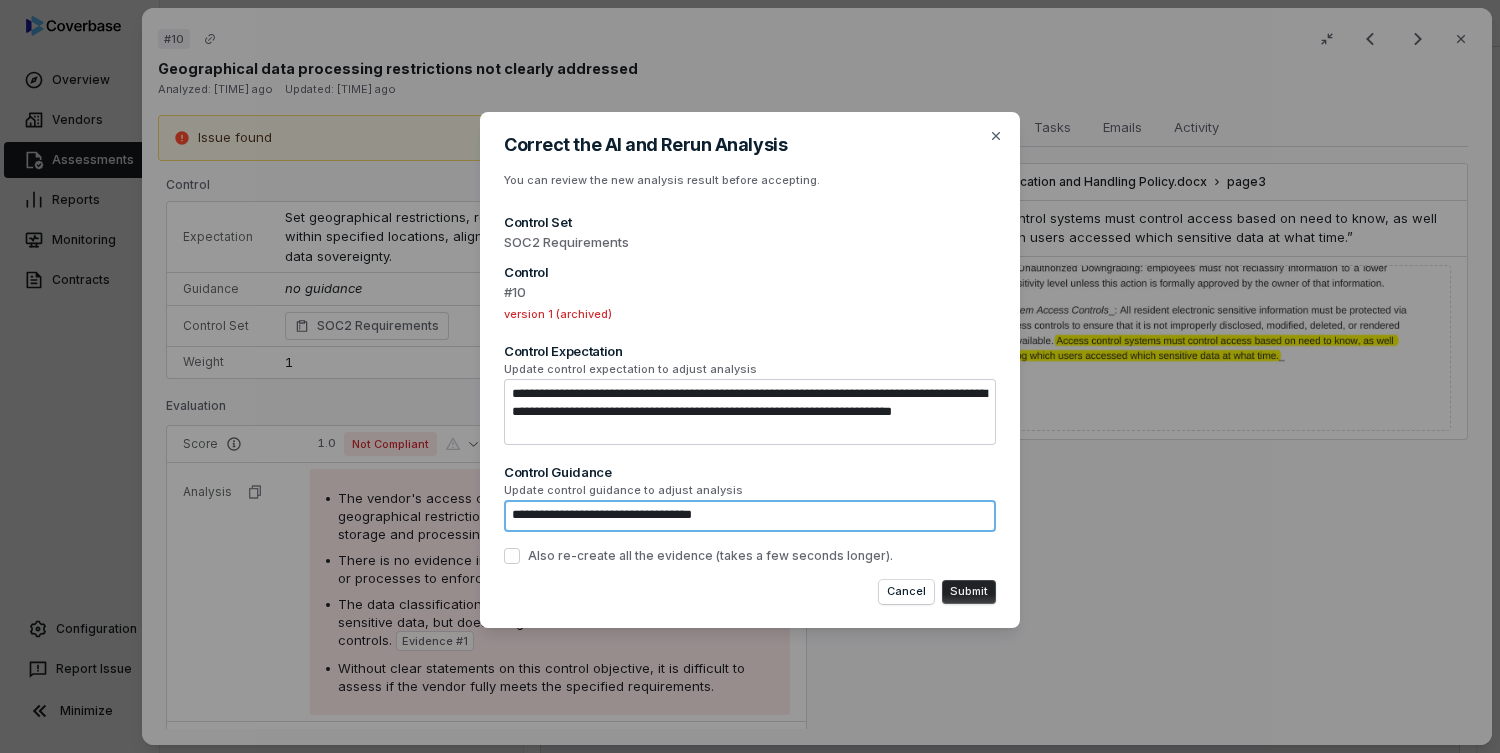 type on "**********" 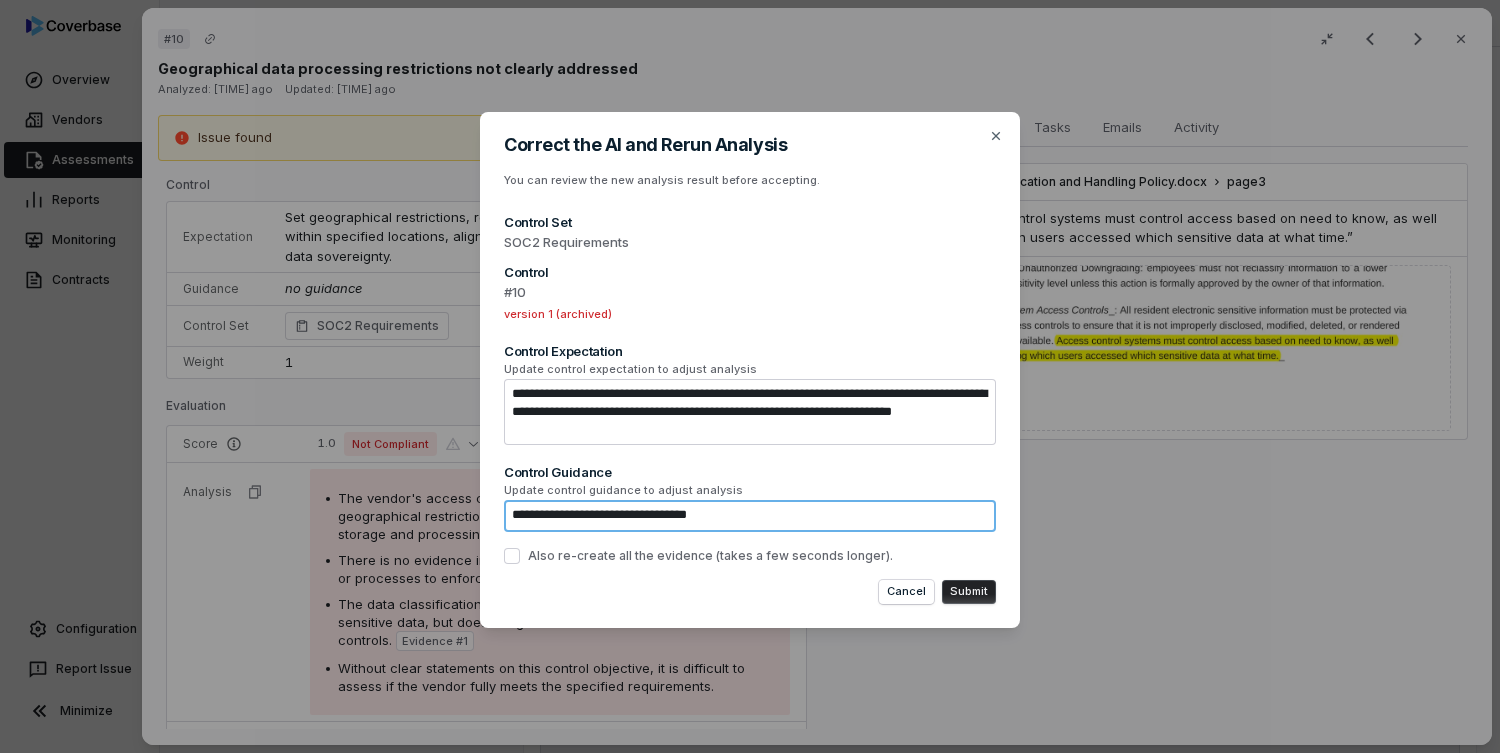 type on "**********" 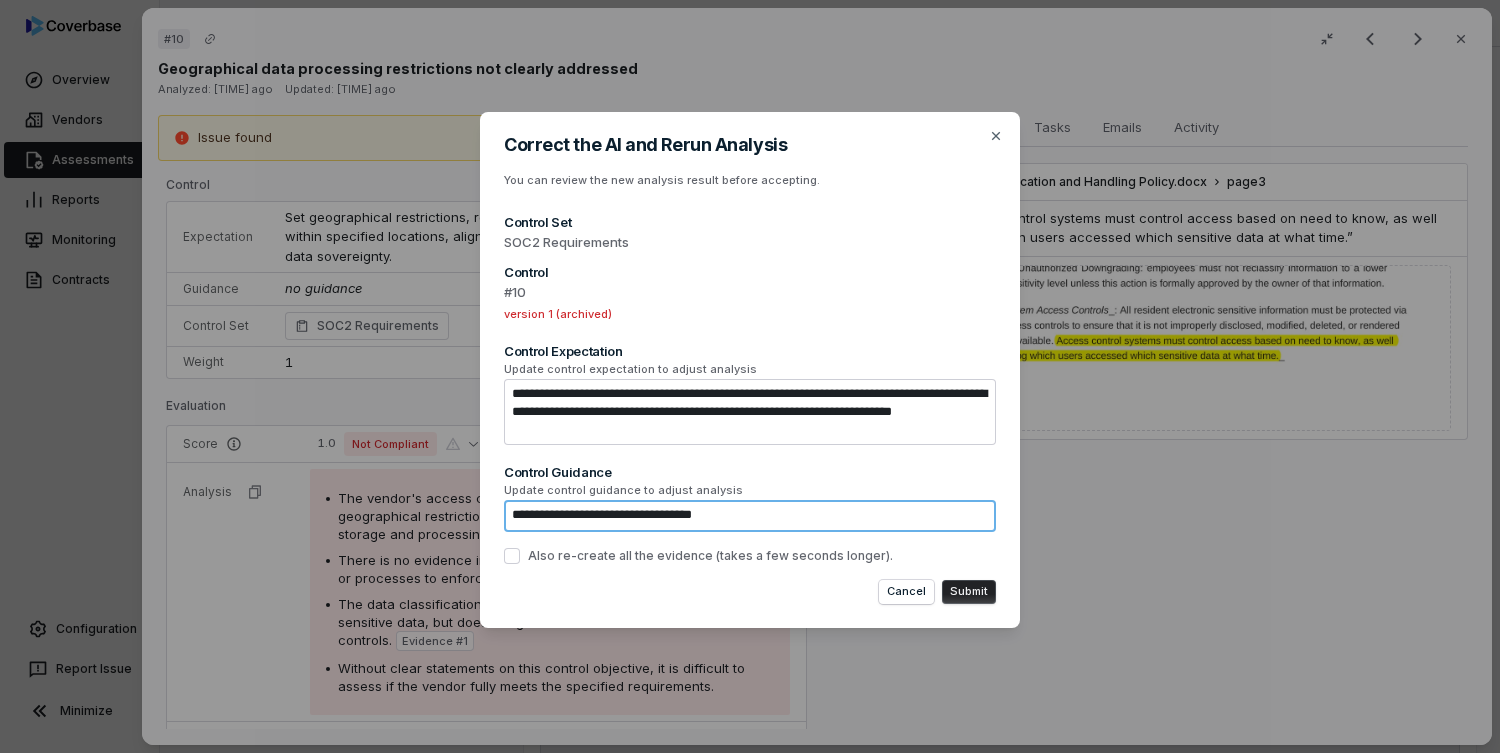 type on "**********" 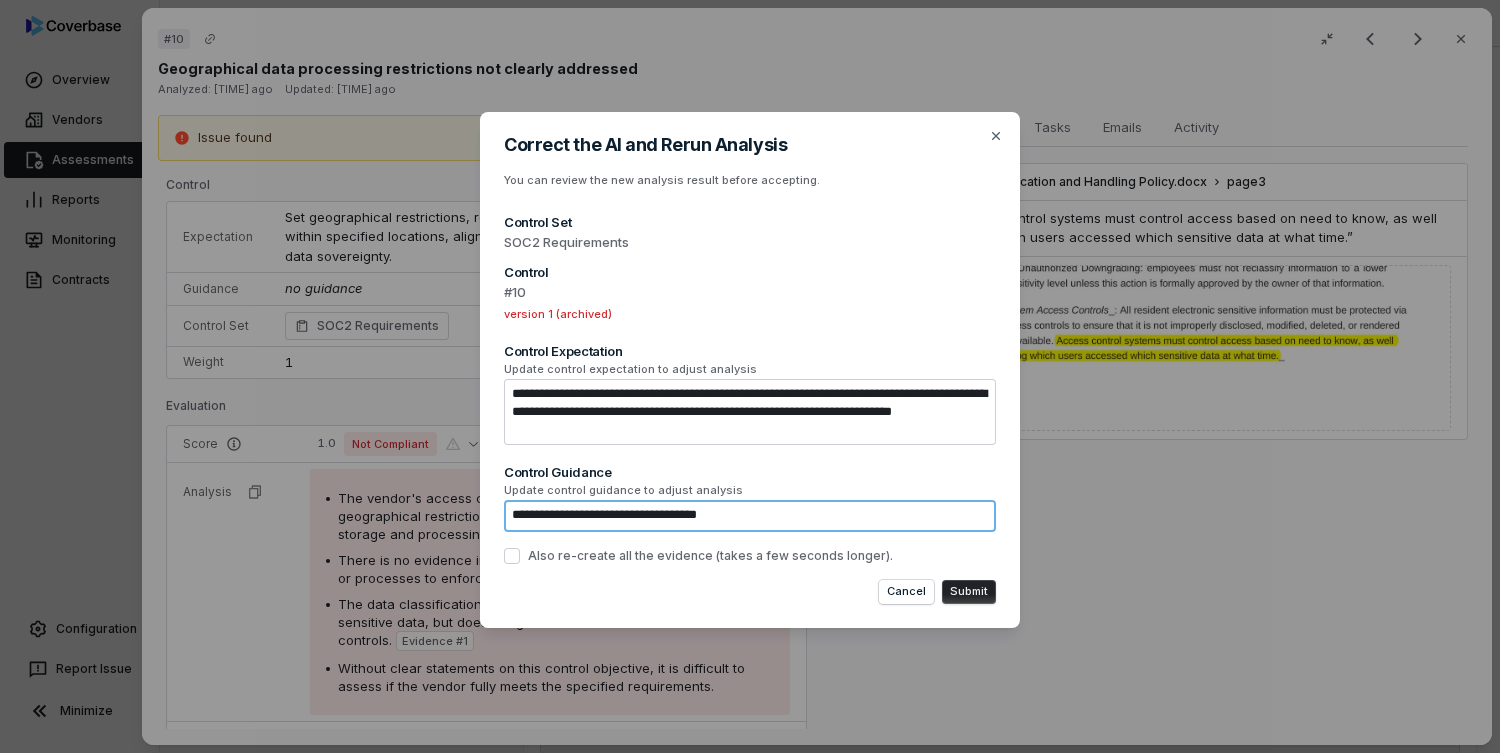 type on "**********" 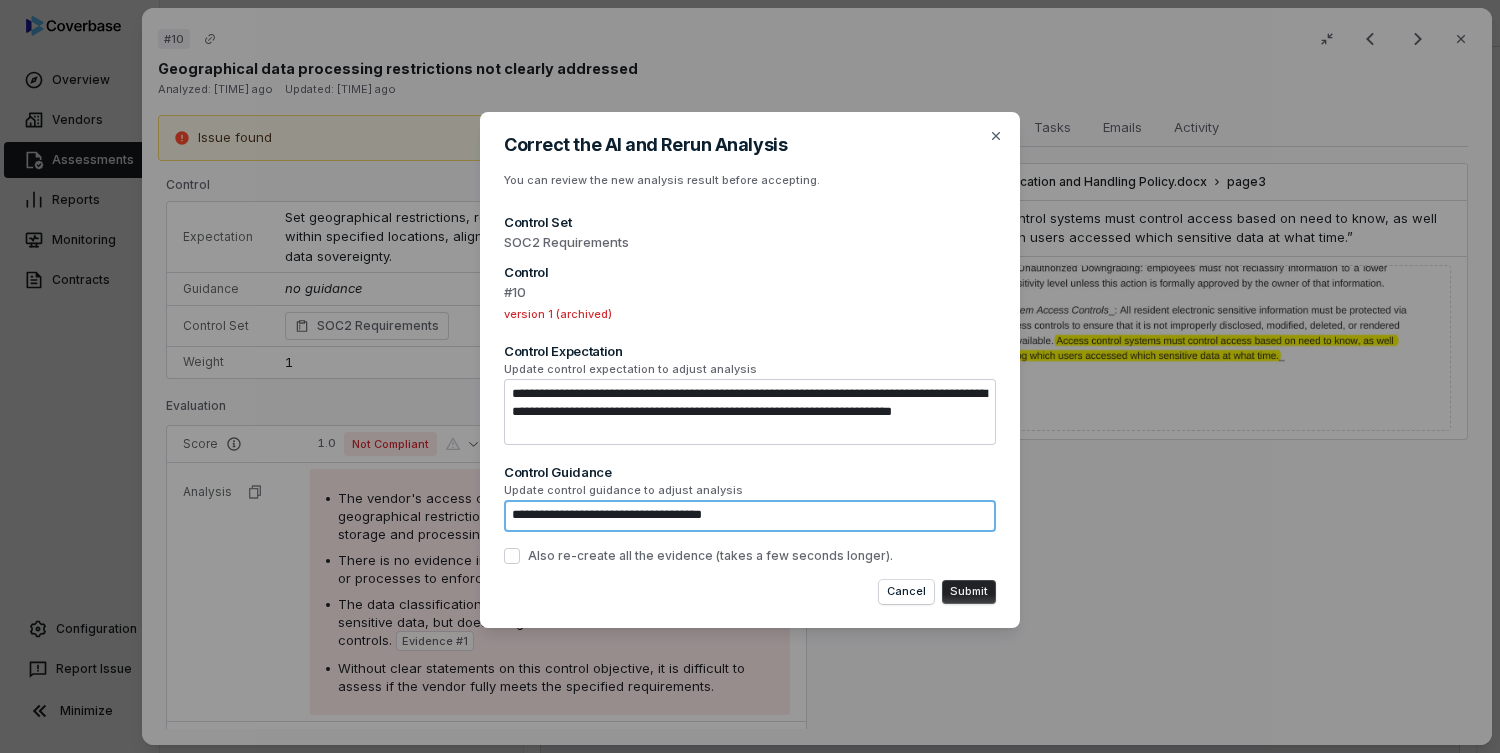 type on "**********" 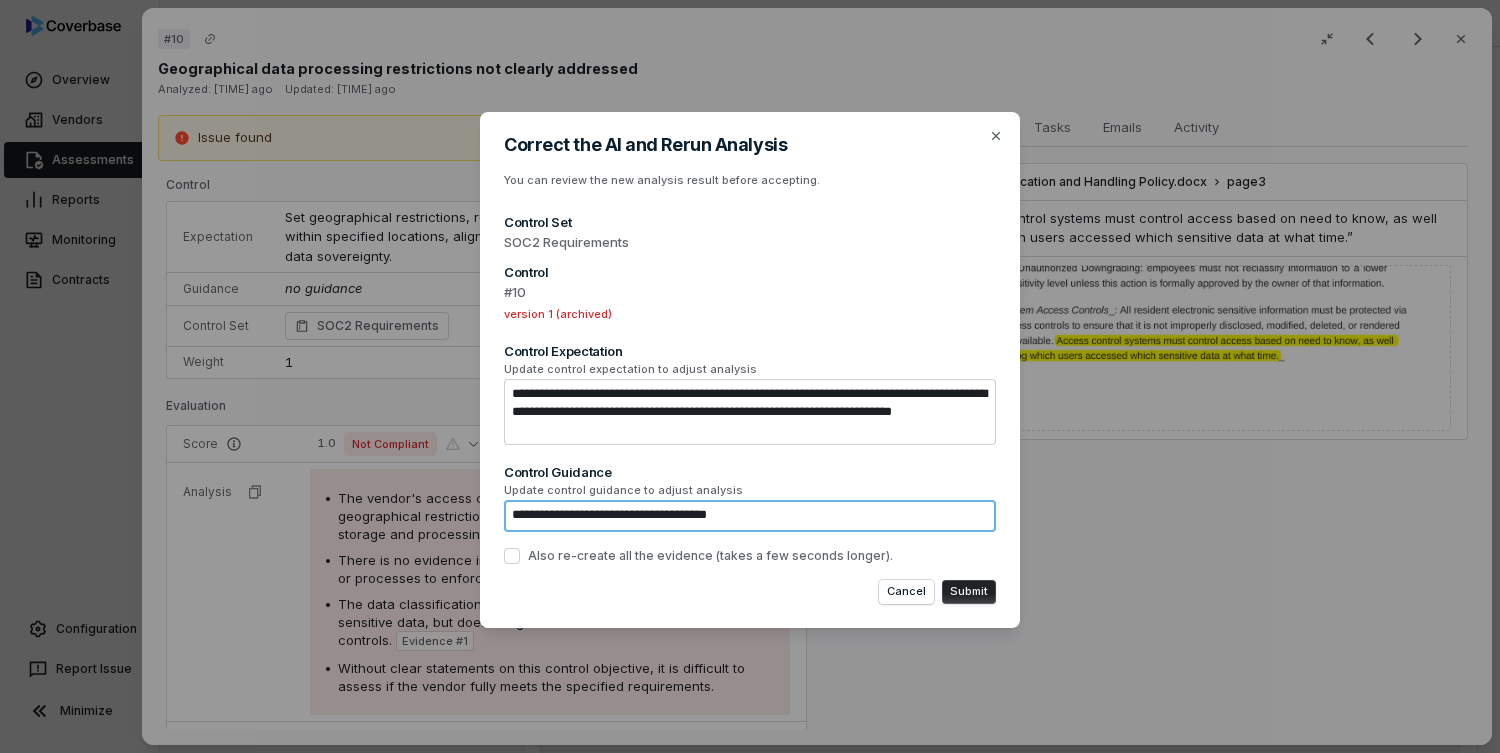 type on "**********" 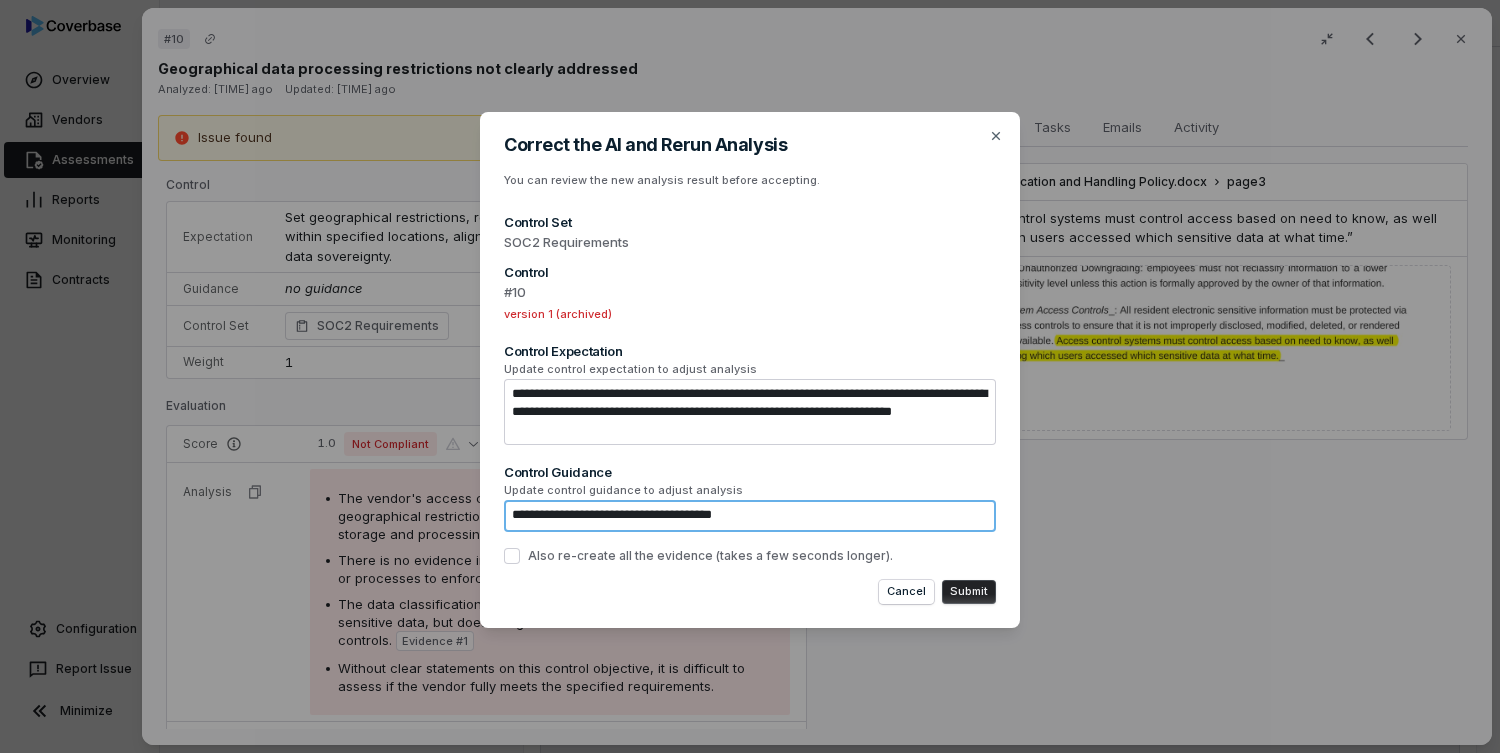 type on "**********" 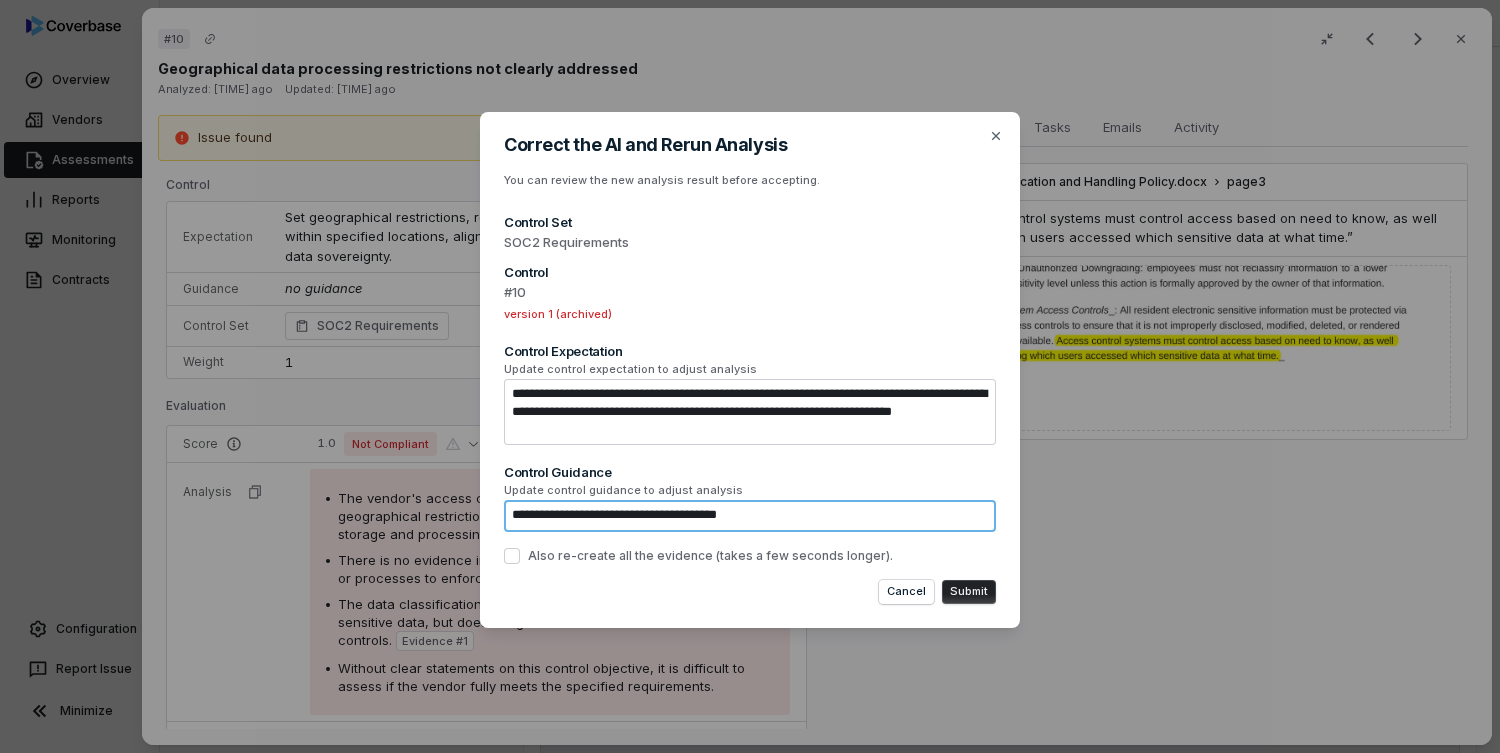 type on "**********" 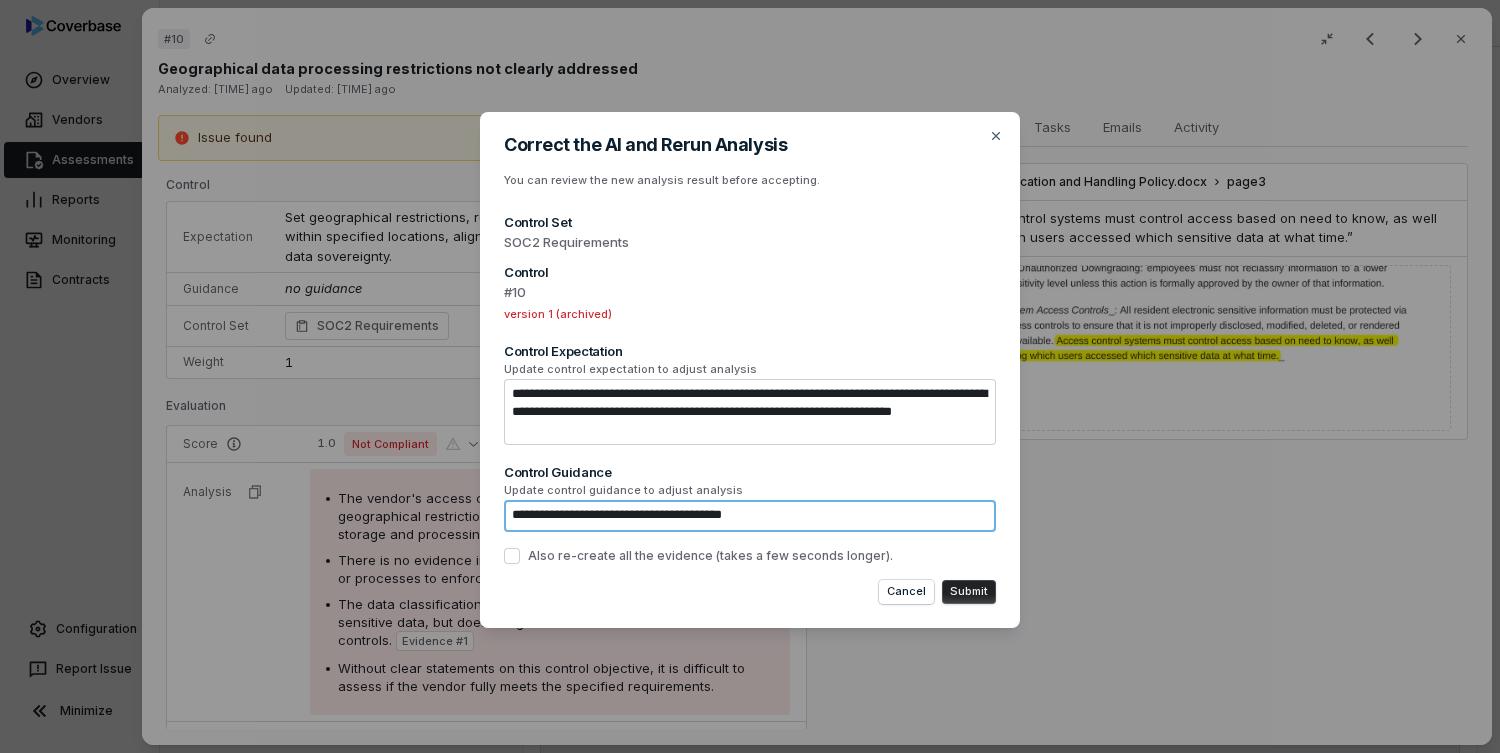 type on "**********" 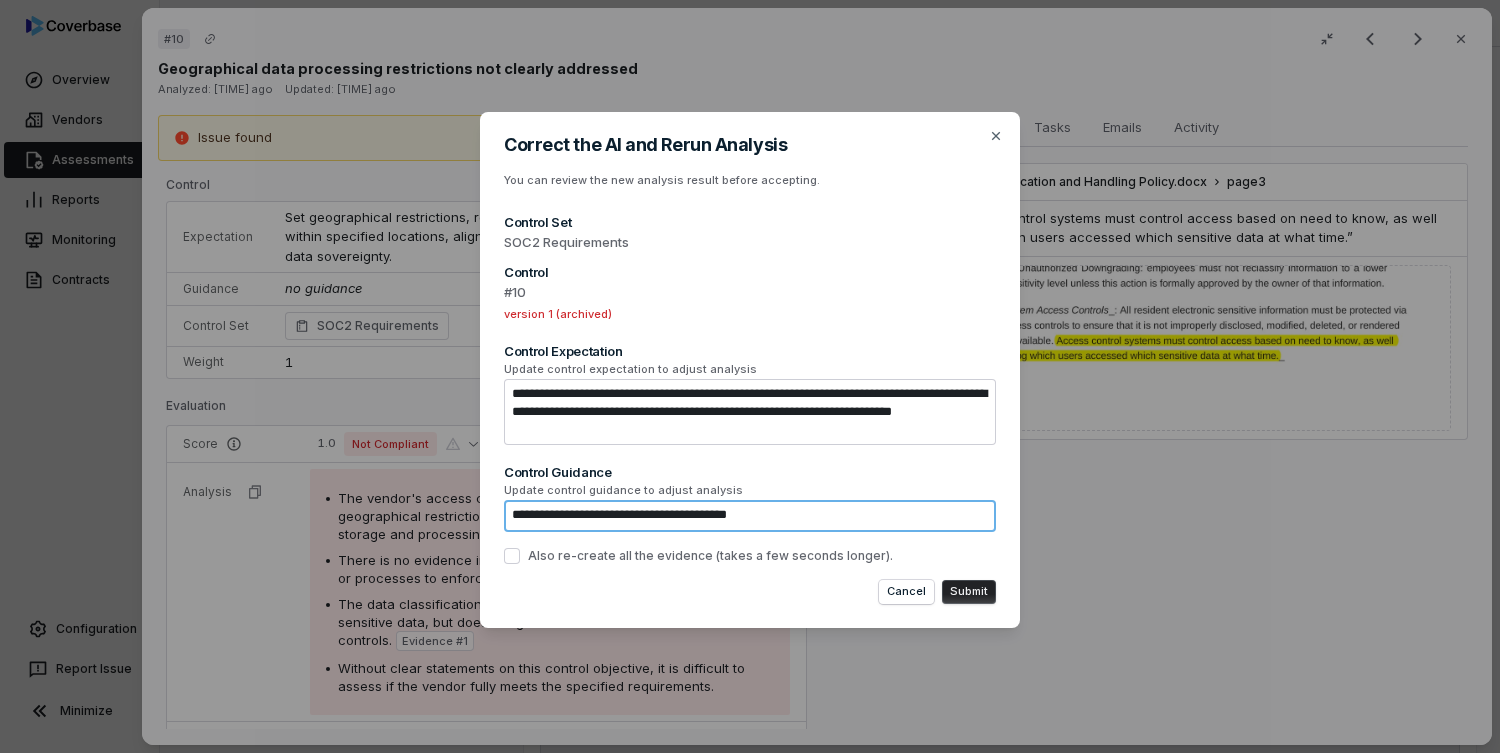type on "**********" 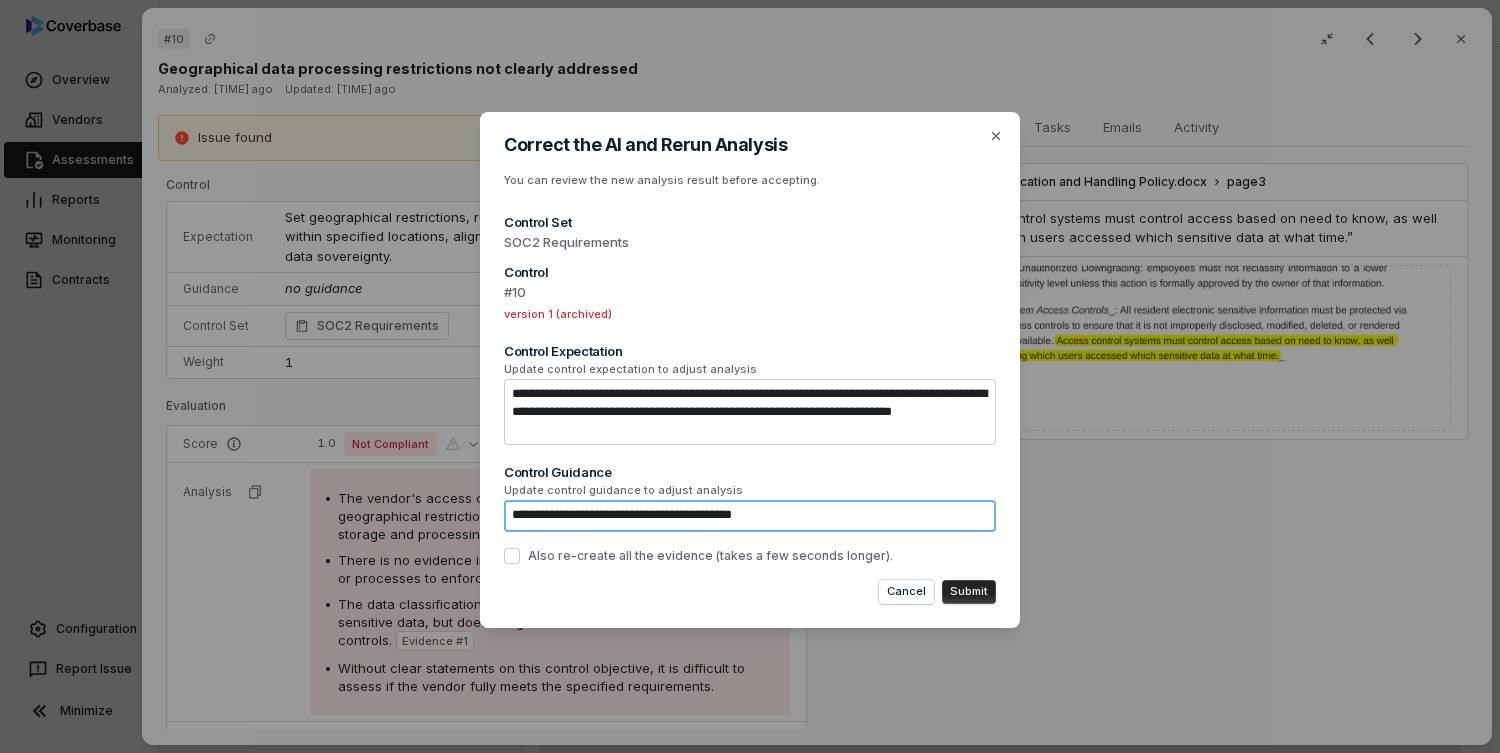 type on "**********" 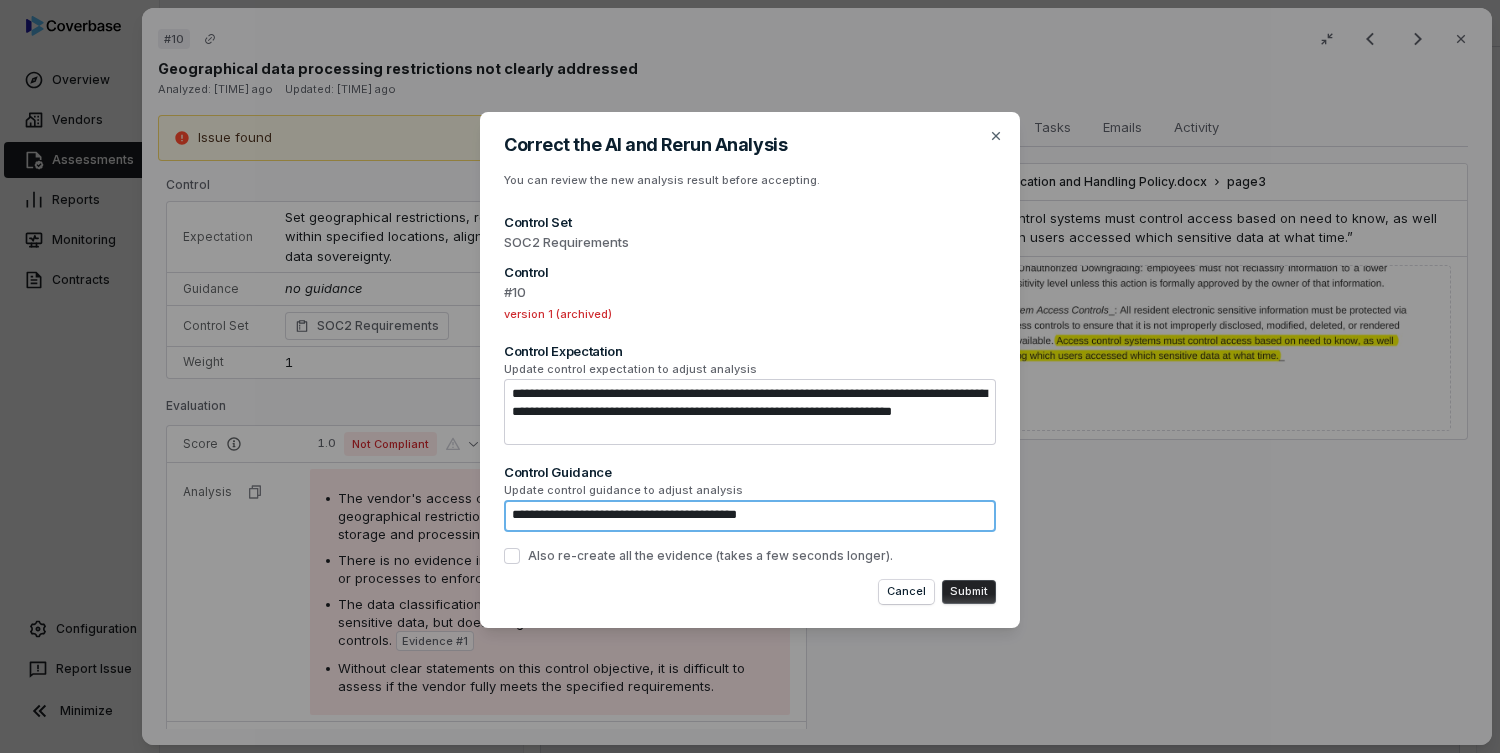 type on "**********" 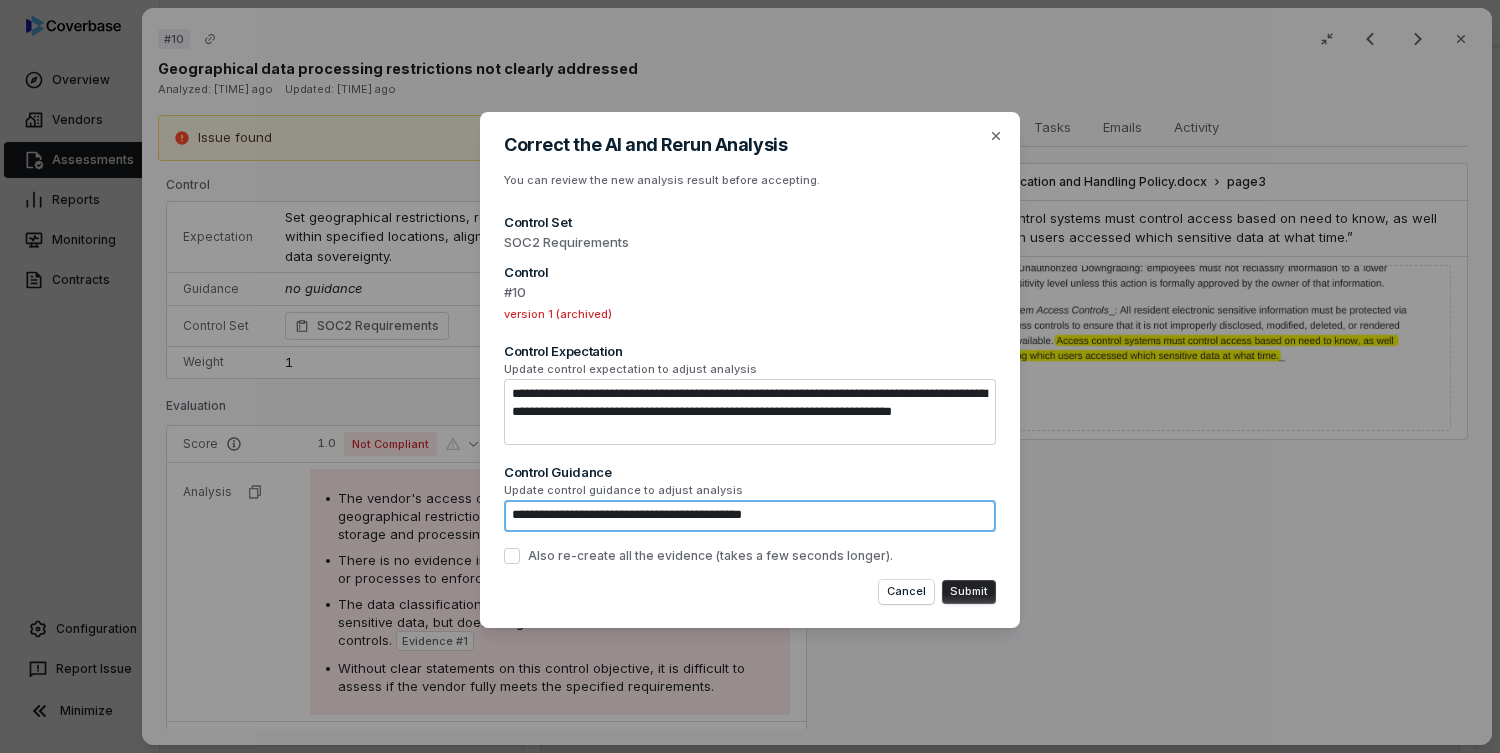 type on "**********" 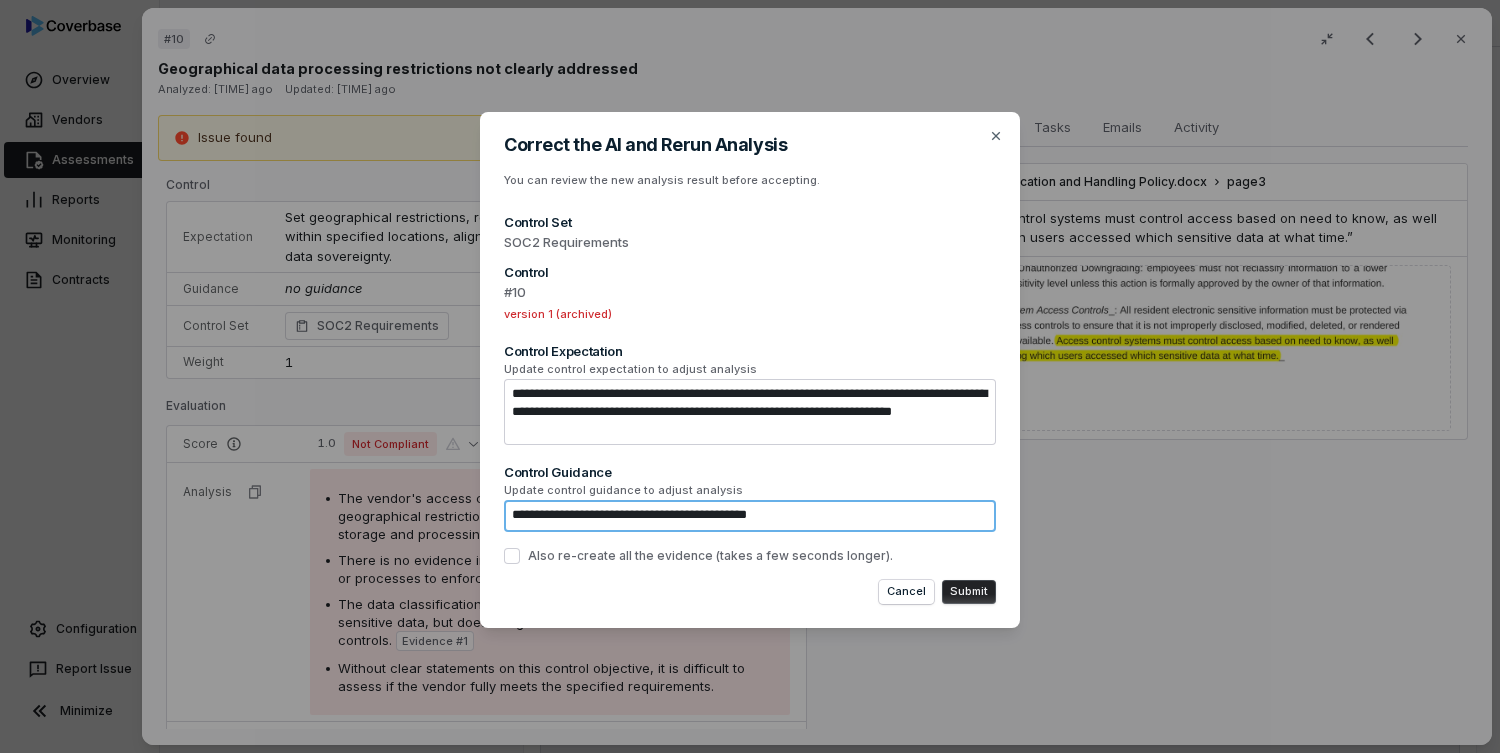 type on "**********" 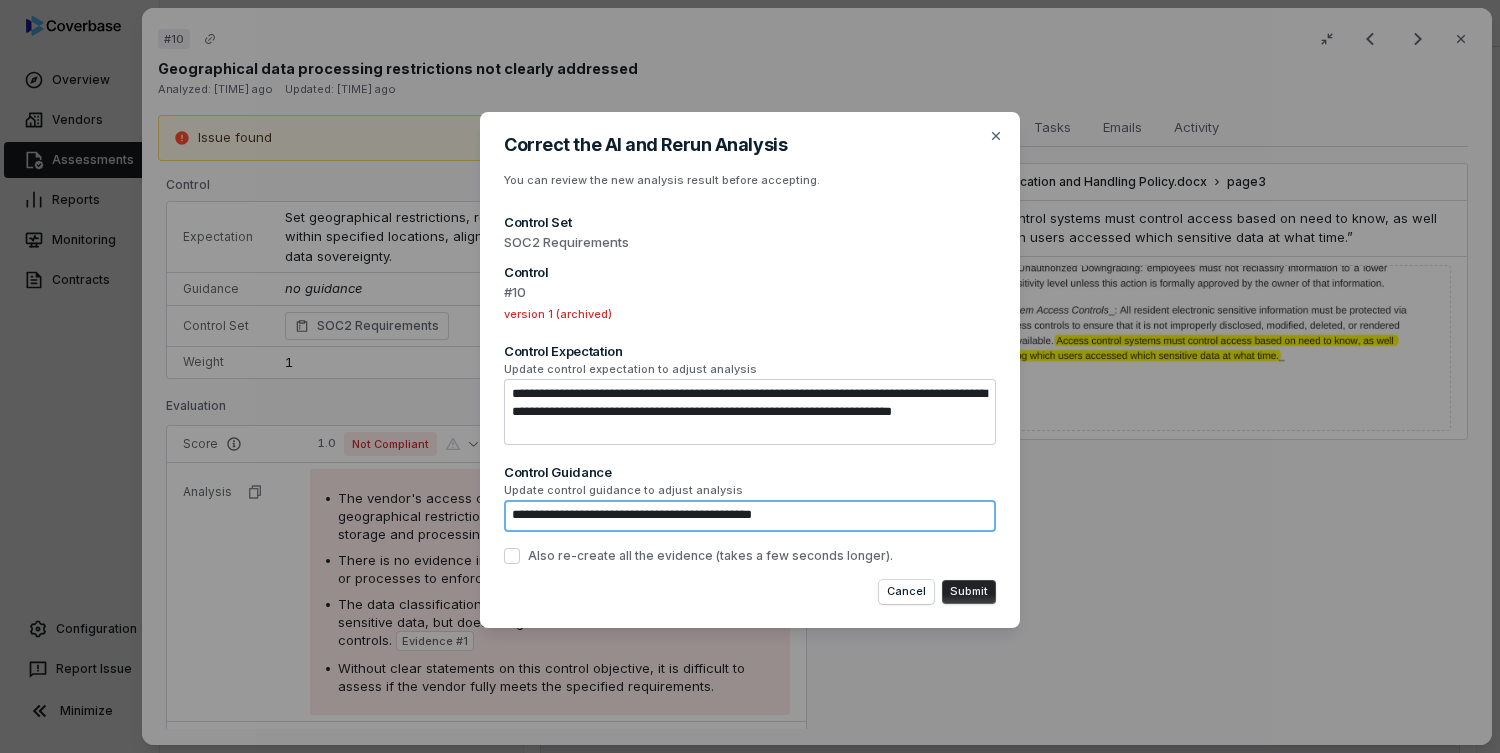 type on "**********" 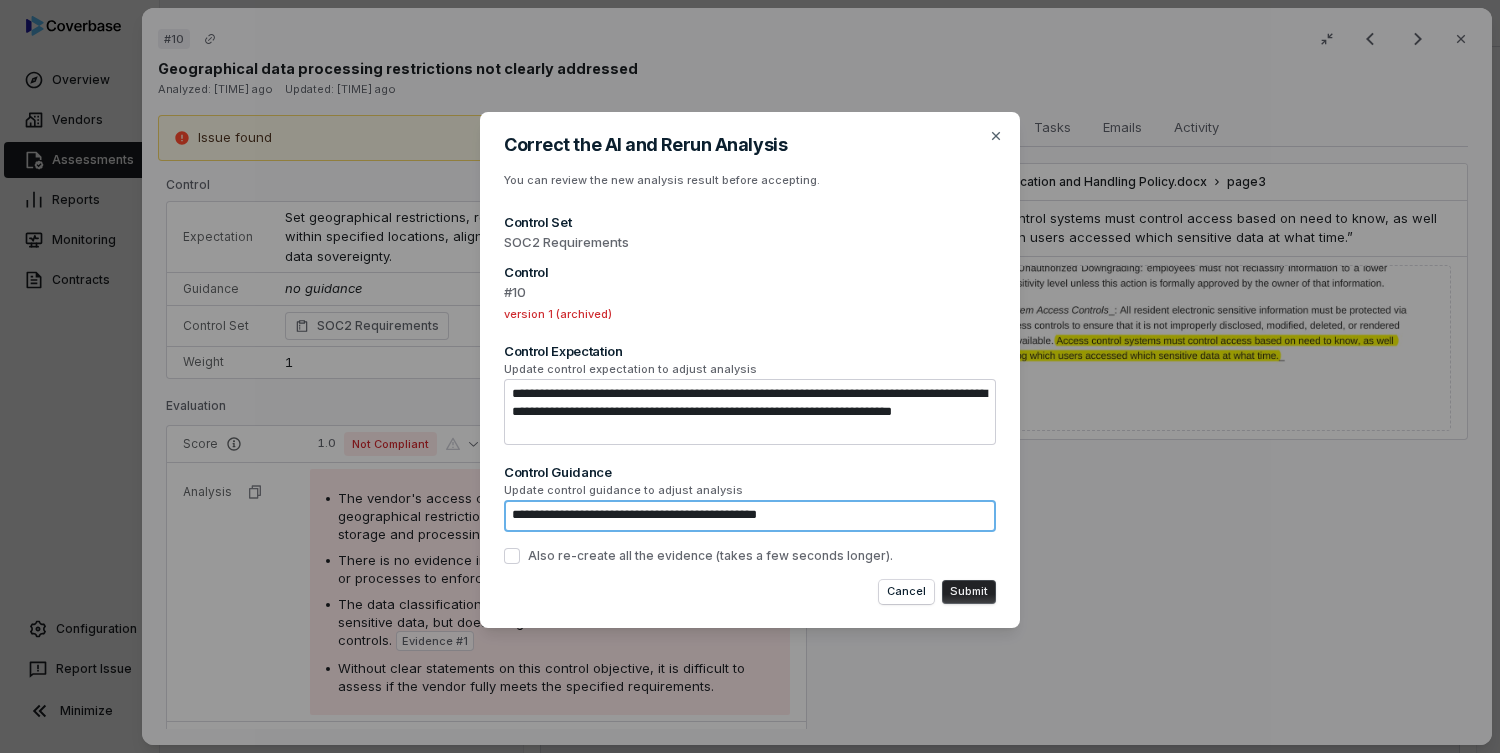 type on "**********" 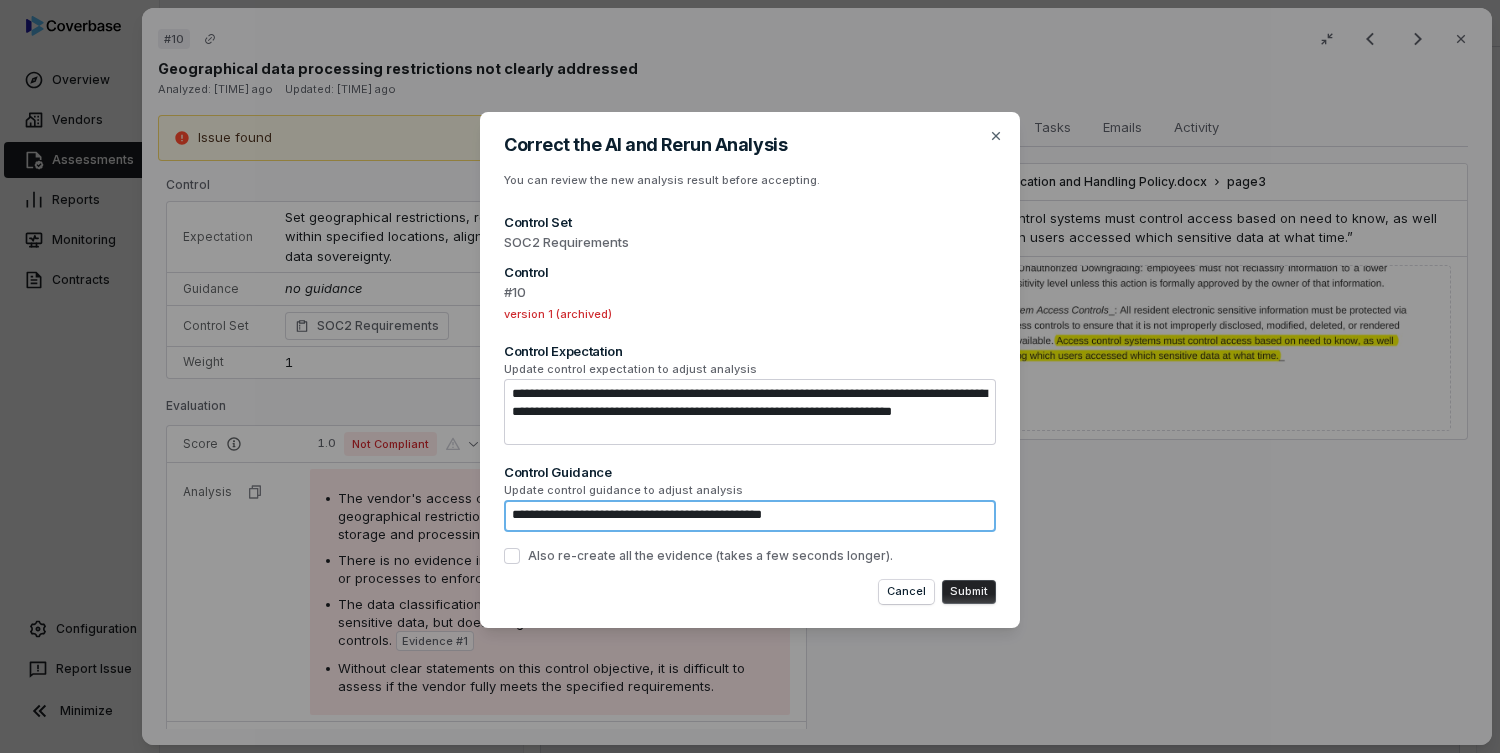 type on "**********" 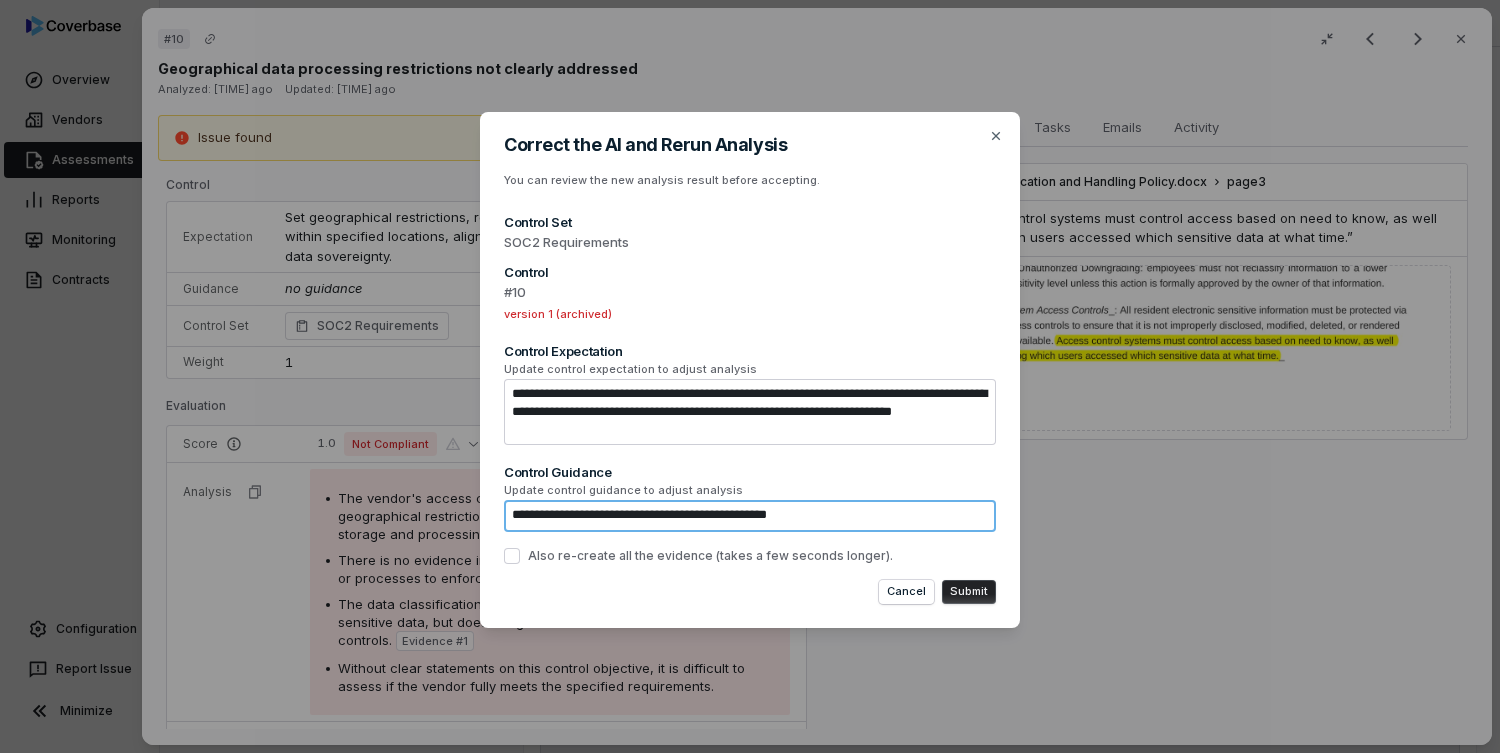 type on "*" 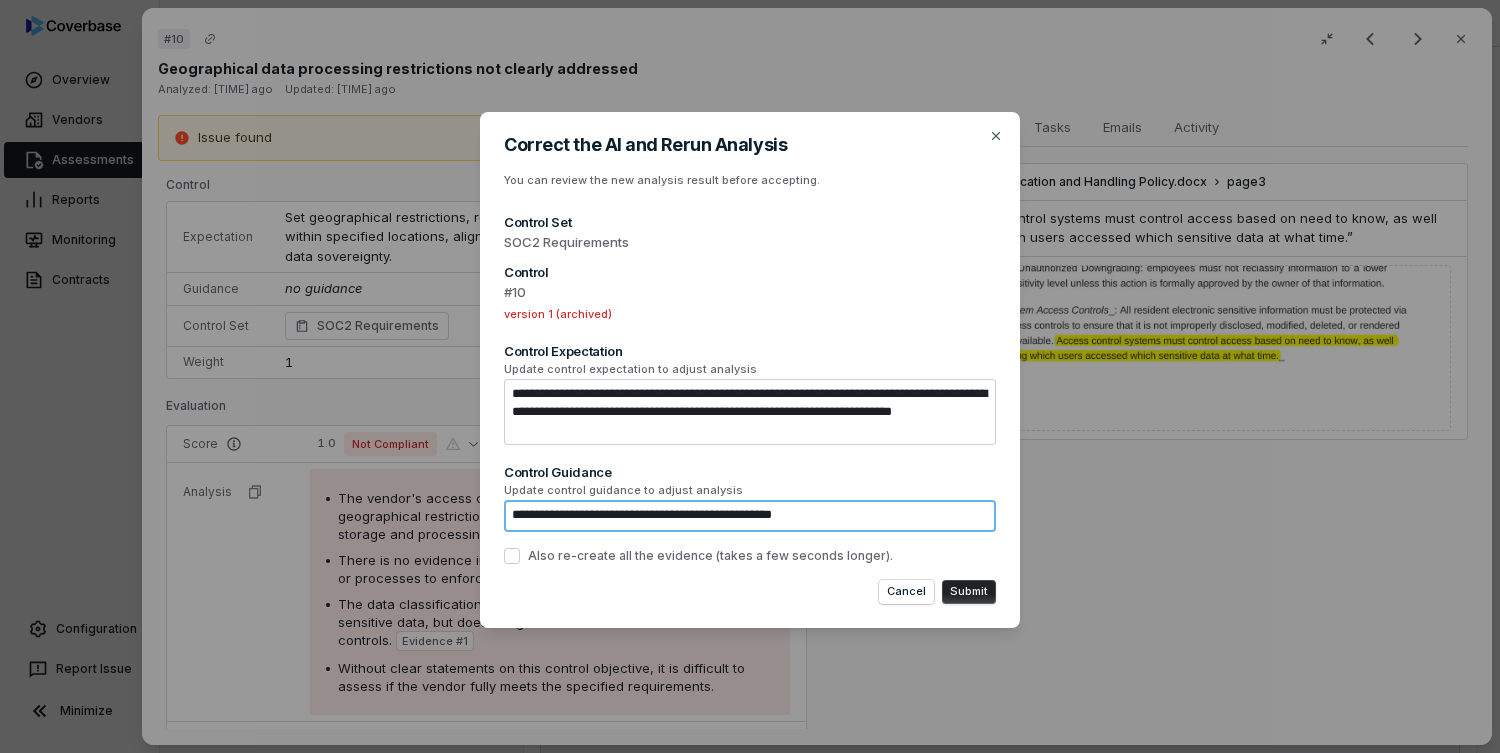 type on "**********" 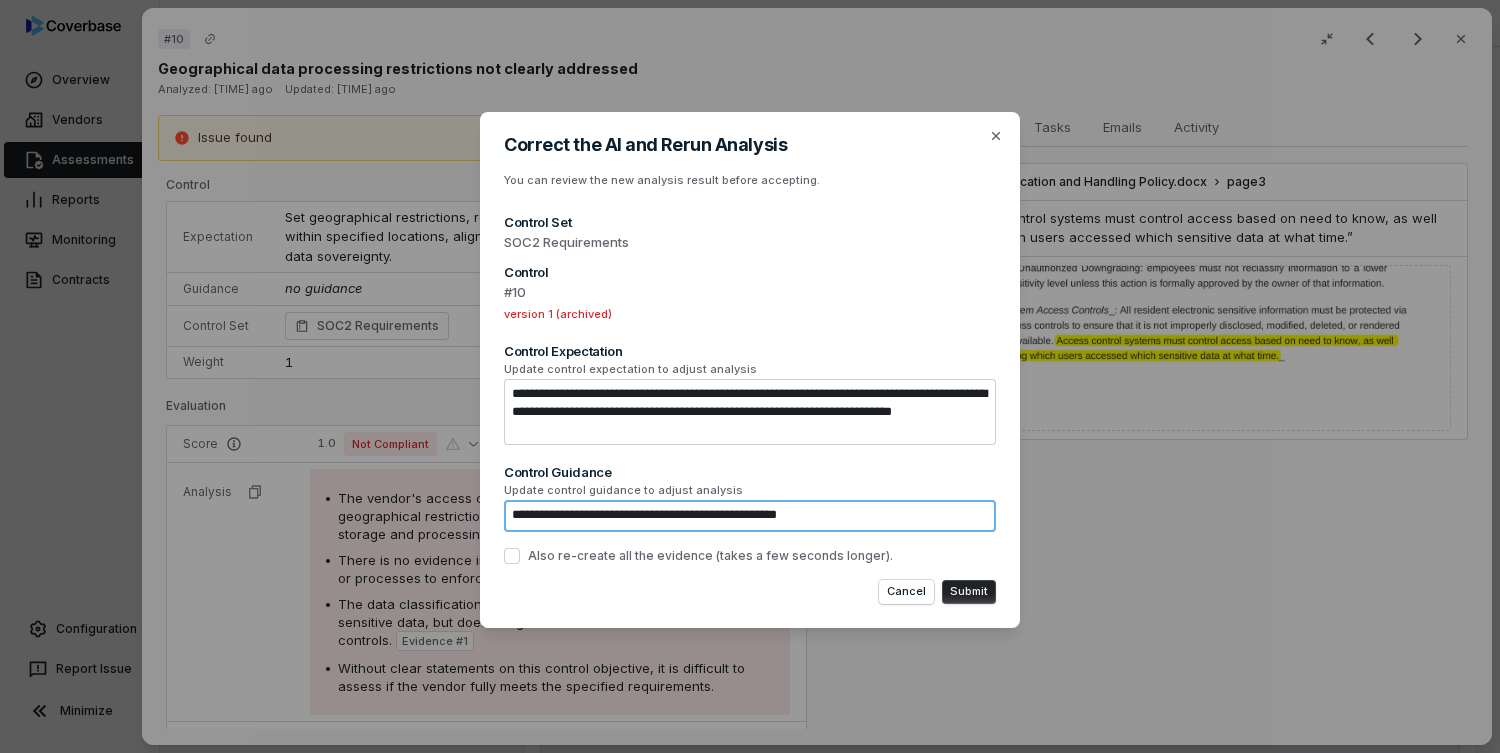 type on "**********" 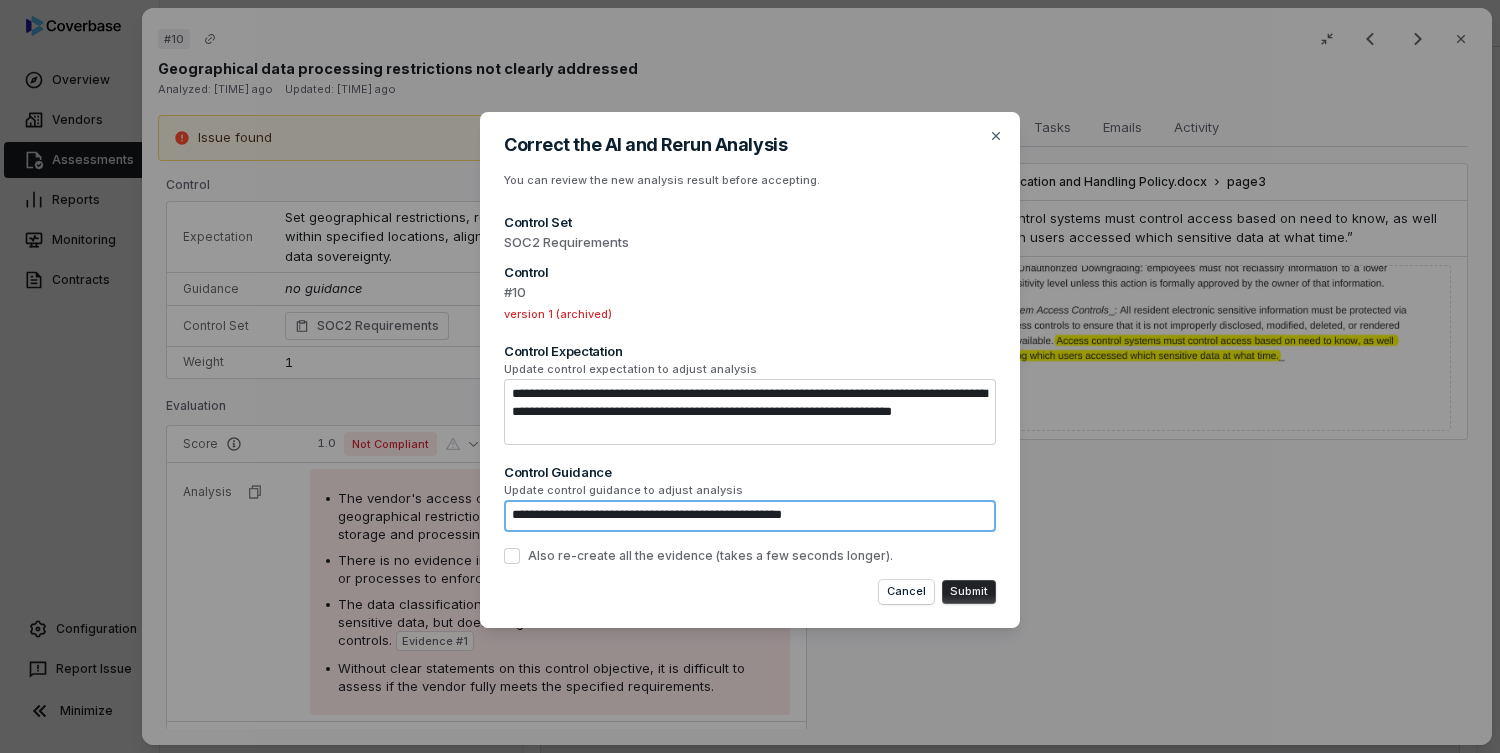 type on "**********" 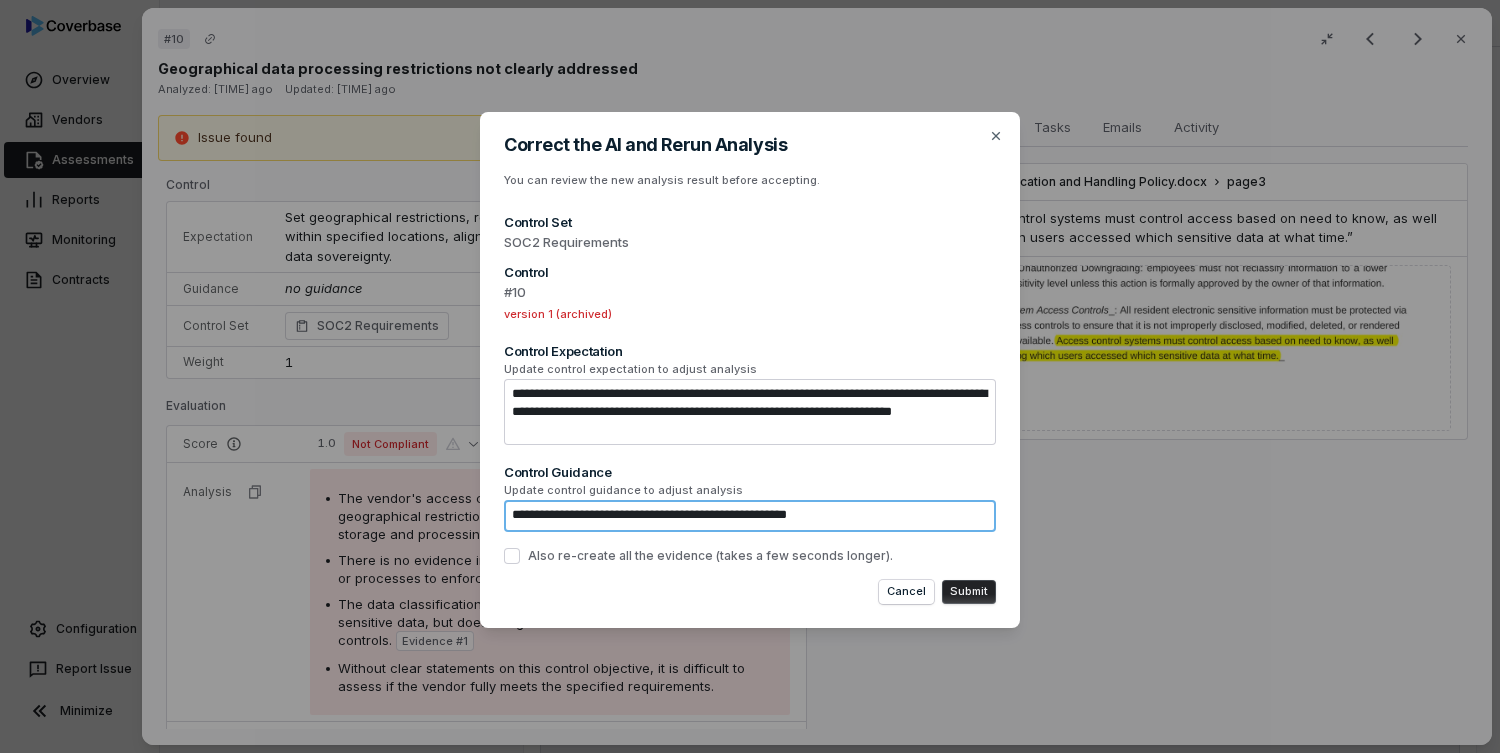 type on "**********" 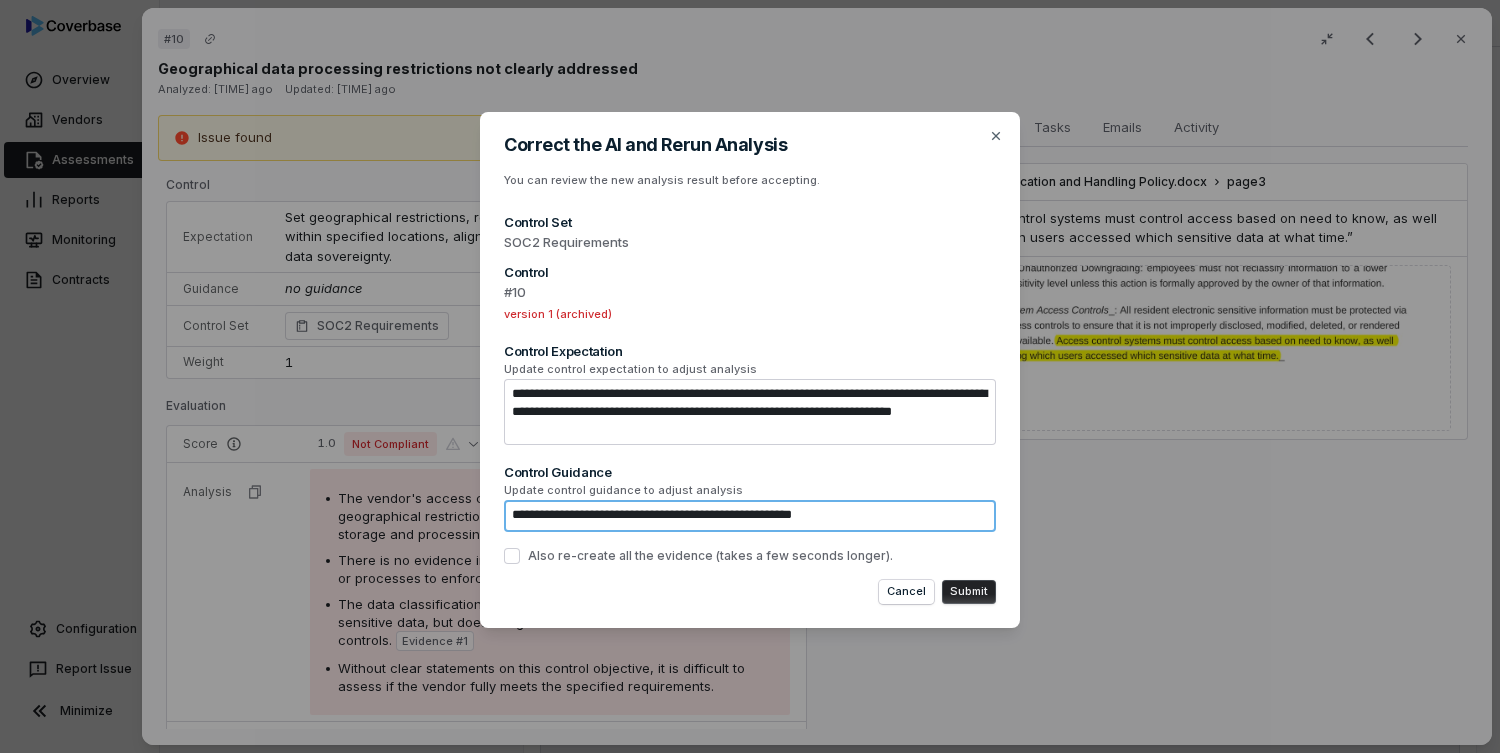 type on "**********" 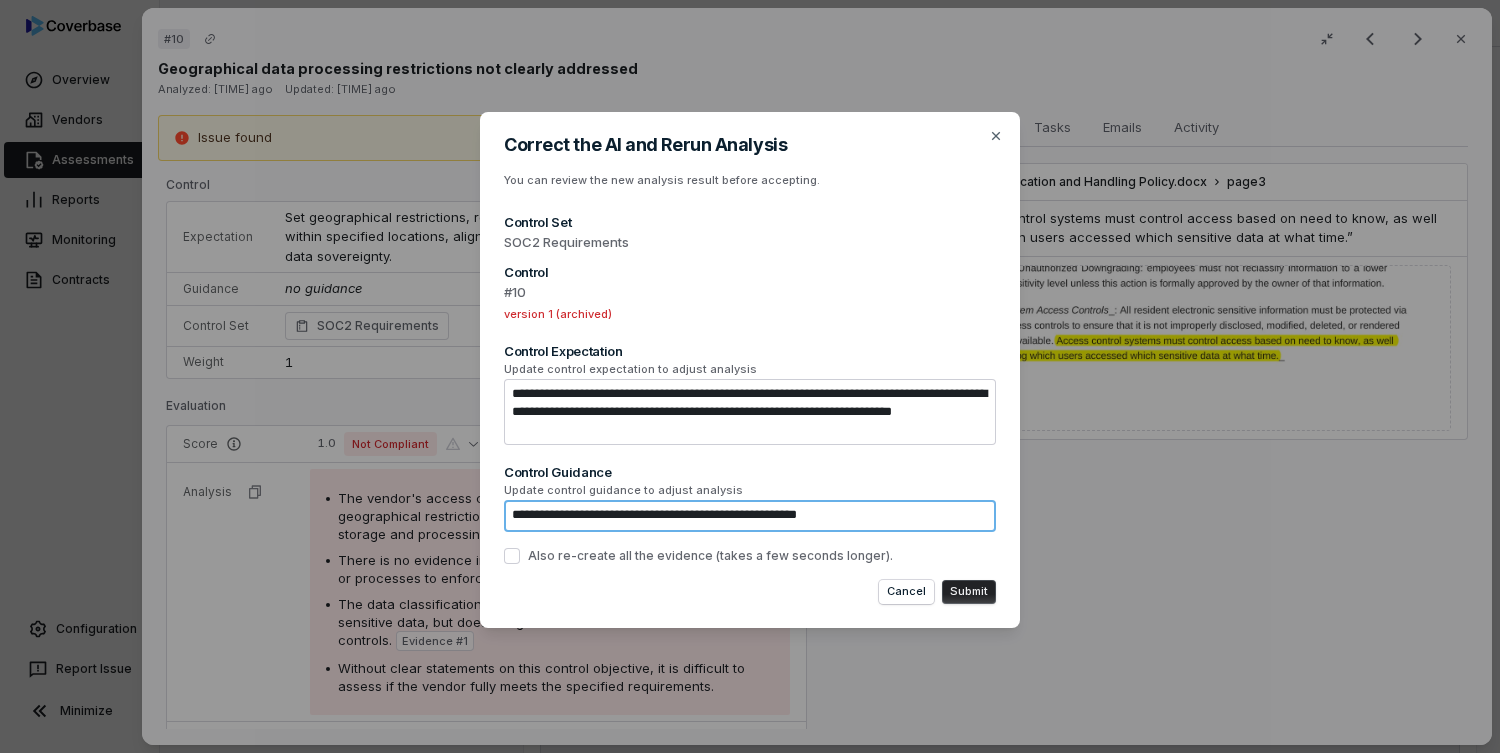 type on "**********" 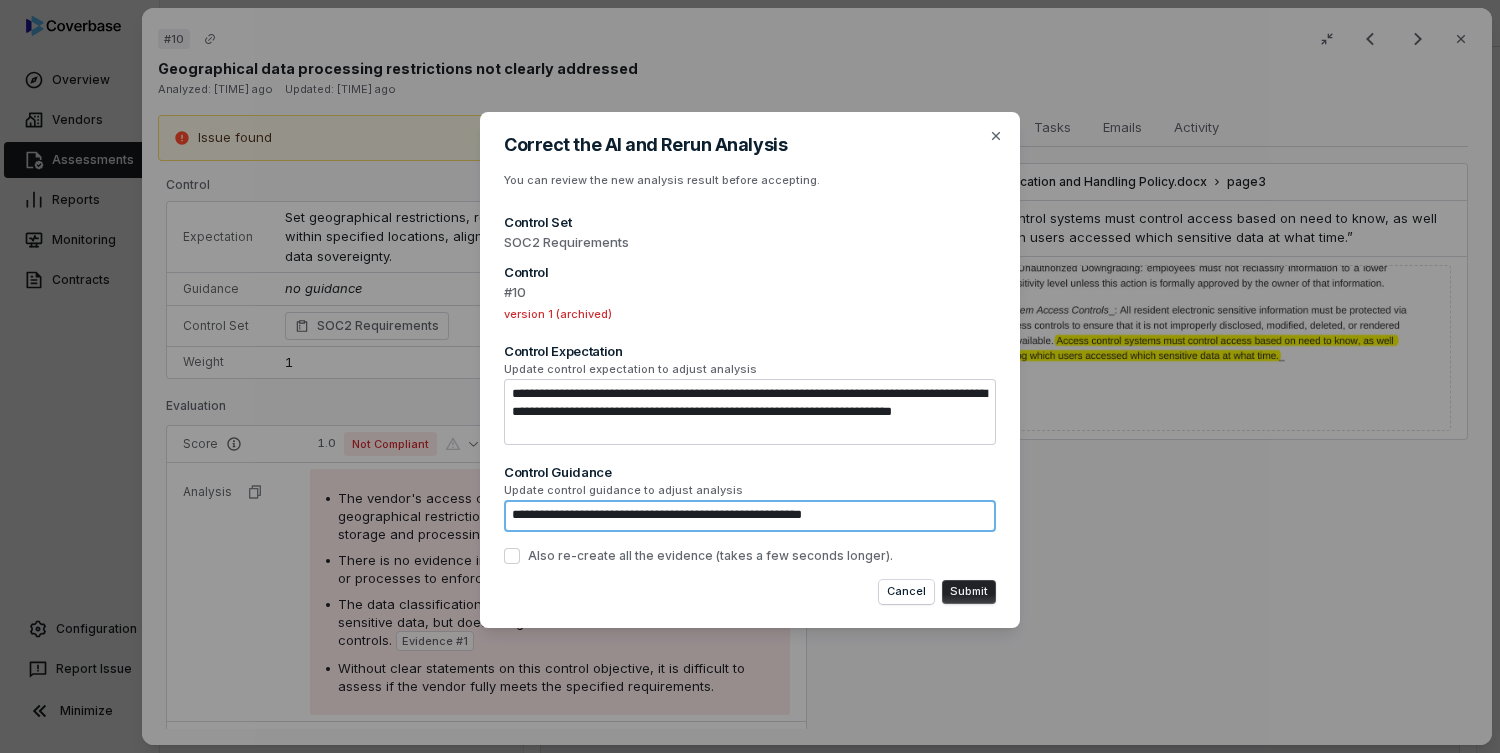 type on "**********" 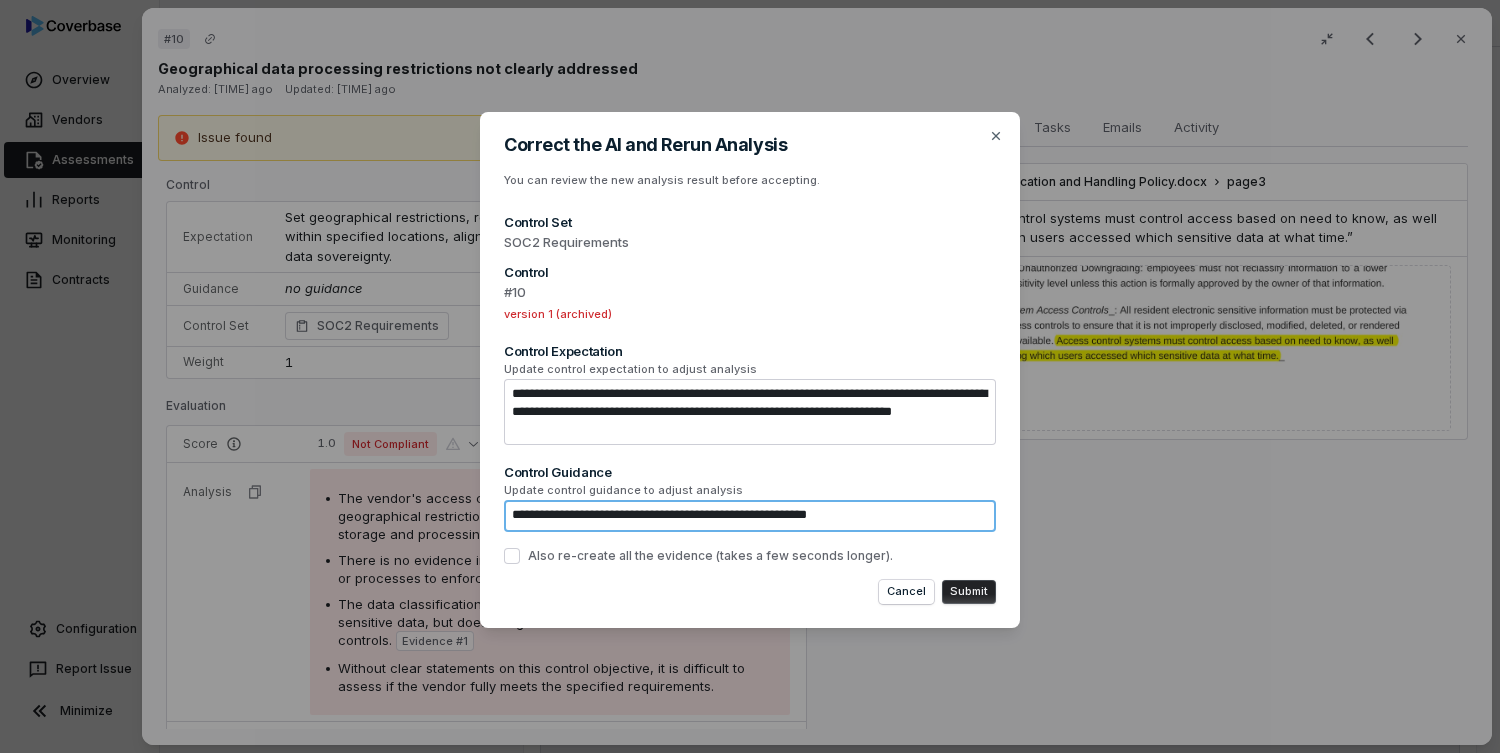 type on "**********" 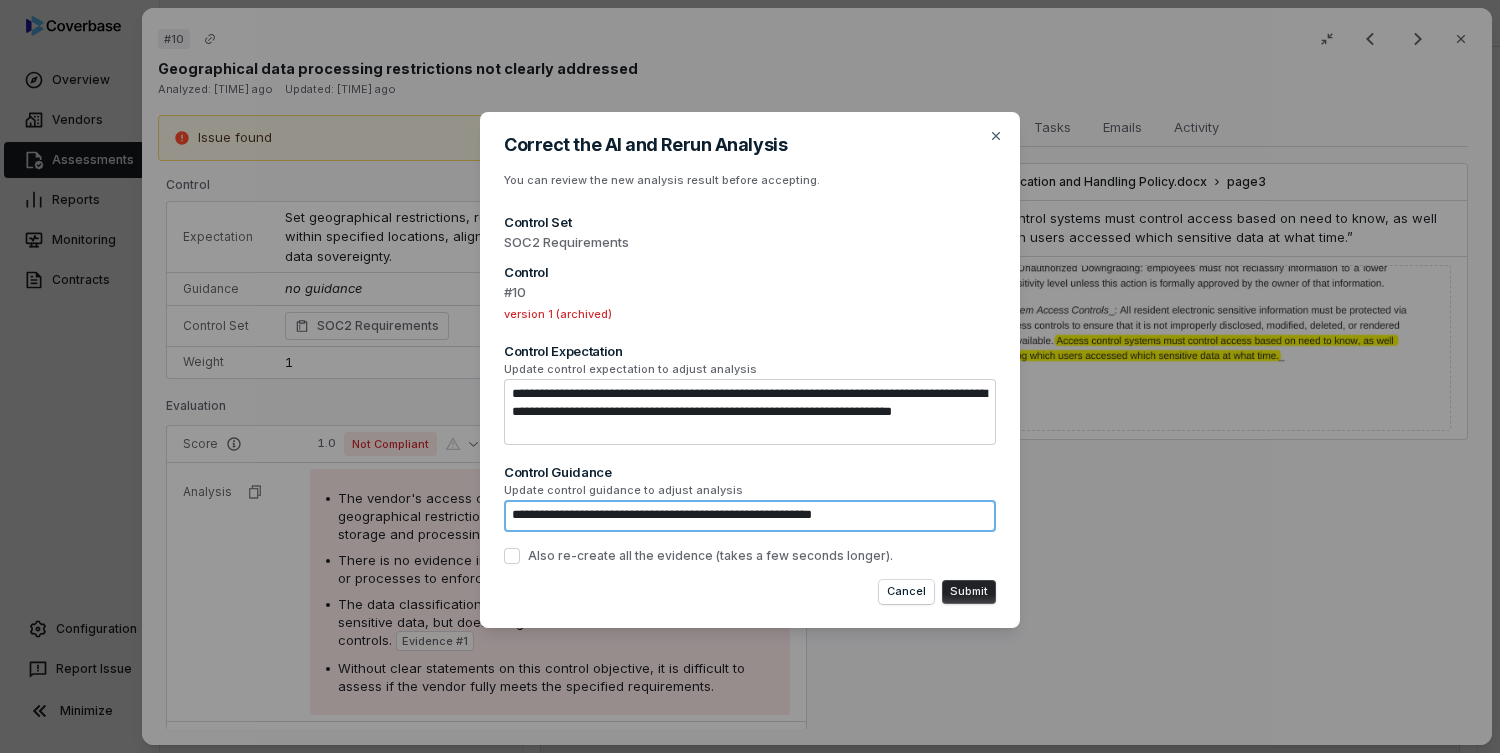 type on "**********" 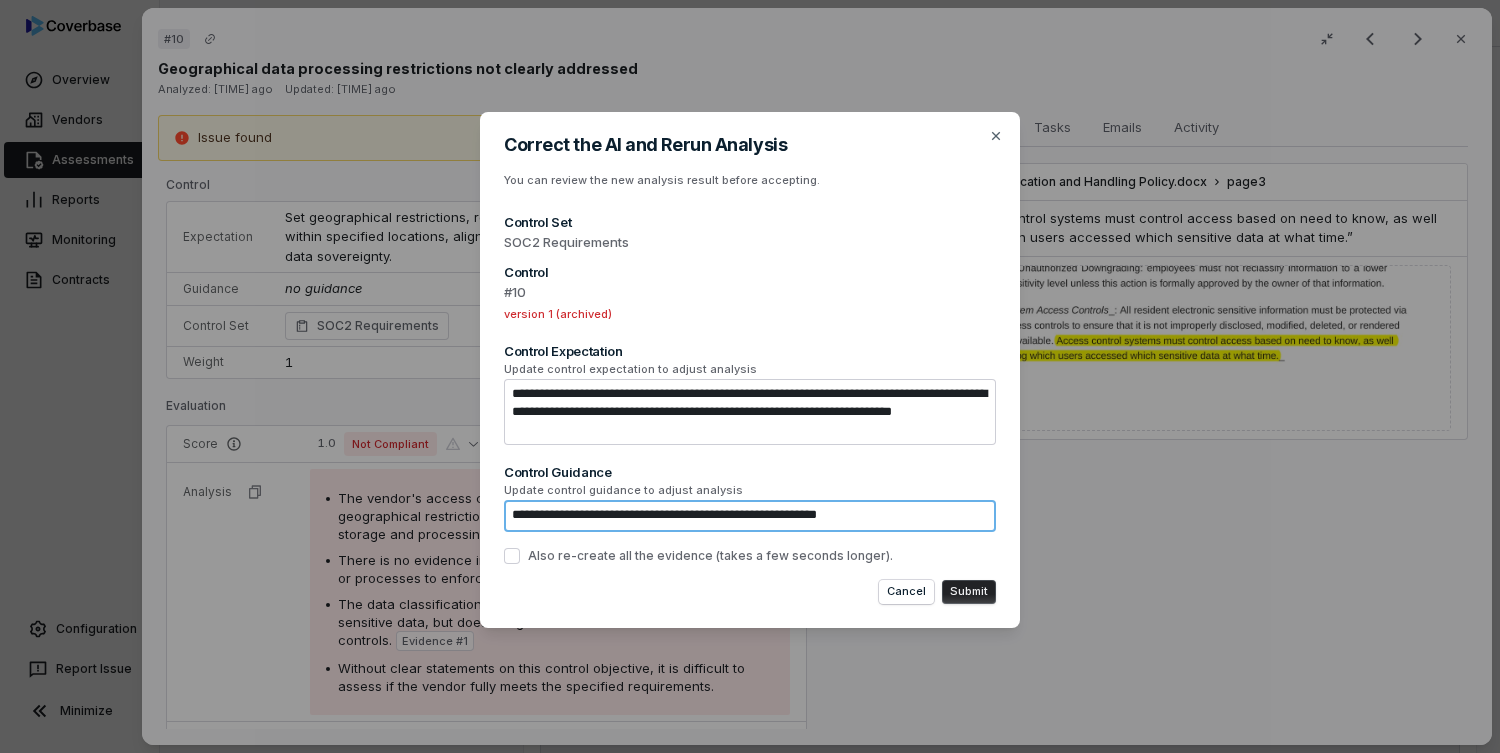 type on "**********" 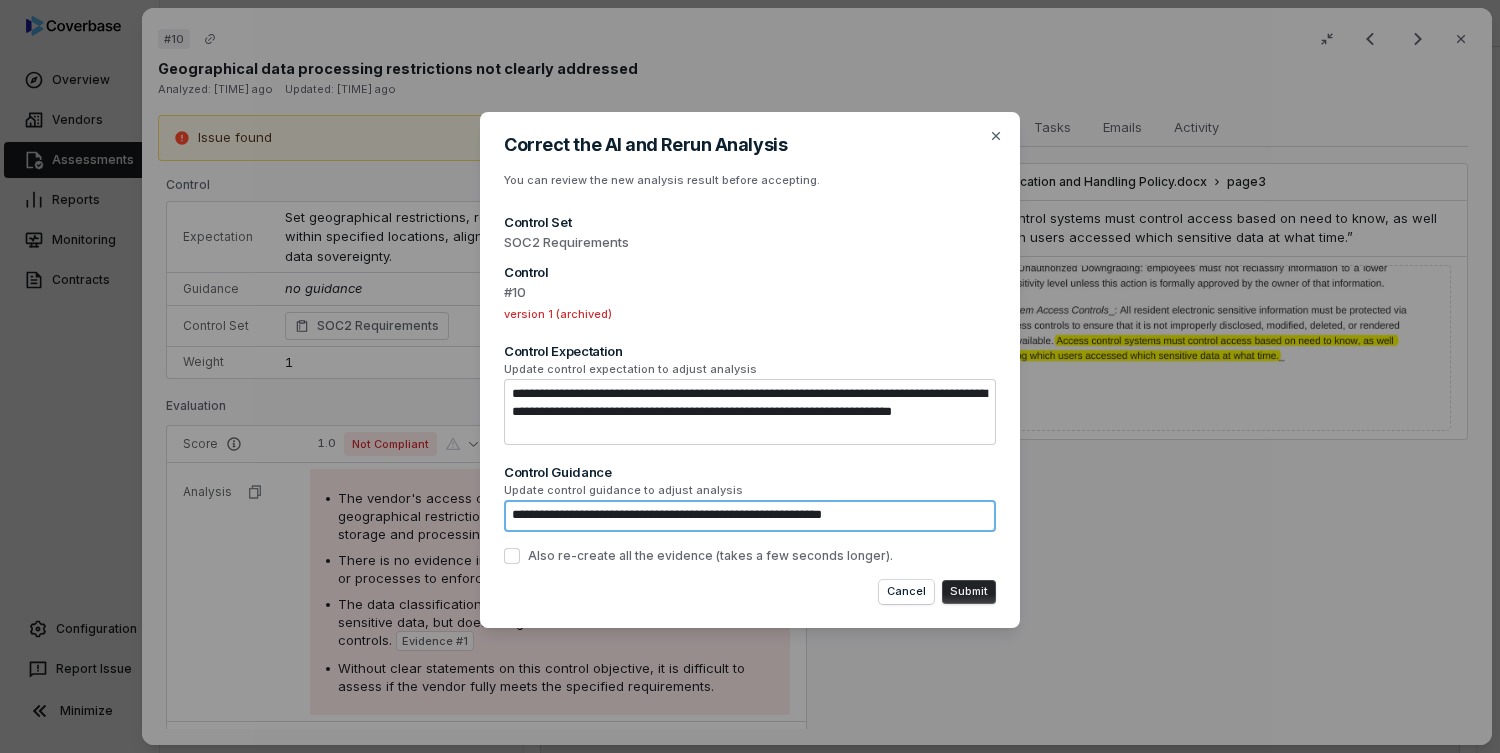 type on "**********" 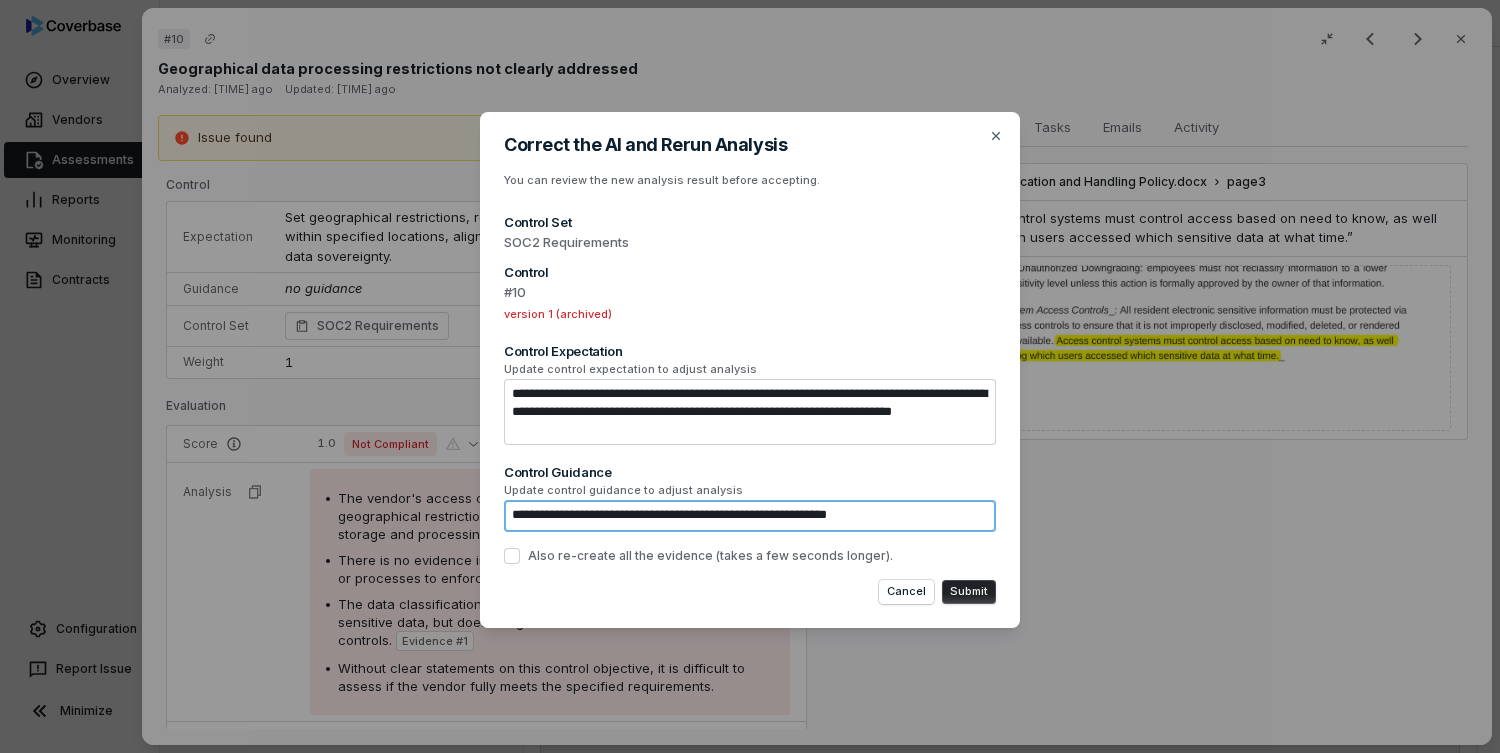 type on "**********" 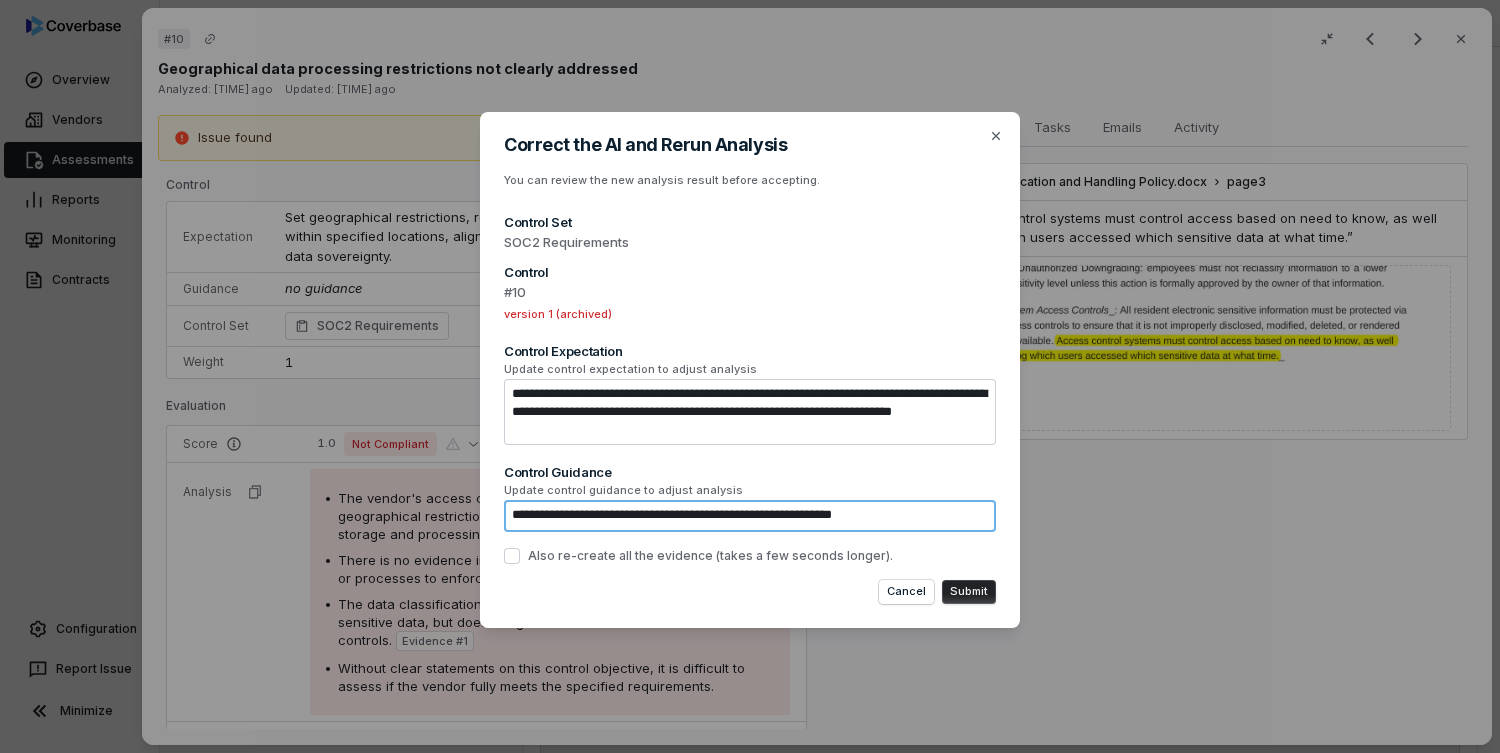 type on "**********" 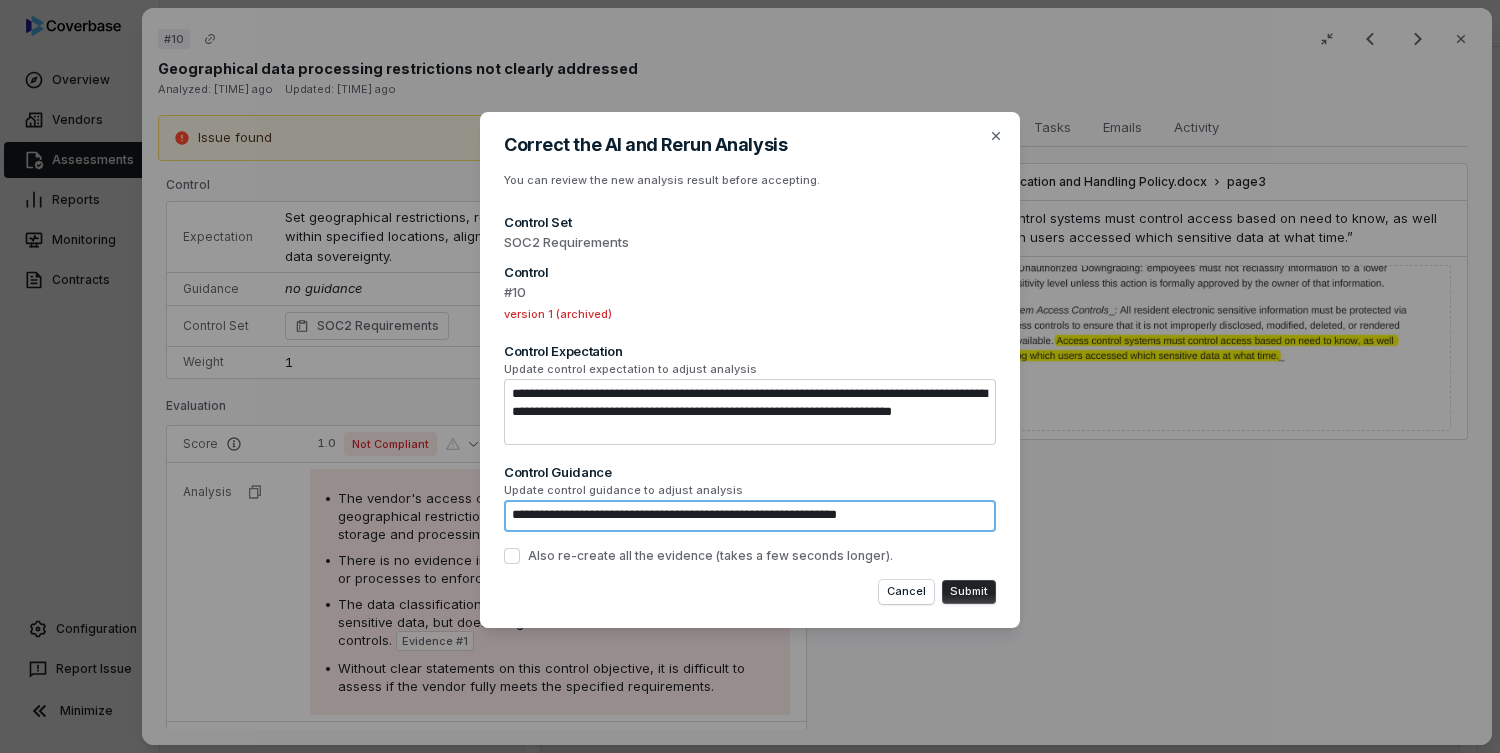 type on "*" 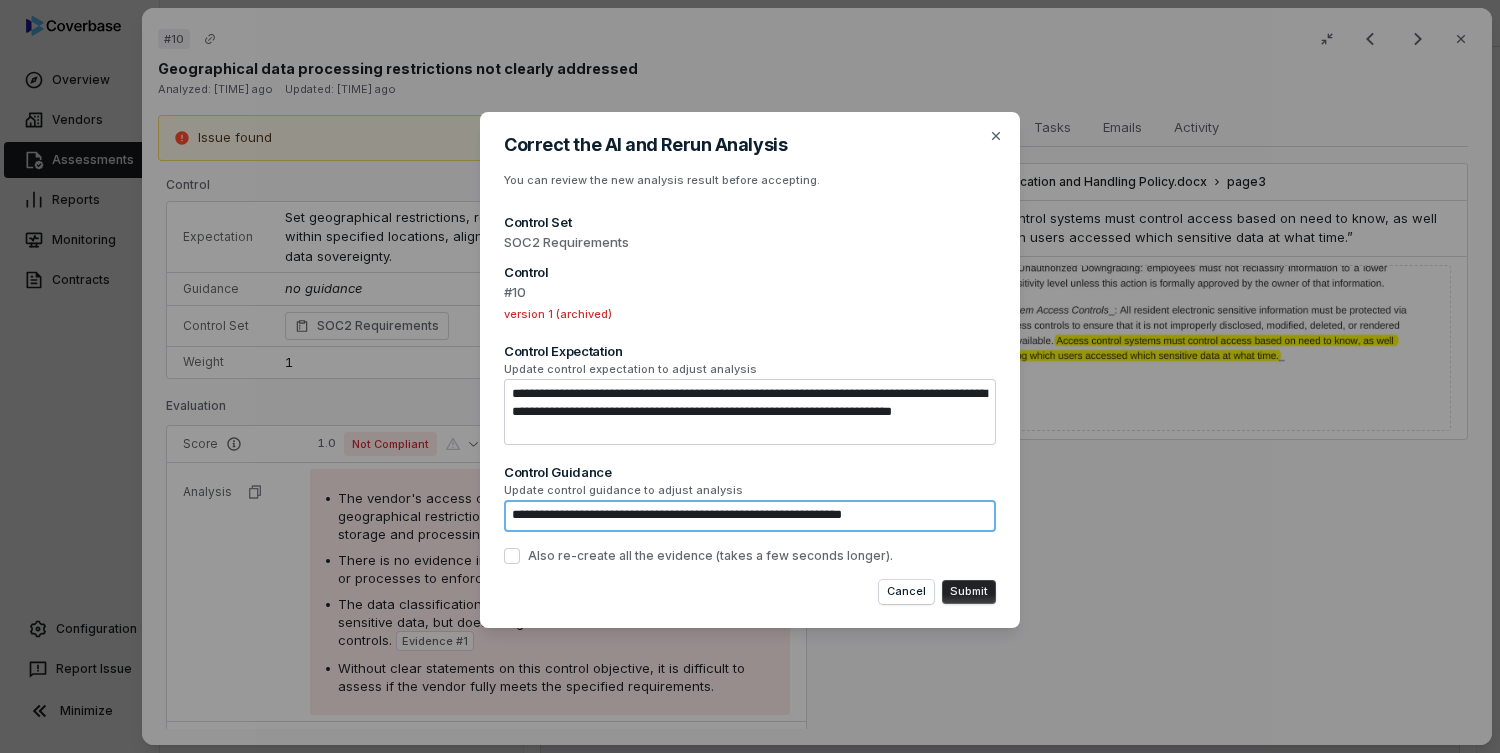 type on "*" 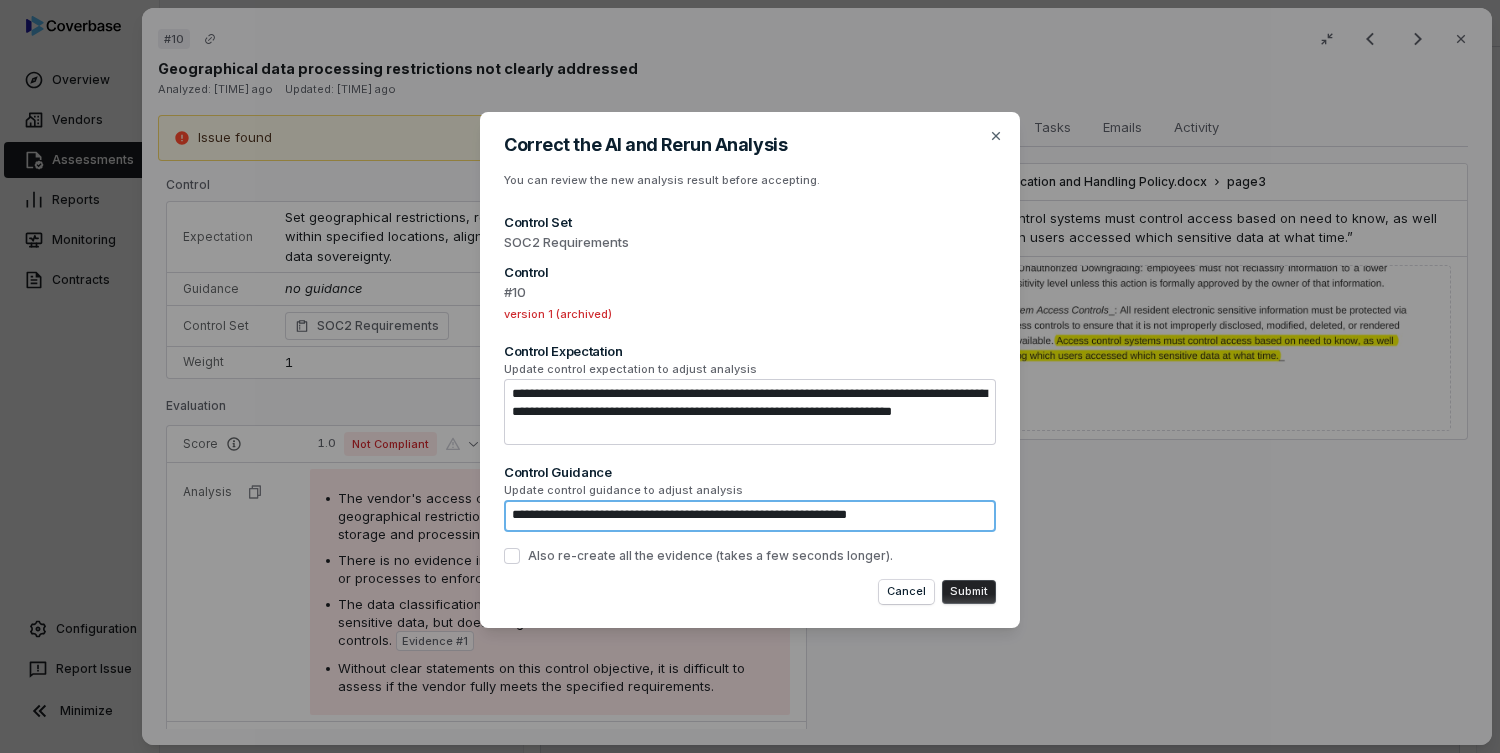 type on "**********" 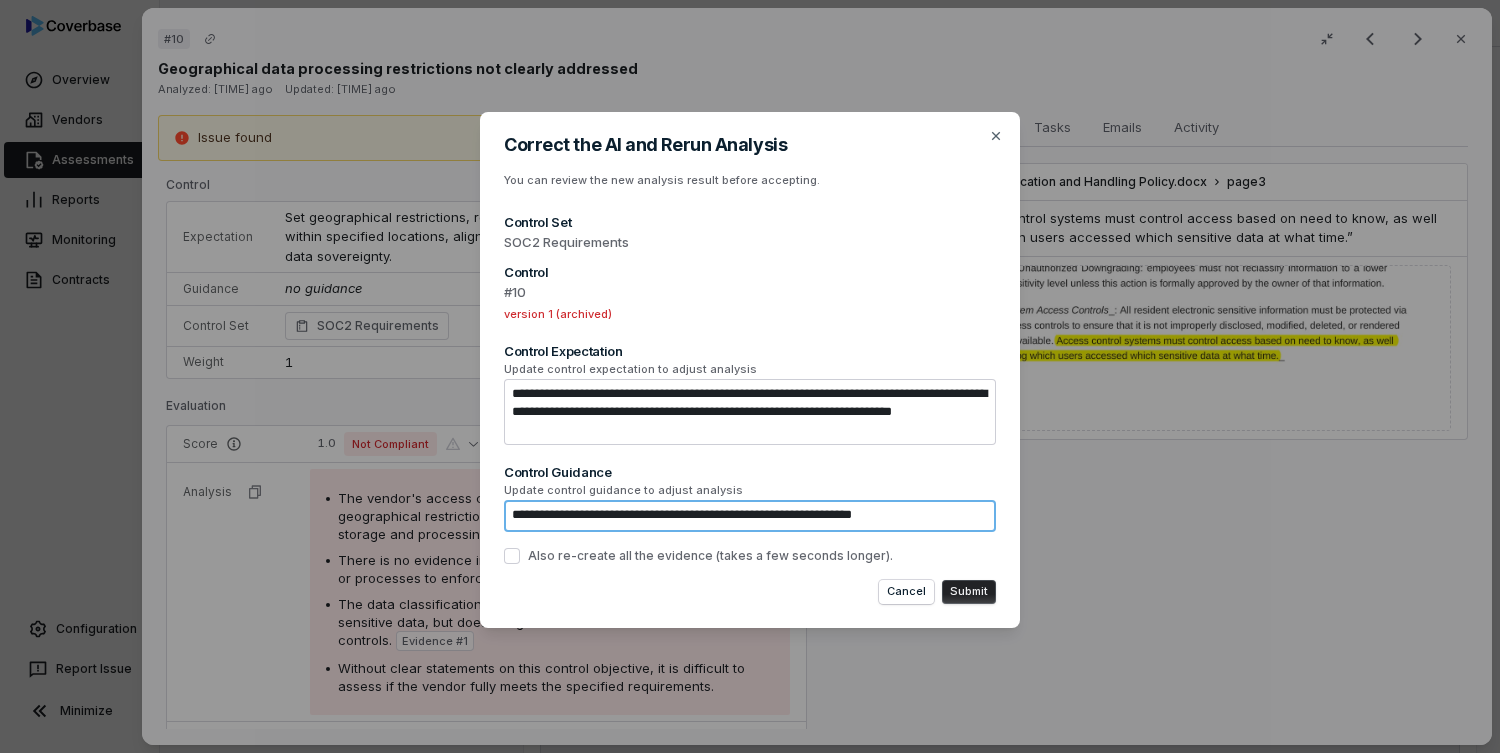 type on "**********" 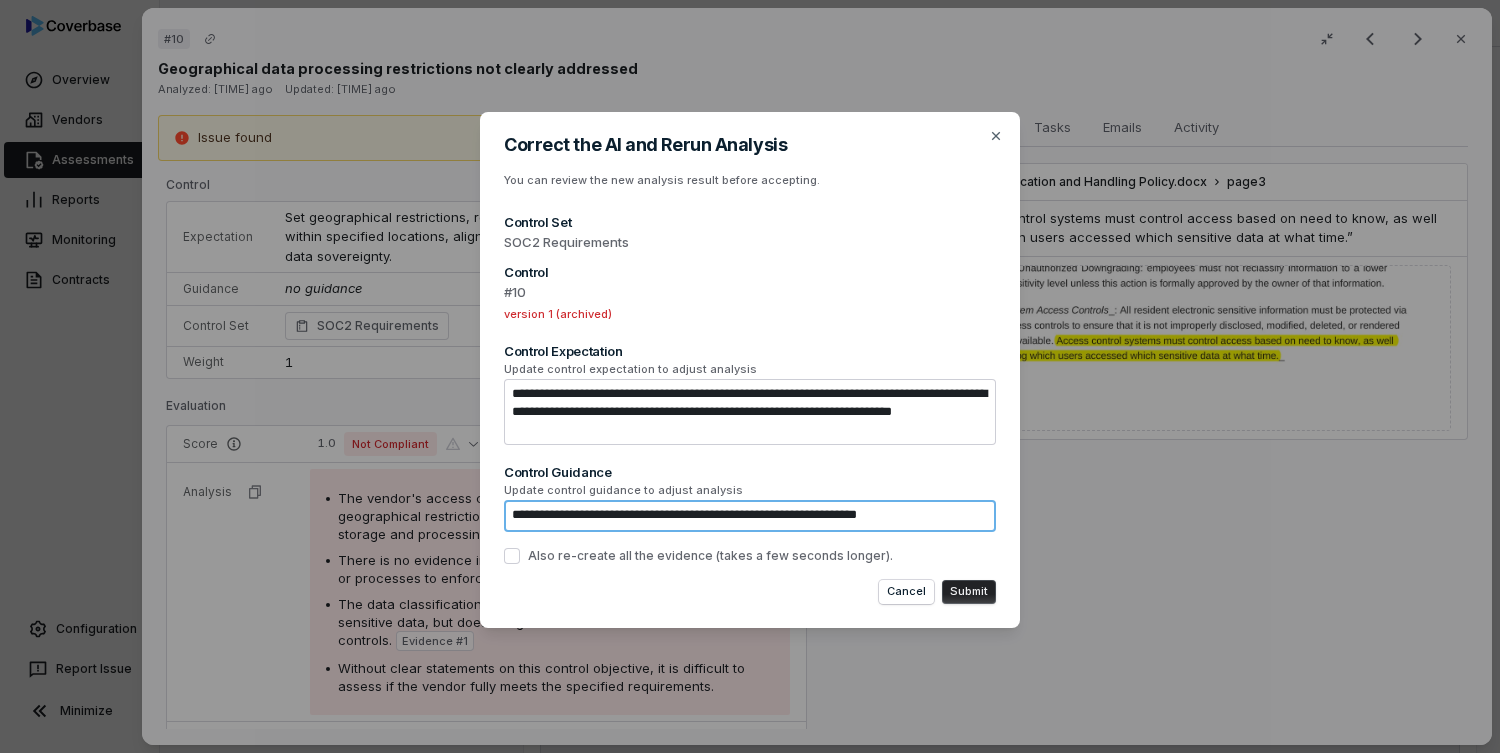 type on "**********" 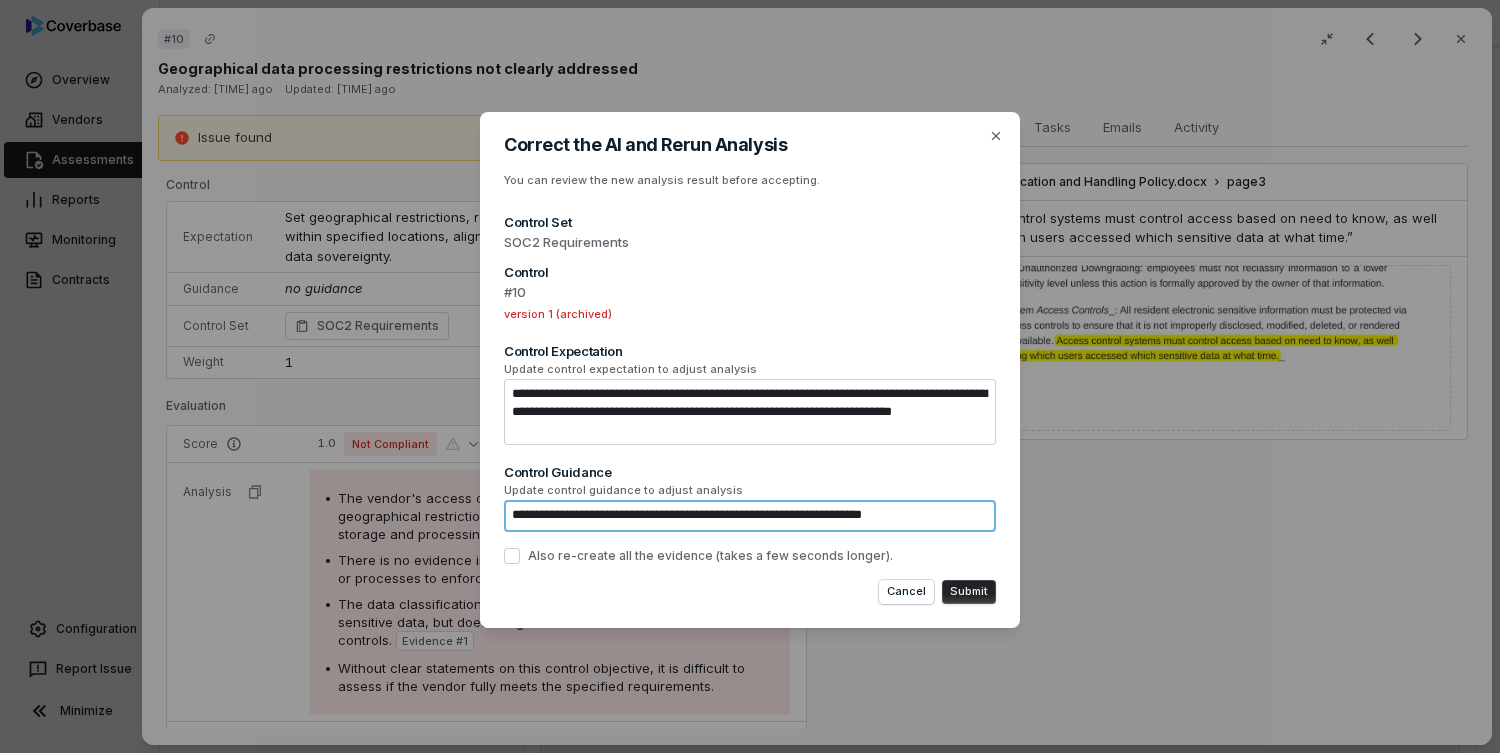 type on "**********" 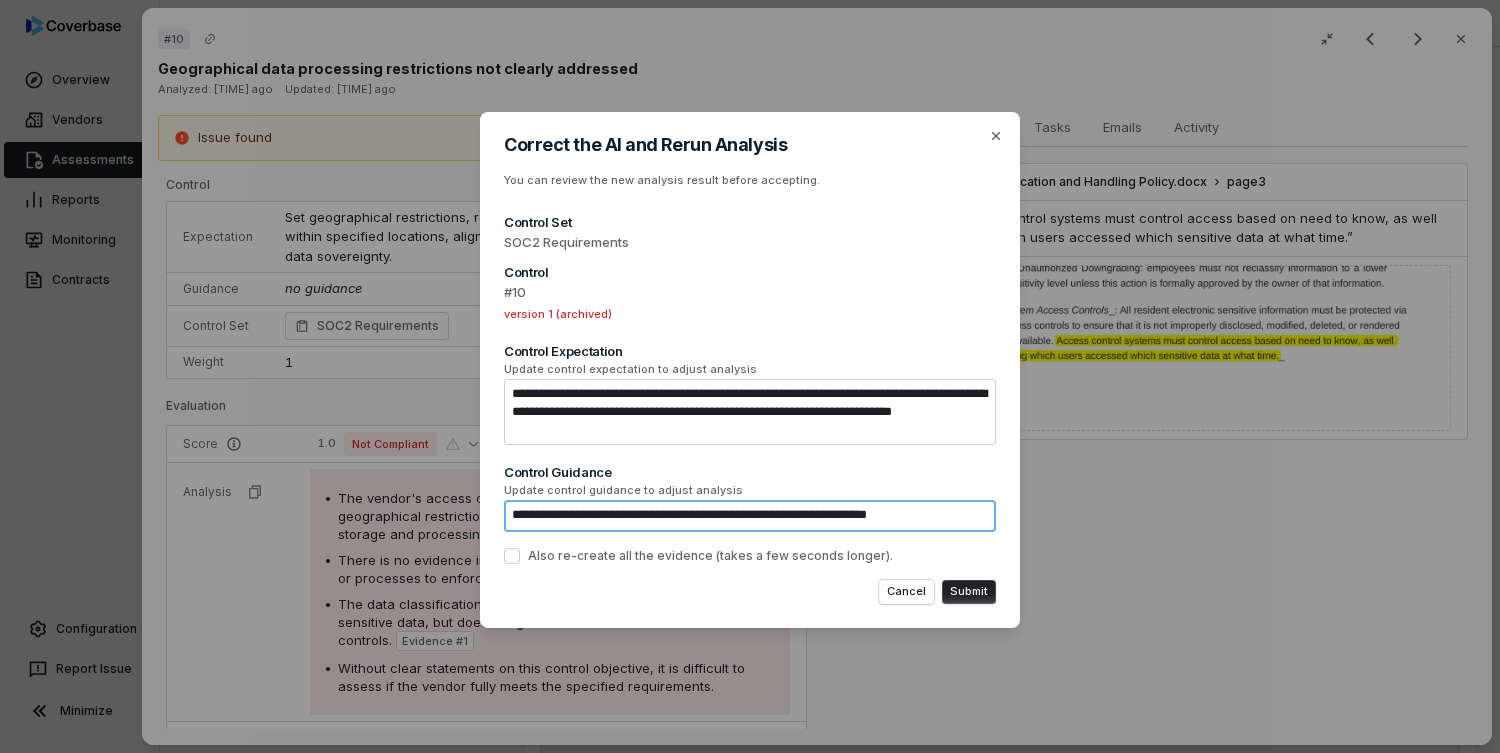 type on "**********" 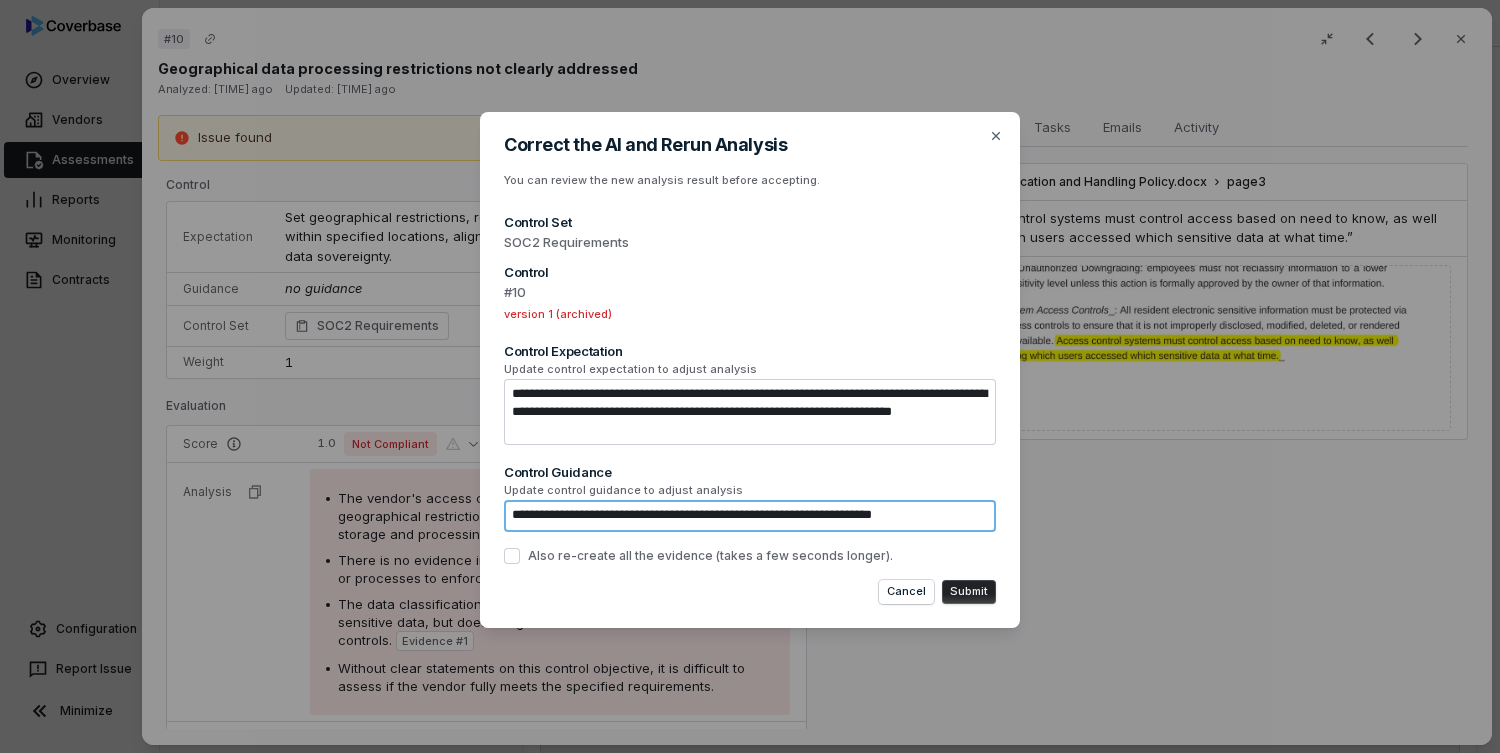 type on "**********" 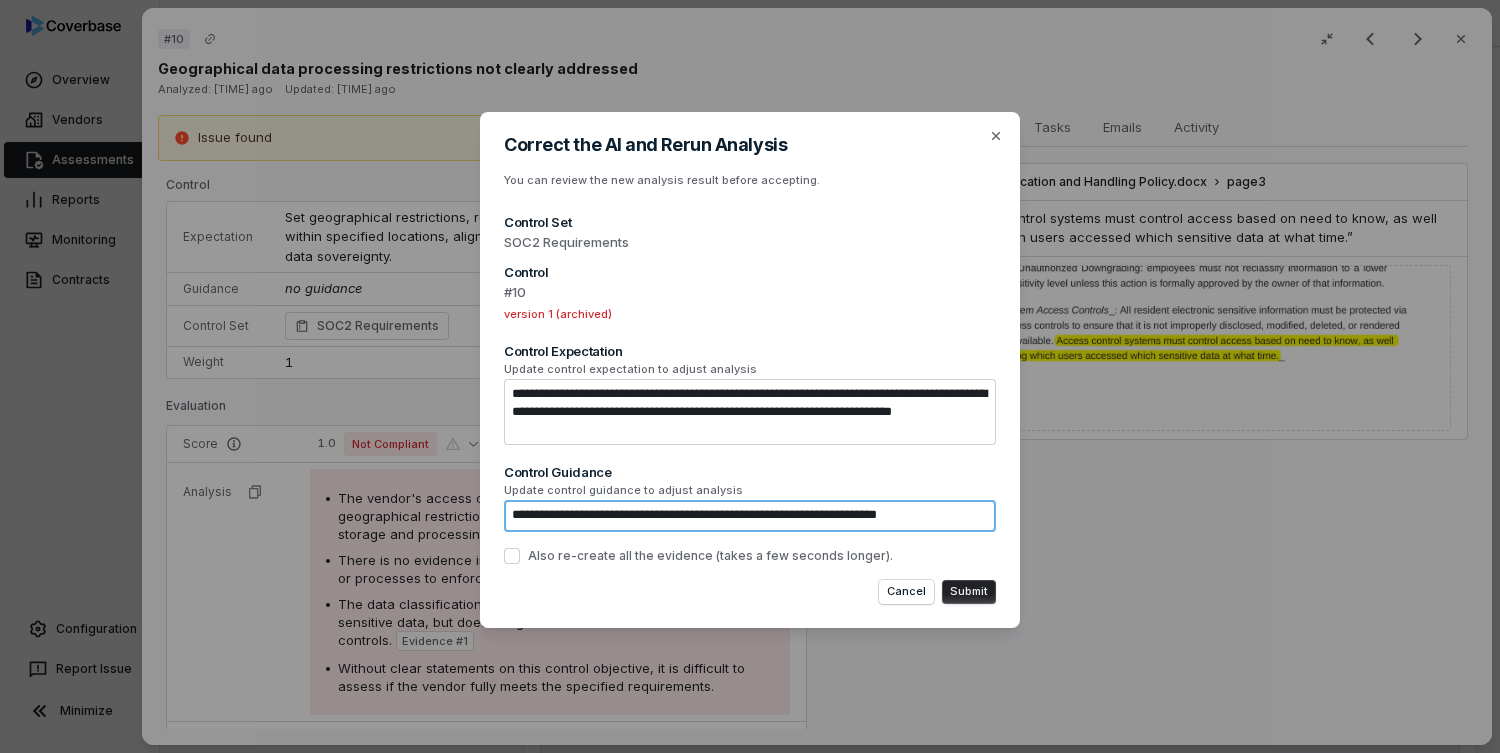 type on "**********" 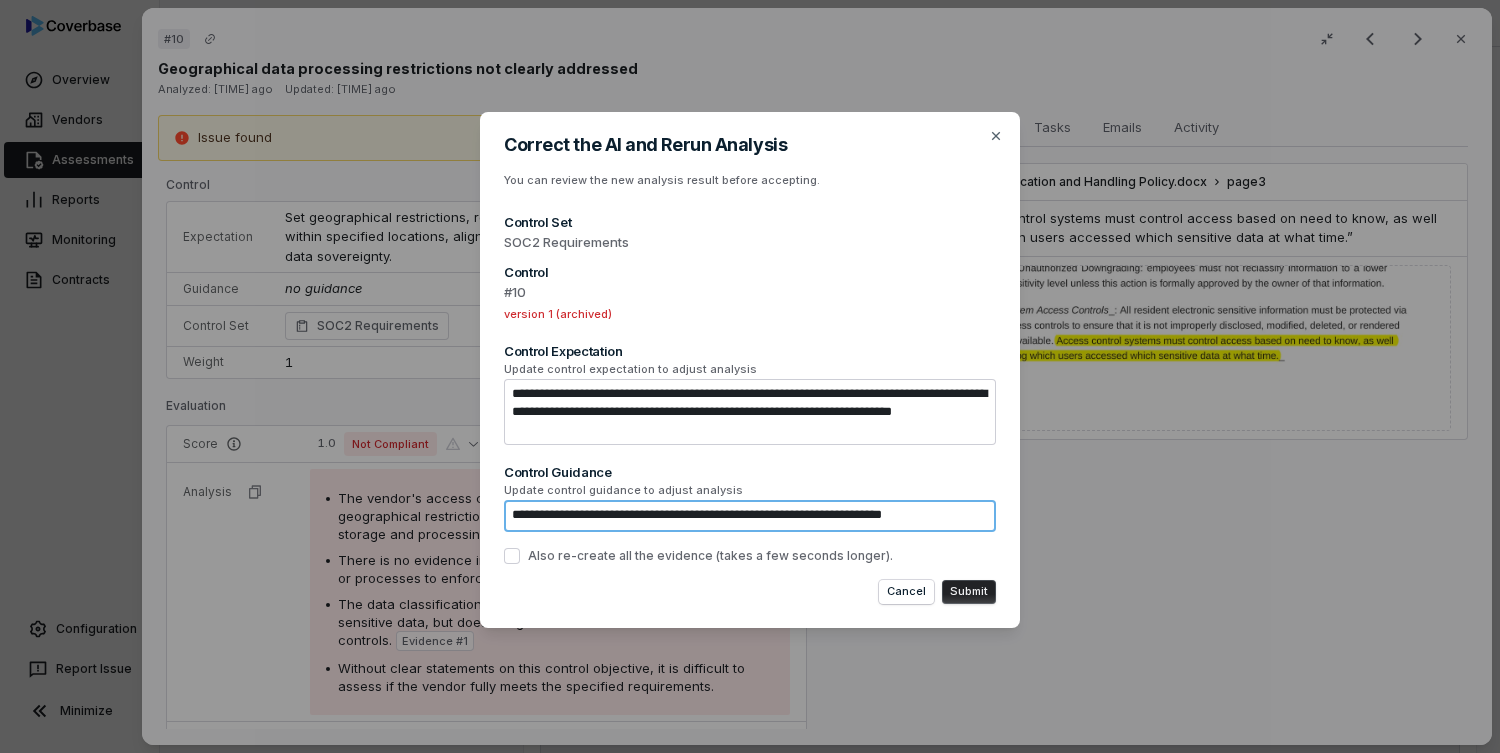 type on "**********" 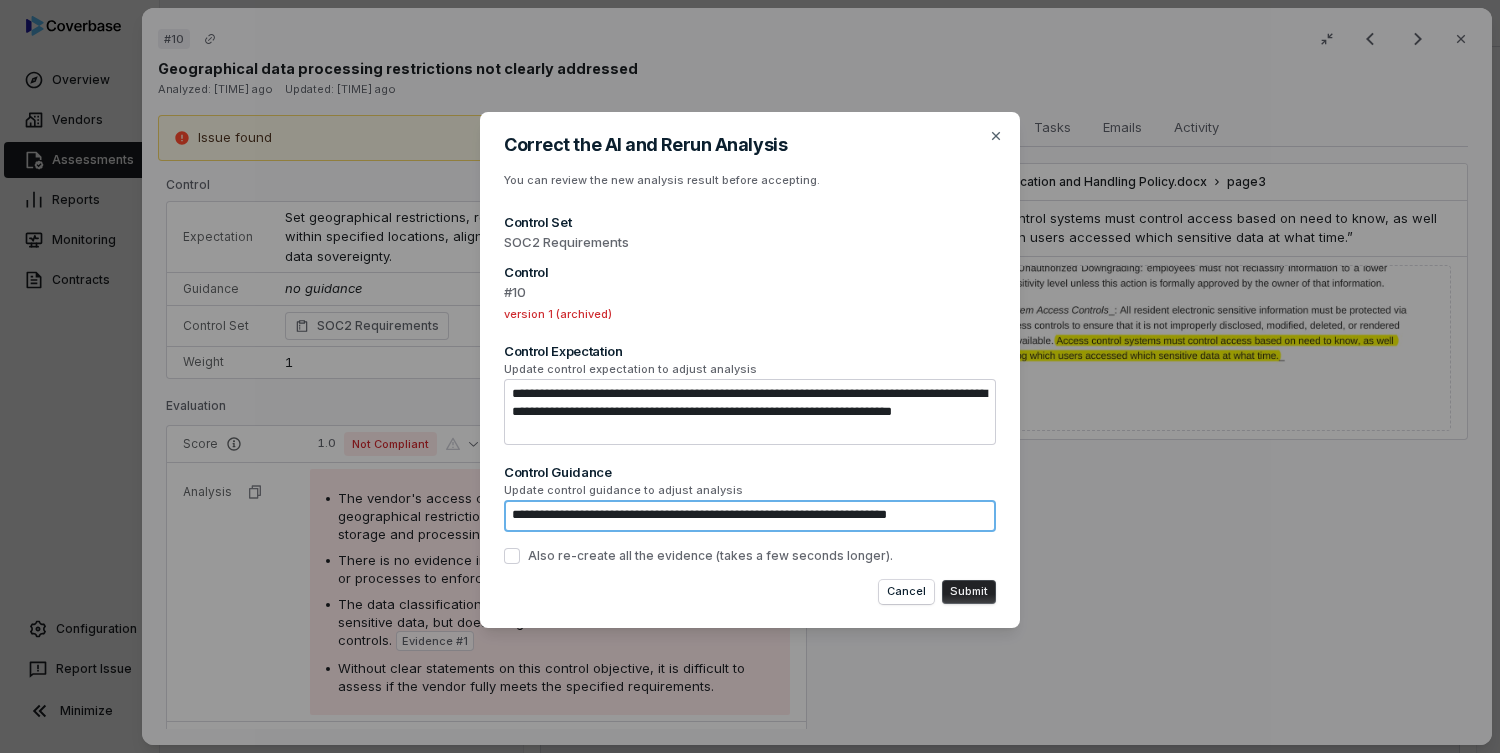 type on "*" 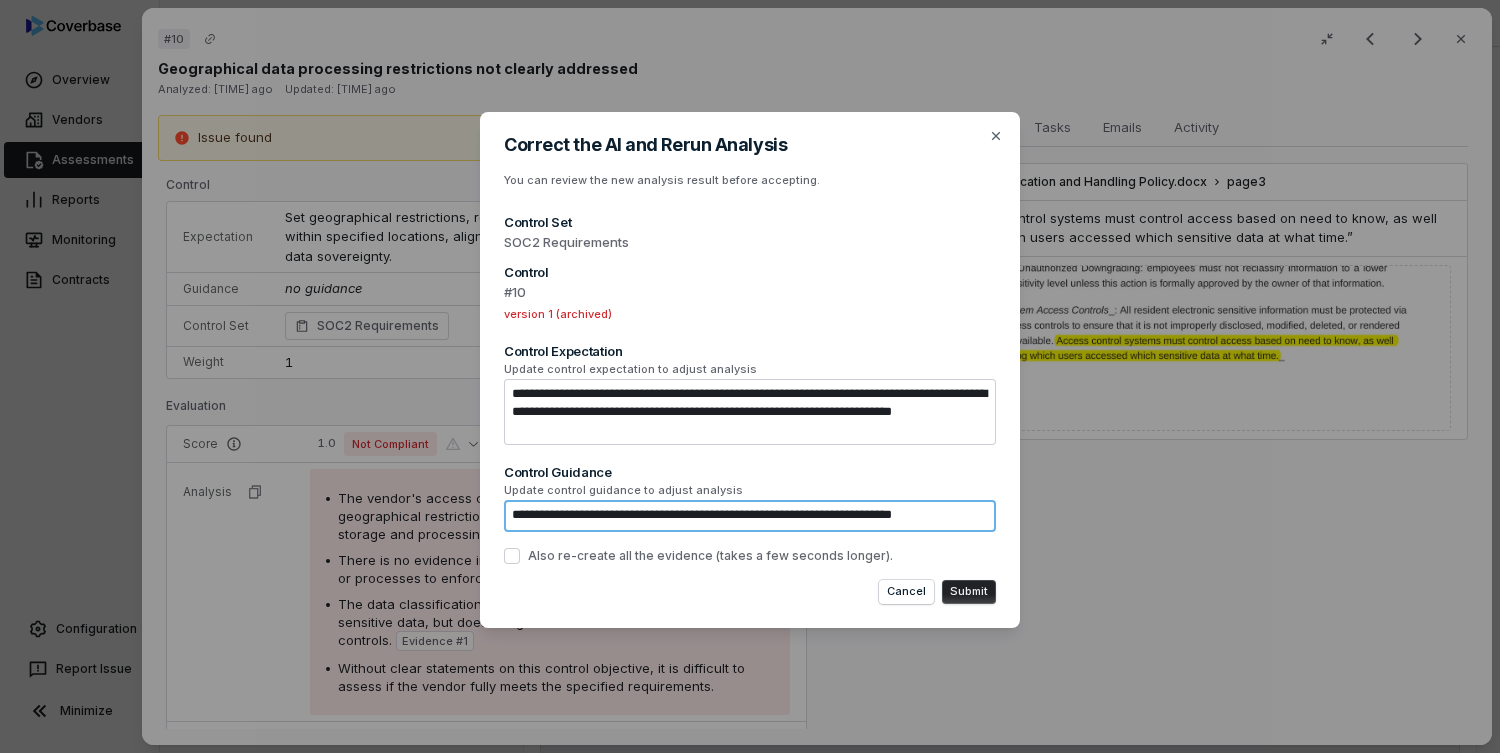 type on "**********" 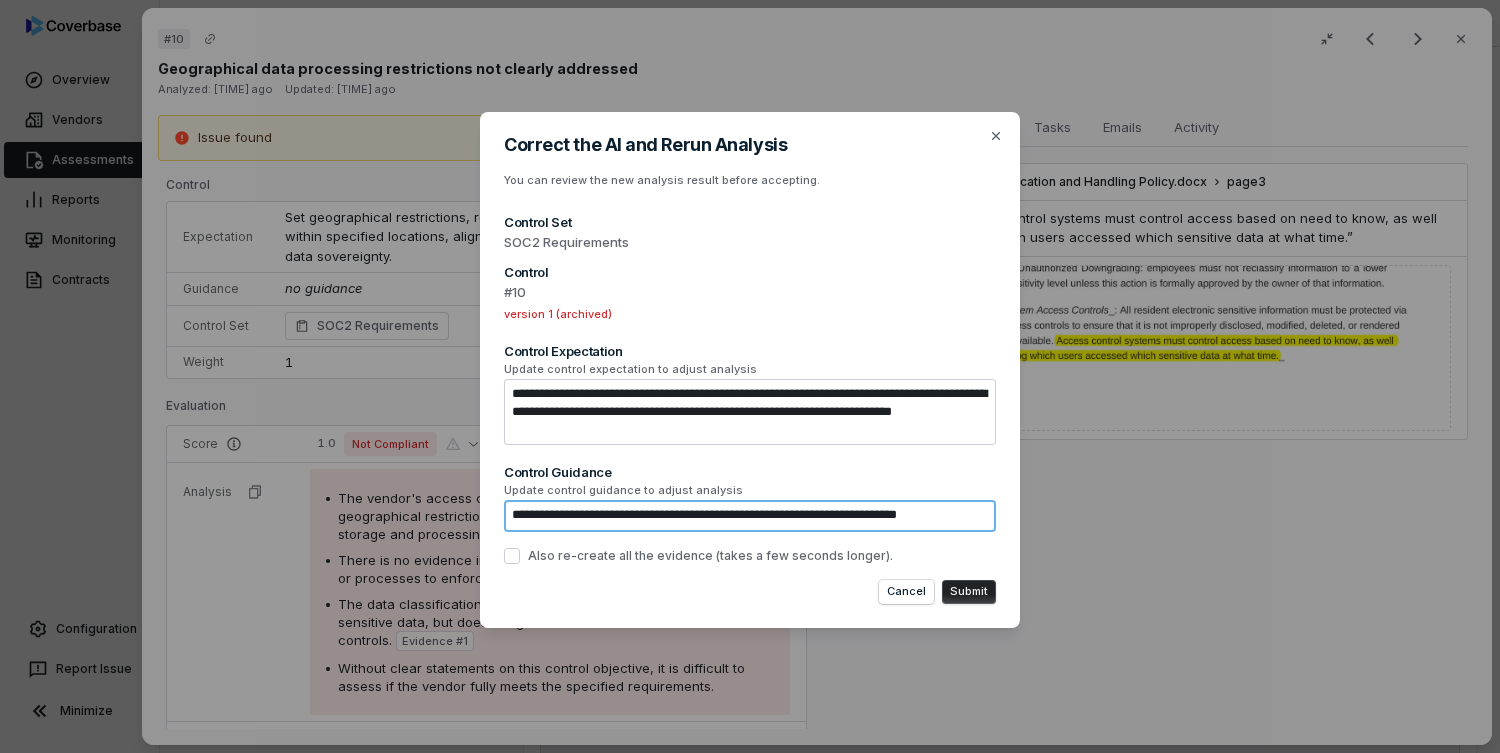 type on "**********" 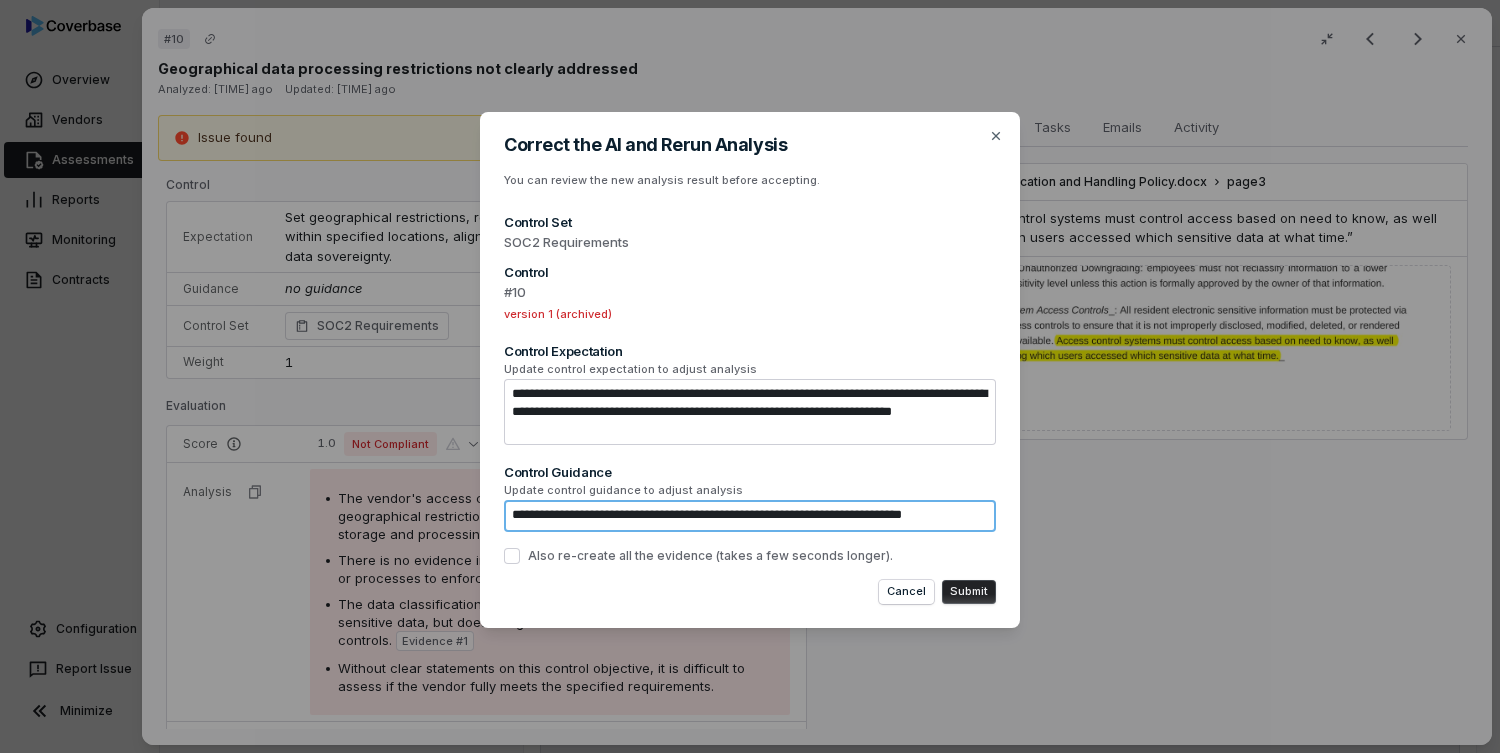 type on "**********" 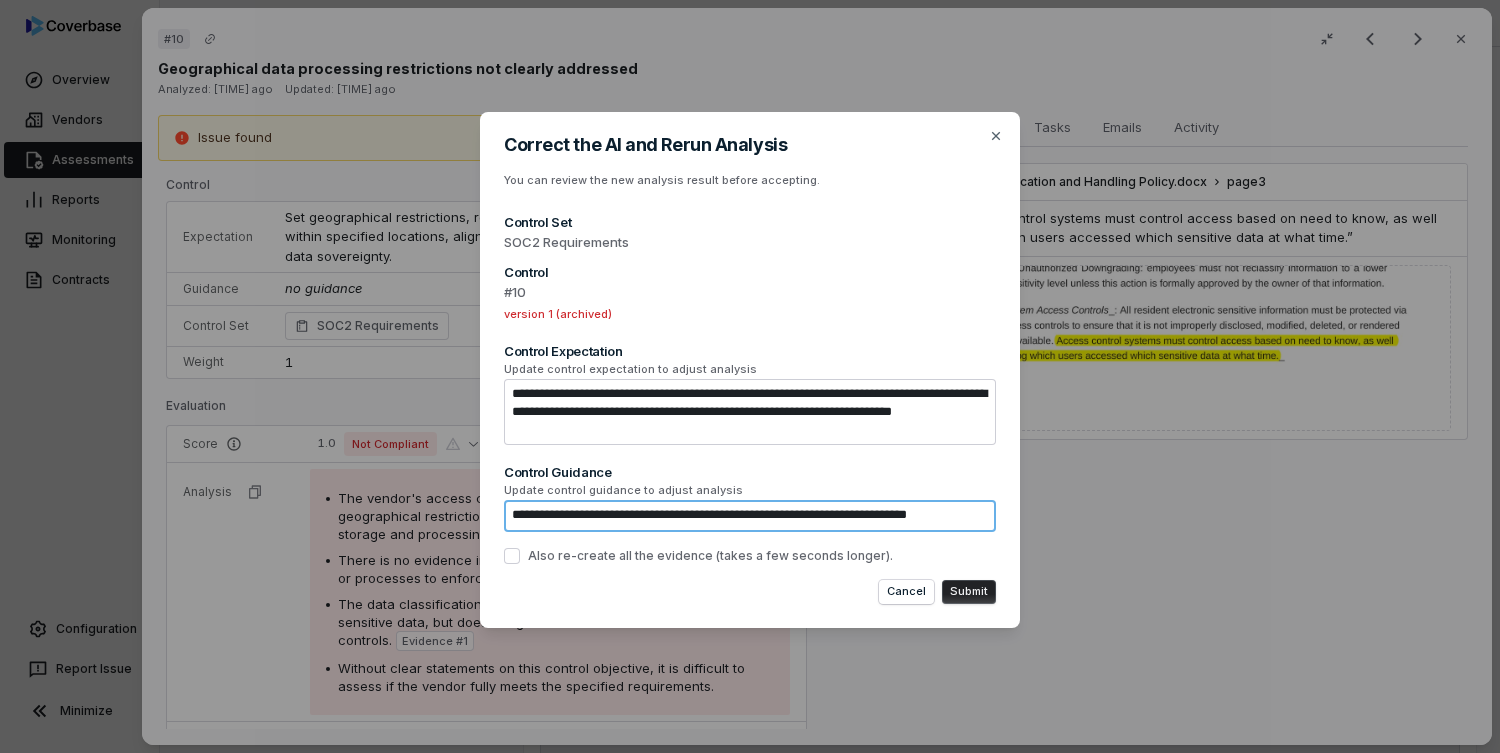 type on "**********" 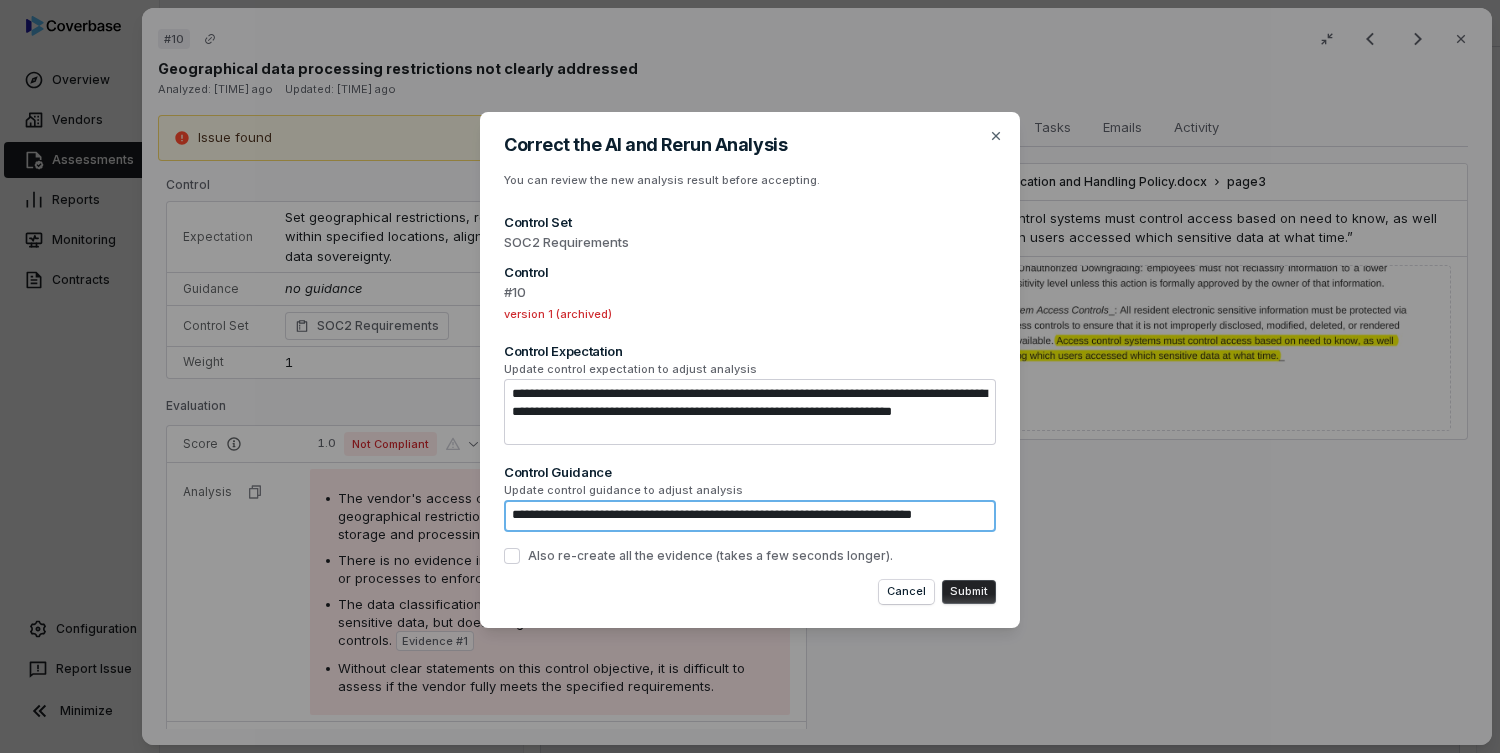 type on "**********" 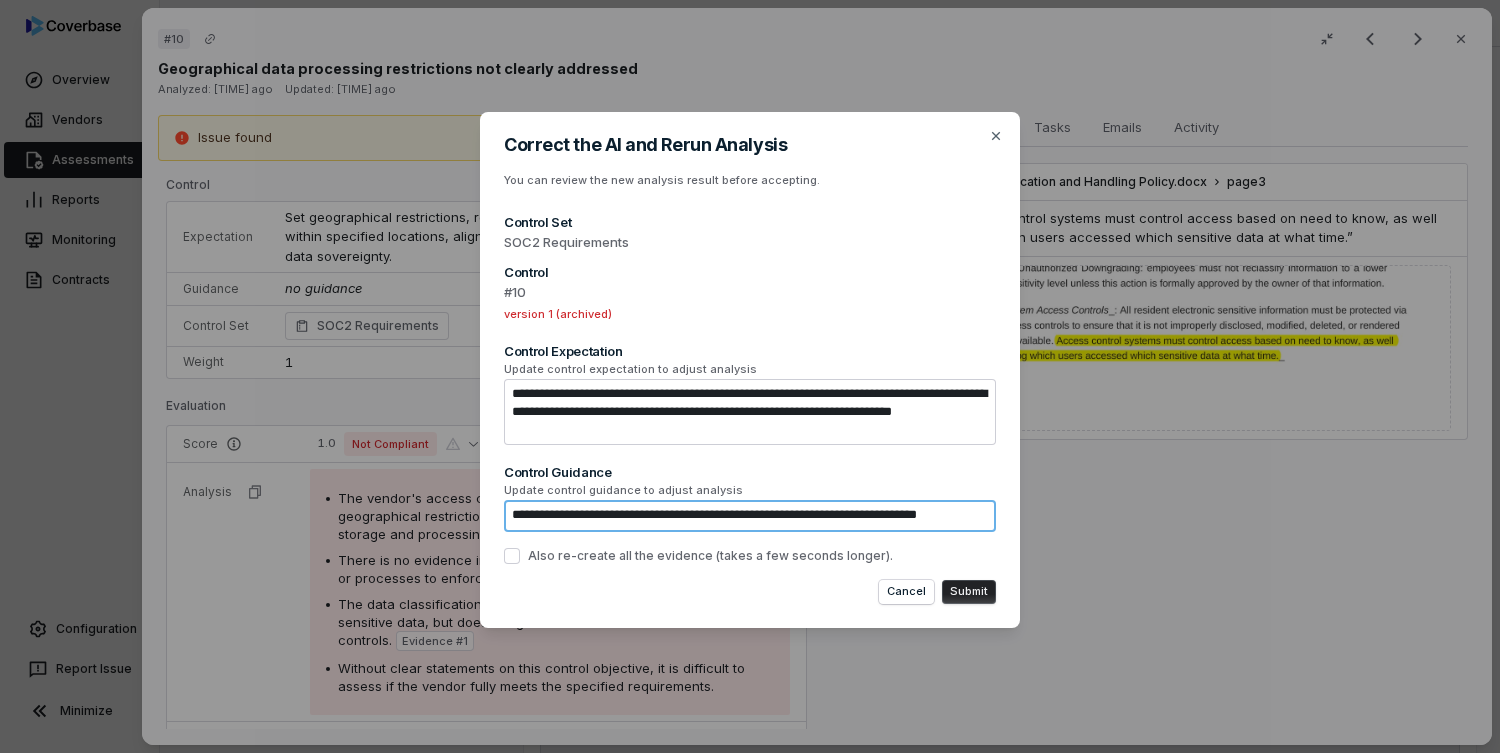 type on "**********" 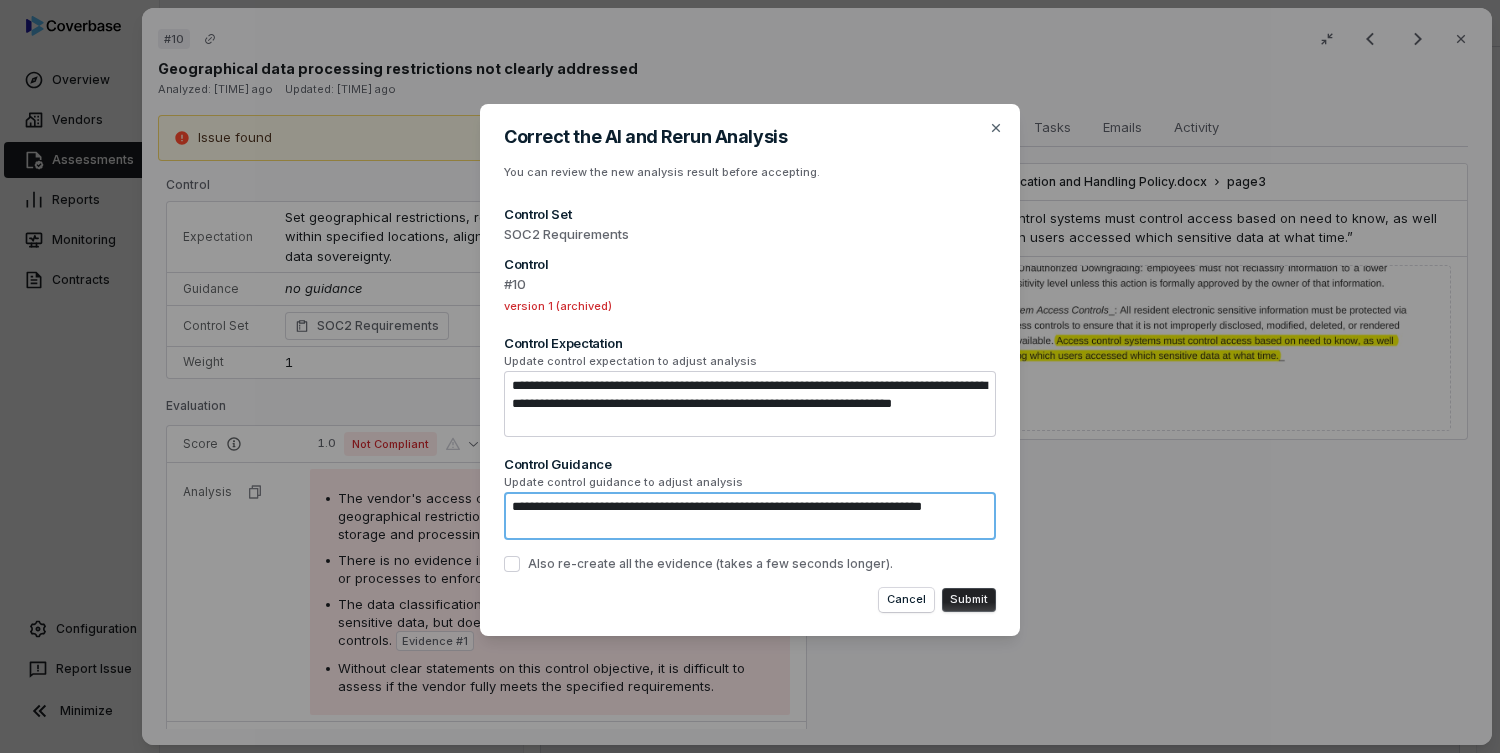 type on "**********" 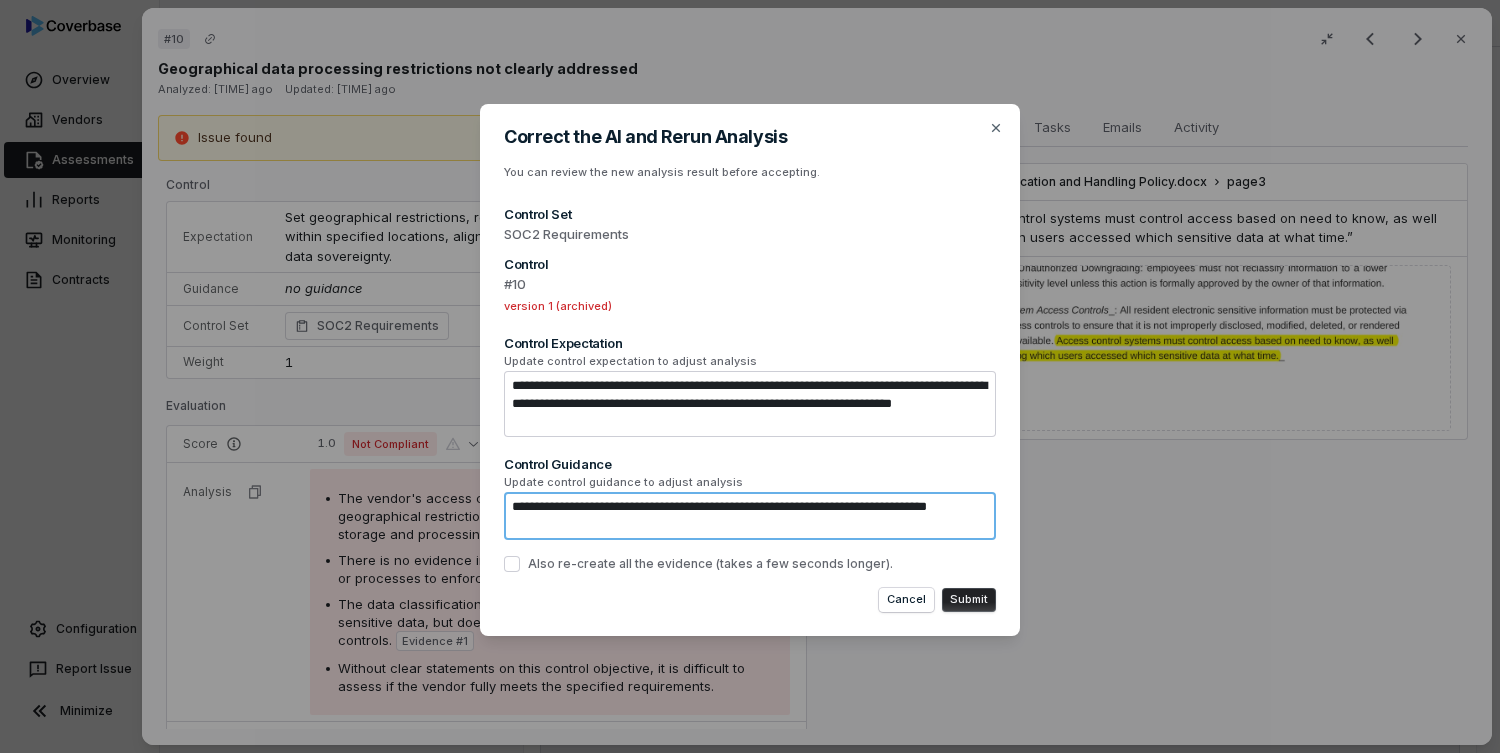 type on "**********" 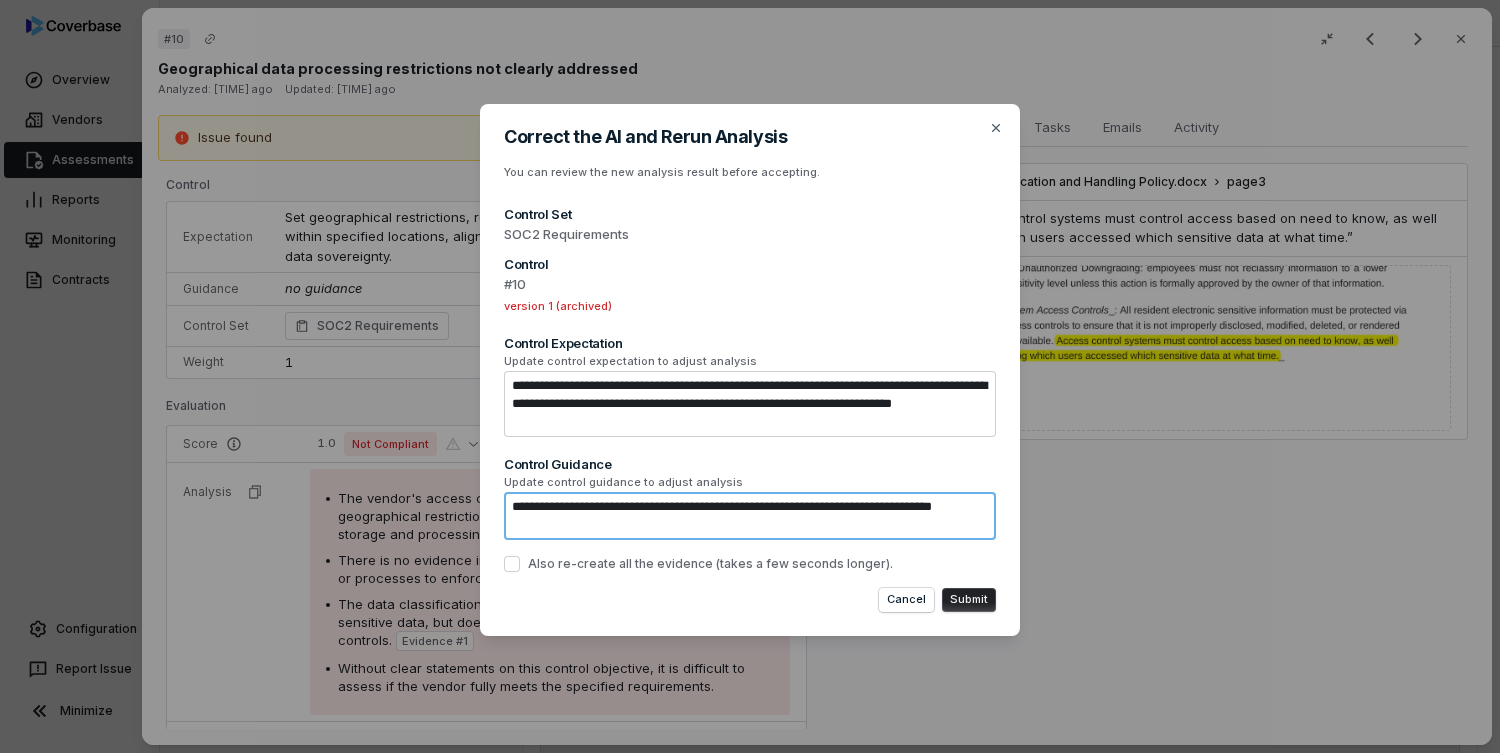 type on "**********" 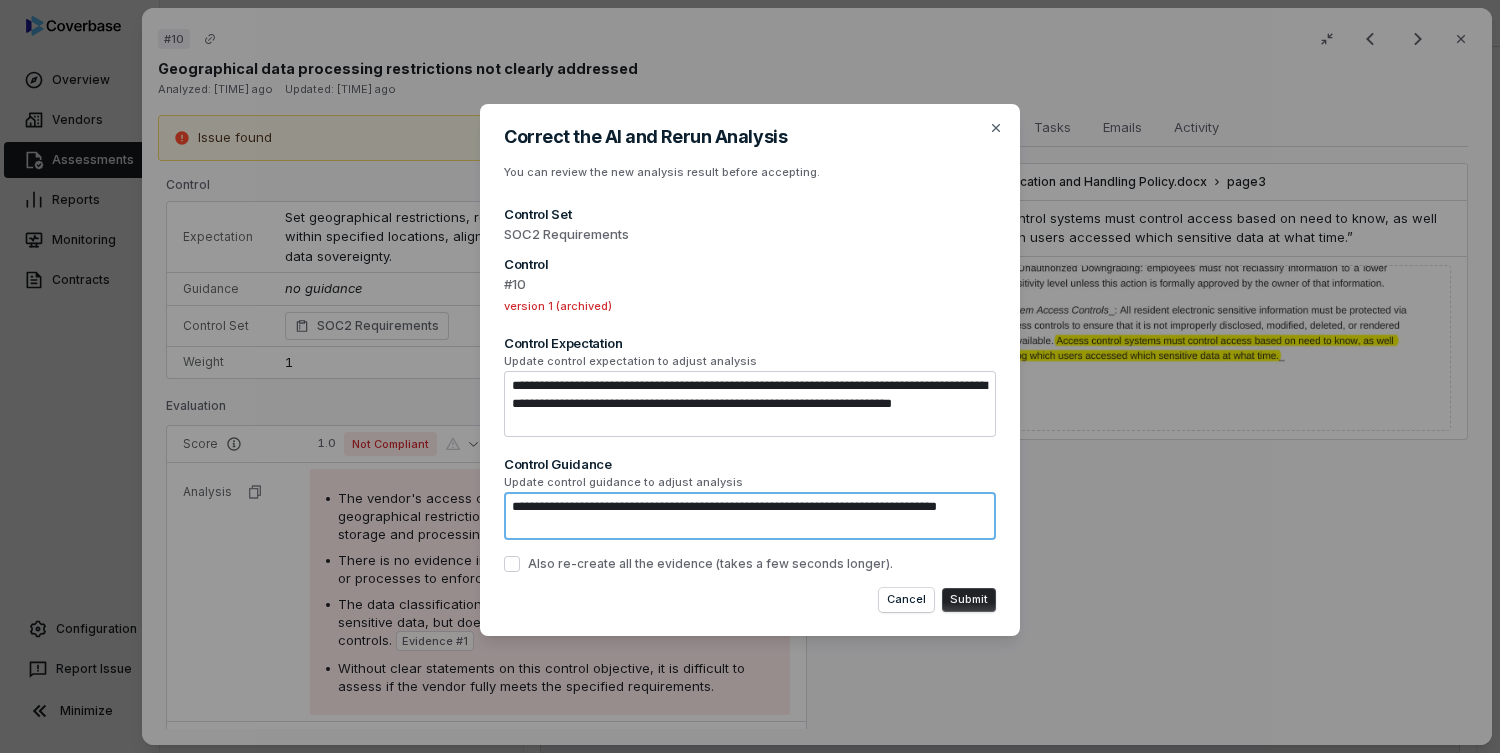 type on "**********" 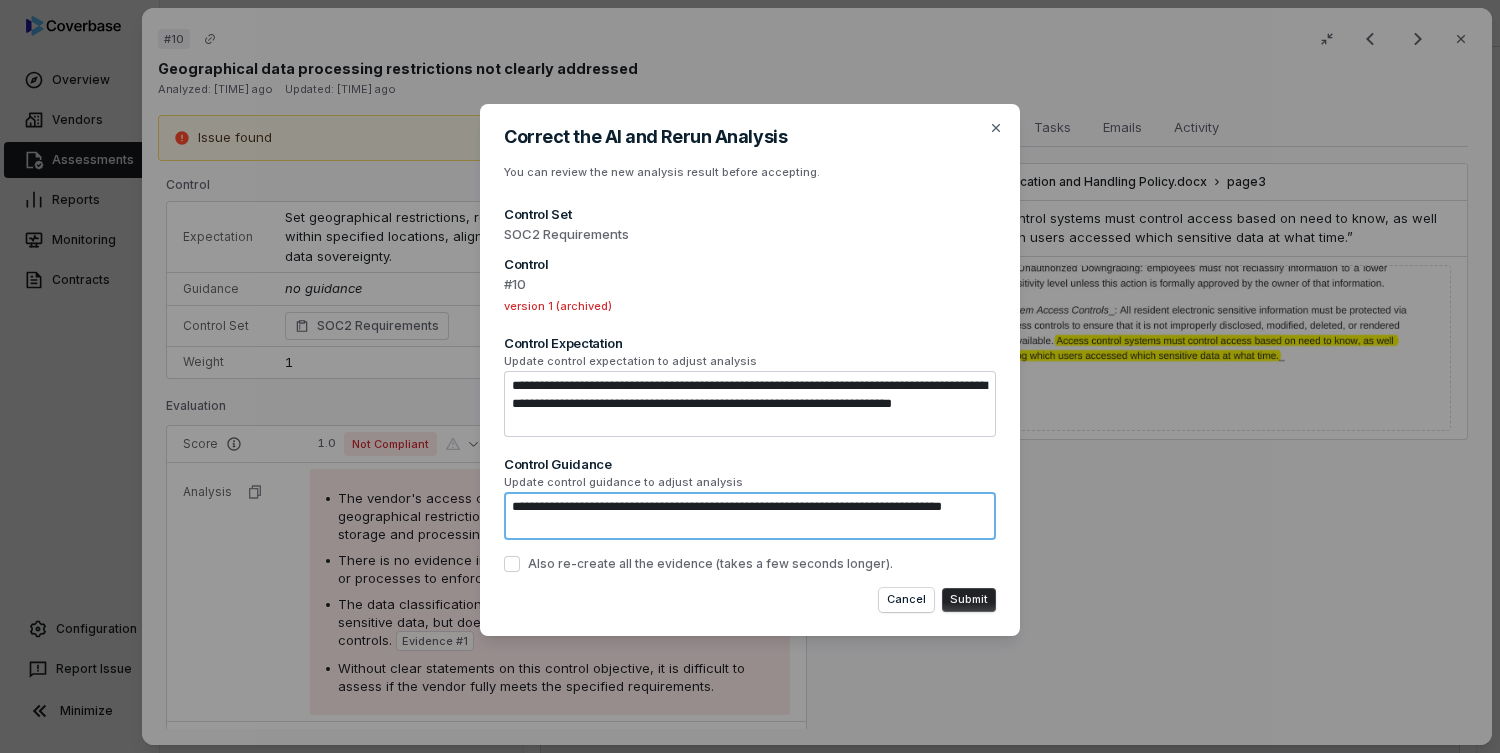 type on "**********" 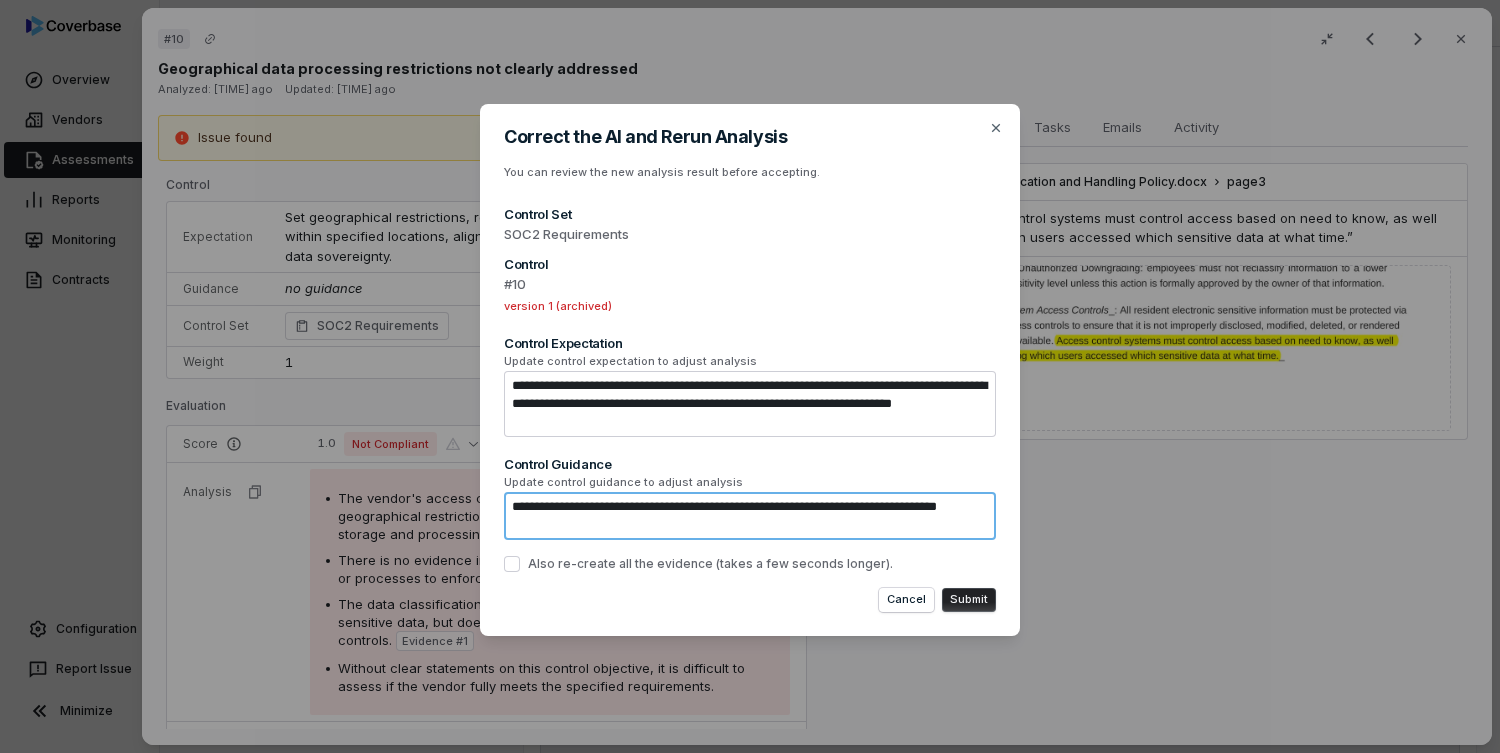 type on "**********" 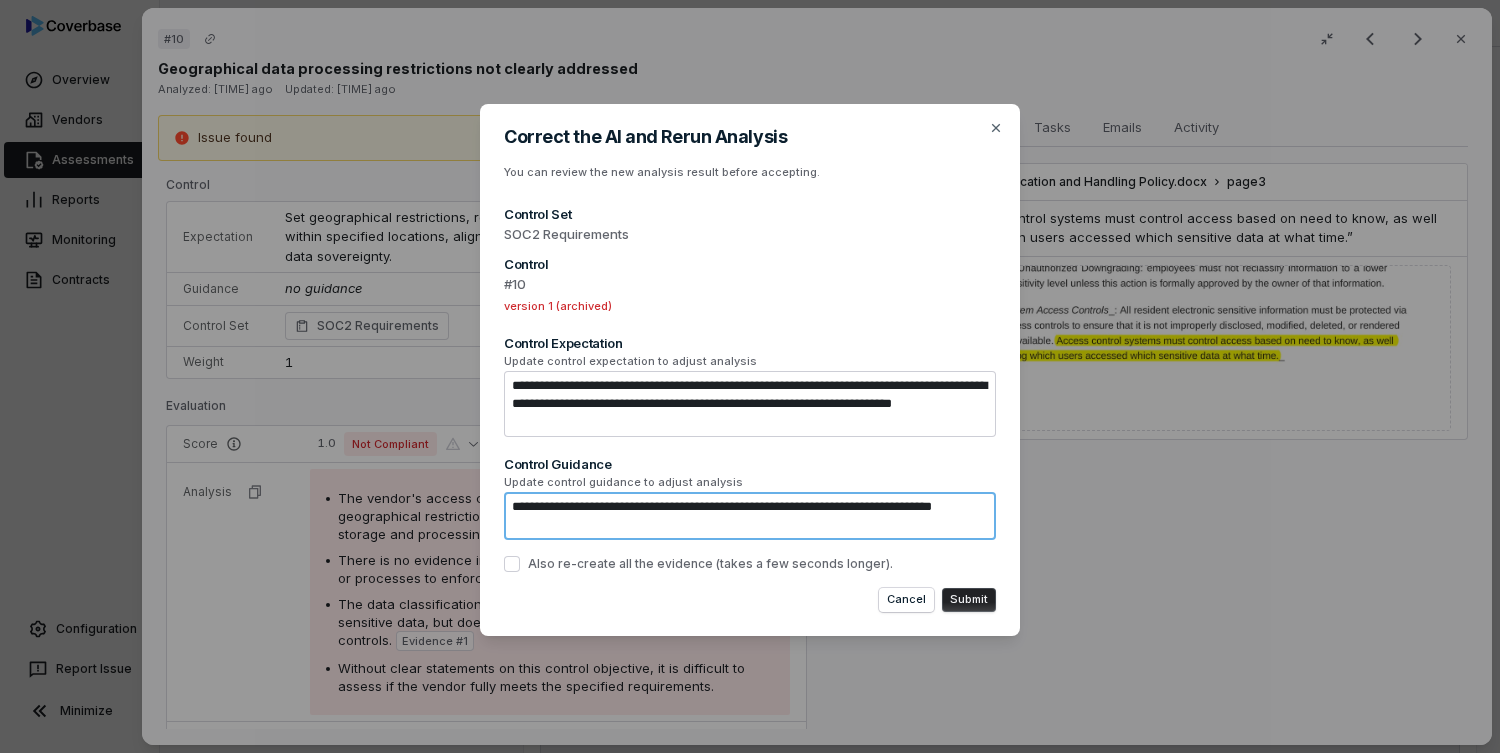 type on "**********" 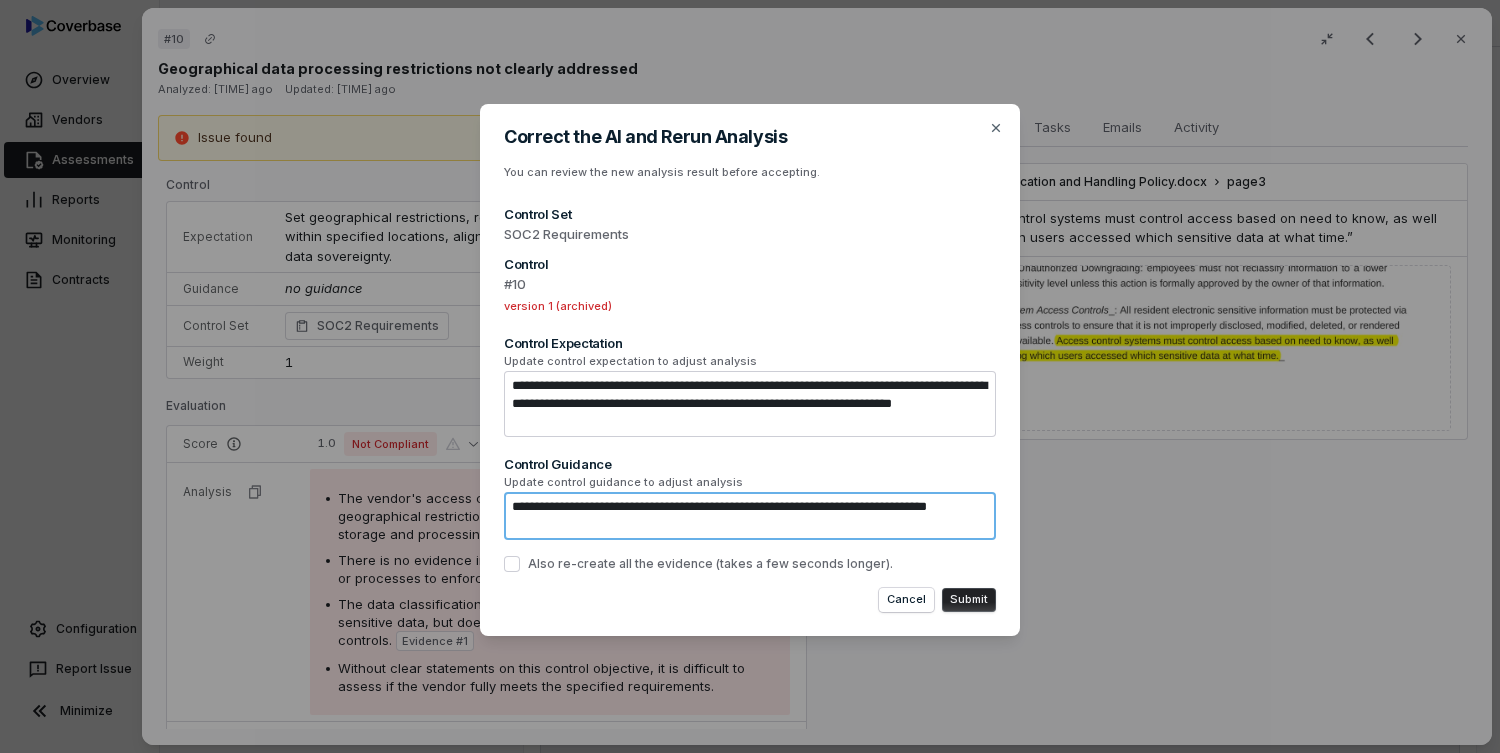type on "**********" 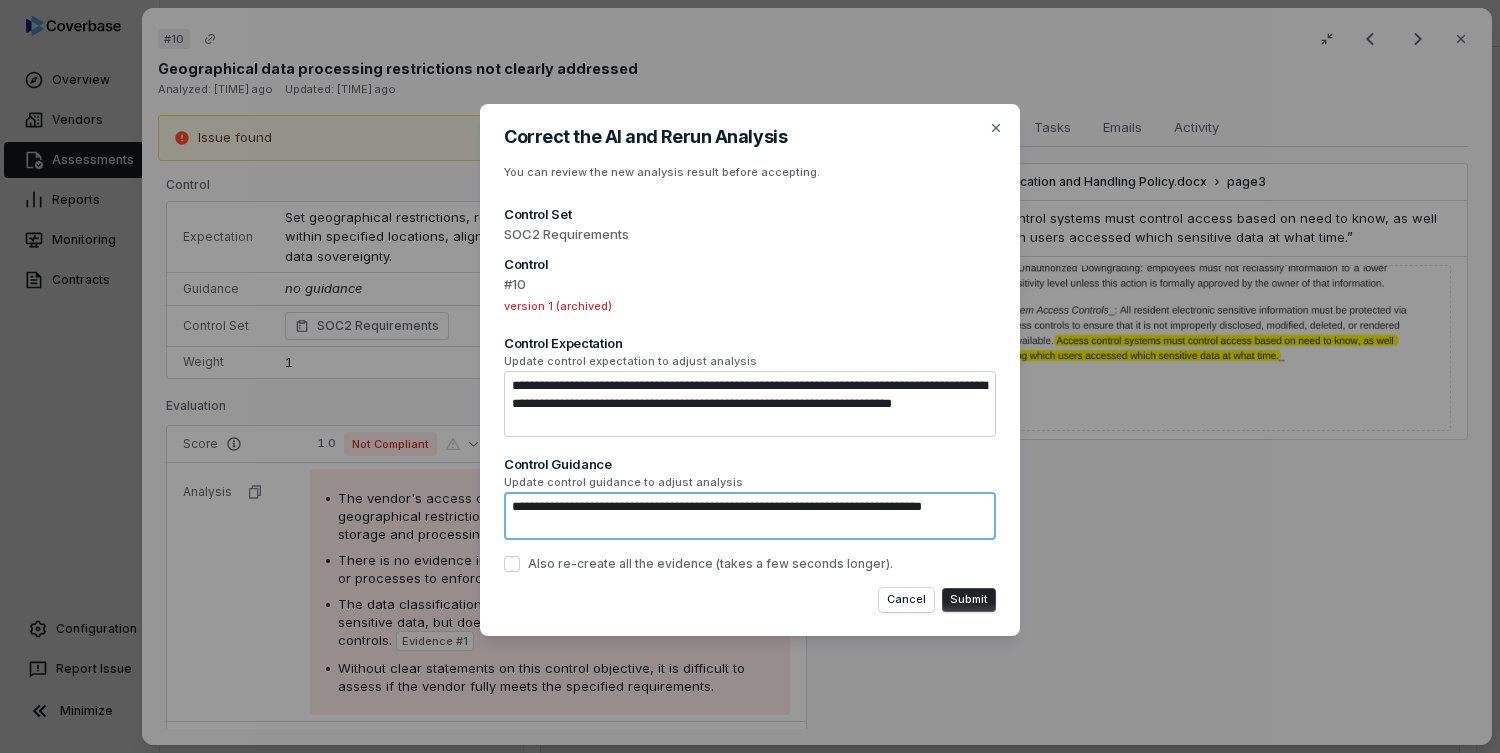 type on "**********" 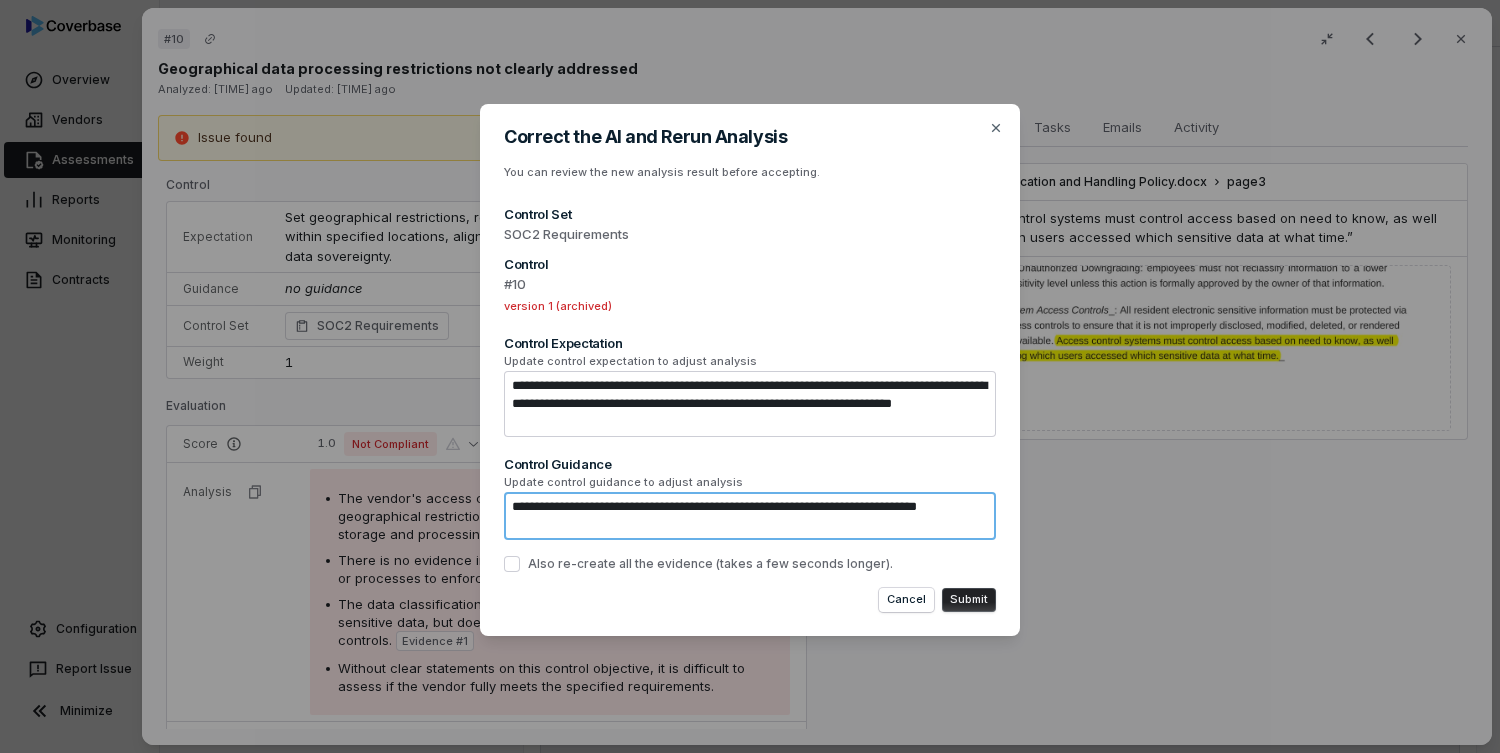type on "**********" 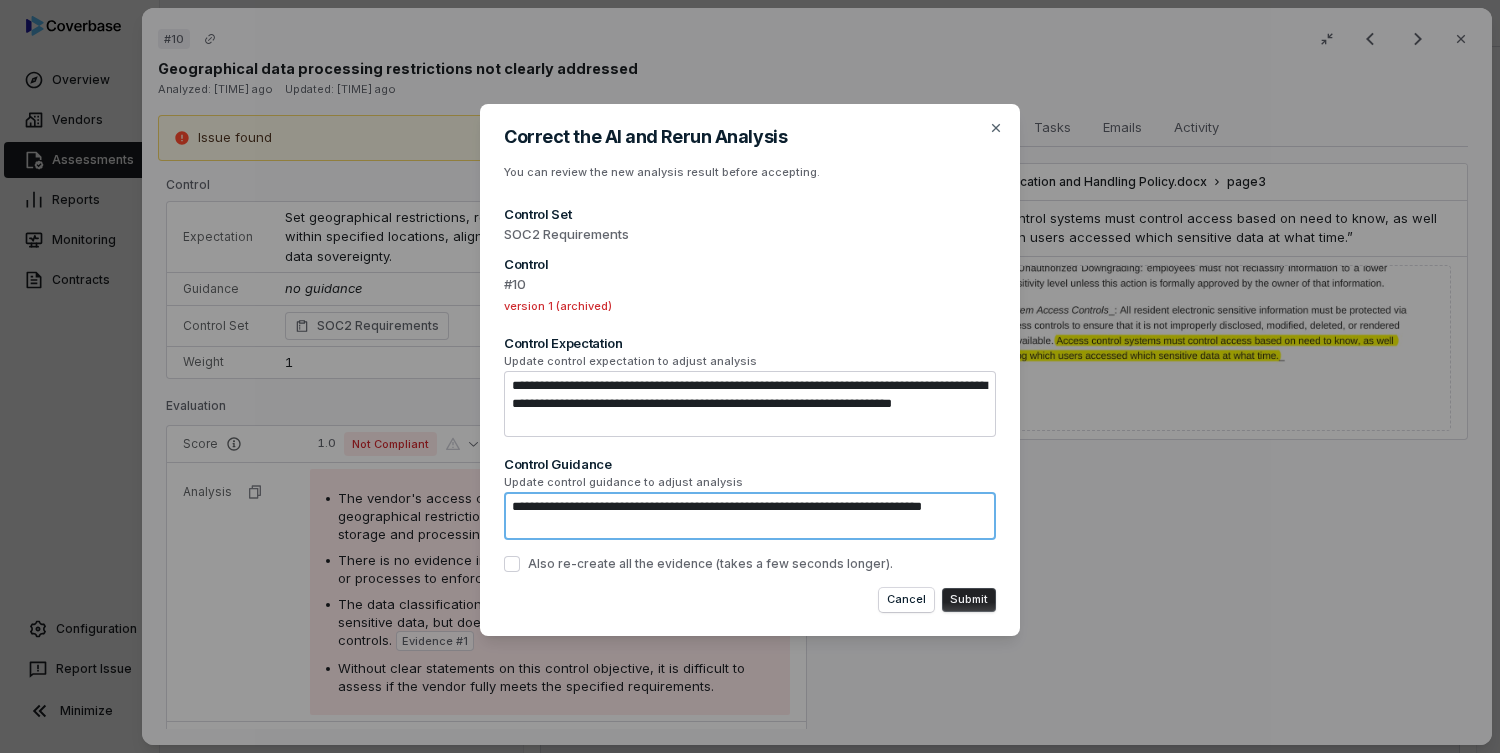 type on "**********" 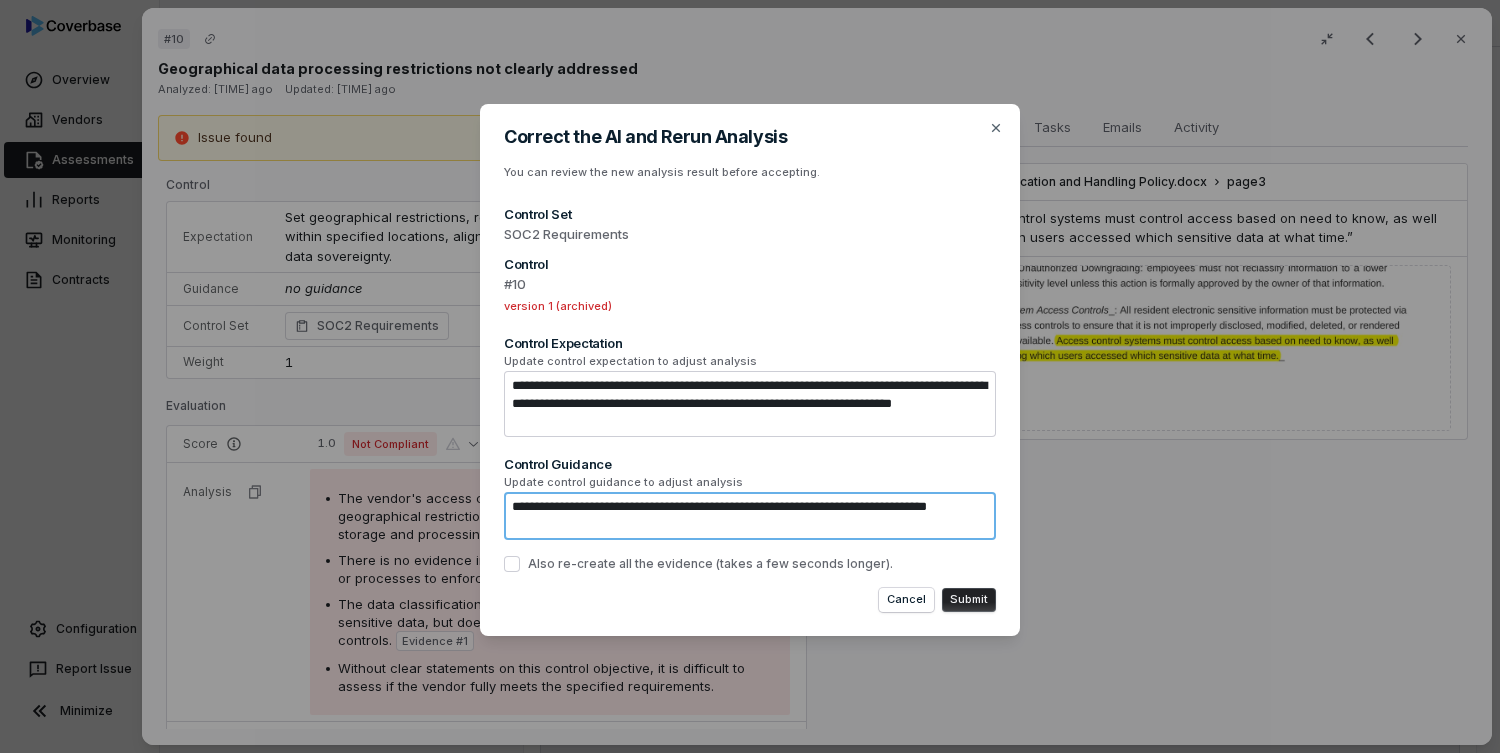 type on "**********" 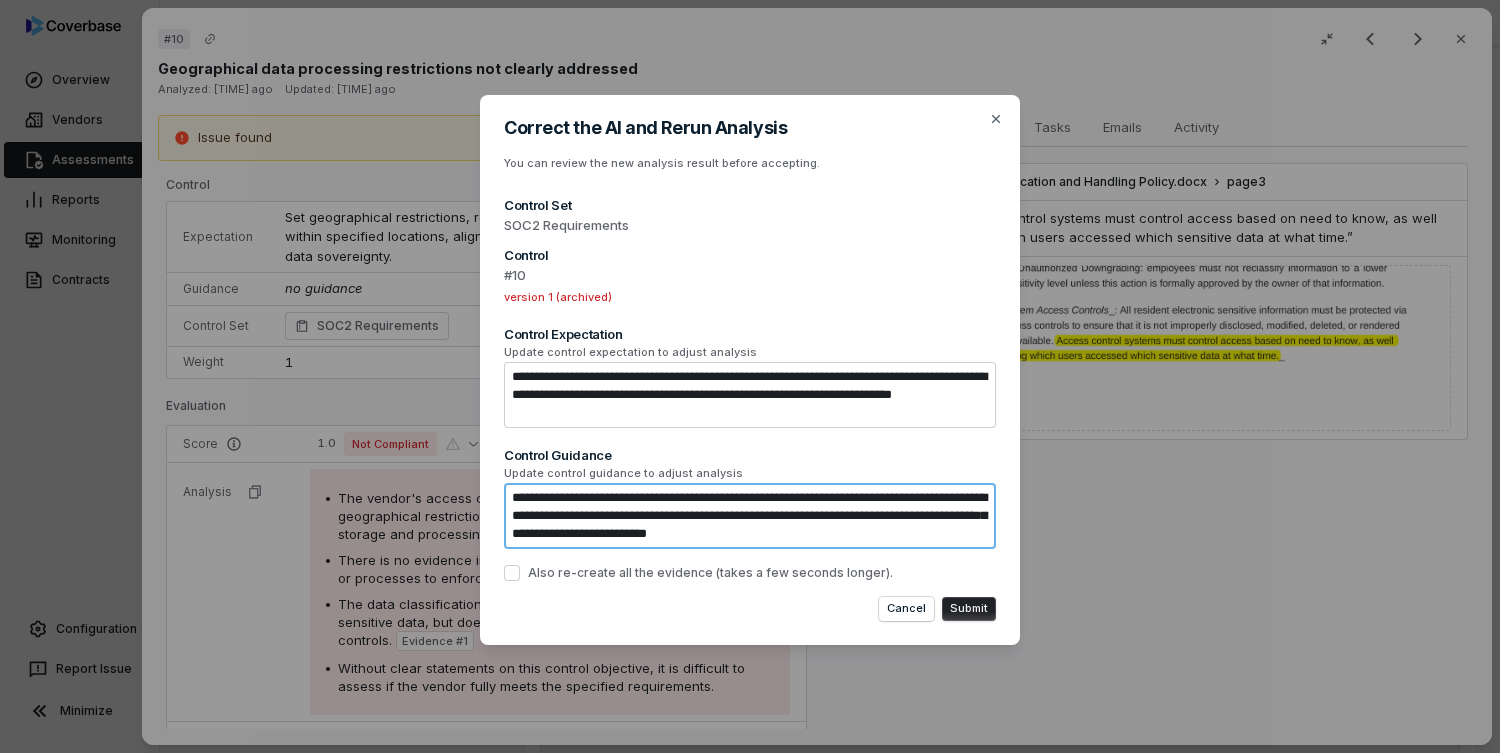 drag, startPoint x: 914, startPoint y: 537, endPoint x: 504, endPoint y: 481, distance: 413.80673 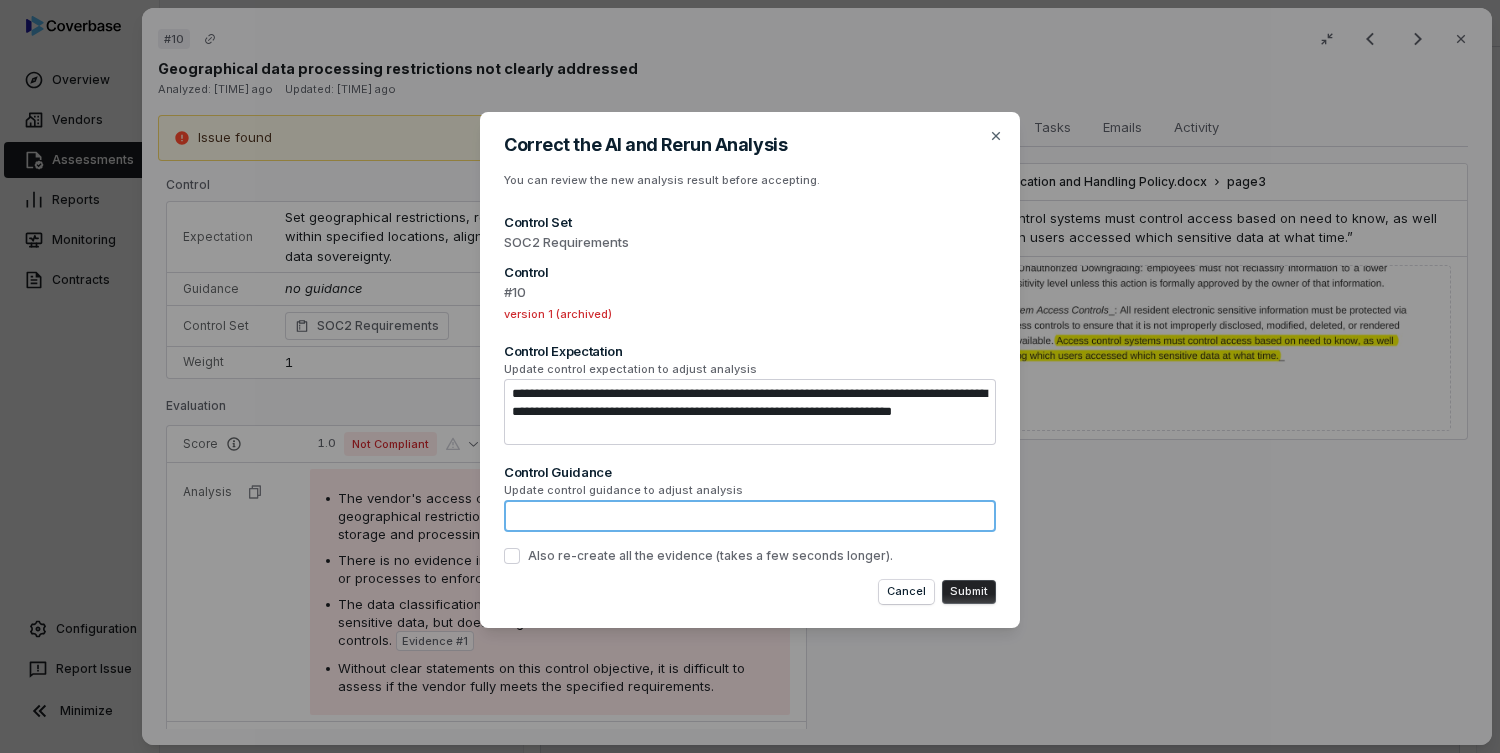 click at bounding box center [750, 516] 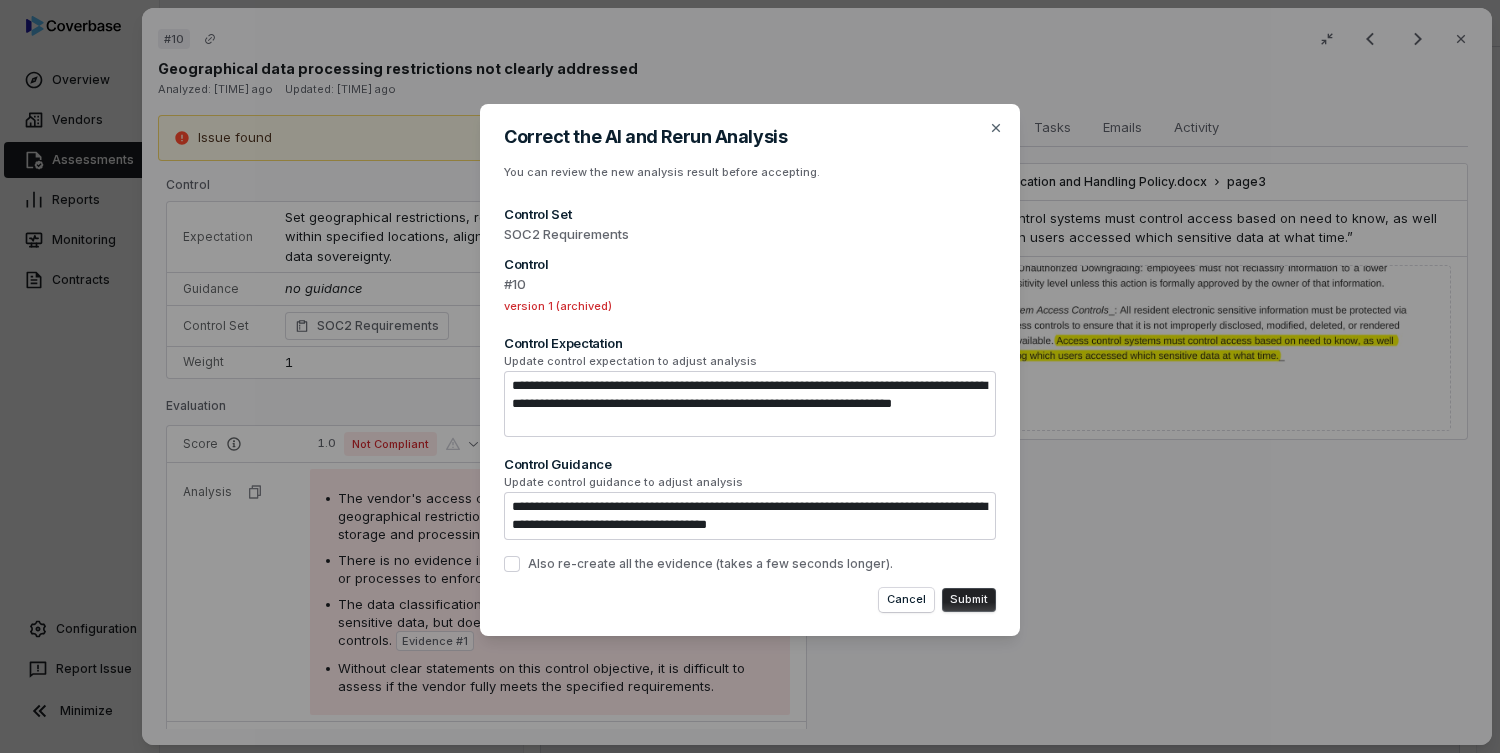 click on "Submit" at bounding box center [969, 600] 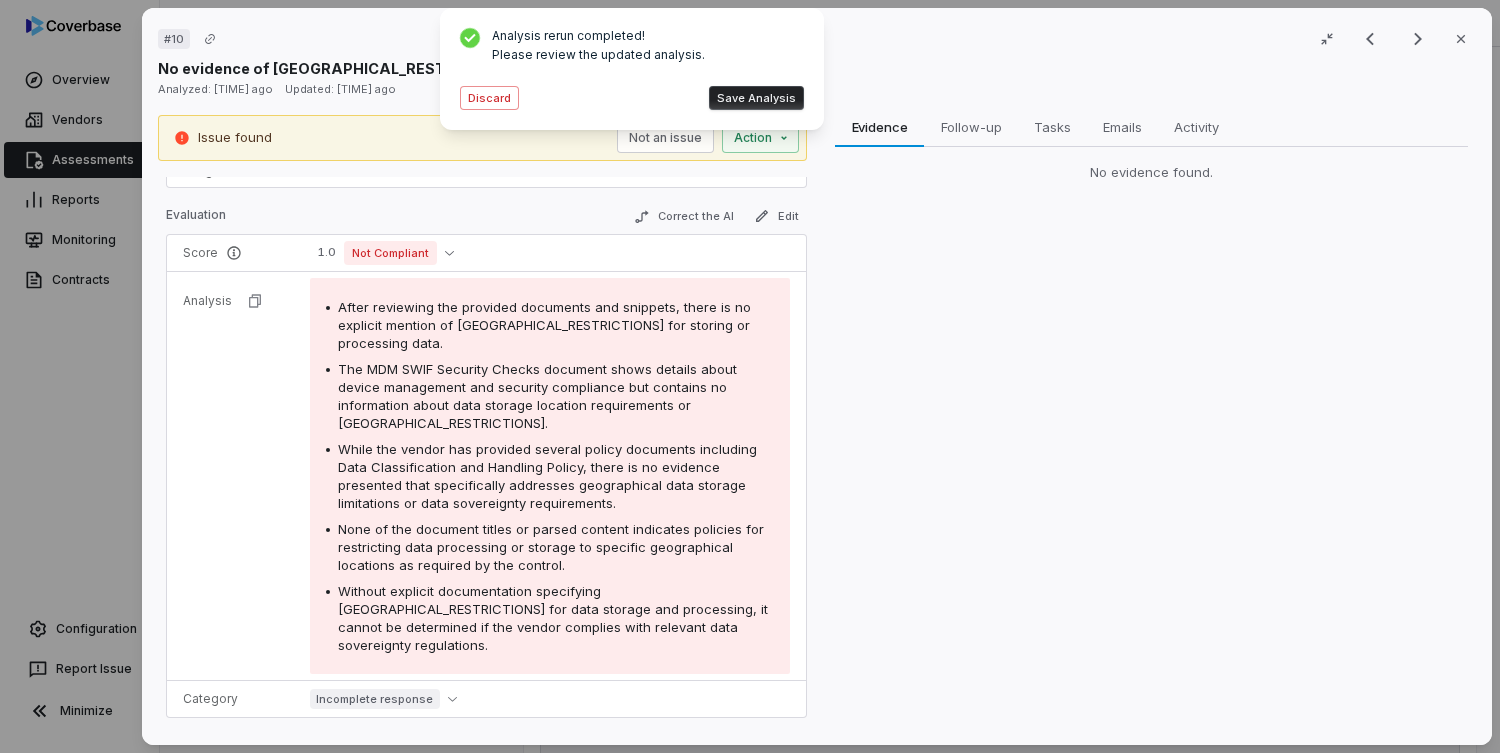 scroll, scrollTop: 0, scrollLeft: 0, axis: both 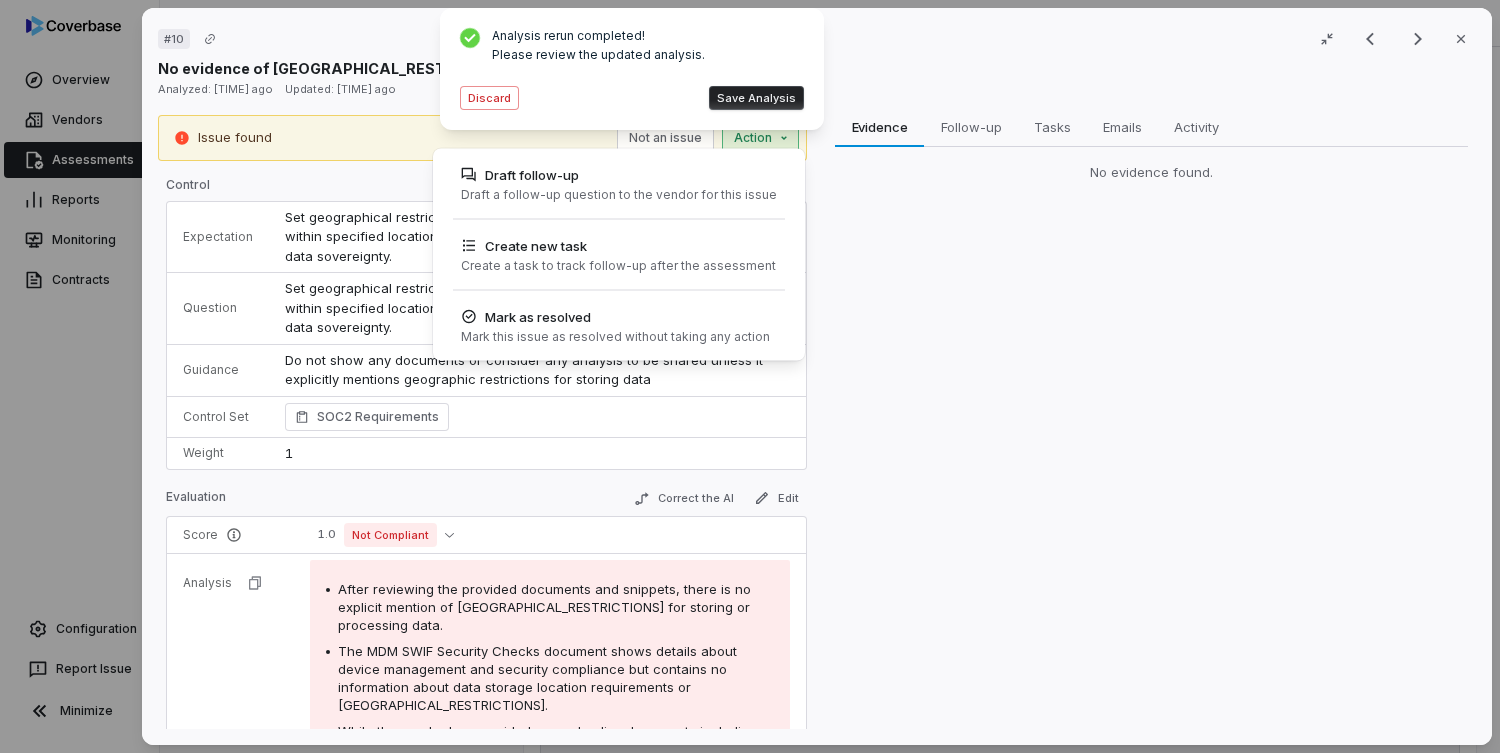 click on "Issue found Not an issue Action Draft follow-up Draft a follow-up question to the vendor for this issue Create new task Create a task to track follow-up after the assessment Mark as resolved Mark this issue as resolved without taking any action" at bounding box center [482, 138] 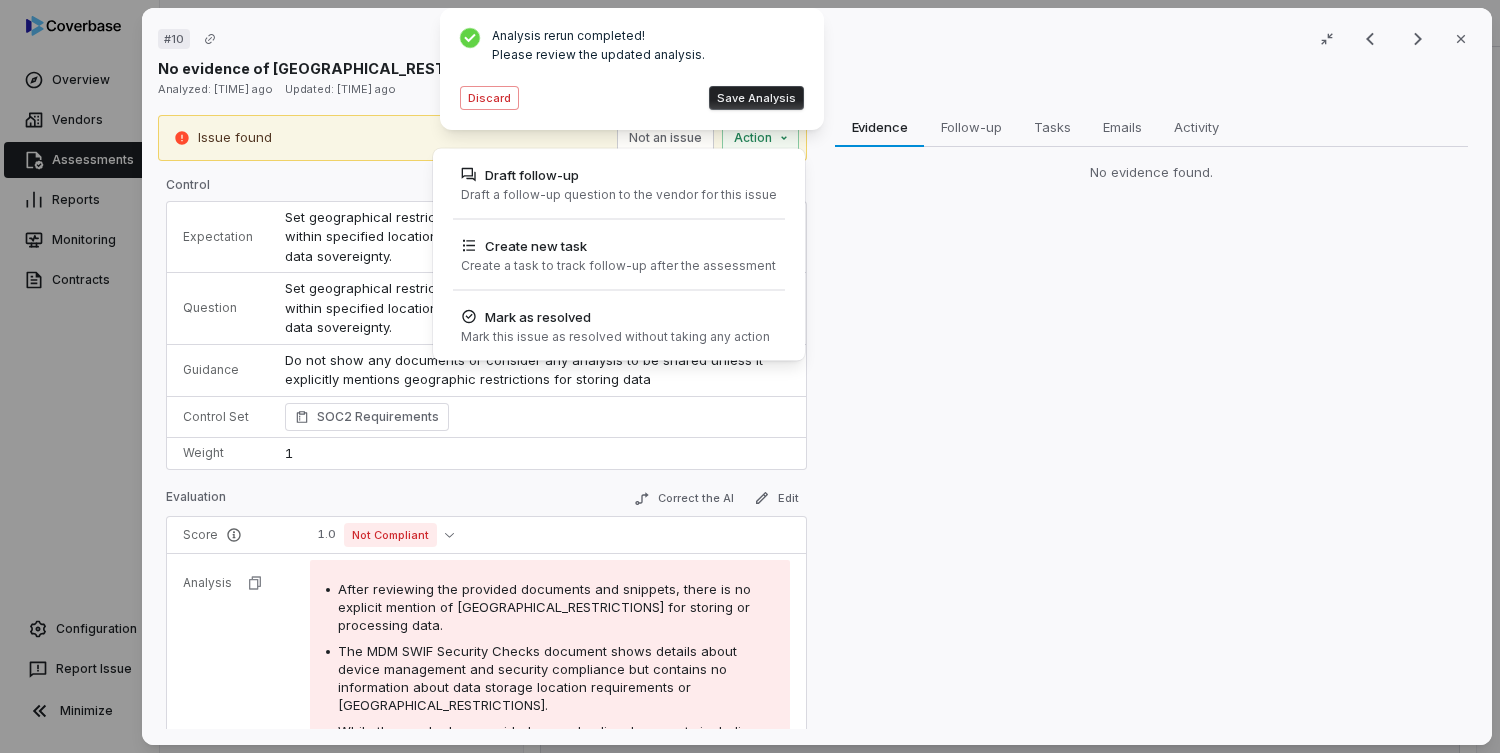 click on "# [NUMBER] Result [NUMBER] of [NUMBER] Close No evidence of [GEOGRAPHICAL_RESTRICTIONS] Analyzed: [TIME] ago Updated: [TIME] ago Issue found Not an issue Action Control Expectation Set [GEOGRAPHICAL_RESTRICTIONS], requiring vendors to store and process data within specified locations, aligning with regulatory requirements and ensuring data sovereignty. Question Set [GEOGRAPHICAL_RESTRICTIONS], requiring vendors to store and process data within specified locations, aligning with regulatory requirements and ensuring data sovereignty. Guidance Do not show any documents or consider any analysis to be shared unless it explicitly mentions [GEOGRAPHICAL_RESTRICTIONS] for storing data Do not show any documents or consider any analysis to be shared unless it explicitly mentions [GEOGRAPHICAL_RESTRICTIONS] for storing data Control Set SOC2 Requirements Weight [NUMBER] Evaluation Correct the AI Edit   Score [NUMBER].[NUMBER] Not Compliant Analysis Category Incomplete response Notes   Save Evidence Evidence Follow-up Follow-up Tasks Tasks Emails Emails Activity Activity Evidence # [NUMBER] Data Classification and Handling Policy.docx page  [NUMBER] Text “access control systems must control access based on need to know, as well as log which users accessed which sensitive data at what time.” Preview" at bounding box center [750, 376] 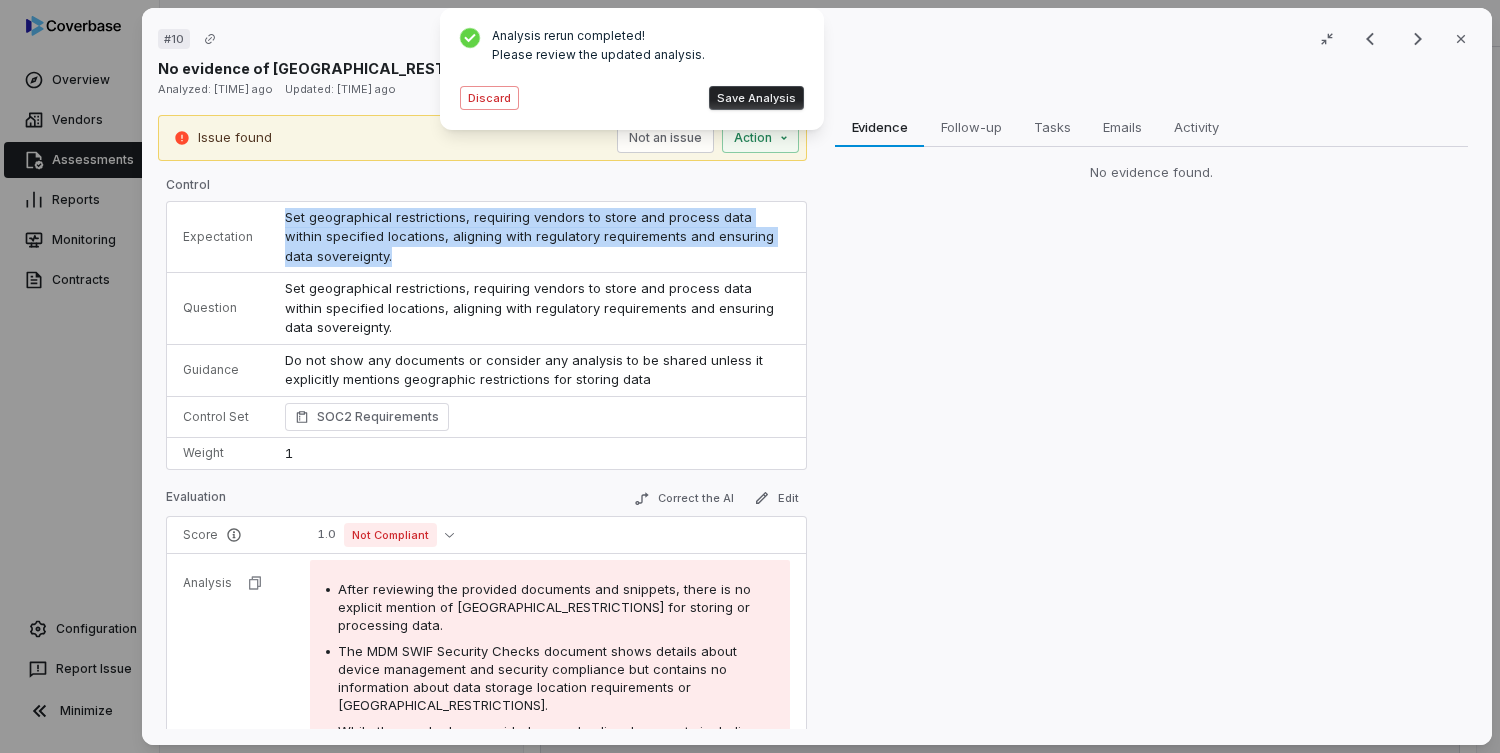 drag, startPoint x: 365, startPoint y: 257, endPoint x: 269, endPoint y: 218, distance: 103.6195 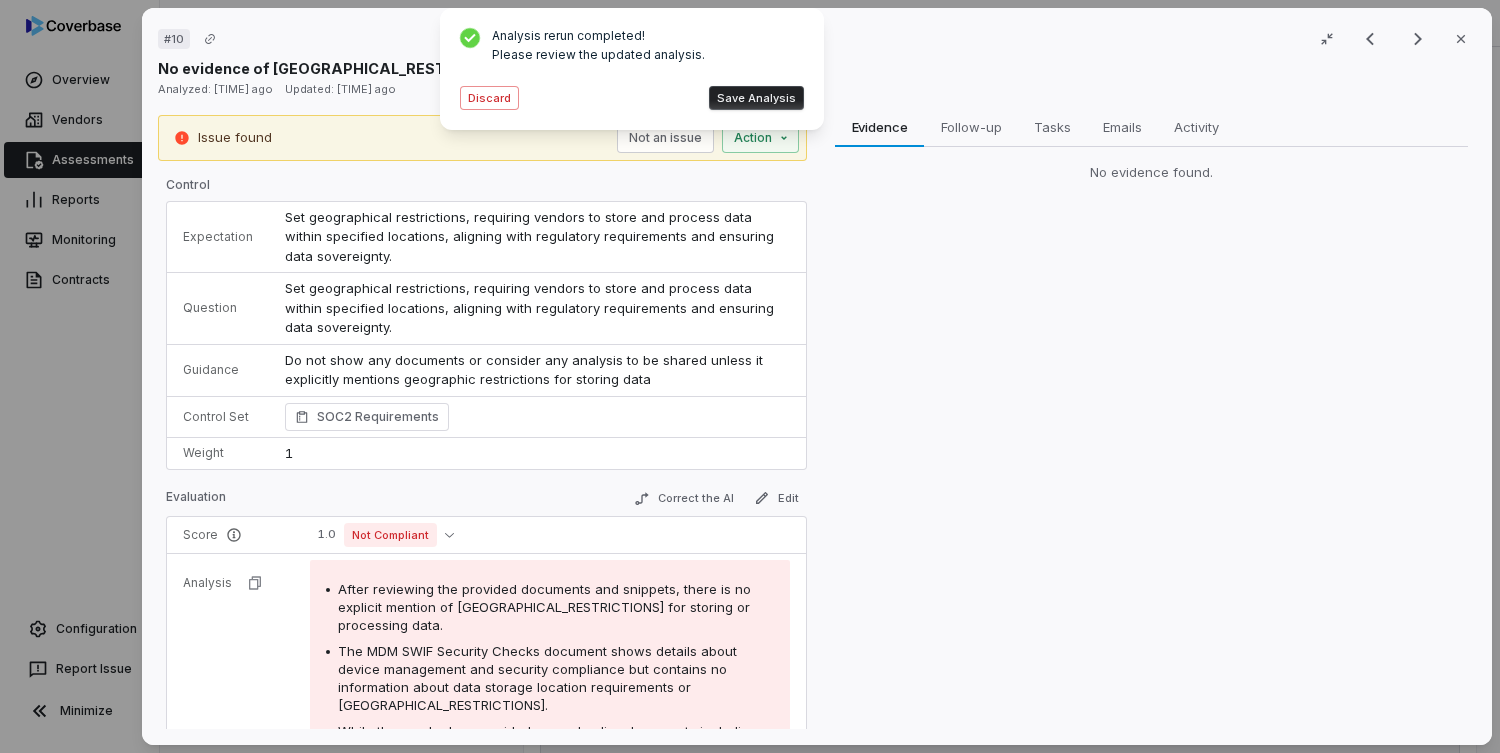 click on "Do not show any documents or consider any analysis to be shared unless it explicitly mentions geographic restrictions for storing data" at bounding box center (537, 370) 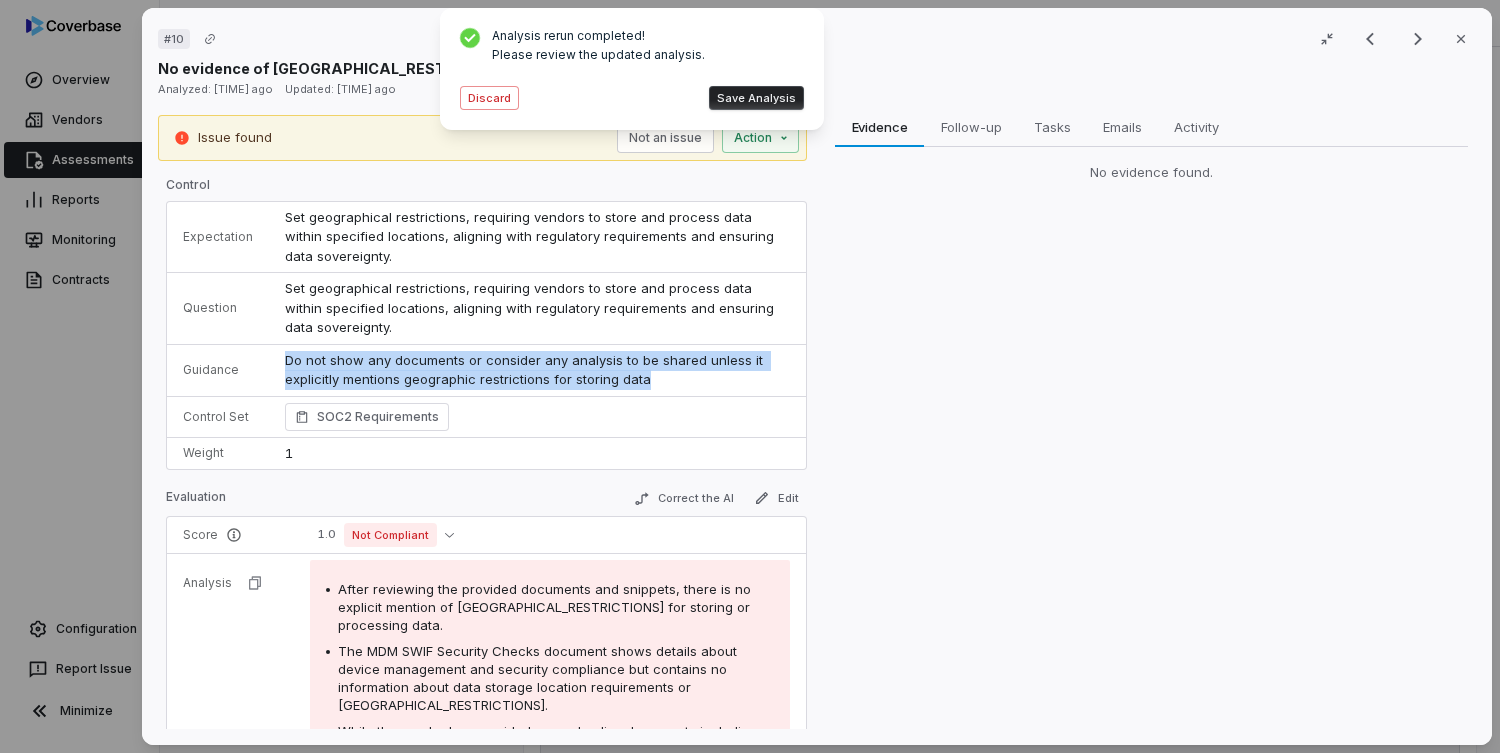 drag, startPoint x: 281, startPoint y: 360, endPoint x: 648, endPoint y: 383, distance: 367.72 